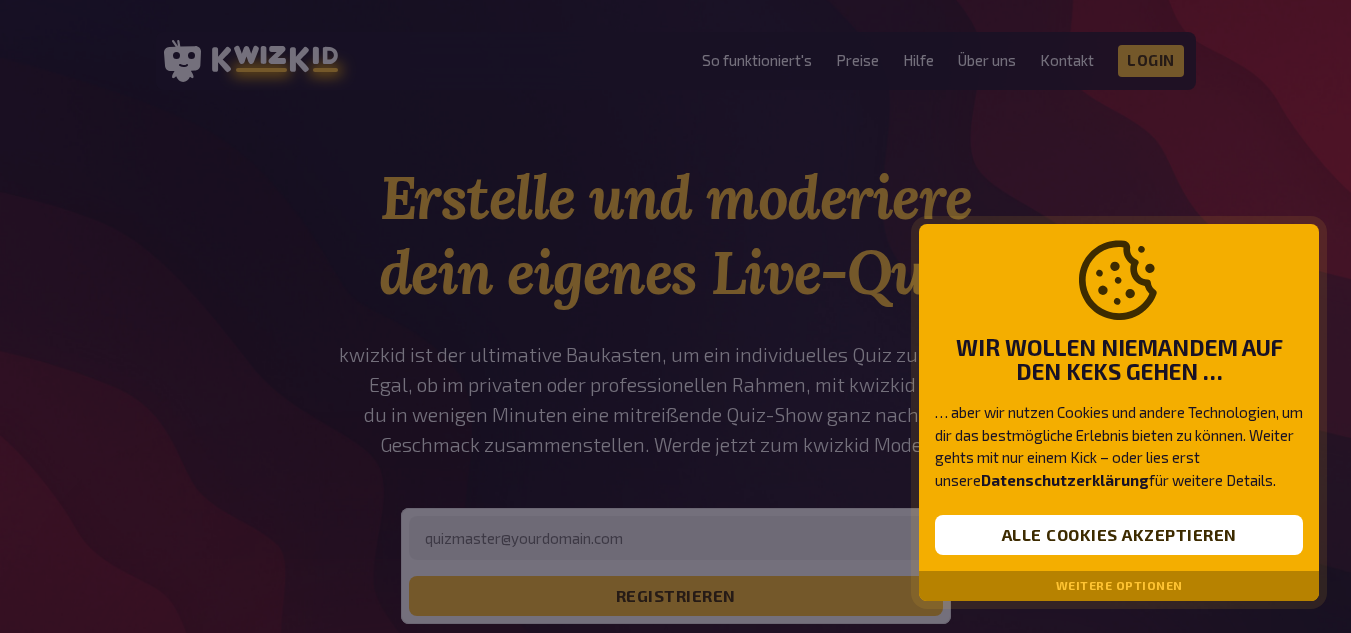 scroll, scrollTop: 0, scrollLeft: 0, axis: both 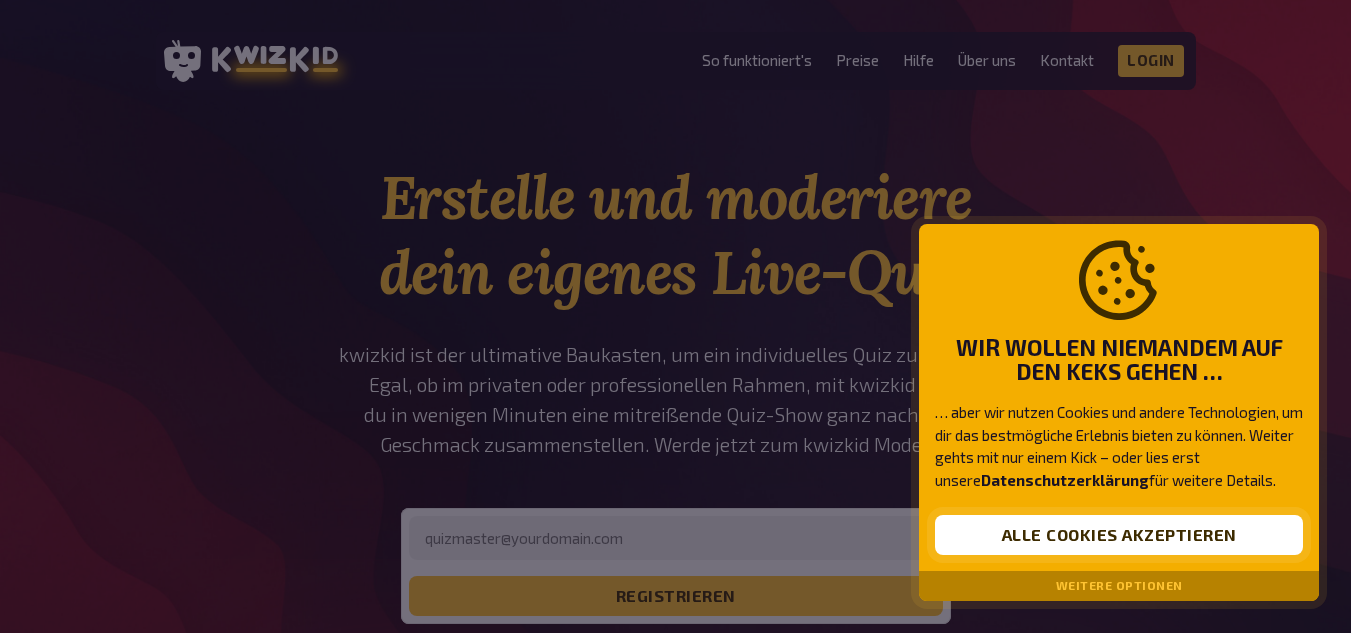 click on "Alle Cookies akzeptieren" at bounding box center (1119, 535) 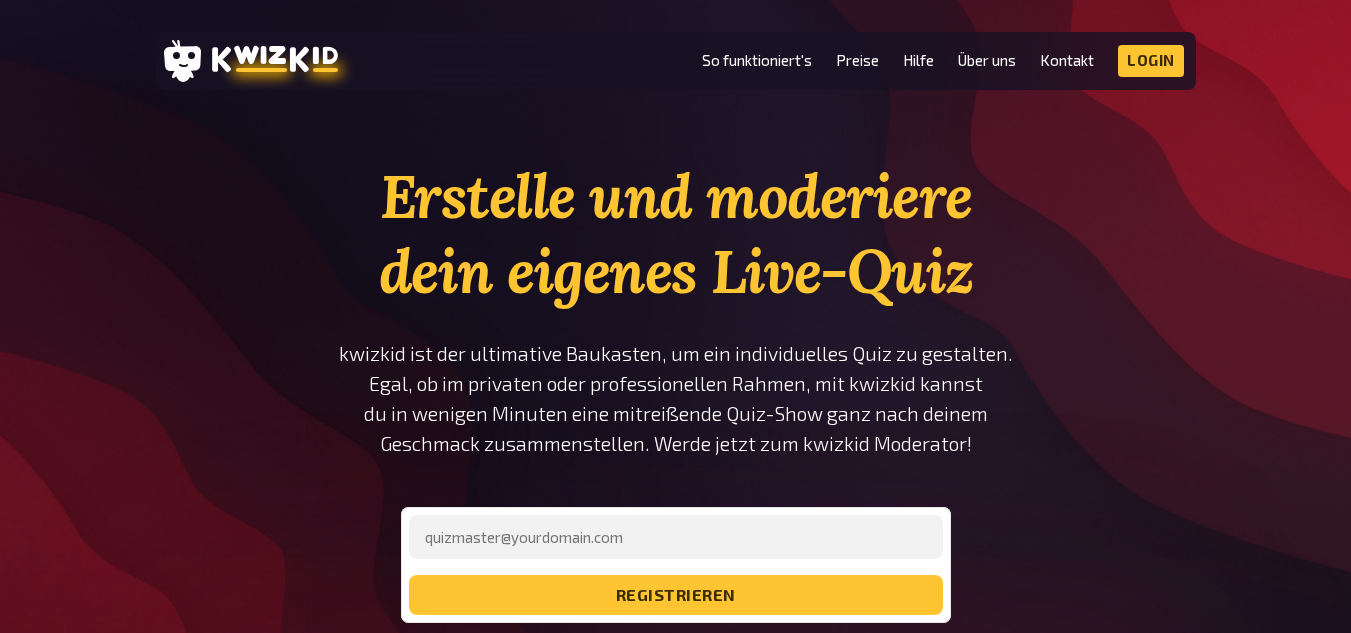 scroll, scrollTop: 0, scrollLeft: 0, axis: both 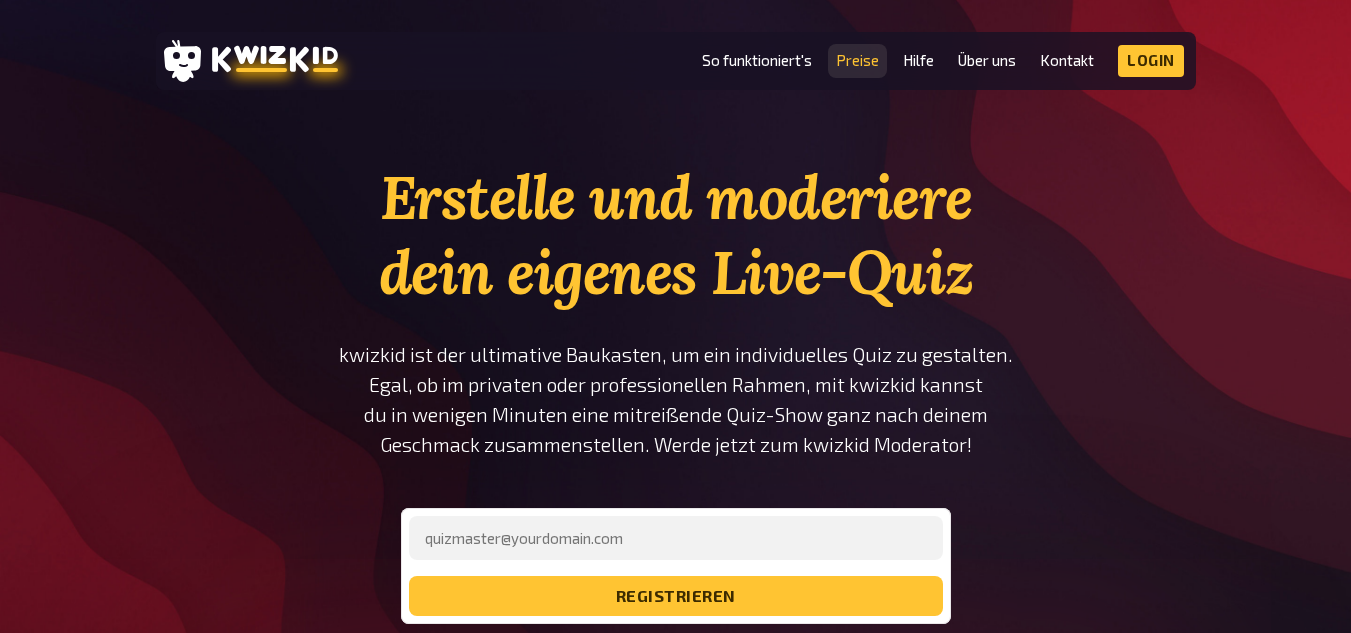 click on "Preise" at bounding box center (857, 60) 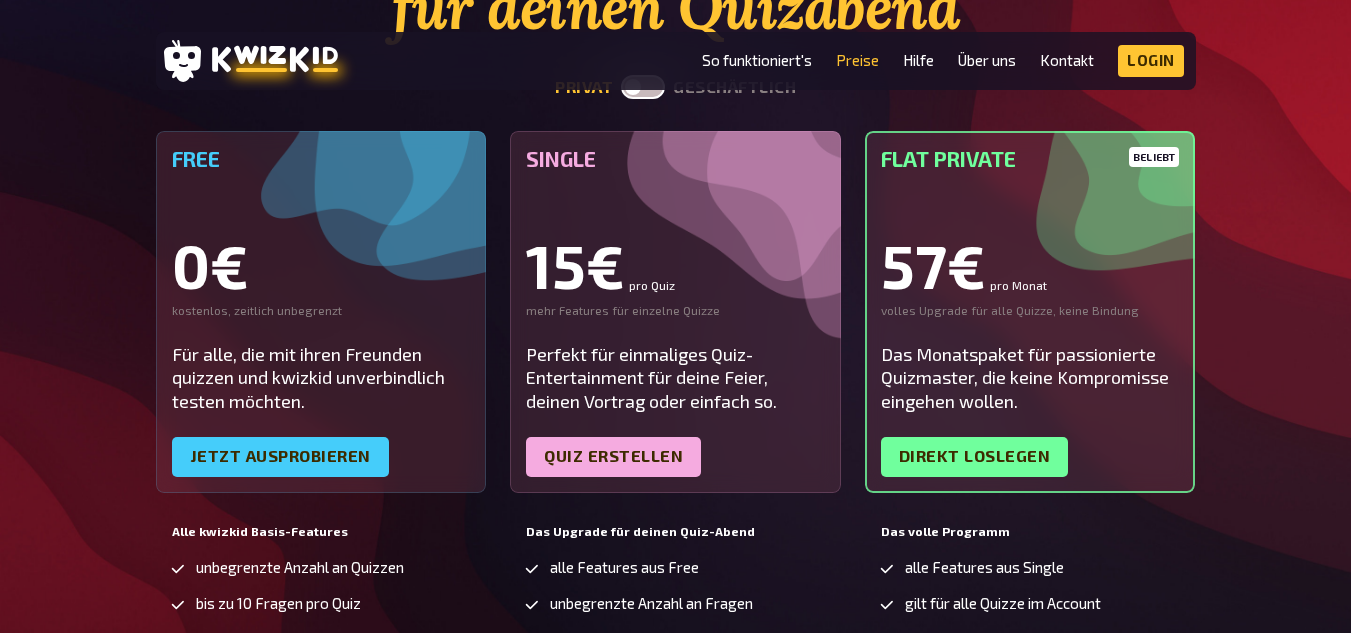 scroll, scrollTop: 300, scrollLeft: 0, axis: vertical 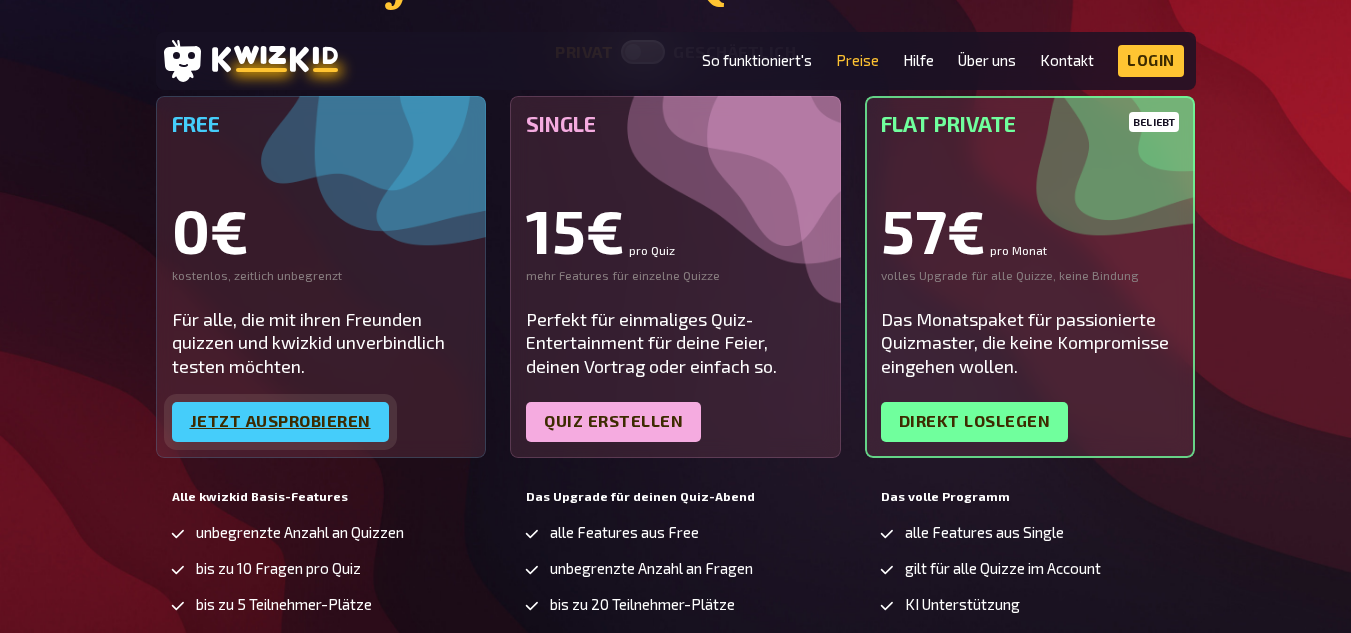 click on "Jetzt ausprobieren" at bounding box center (280, 422) 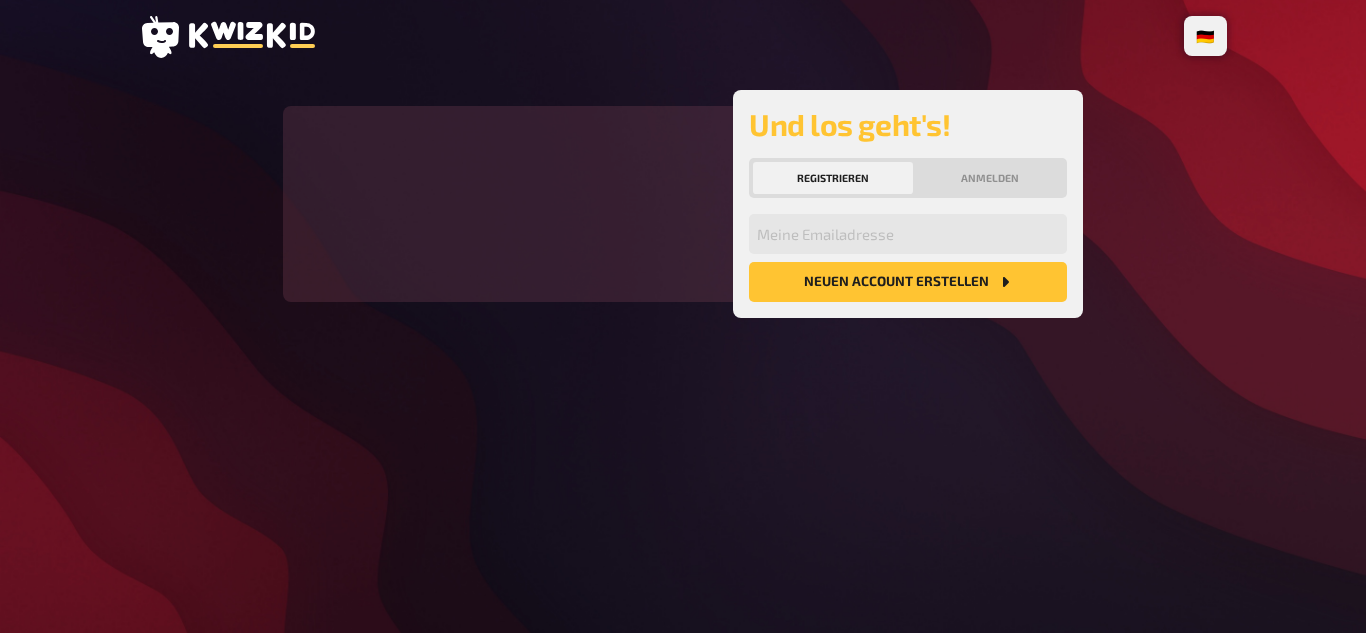 scroll, scrollTop: 0, scrollLeft: 0, axis: both 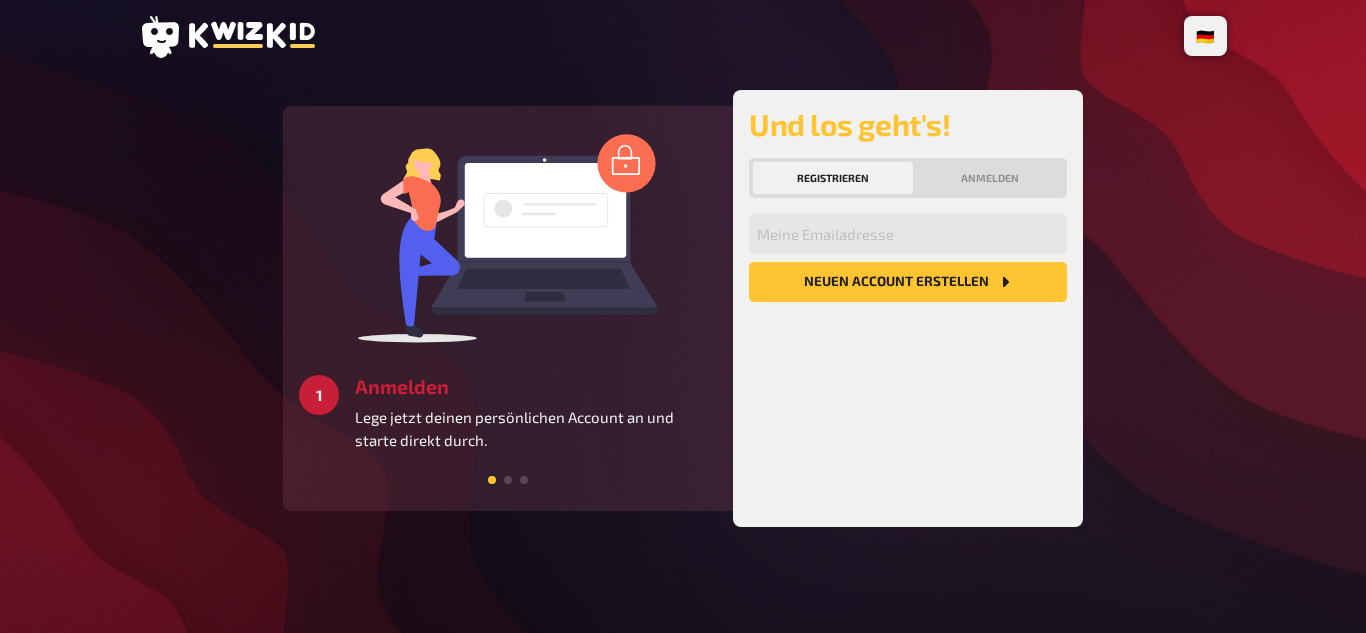 click on "Neuen Account Erstellen" at bounding box center [908, 282] 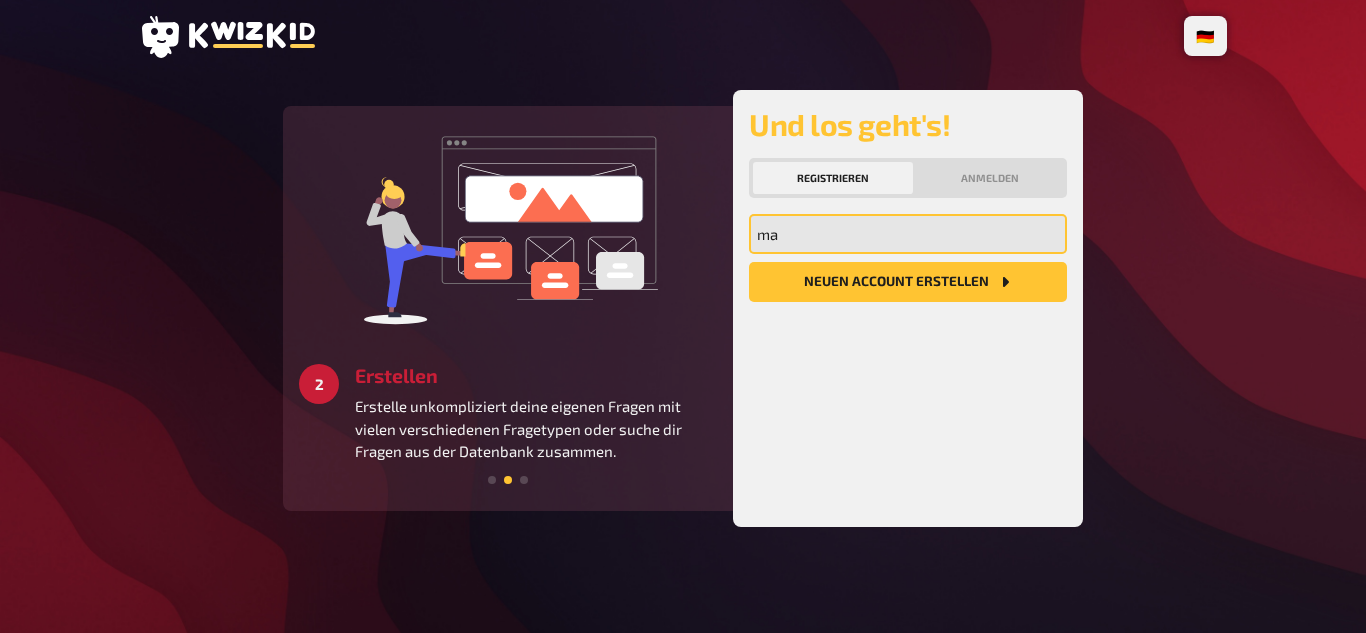type on "[EMAIL_ADDRESS][DOMAIN_NAME]" 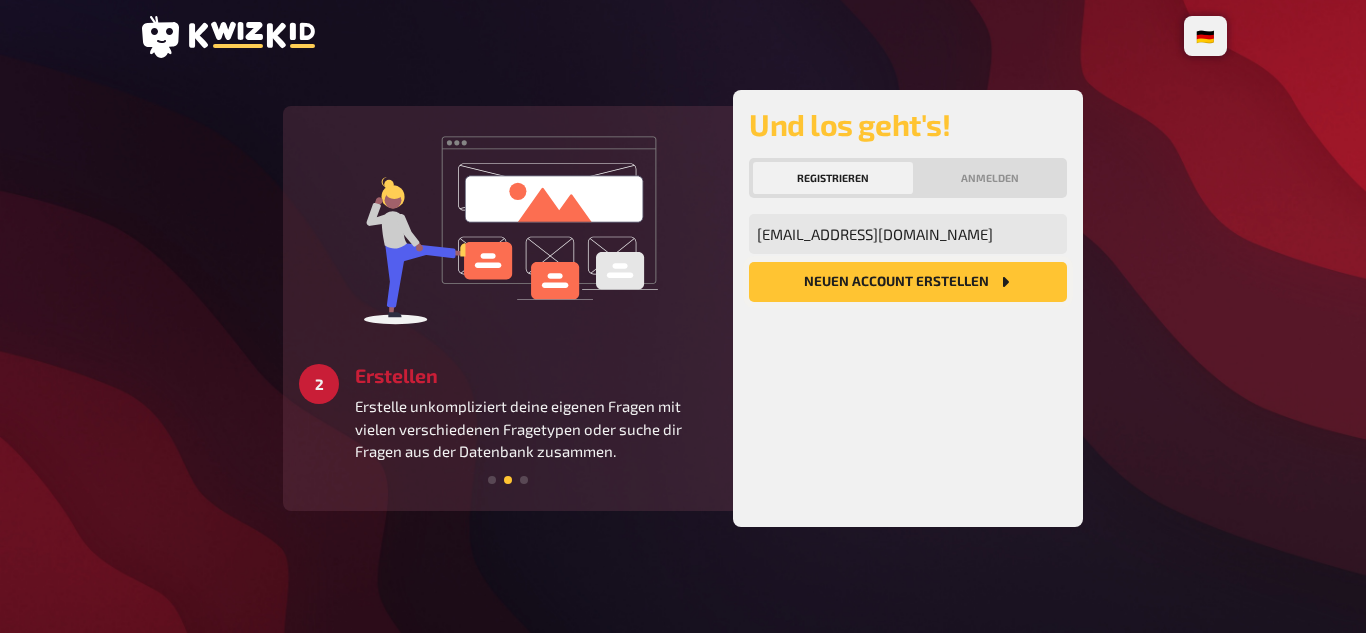 click on "Neuen Account Erstellen" at bounding box center (908, 282) 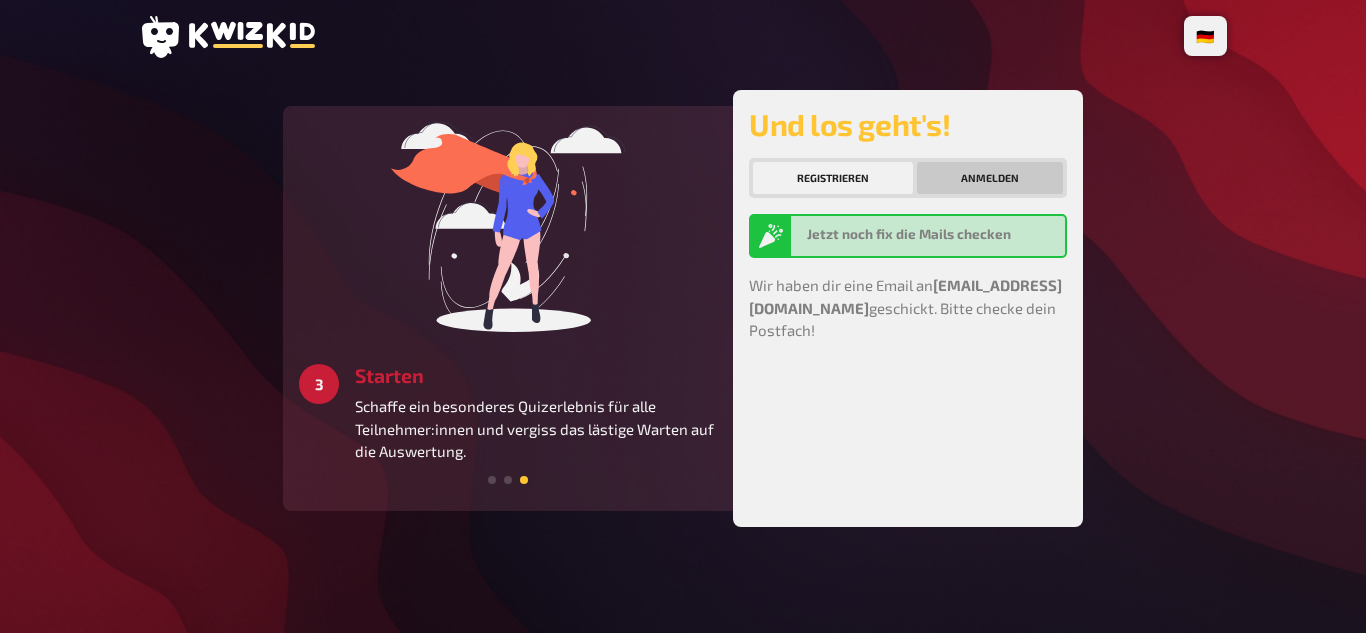 click on "Anmelden" at bounding box center [990, 178] 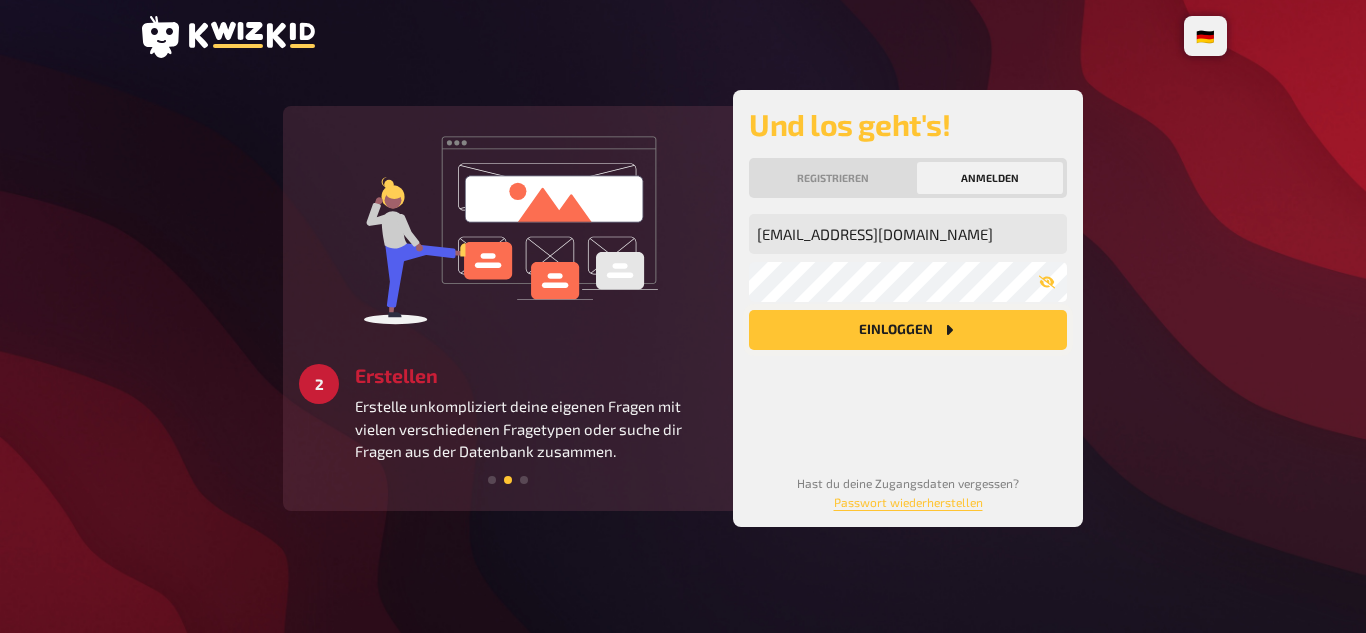 click on "Einloggen" at bounding box center (908, 330) 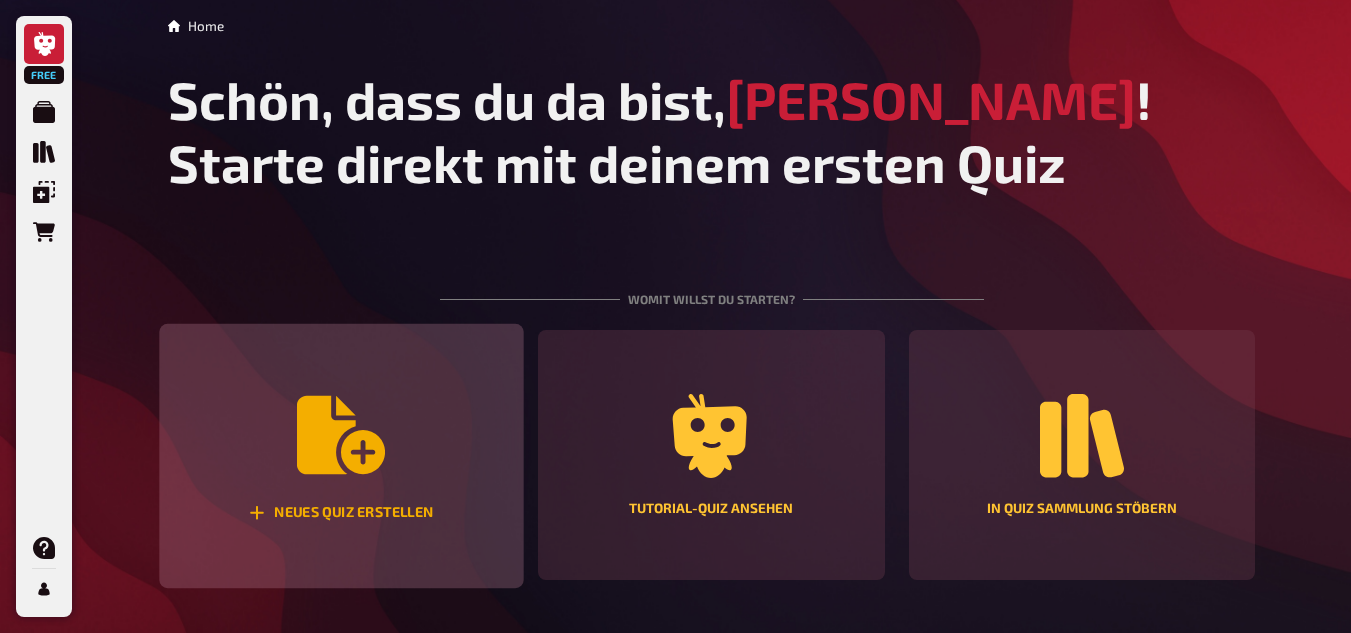 click 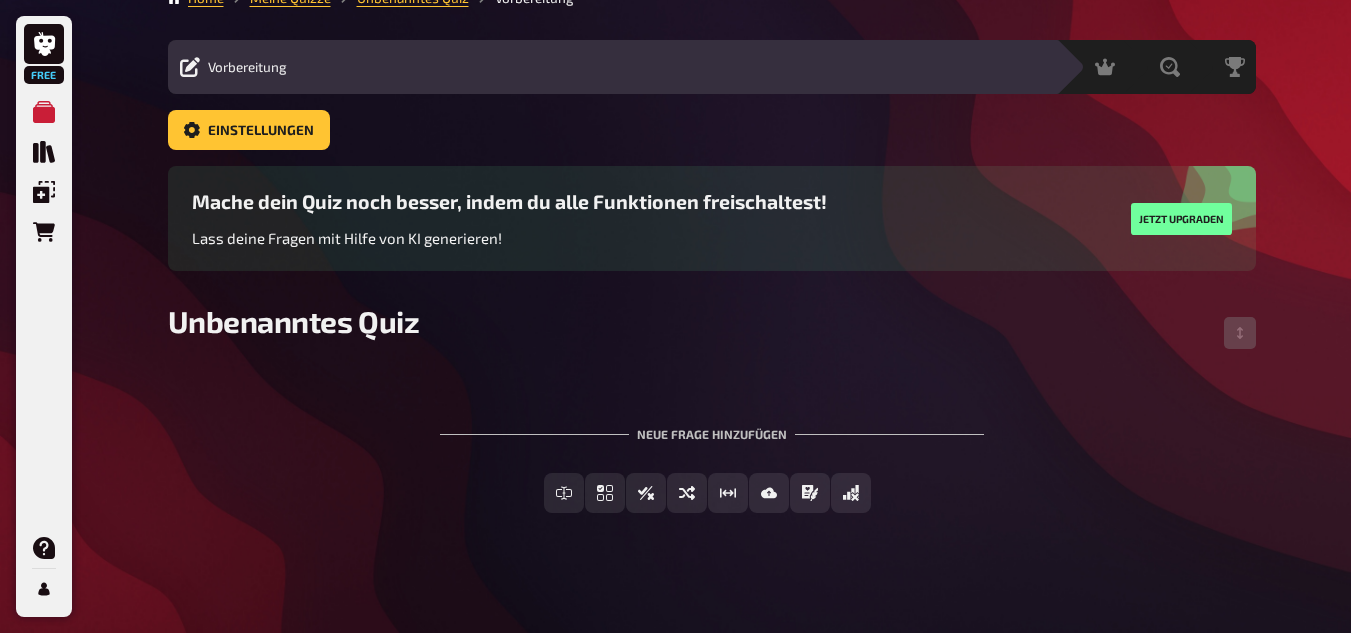 scroll, scrollTop: 36, scrollLeft: 0, axis: vertical 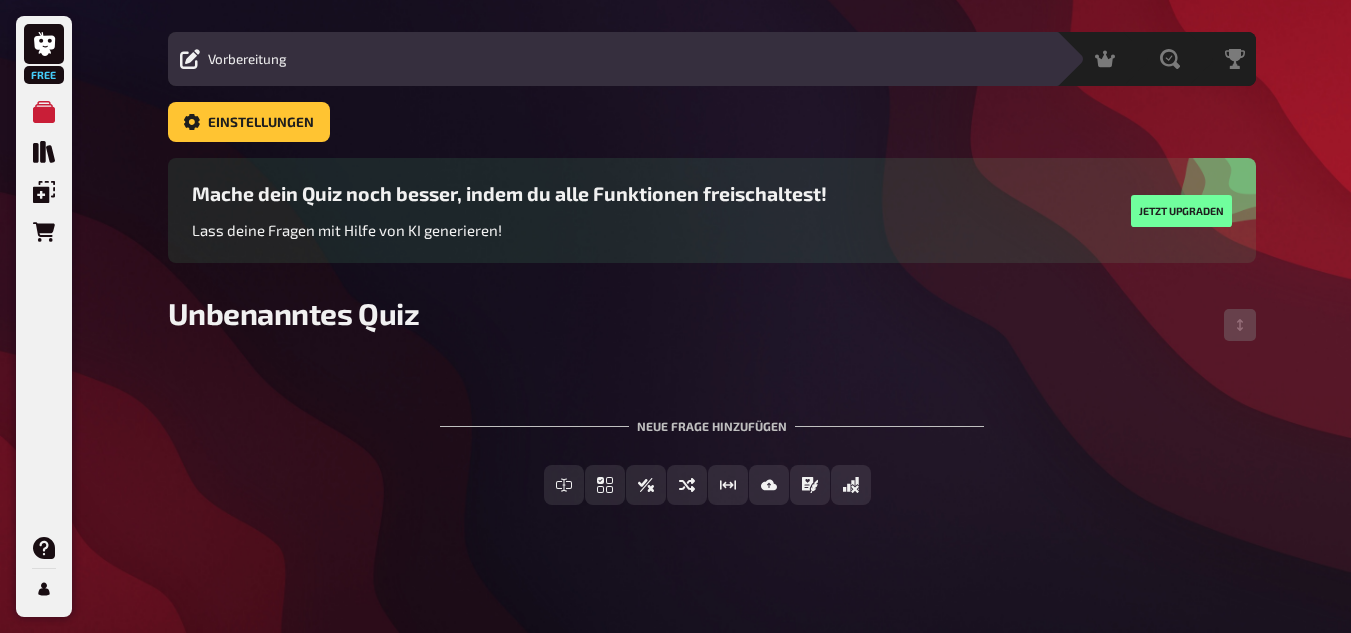 click on "Neue Frage hinzufügen" at bounding box center (712, 418) 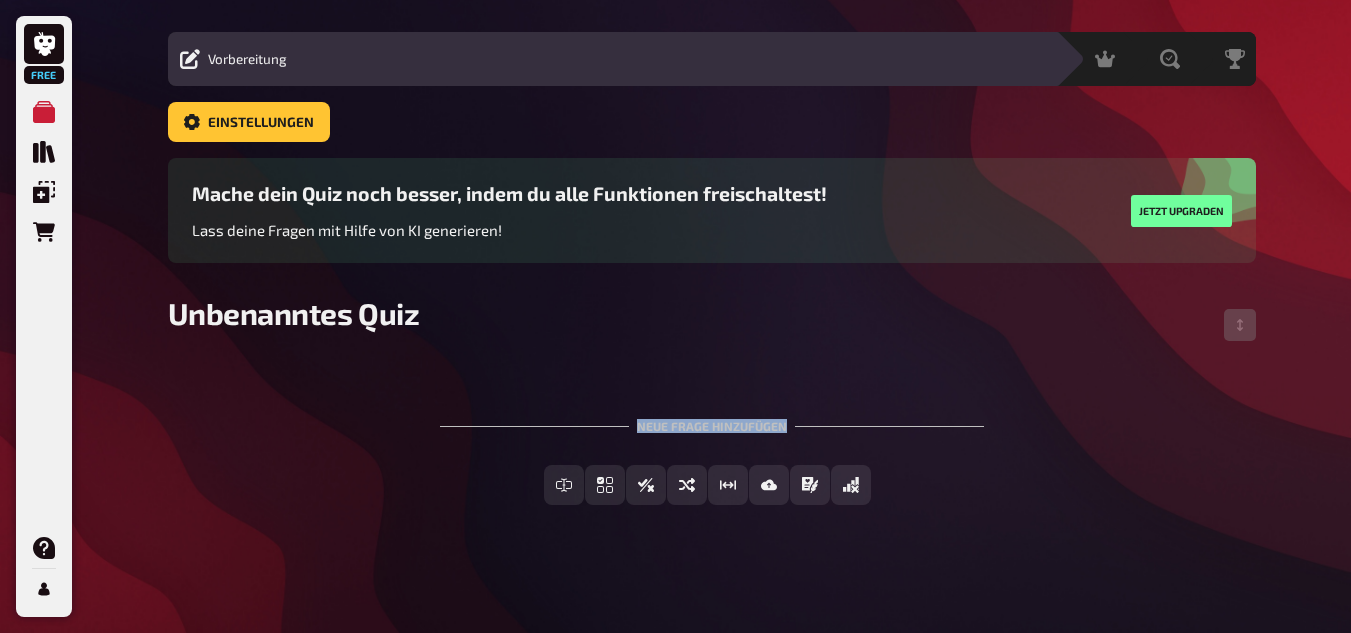 drag, startPoint x: 640, startPoint y: 430, endPoint x: 783, endPoint y: 430, distance: 143 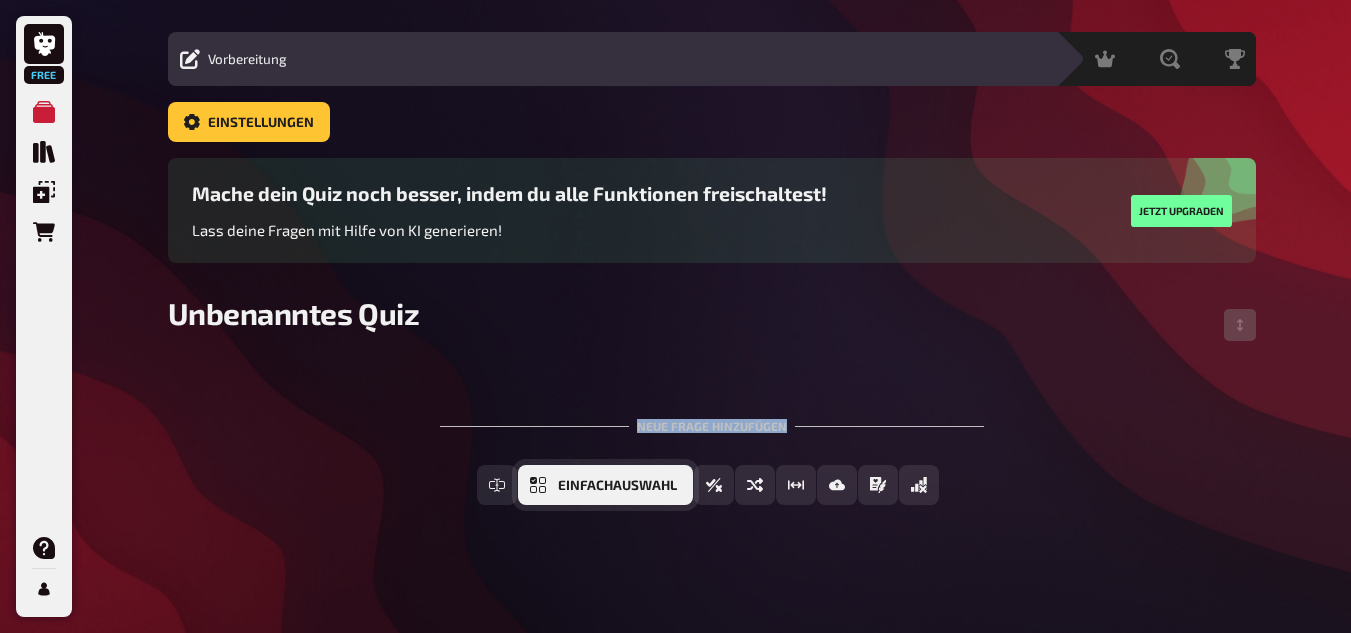 click on "Einfachauswahl" at bounding box center (617, 486) 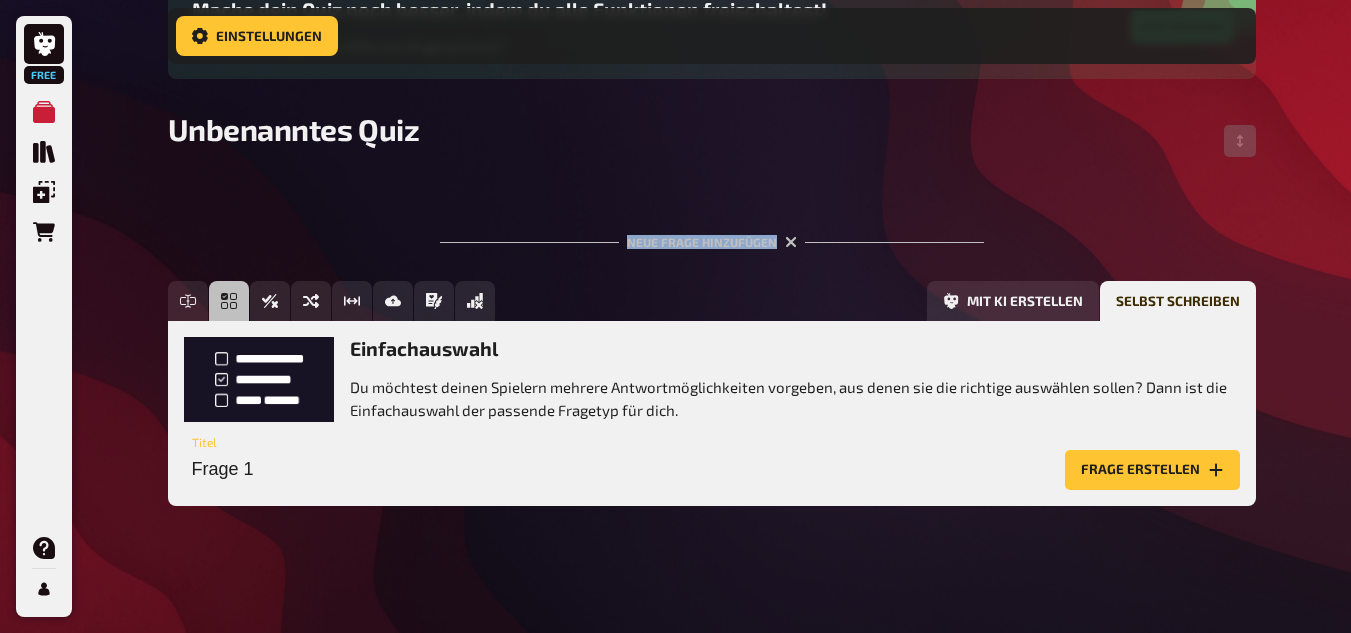 scroll, scrollTop: 237, scrollLeft: 0, axis: vertical 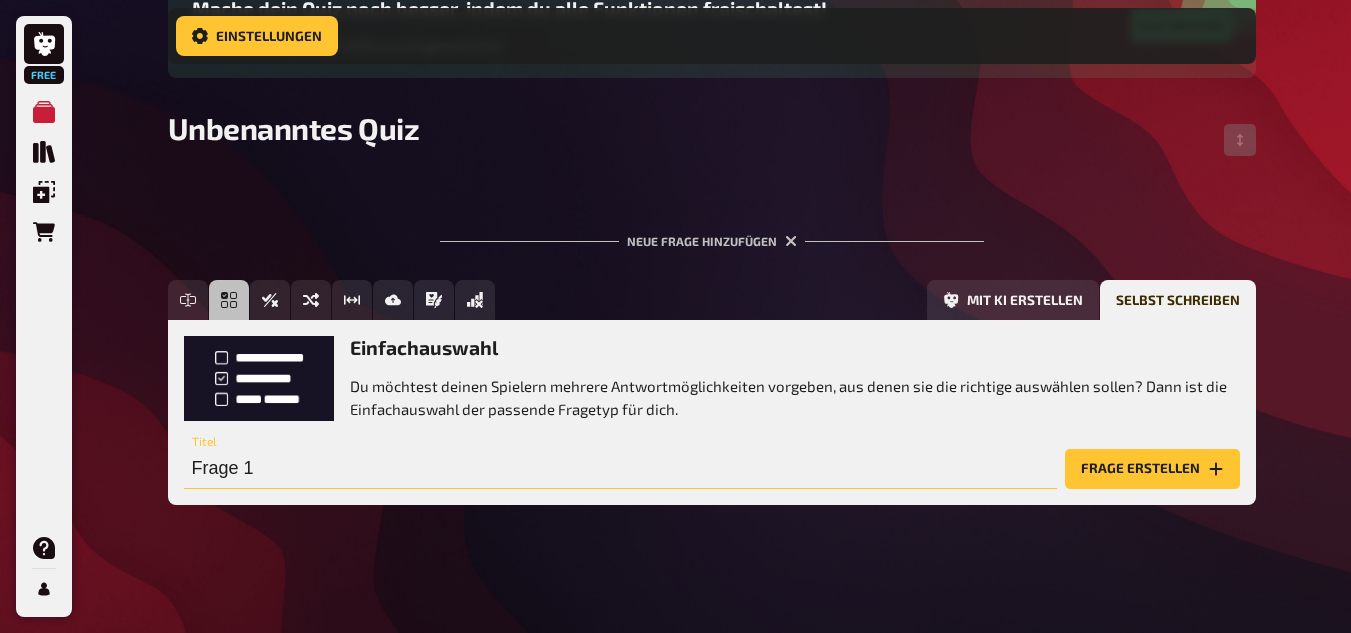 click on "Frage 1" at bounding box center (620, 469) 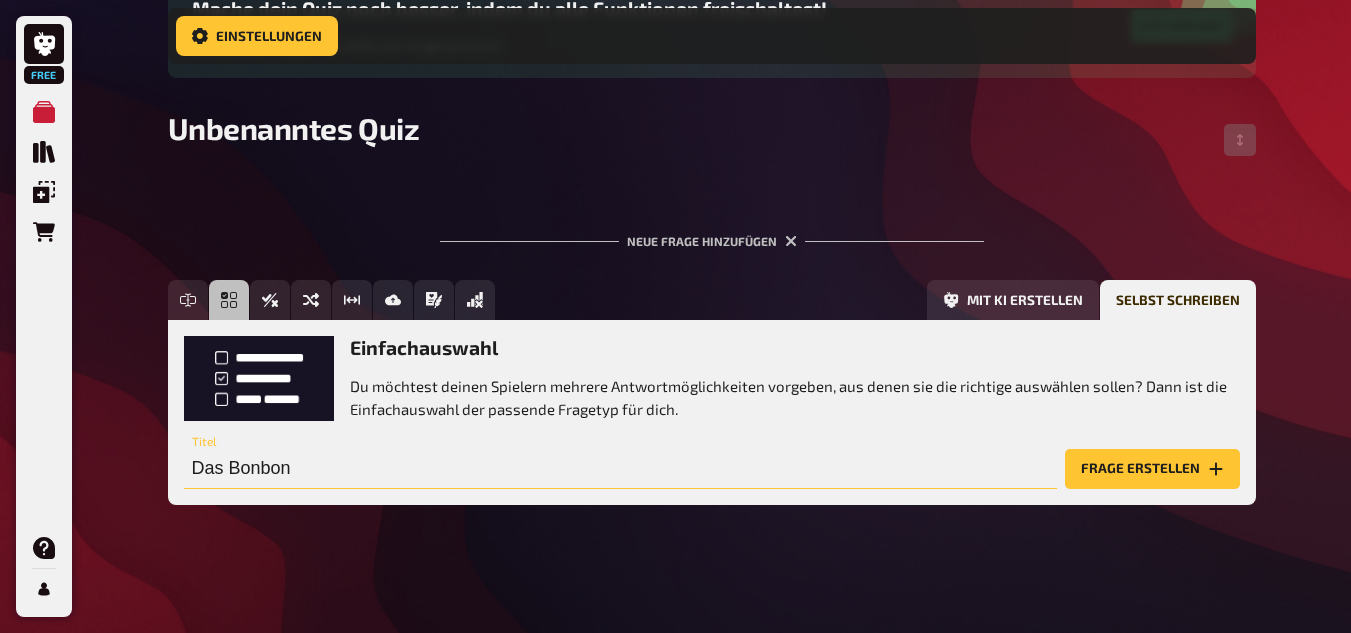 drag, startPoint x: 420, startPoint y: 467, endPoint x: 269, endPoint y: 467, distance: 151 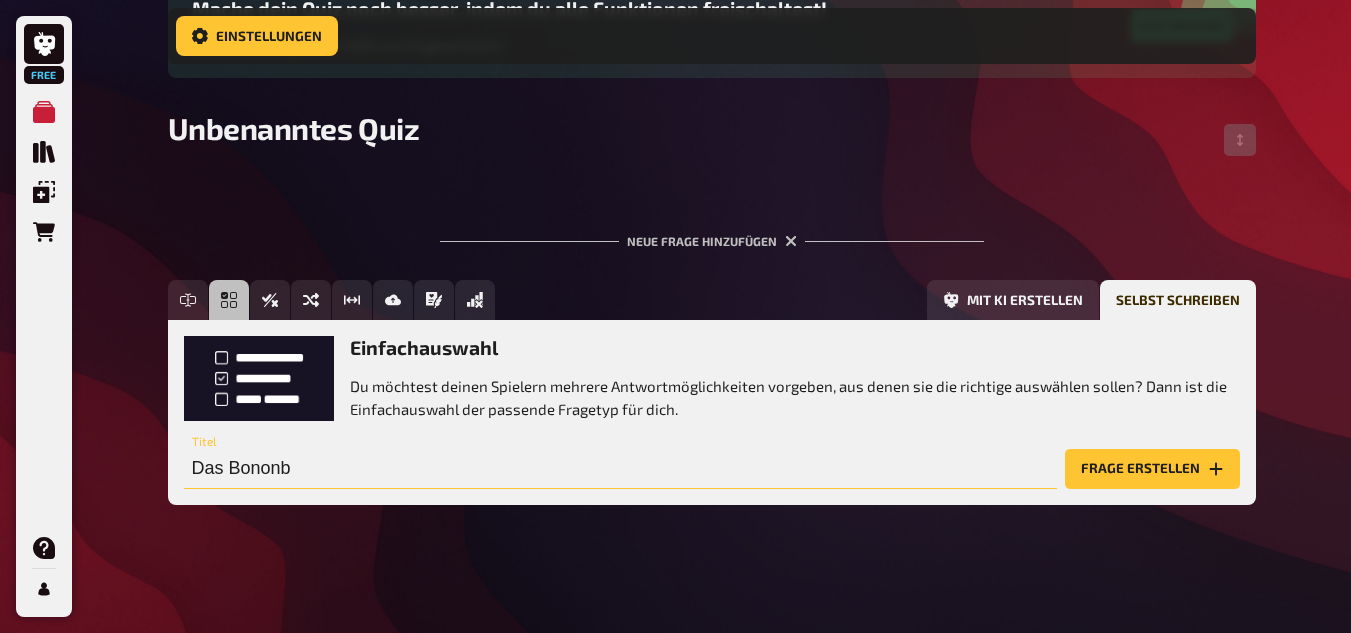 drag, startPoint x: 315, startPoint y: 461, endPoint x: 180, endPoint y: 464, distance: 135.03333 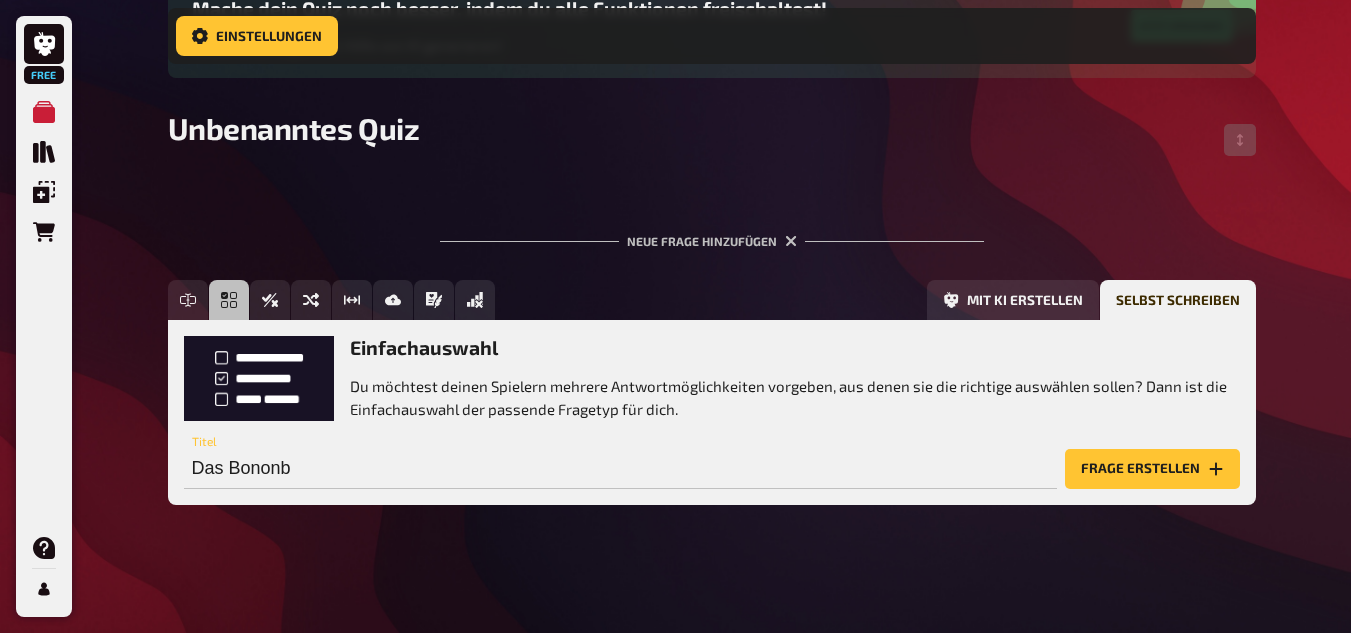 click on "Einfachauswahl Du möchtest deinen Spielern mehrere Antwortmöglichkeiten vorgeben, aus denen sie die richtige auswählen sollen? Dann ist die Einfachauswahl der passende Fragetyp für dich. Das Bononb Titel Frage erstellen" at bounding box center [712, 412] 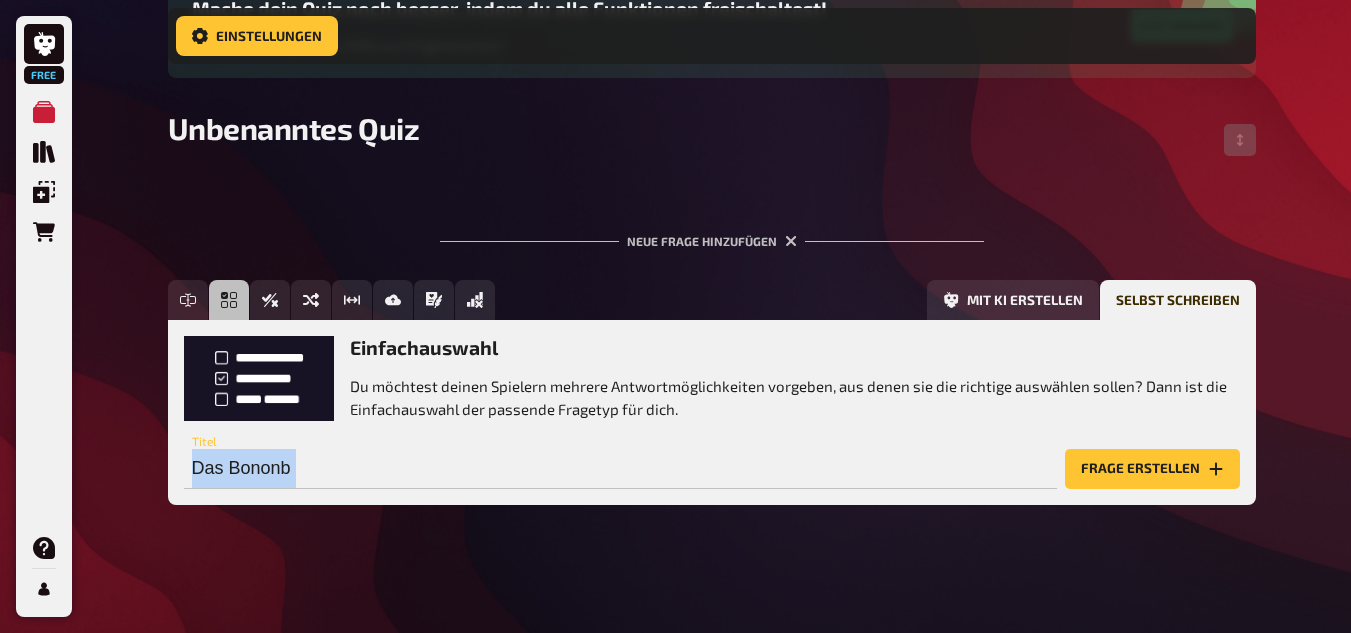 click on "Einfachauswahl Du möchtest deinen Spielern mehrere Antwortmöglichkeiten vorgeben, aus denen sie die richtige auswählen sollen? Dann ist die Einfachauswahl der passende Fragetyp für dich. Das Bononb Titel Frage erstellen" at bounding box center (712, 412) 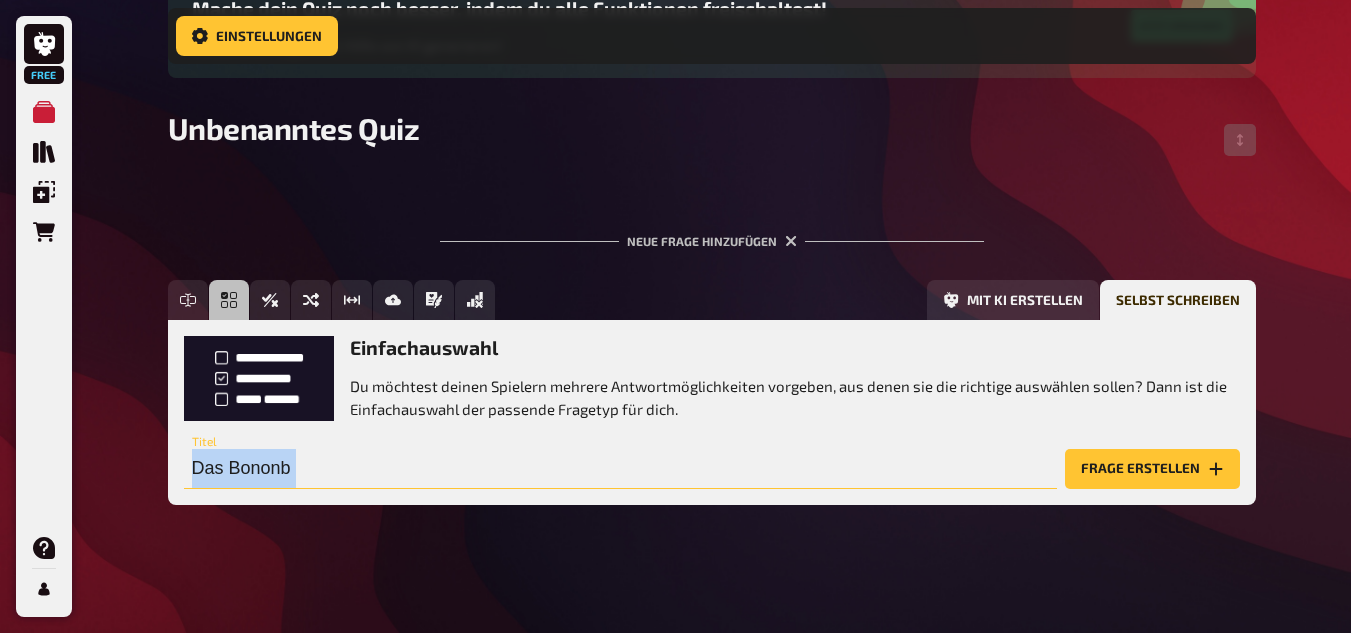 click on "Das Bononb" at bounding box center (620, 469) 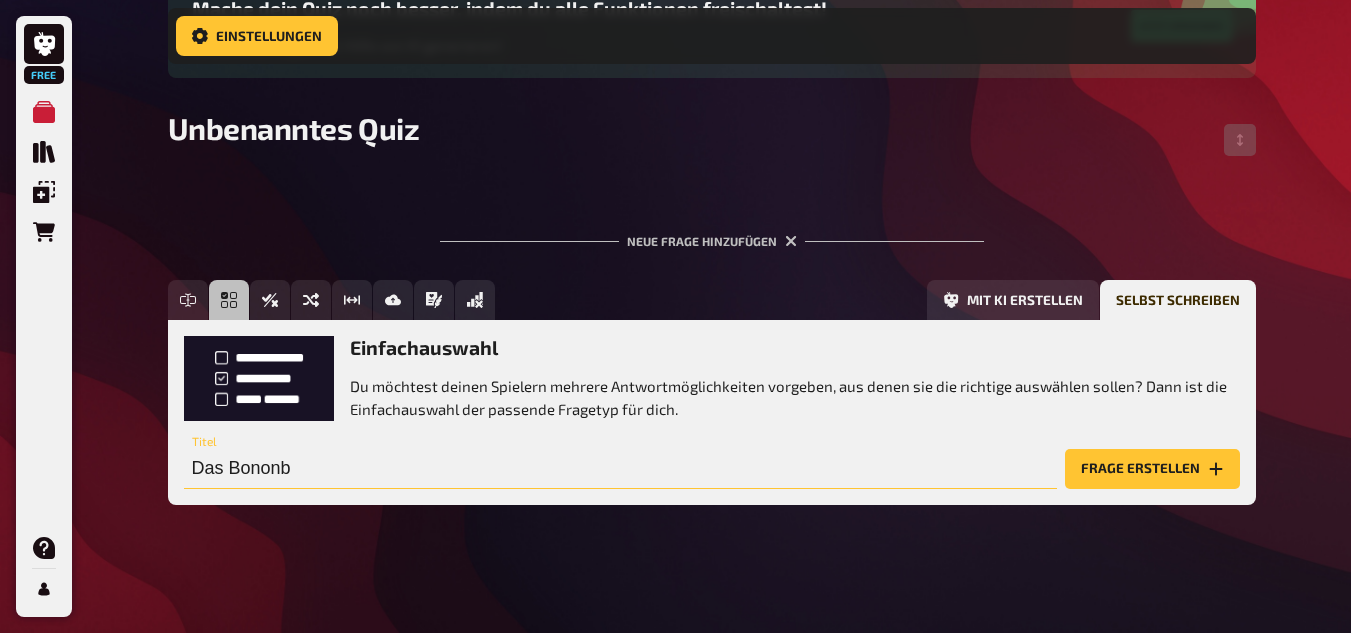 drag, startPoint x: 304, startPoint y: 476, endPoint x: 183, endPoint y: 473, distance: 121.037186 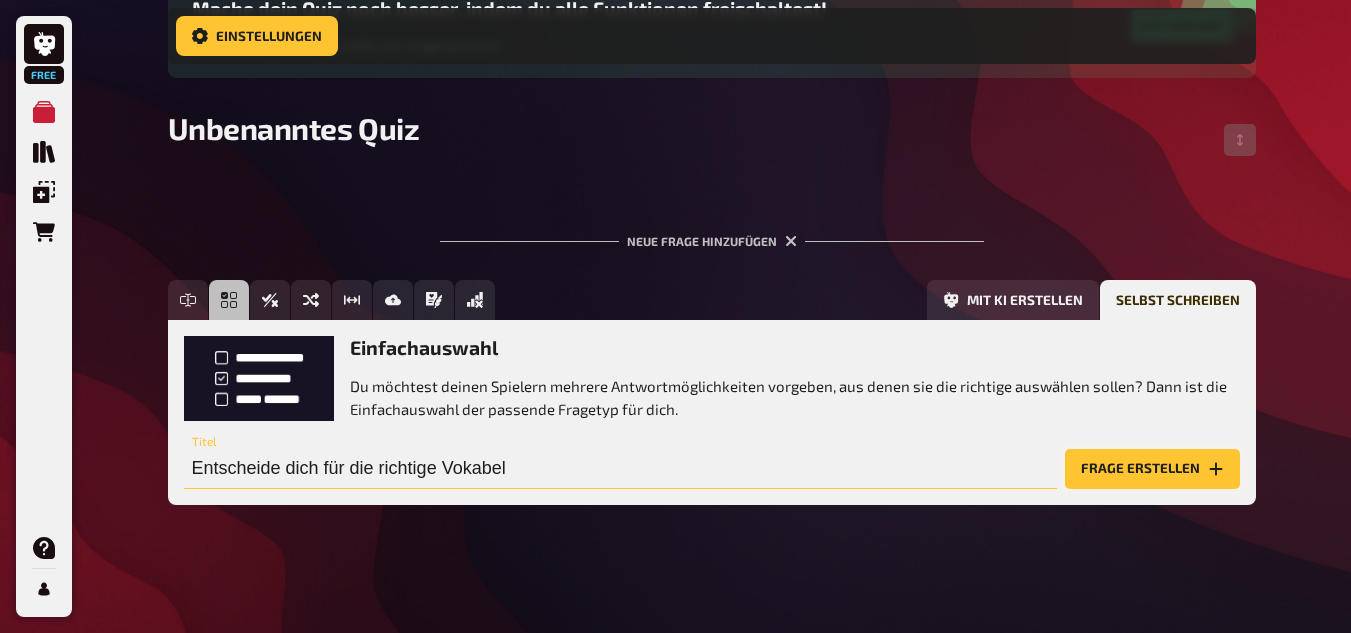 type on "Entscheide dich für die richtige Vokabel" 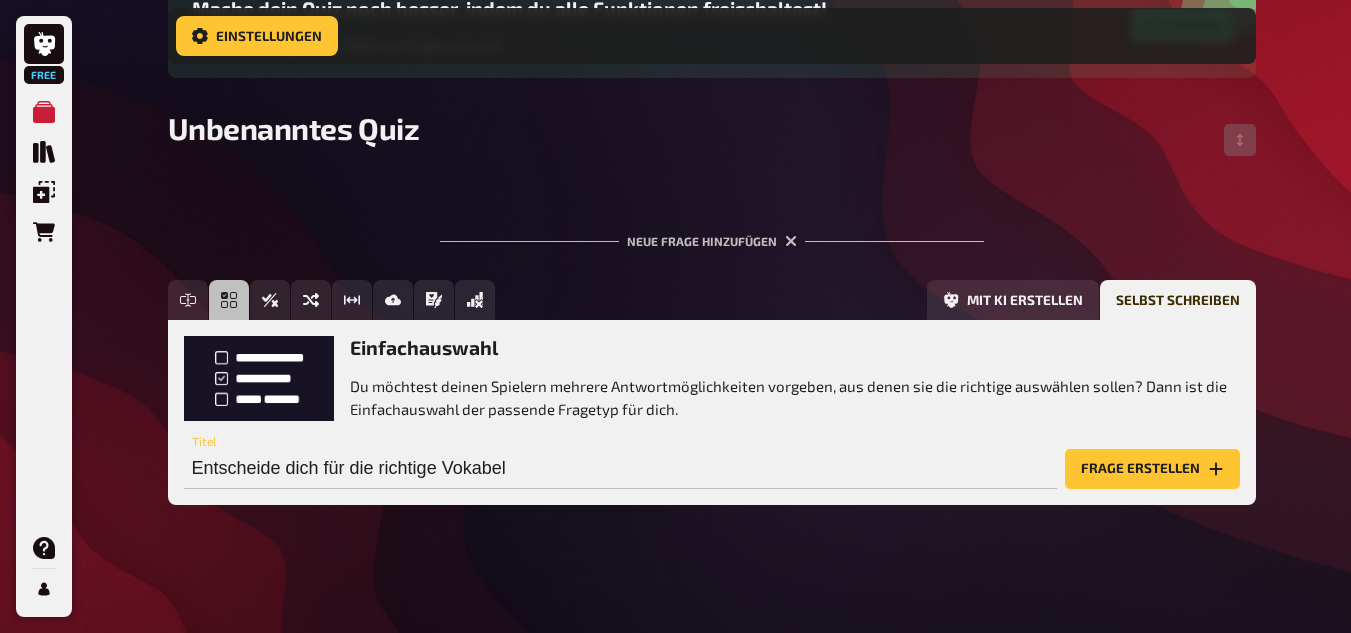 click on "Frage erstellen" at bounding box center [1152, 469] 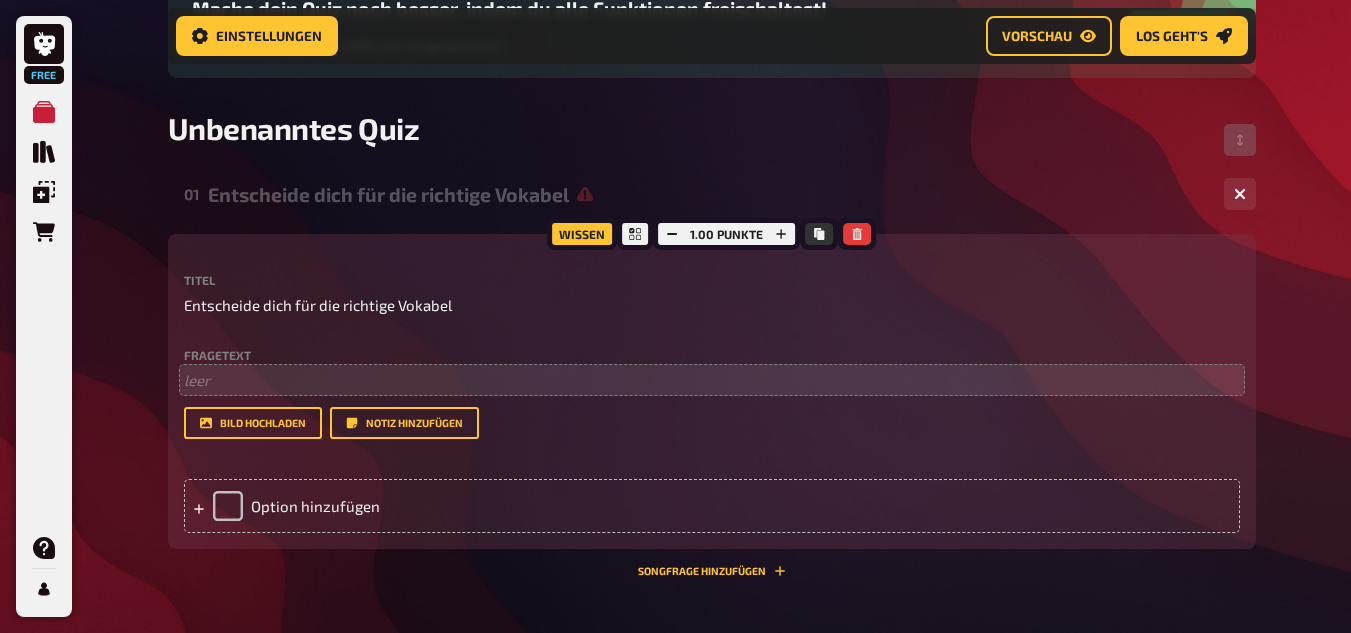 scroll, scrollTop: 337, scrollLeft: 0, axis: vertical 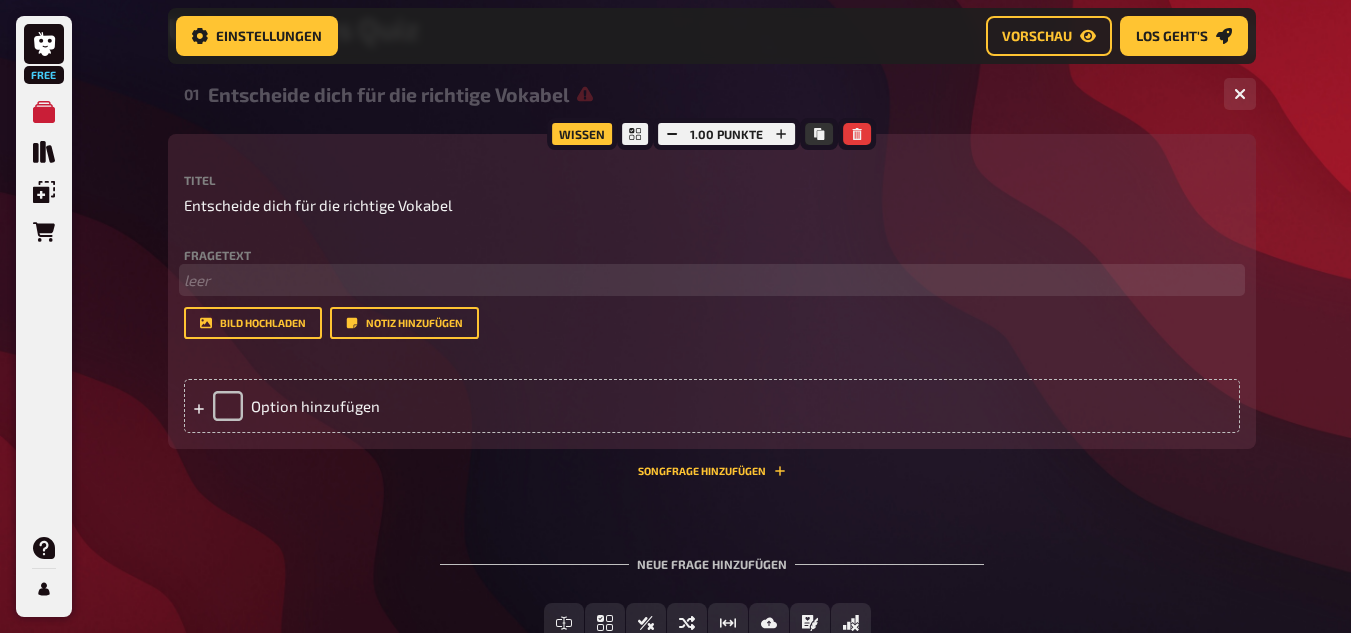 click on "﻿ leer" at bounding box center (712, 280) 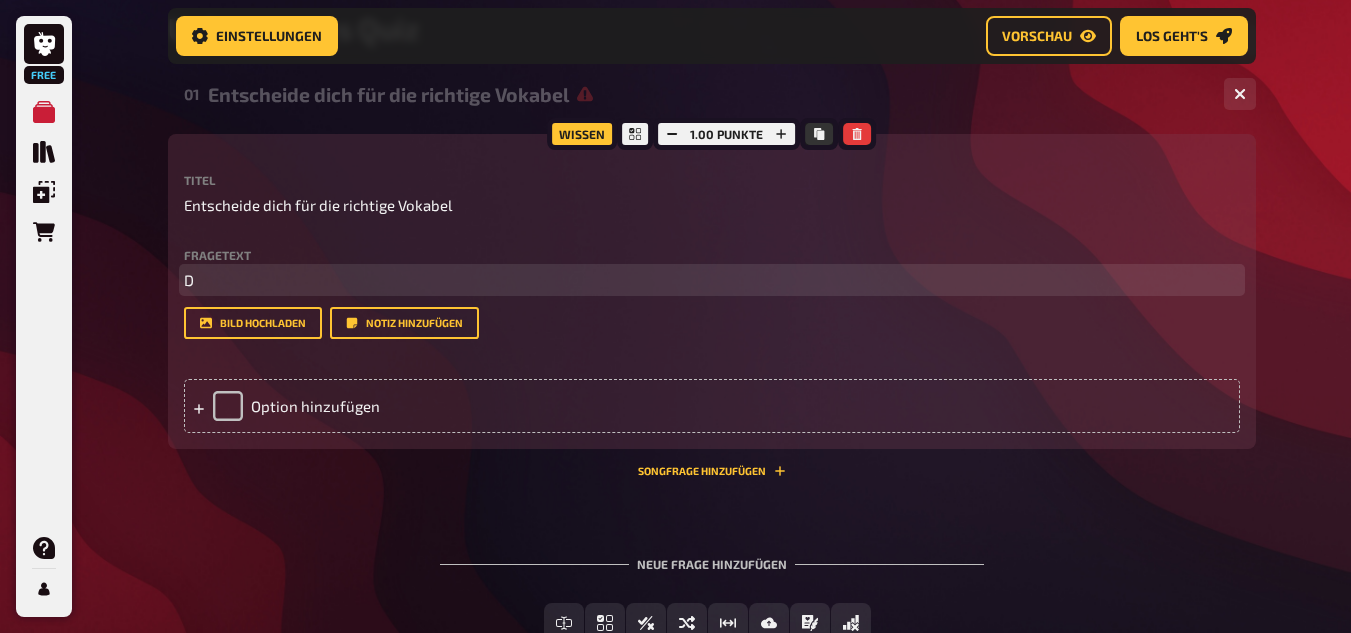type 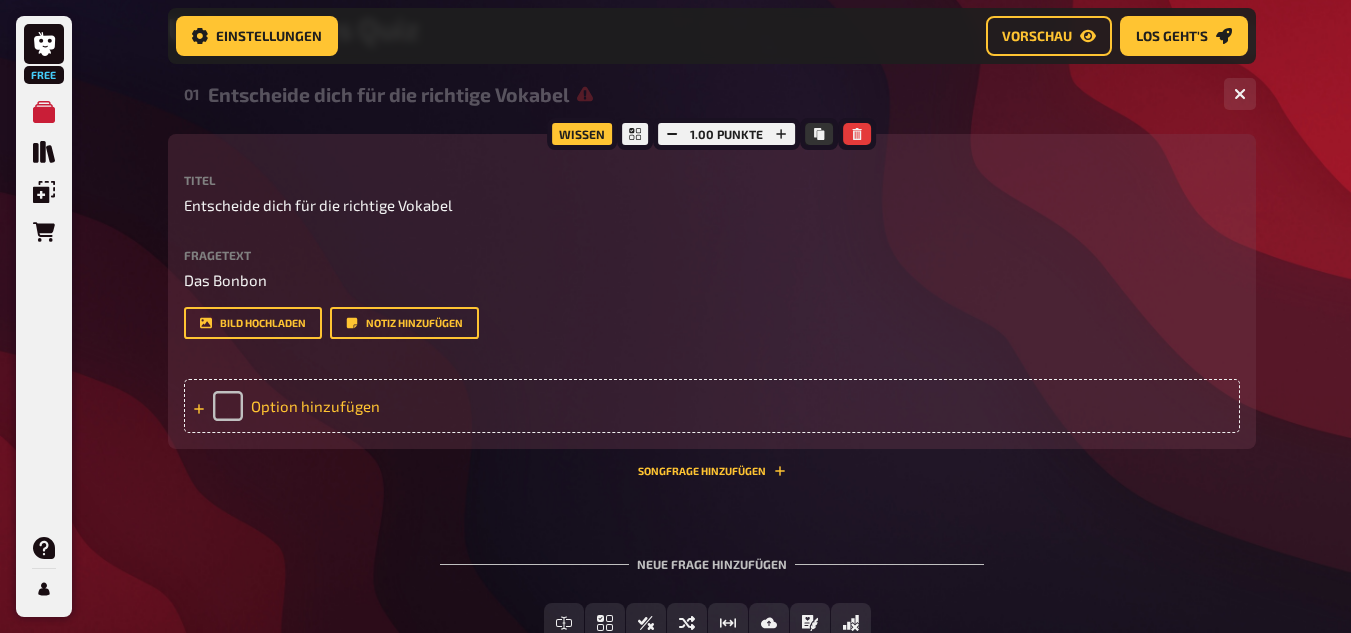 click 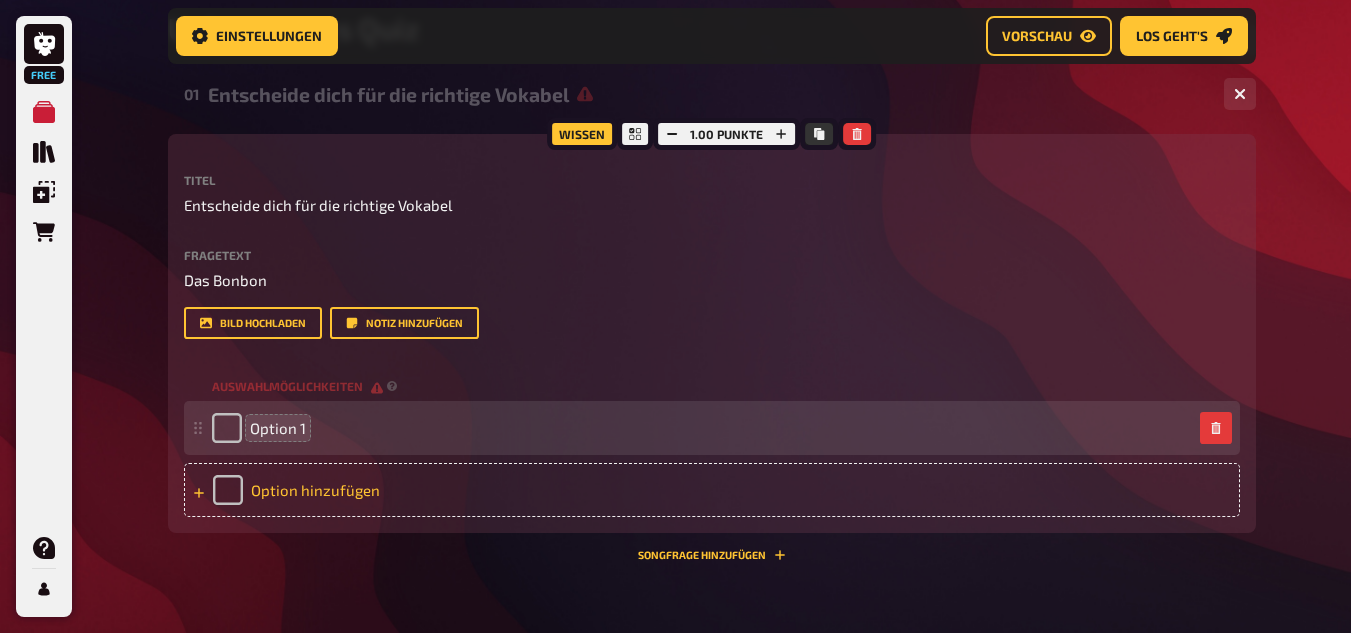 click on "Option 1" at bounding box center (278, 428) 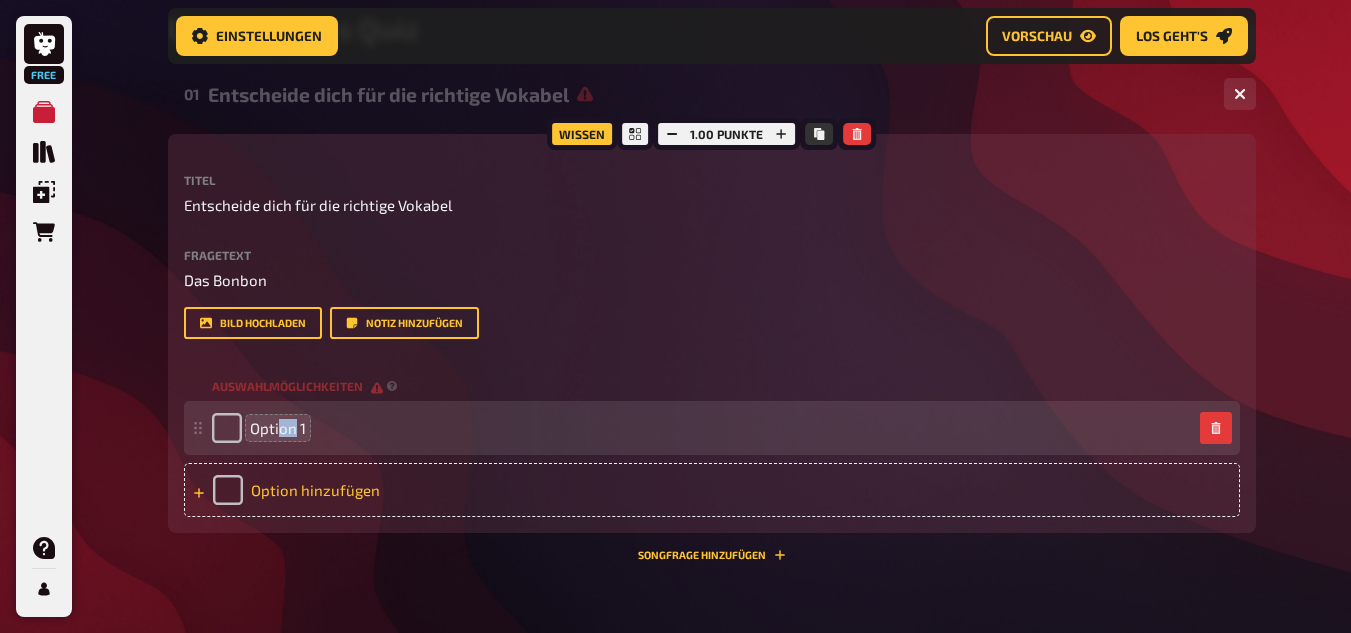 drag, startPoint x: 287, startPoint y: 425, endPoint x: 267, endPoint y: 425, distance: 20 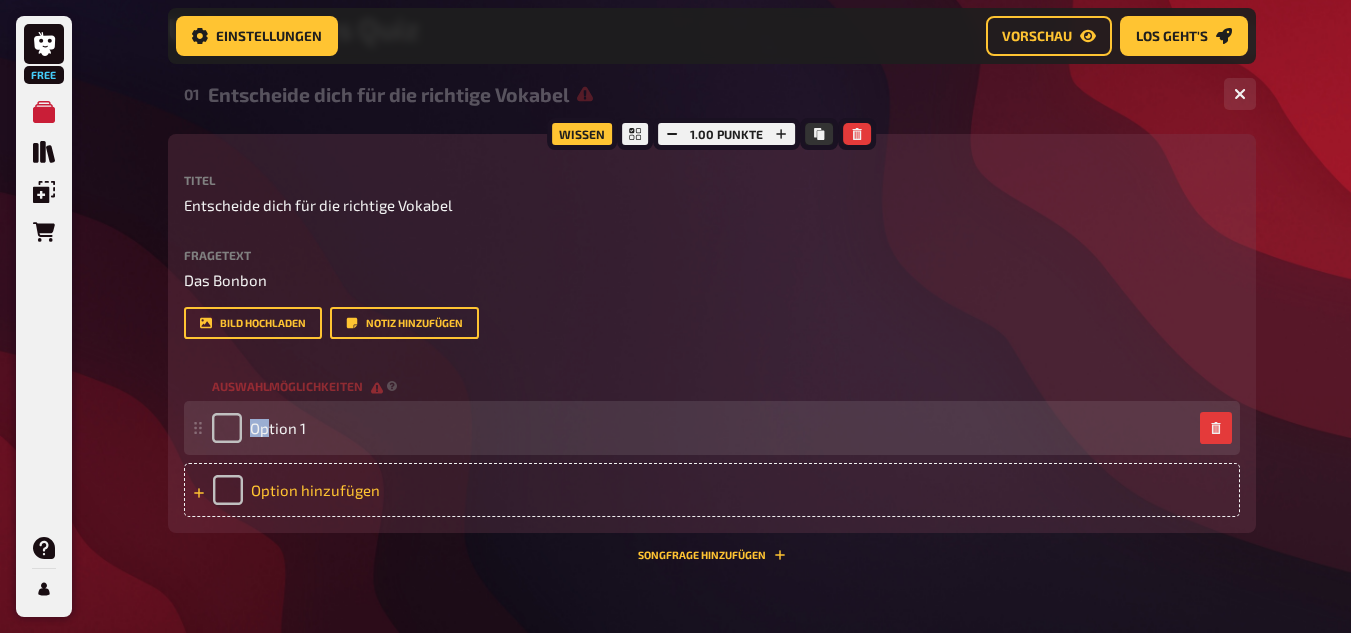 drag, startPoint x: 267, startPoint y: 425, endPoint x: 244, endPoint y: 424, distance: 23.021729 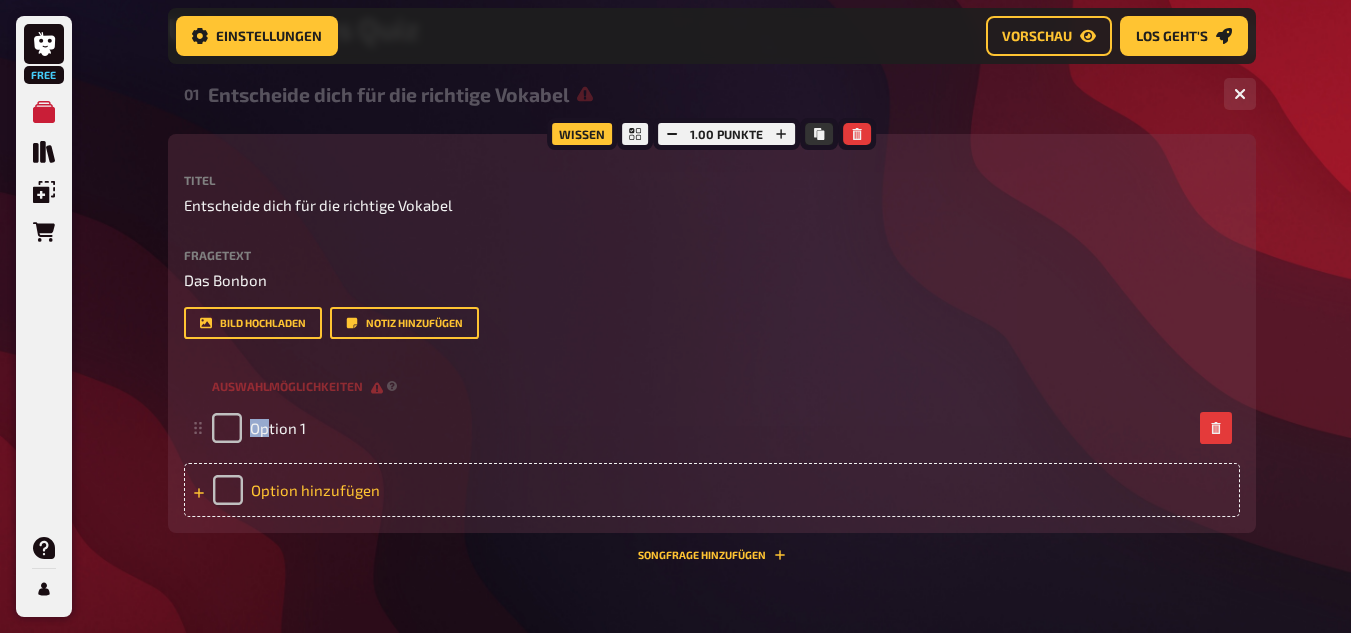 type 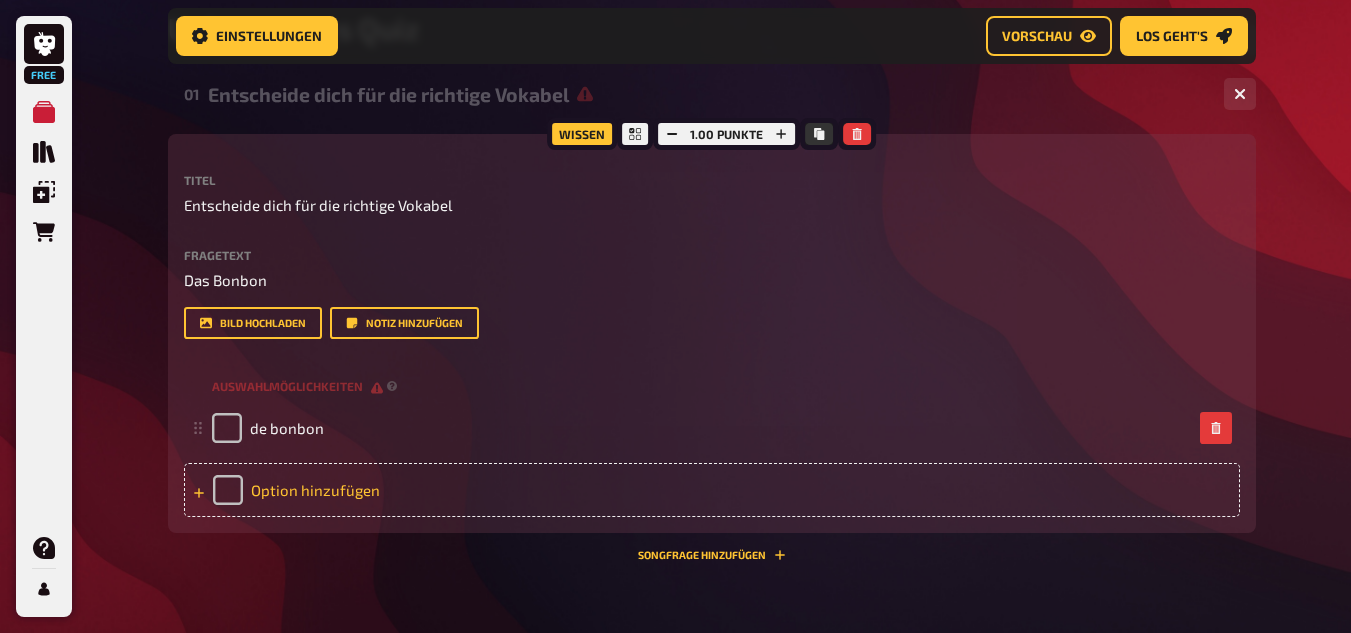 click on "Option hinzufügen" at bounding box center (712, 490) 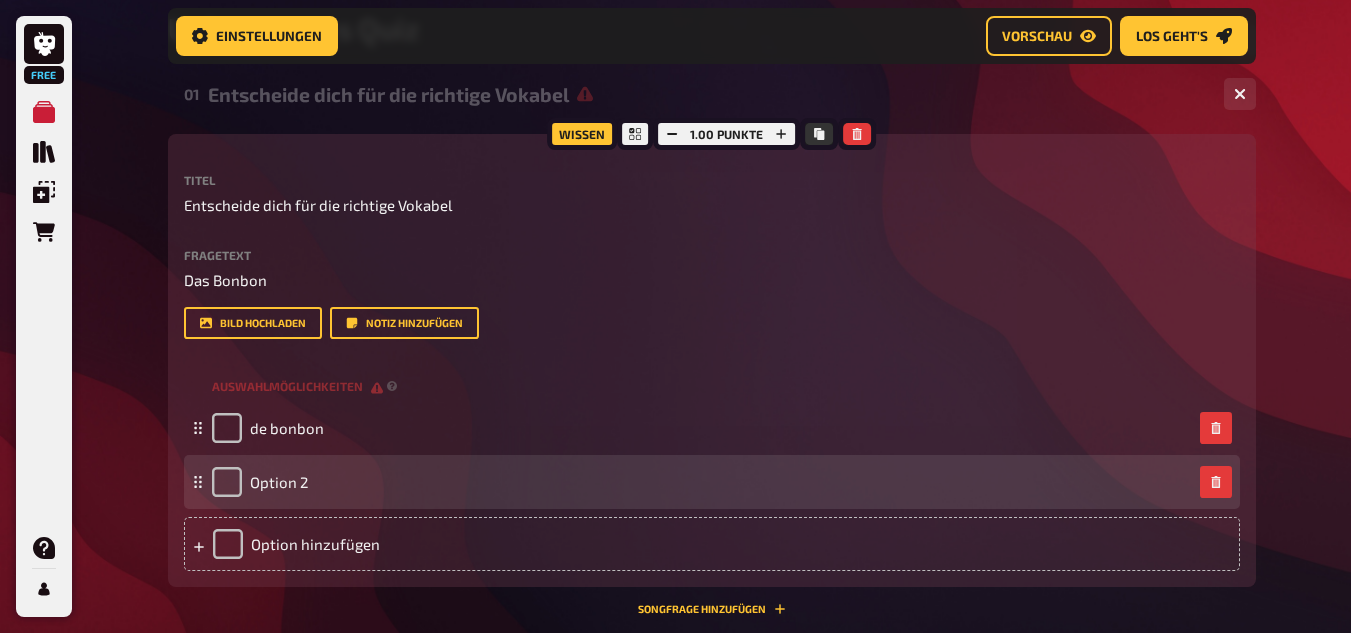 type 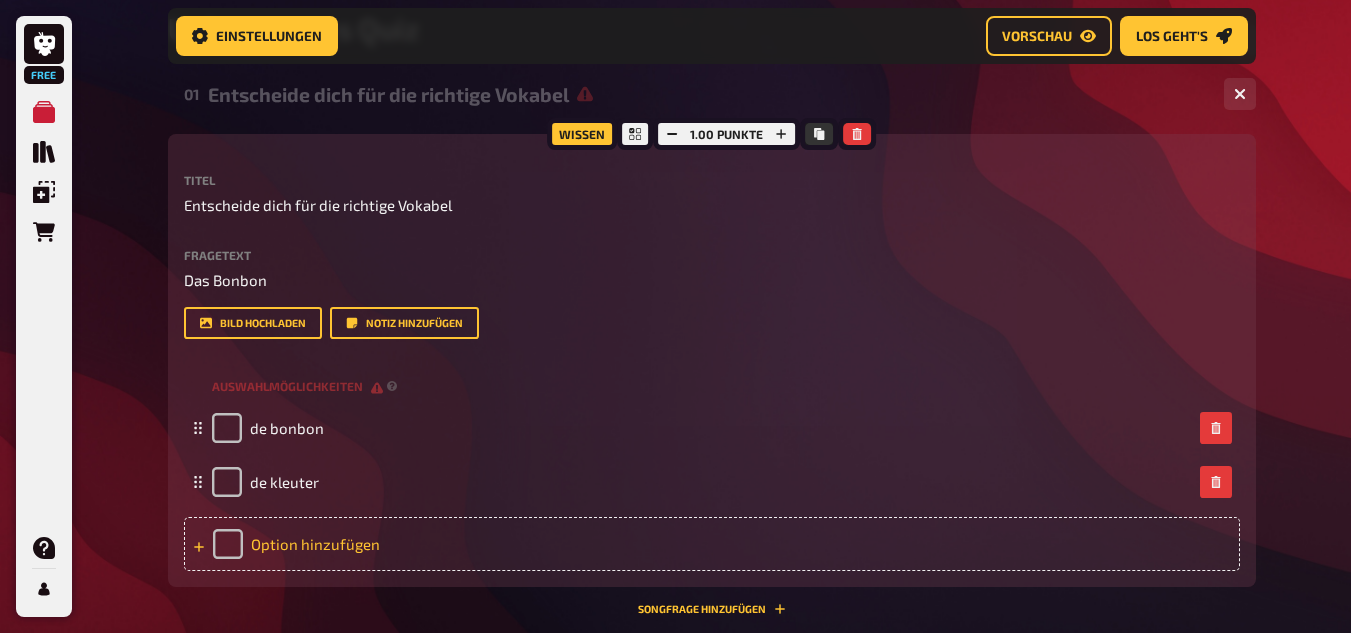 click on "Option hinzufügen" at bounding box center [712, 544] 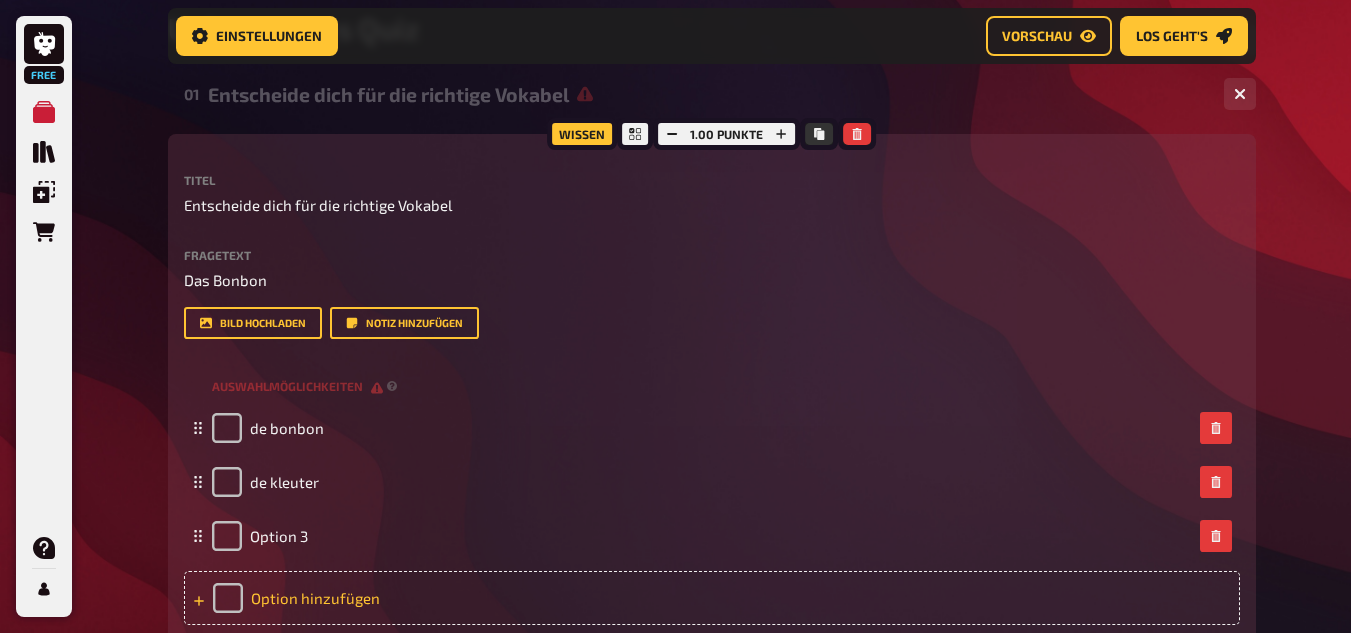 type 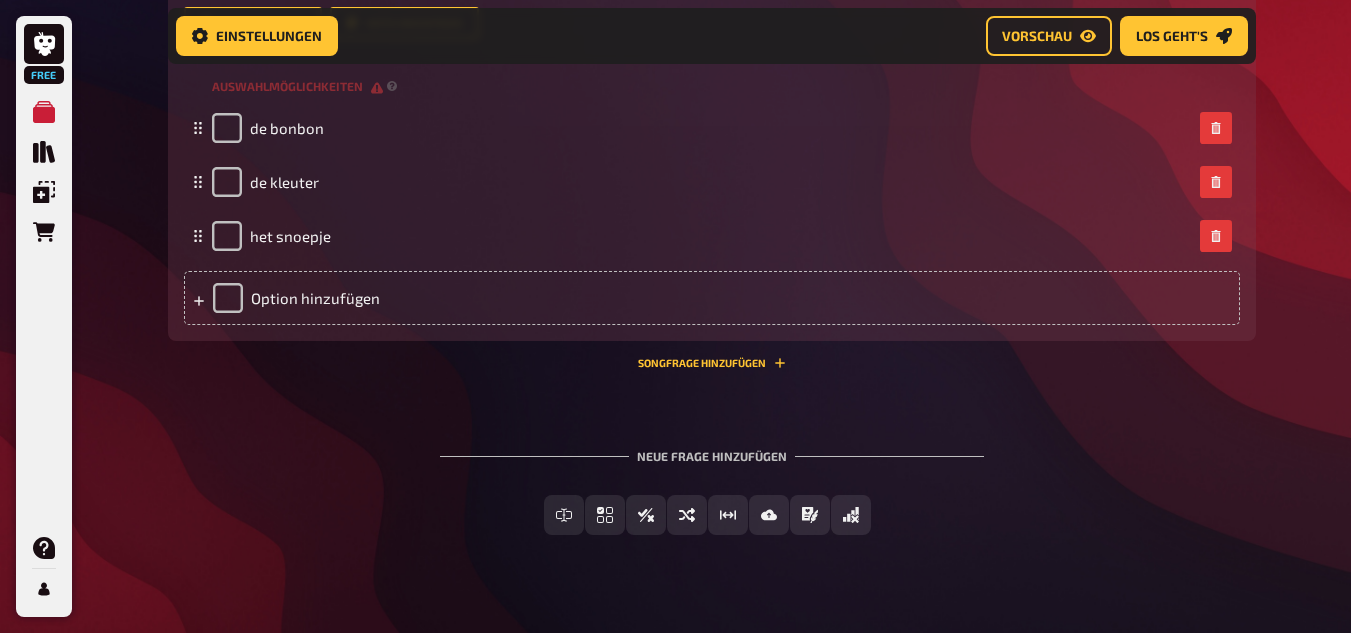 scroll, scrollTop: 537, scrollLeft: 0, axis: vertical 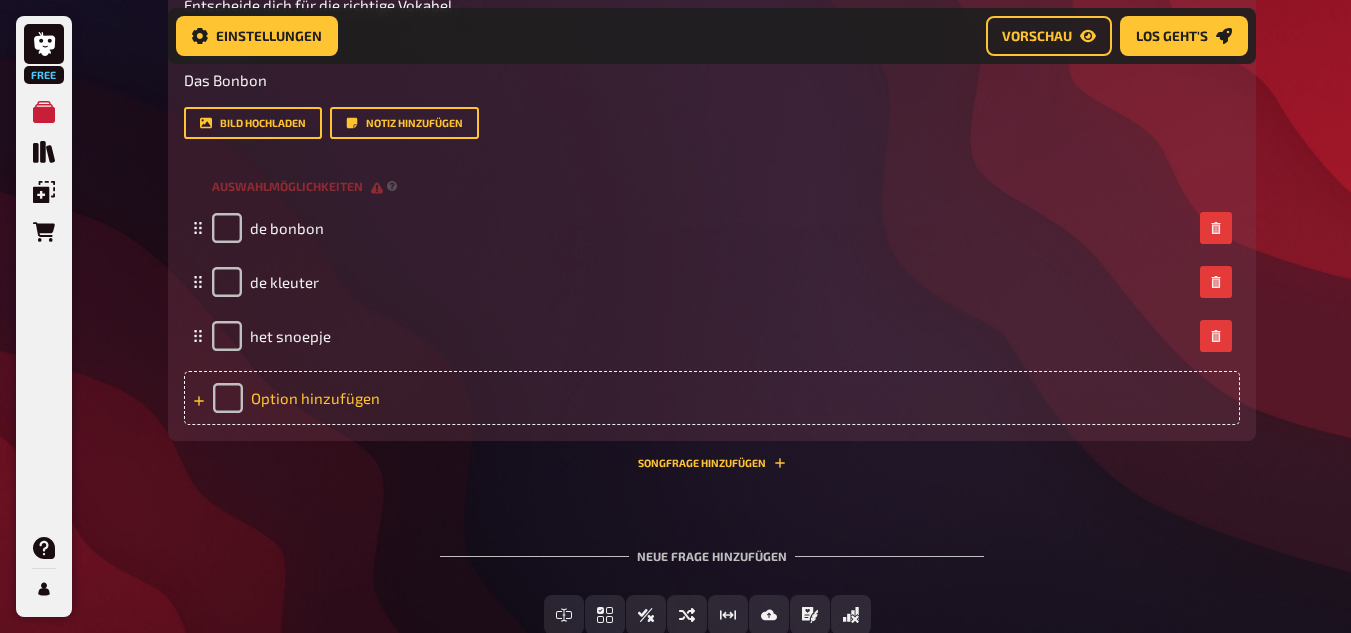 click on "Option hinzufügen" at bounding box center [712, 398] 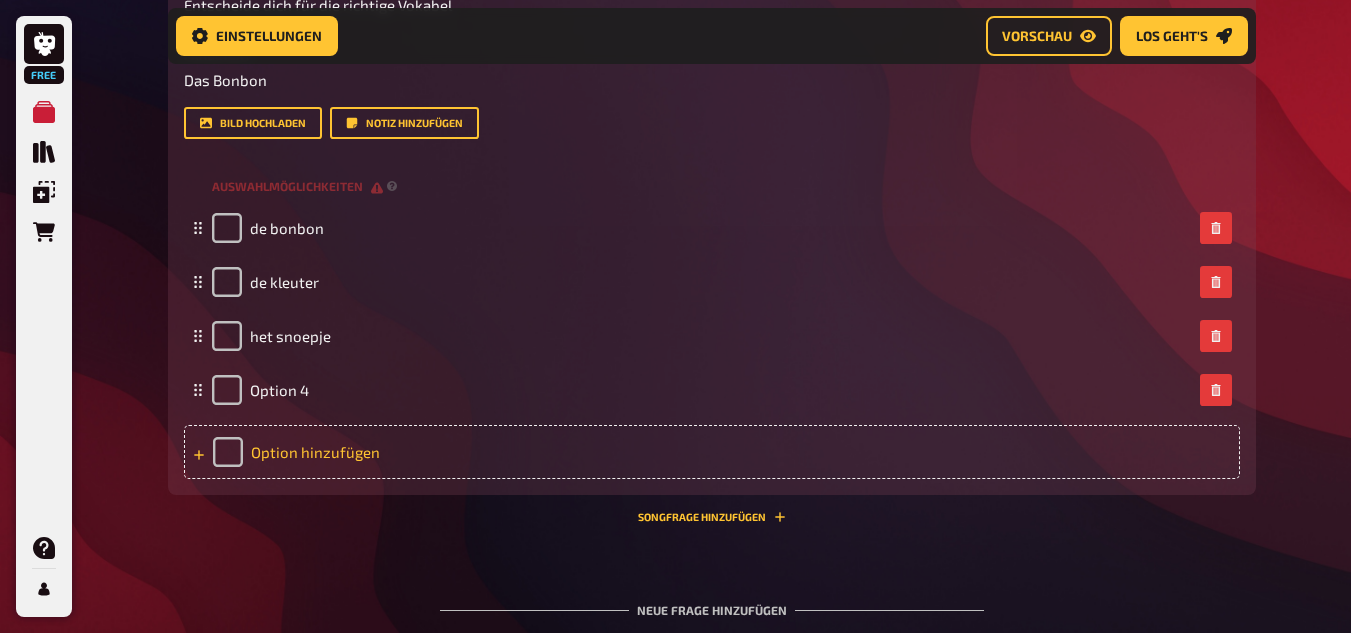 type 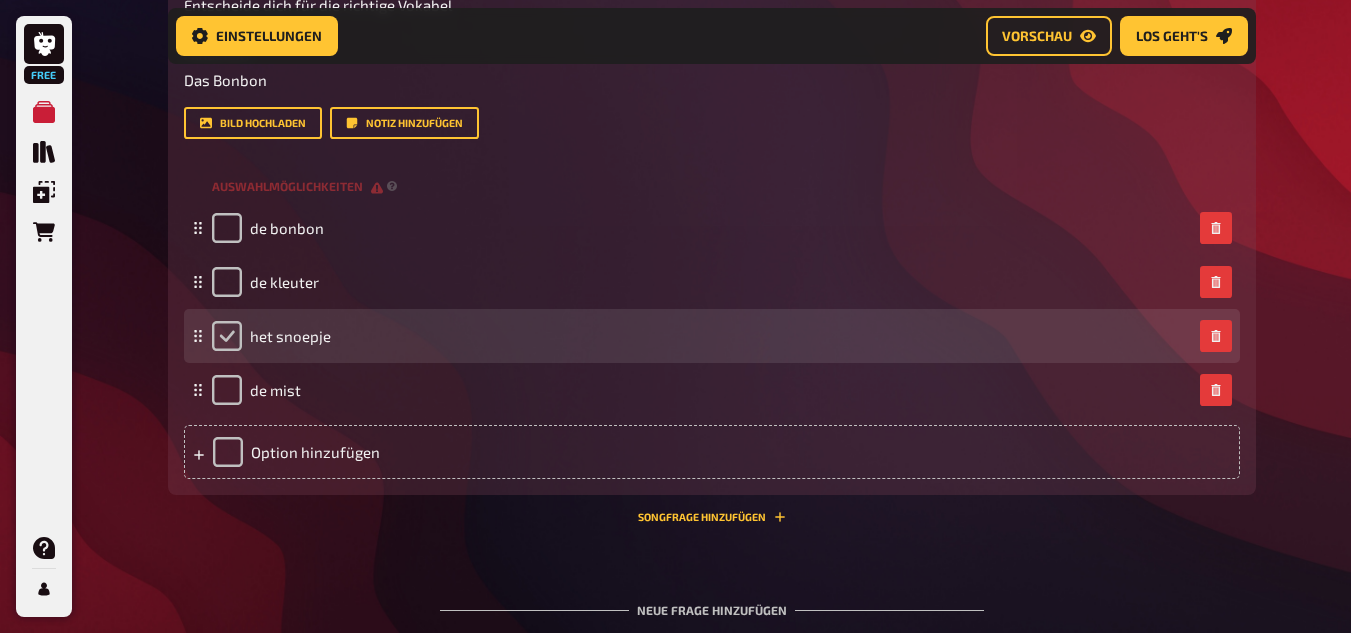 click at bounding box center (227, 336) 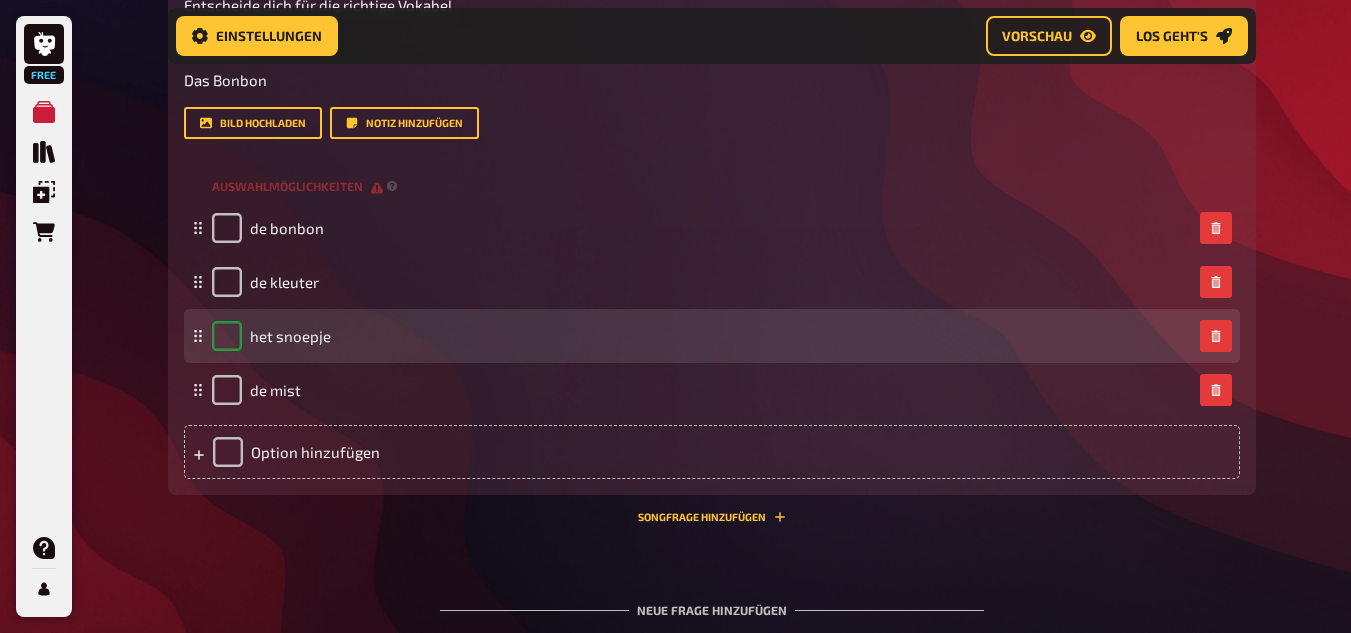 checkbox on "true" 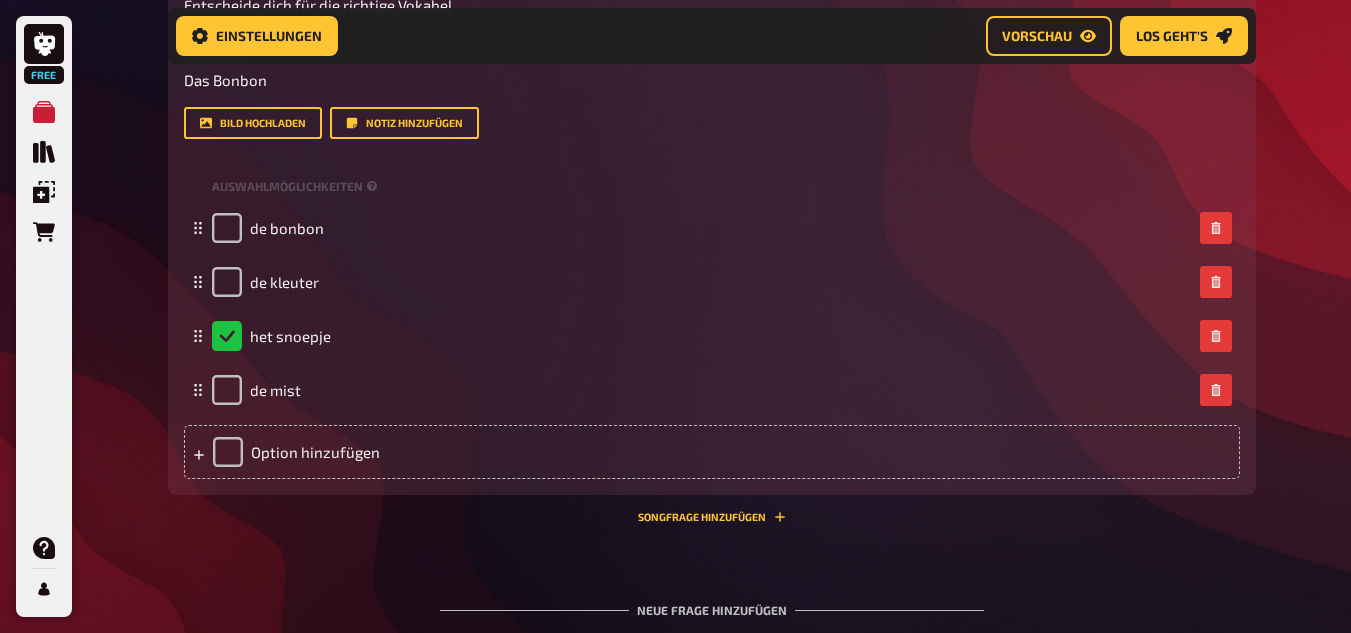 scroll, scrollTop: 637, scrollLeft: 0, axis: vertical 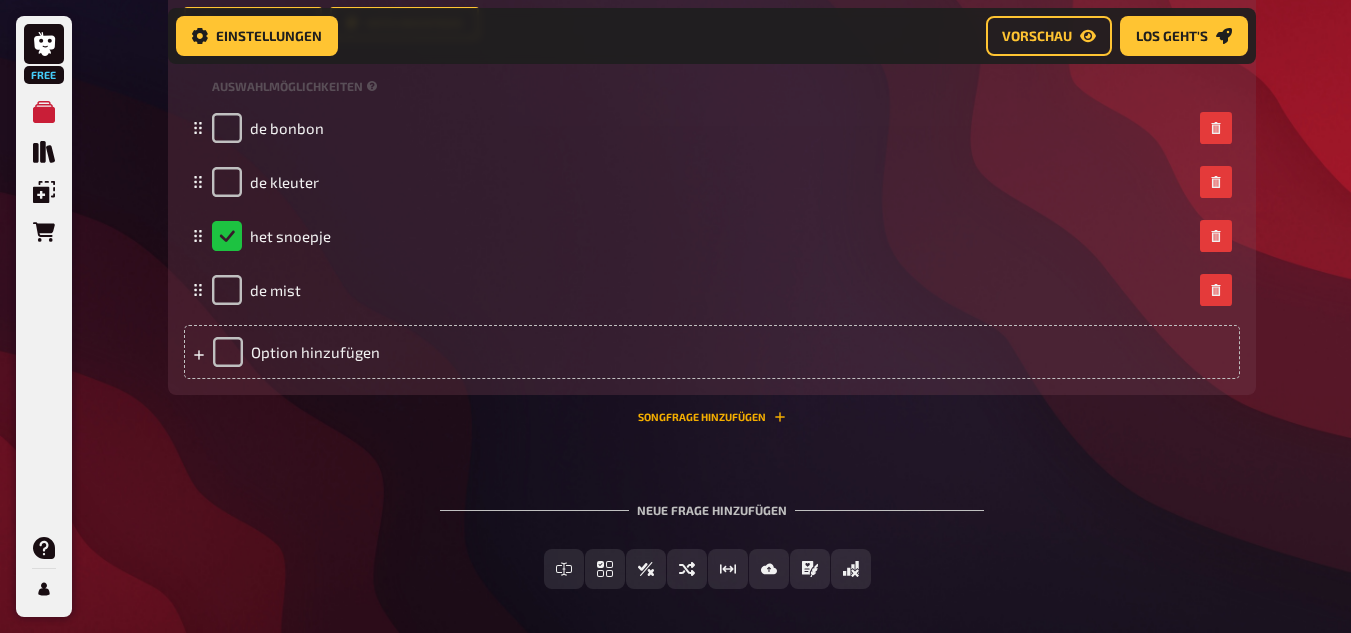 click on "Songfrage hinzufügen" at bounding box center [712, 417] 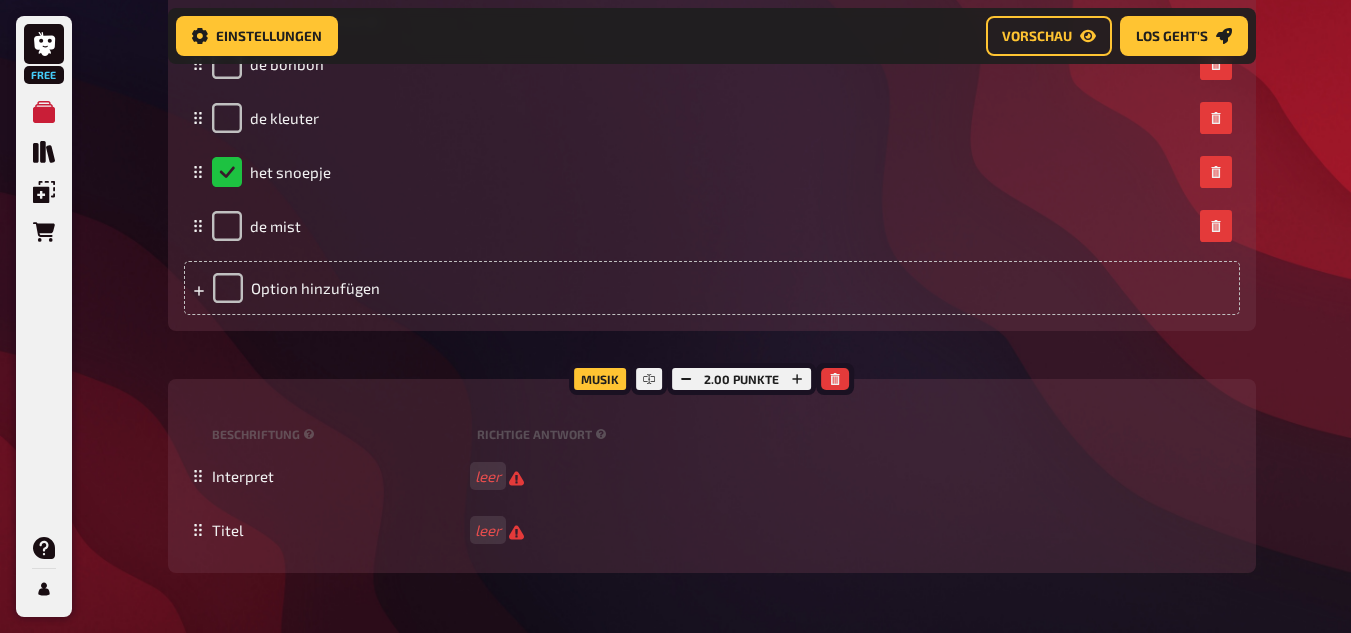 scroll, scrollTop: 737, scrollLeft: 0, axis: vertical 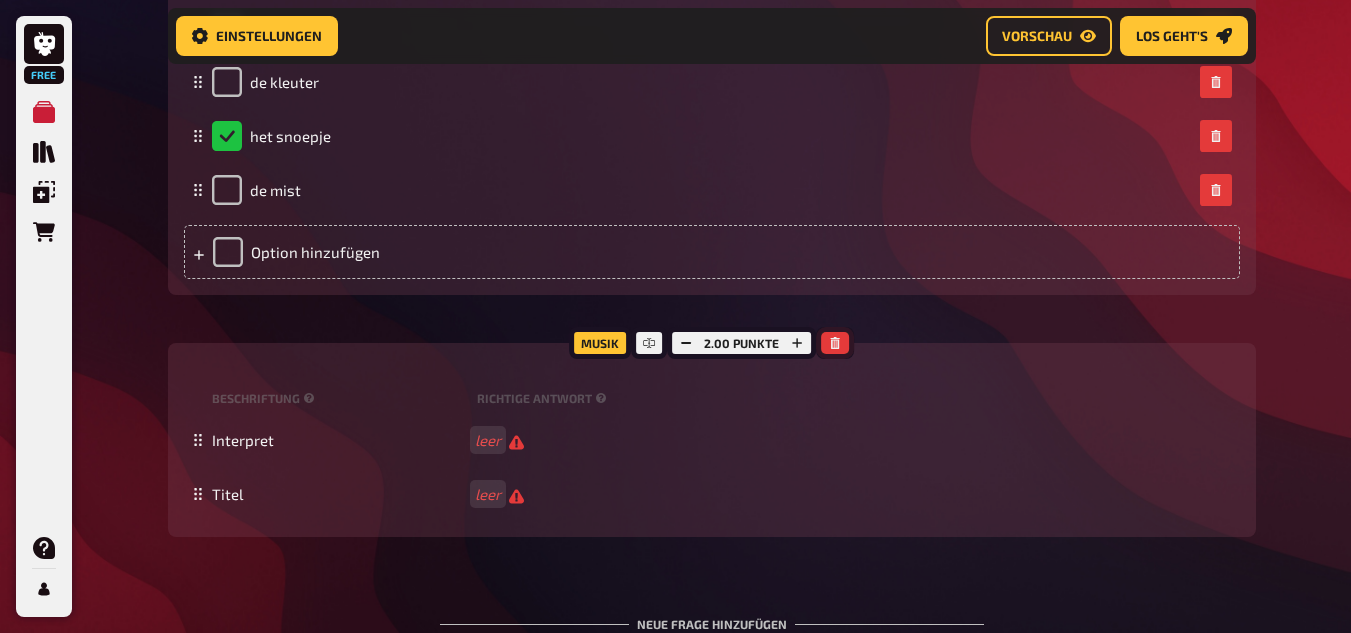 click at bounding box center (835, 343) 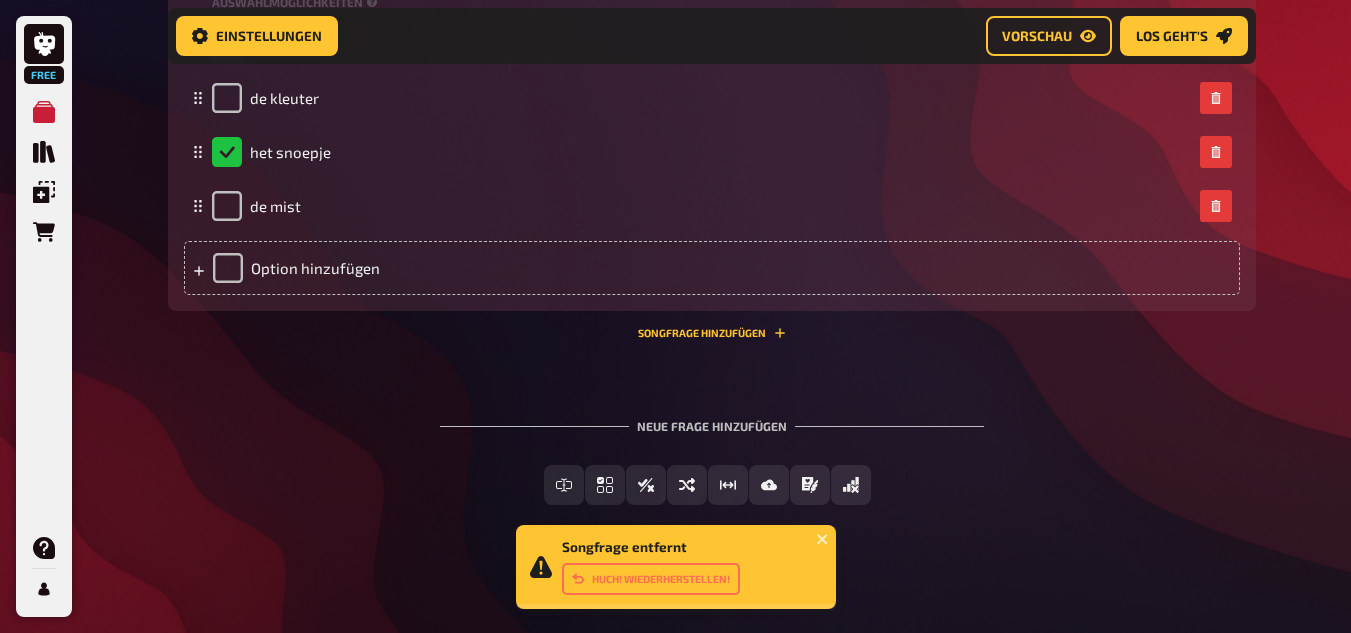 scroll, scrollTop: 721, scrollLeft: 0, axis: vertical 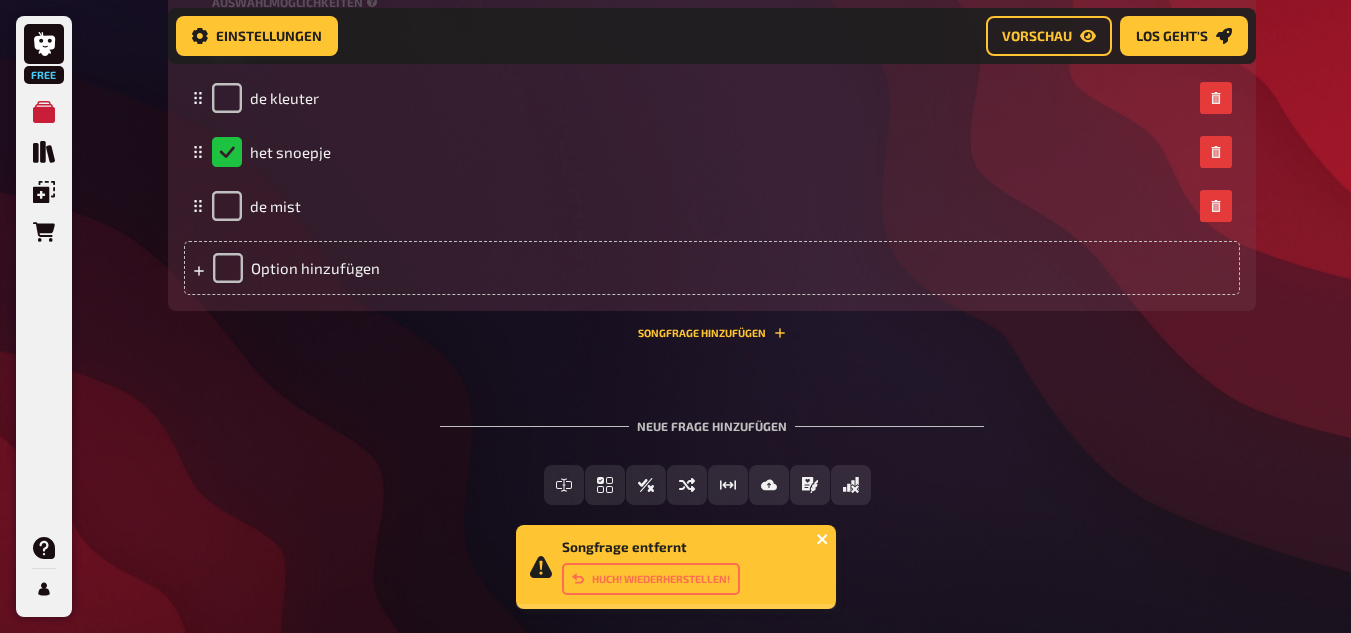 click 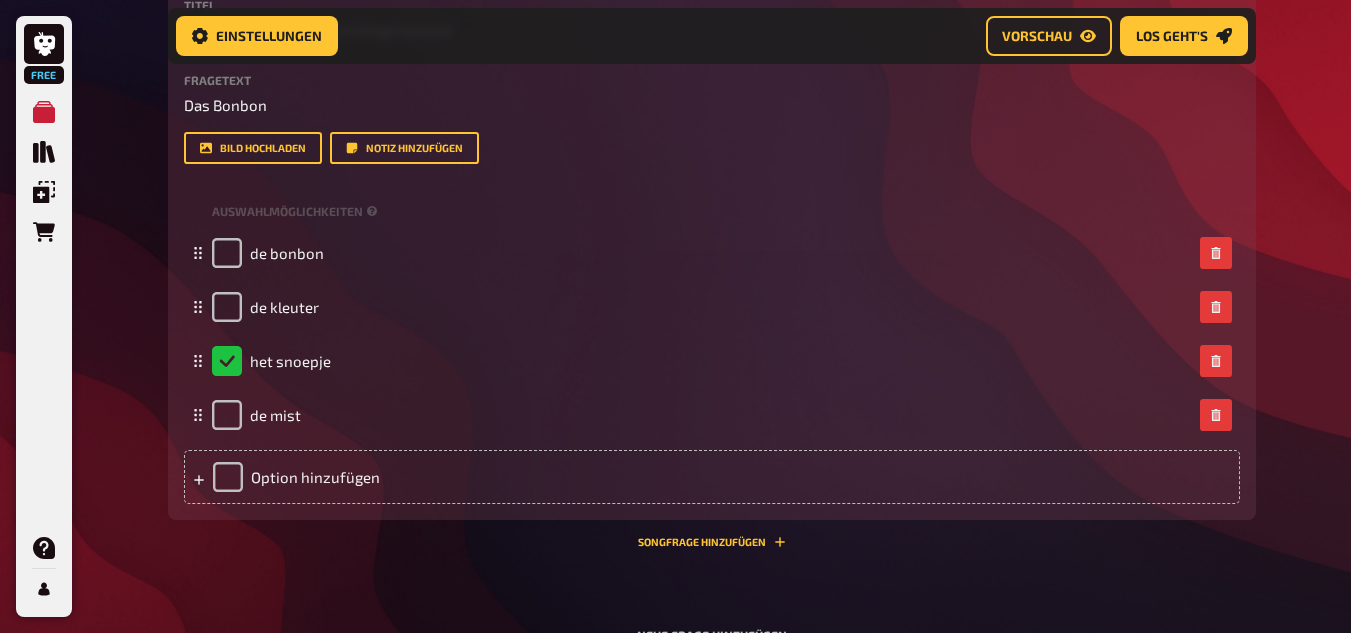 scroll, scrollTop: 721, scrollLeft: 0, axis: vertical 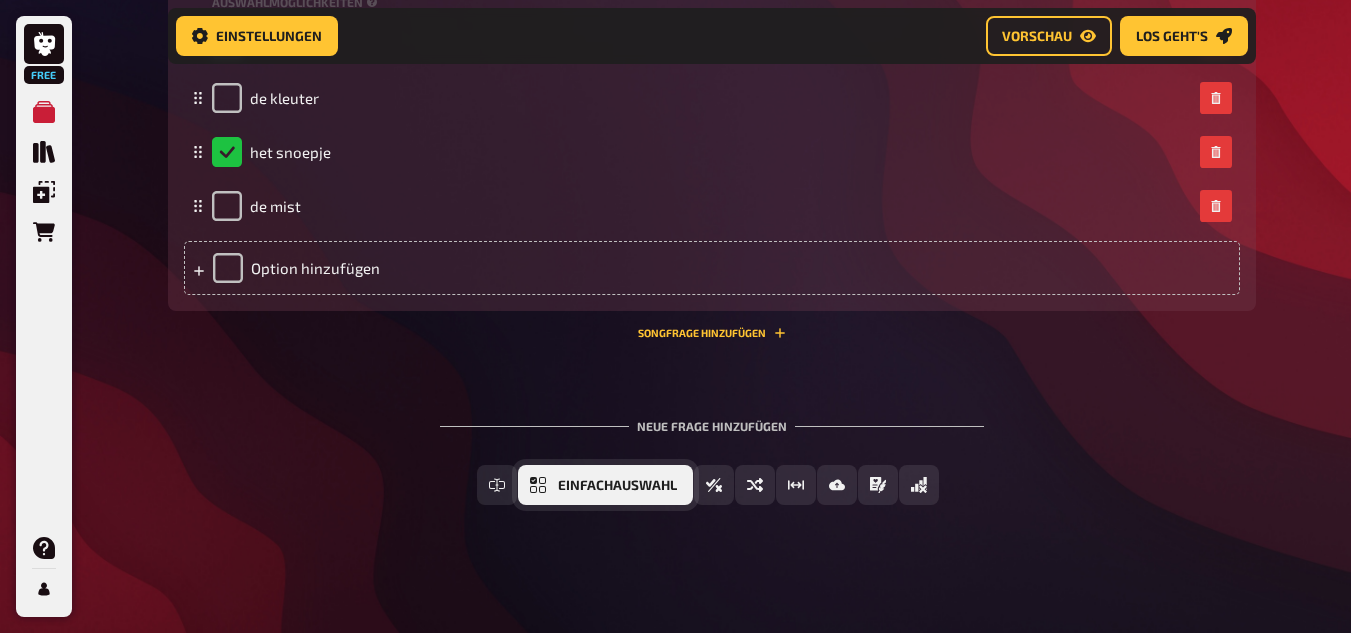 click on "Einfachauswahl" at bounding box center [617, 486] 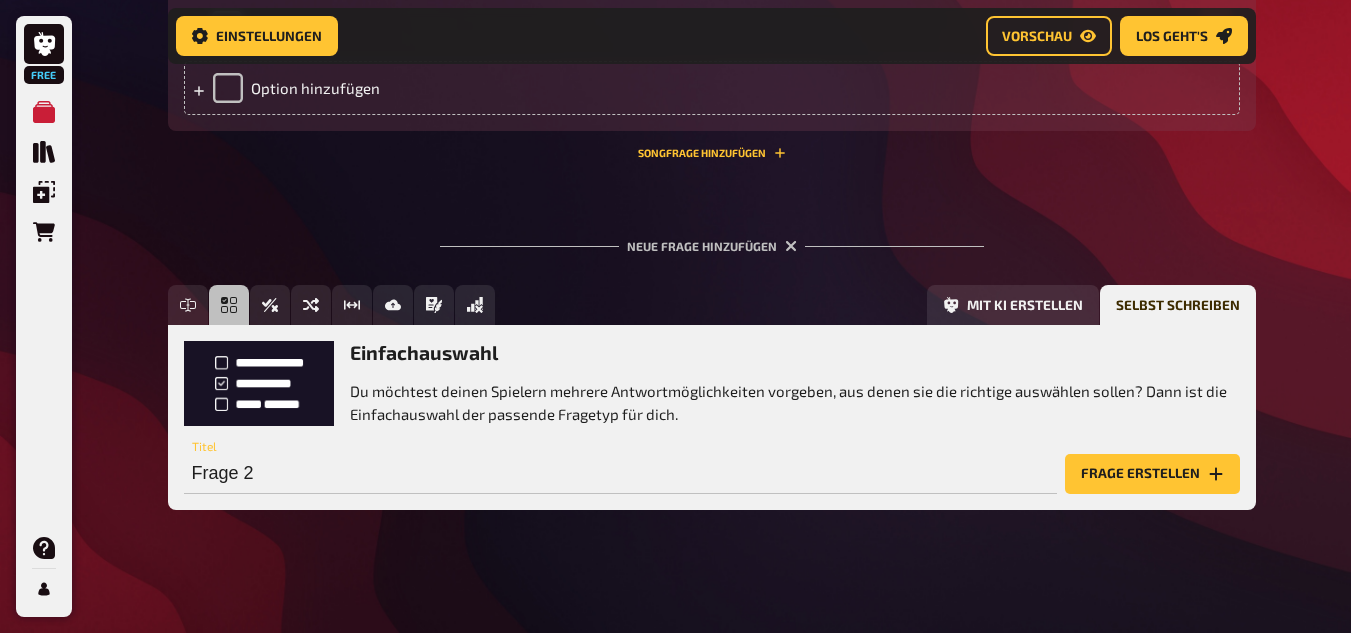 scroll, scrollTop: 906, scrollLeft: 0, axis: vertical 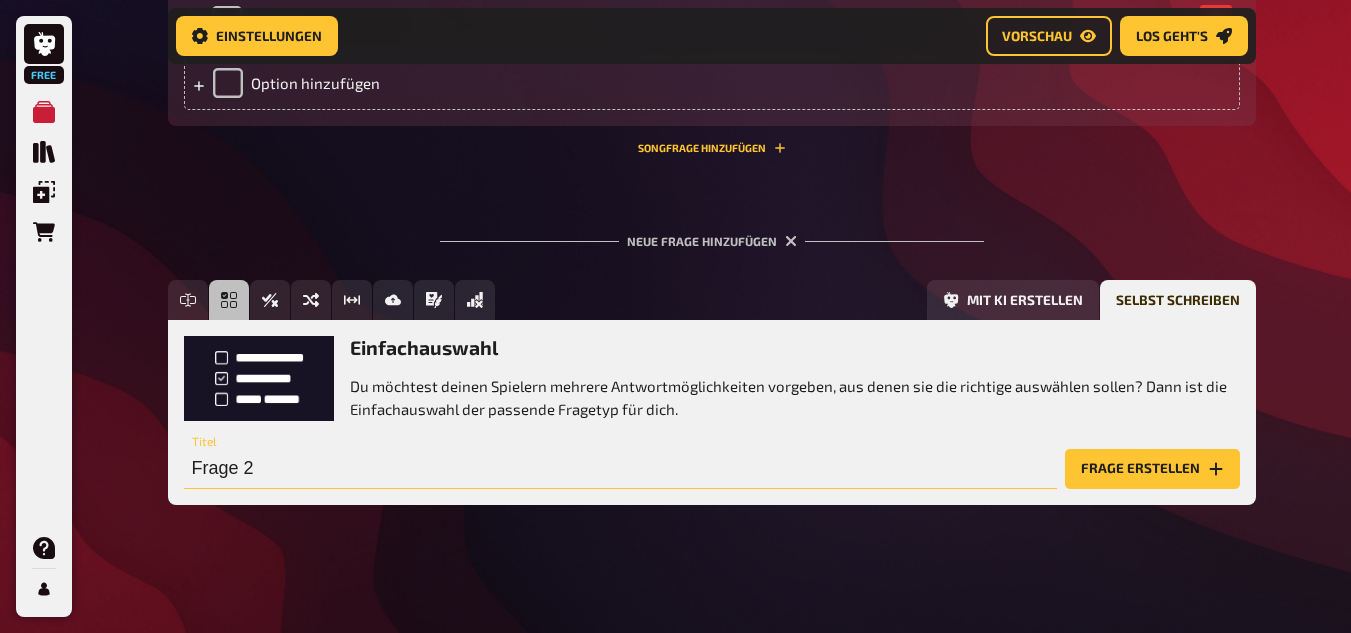click on "Frage 2" at bounding box center (620, 469) 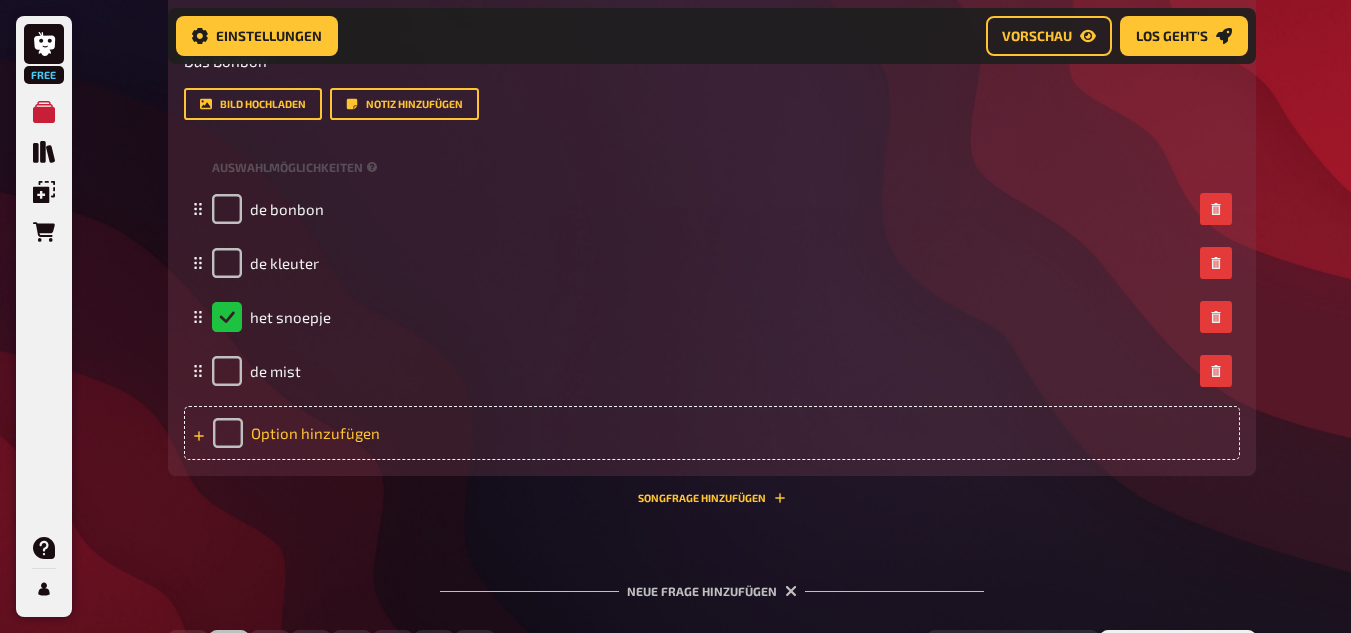 scroll, scrollTop: 506, scrollLeft: 0, axis: vertical 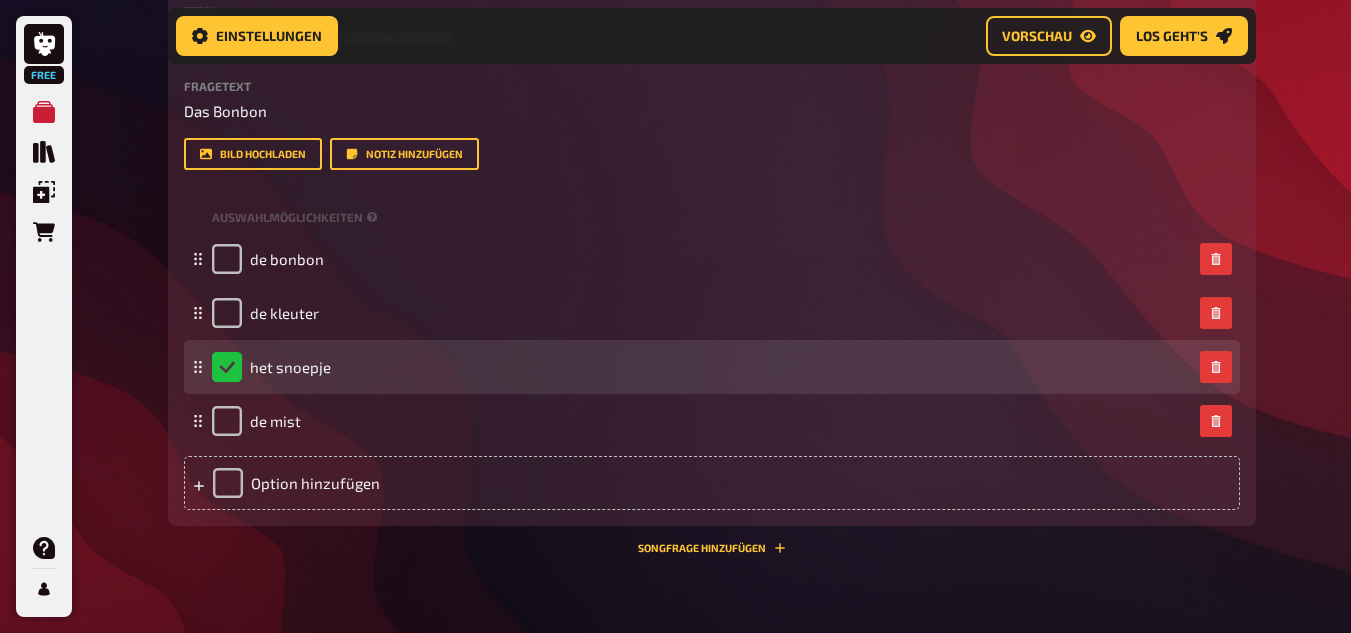 type on "Entscheide dich für die richtige Vokabel" 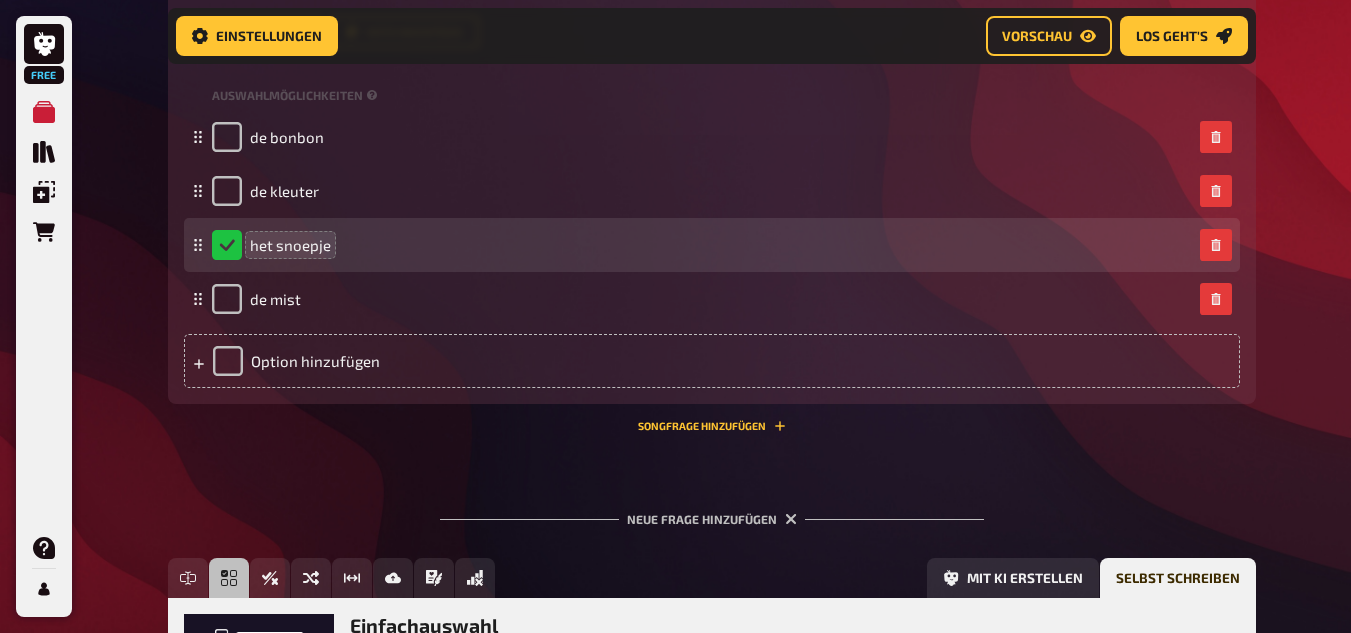 scroll, scrollTop: 606, scrollLeft: 0, axis: vertical 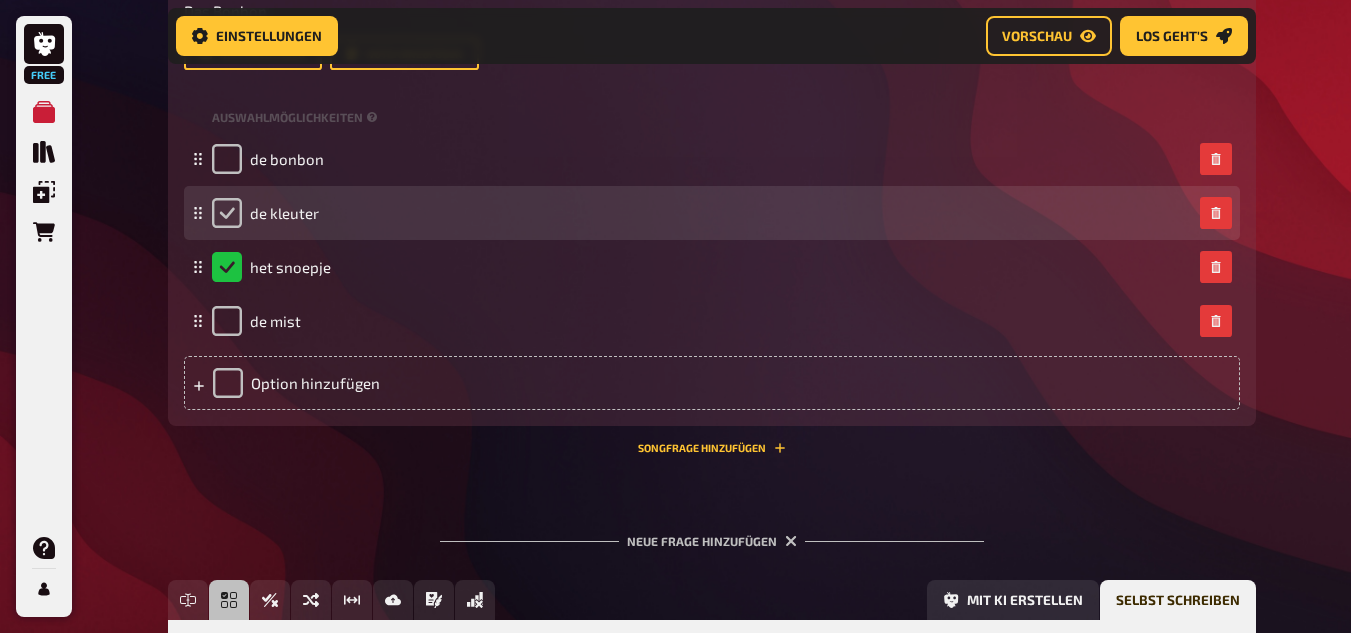click at bounding box center [227, 213] 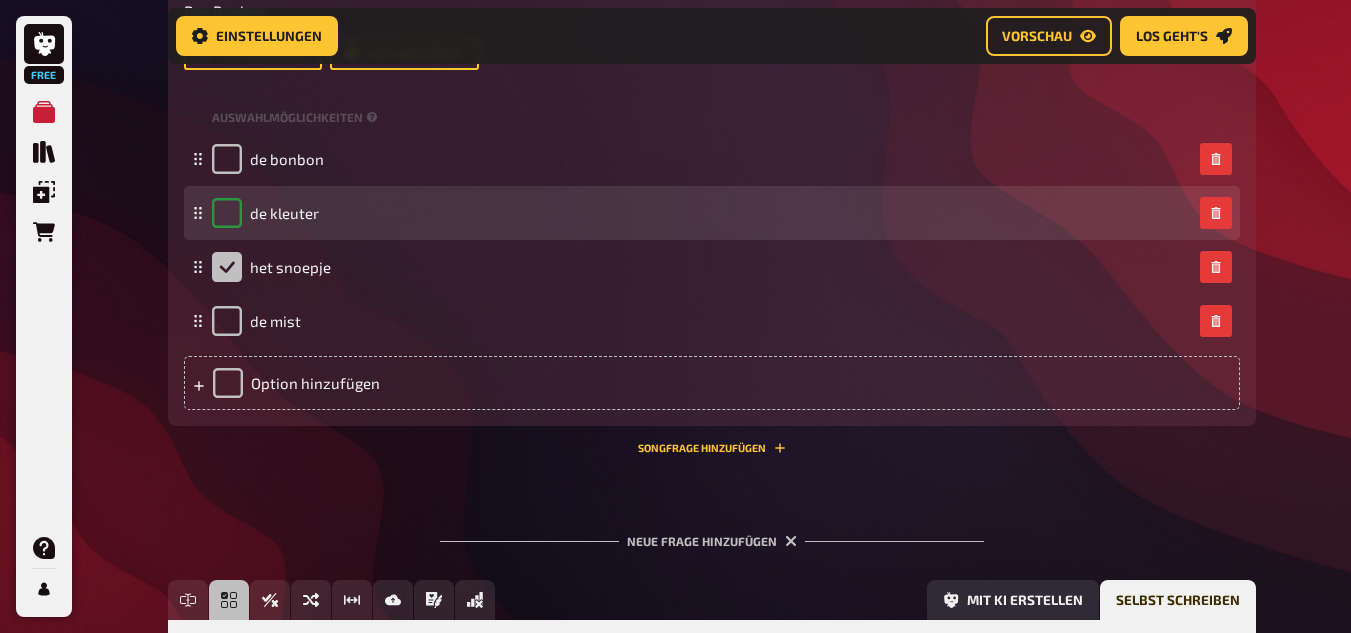 checkbox on "true" 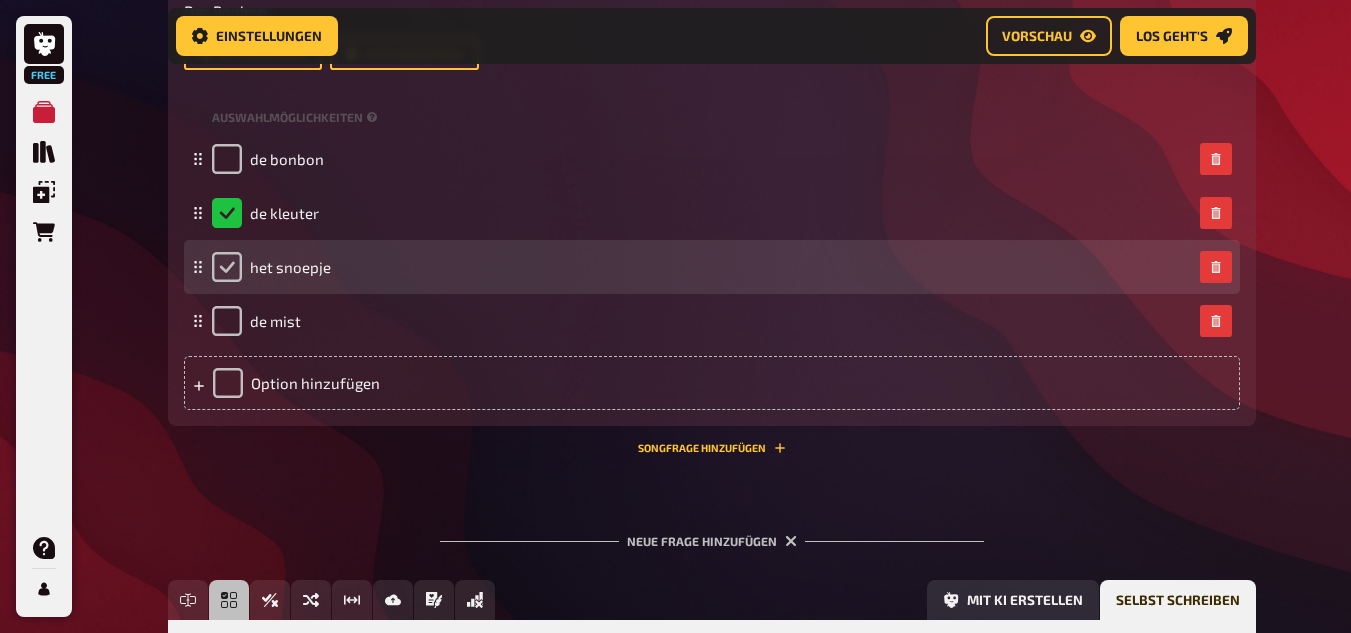 click at bounding box center (227, 267) 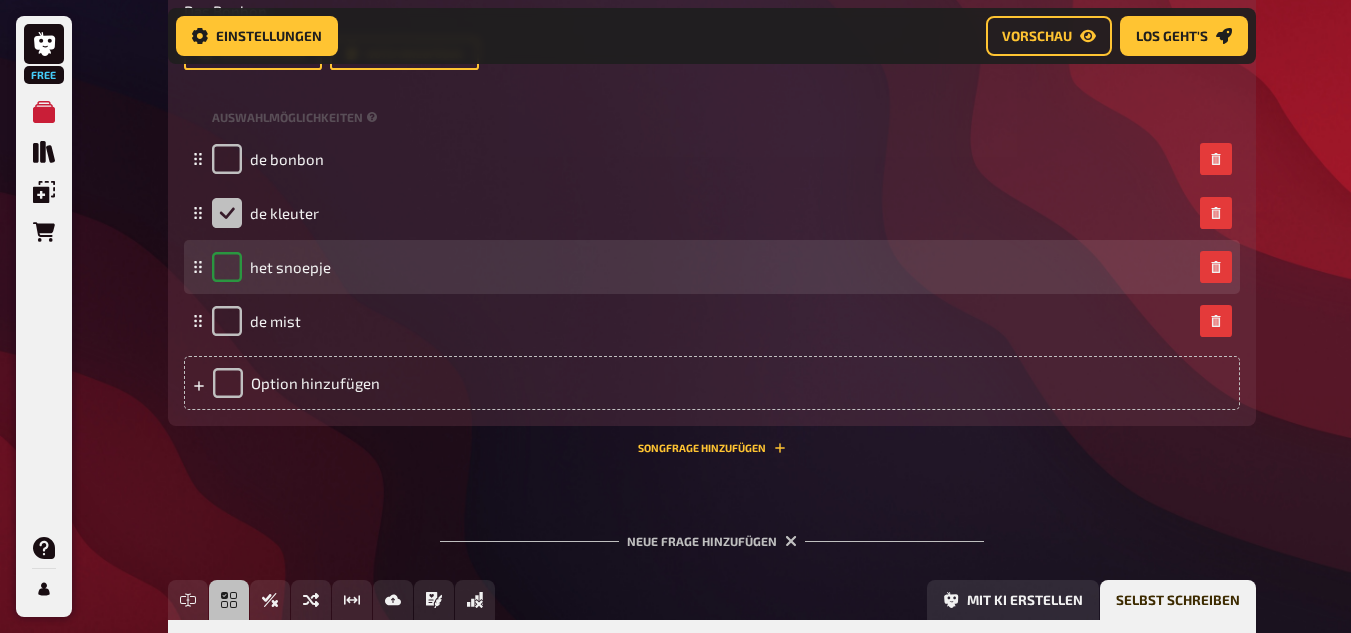 checkbox on "true" 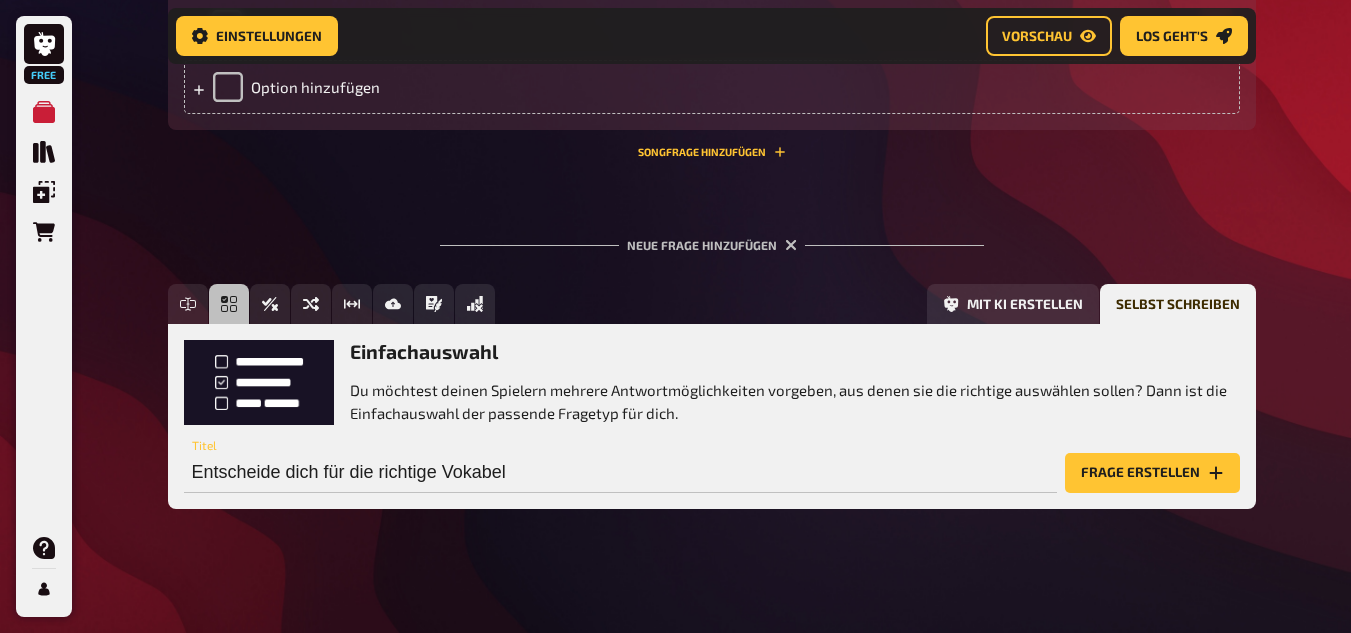 scroll, scrollTop: 906, scrollLeft: 0, axis: vertical 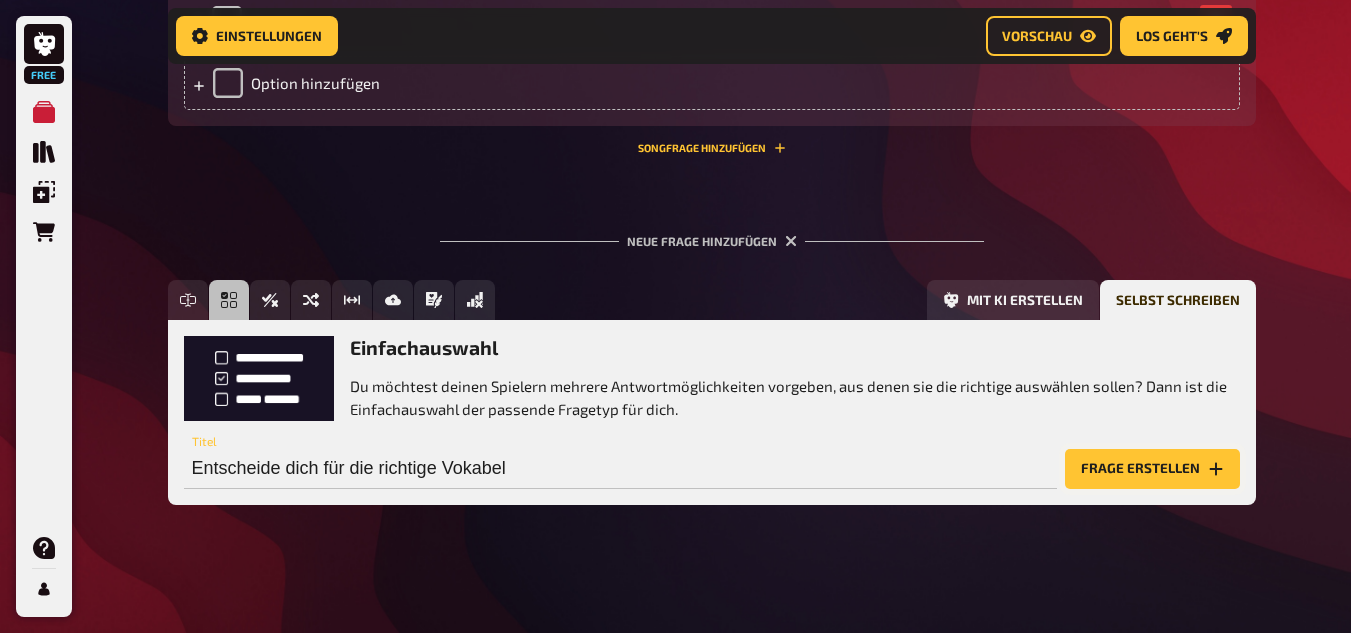 click on "Frage erstellen" at bounding box center [1152, 469] 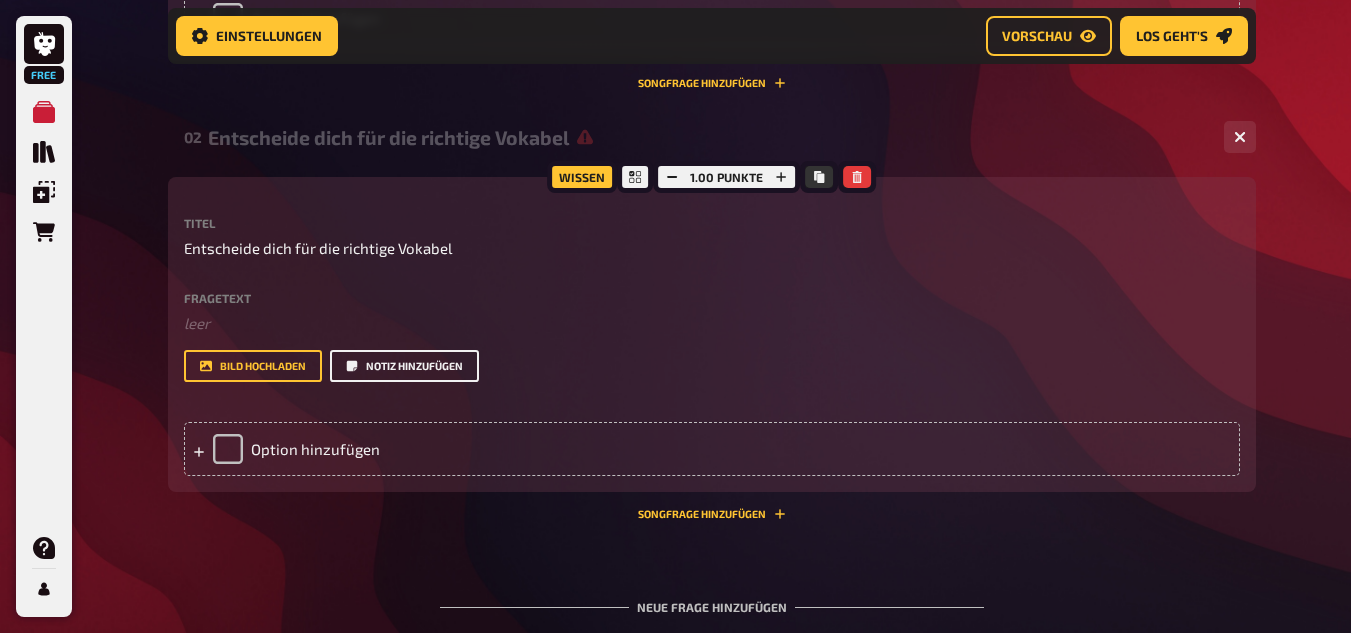 scroll, scrollTop: 1006, scrollLeft: 0, axis: vertical 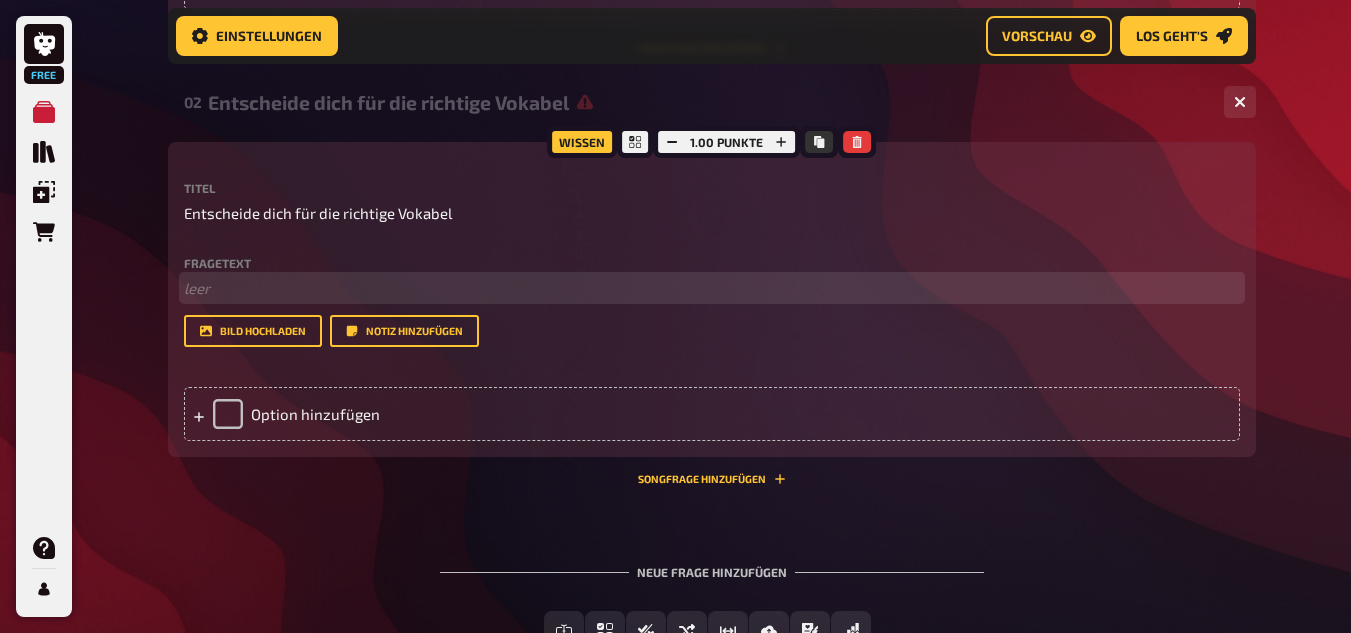 click on "﻿ leer" at bounding box center (712, 288) 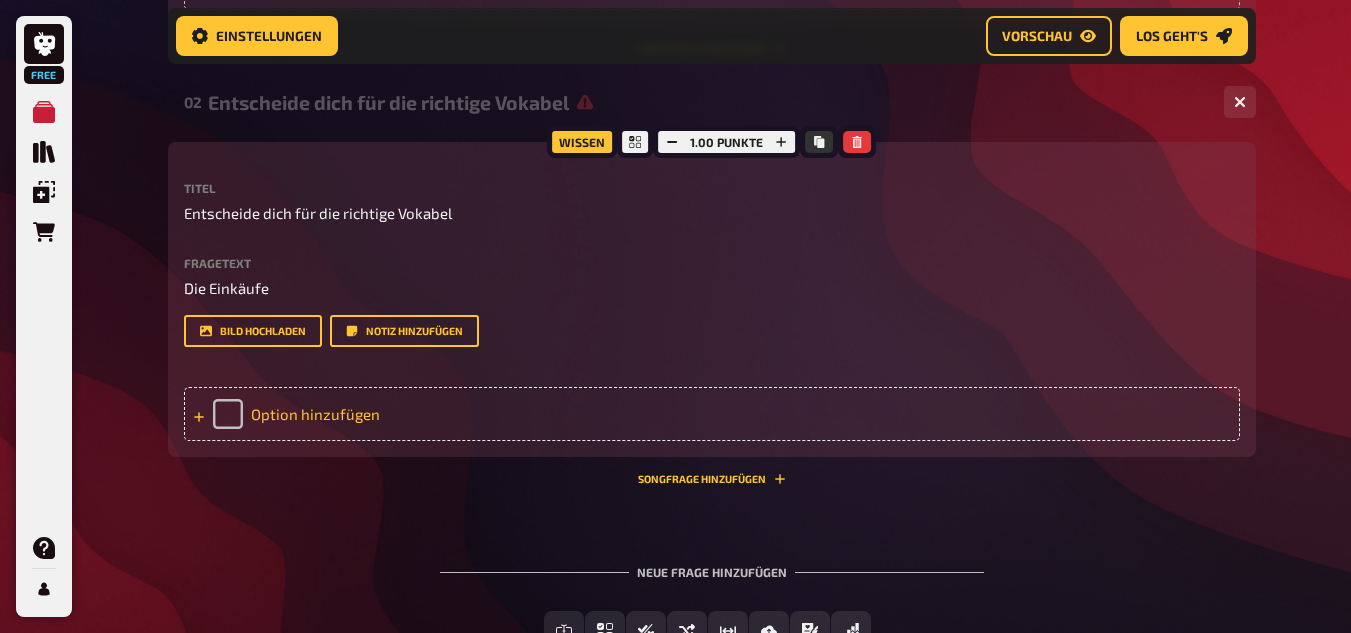 click on "Option hinzufügen" at bounding box center [712, 414] 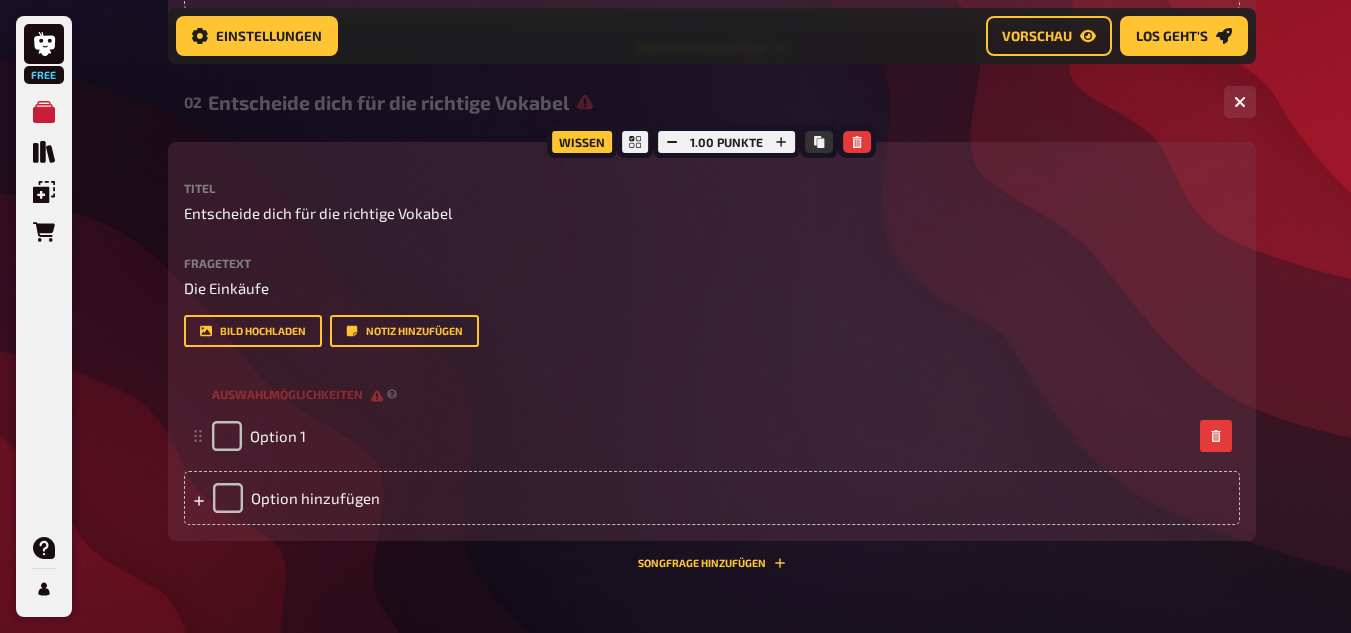 type 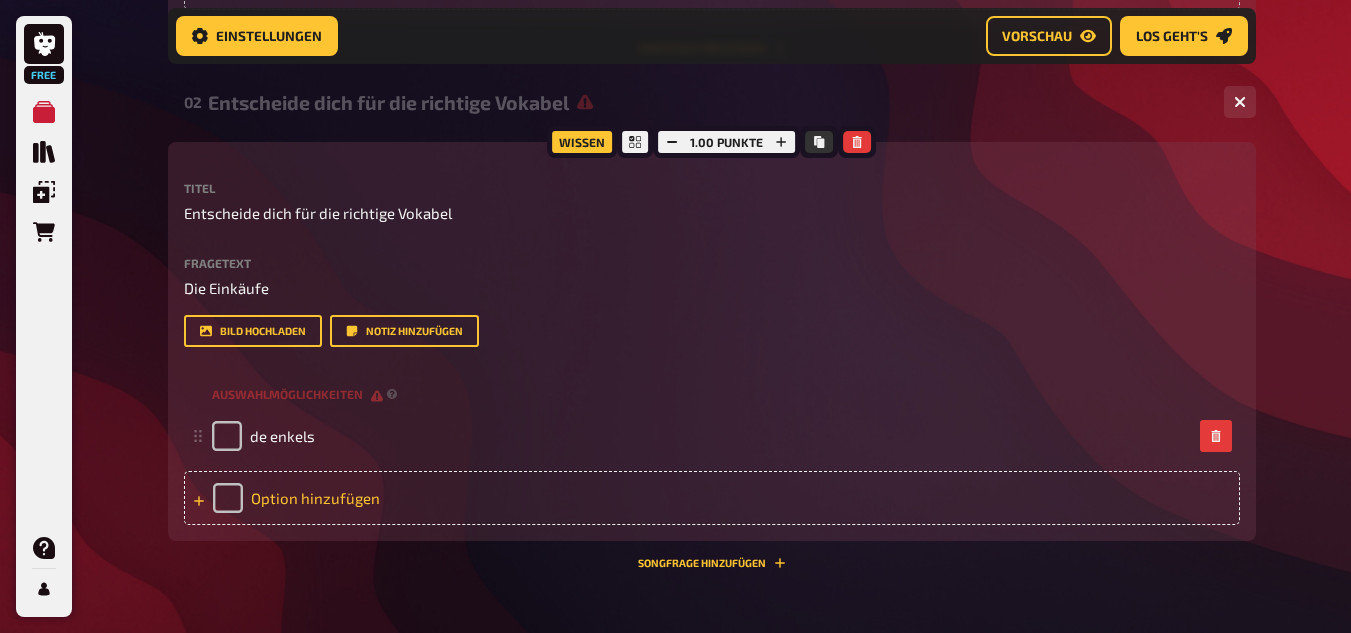 click on "Option hinzufügen" at bounding box center [712, 498] 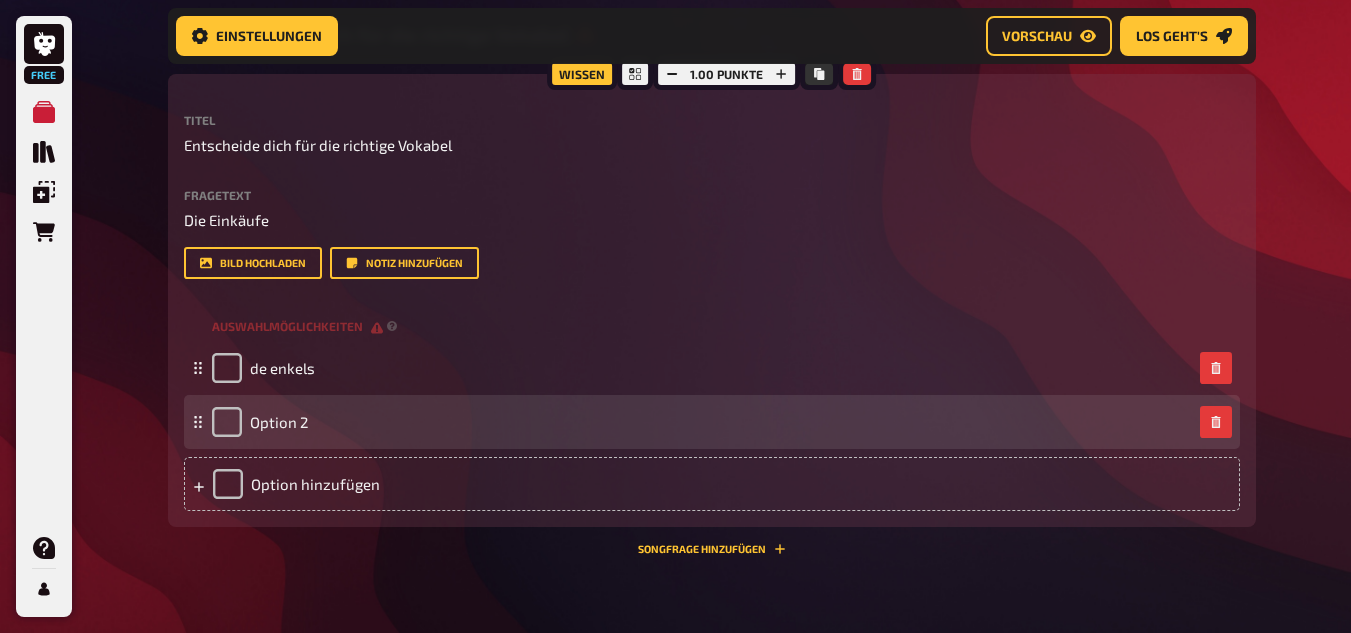 scroll, scrollTop: 1106, scrollLeft: 0, axis: vertical 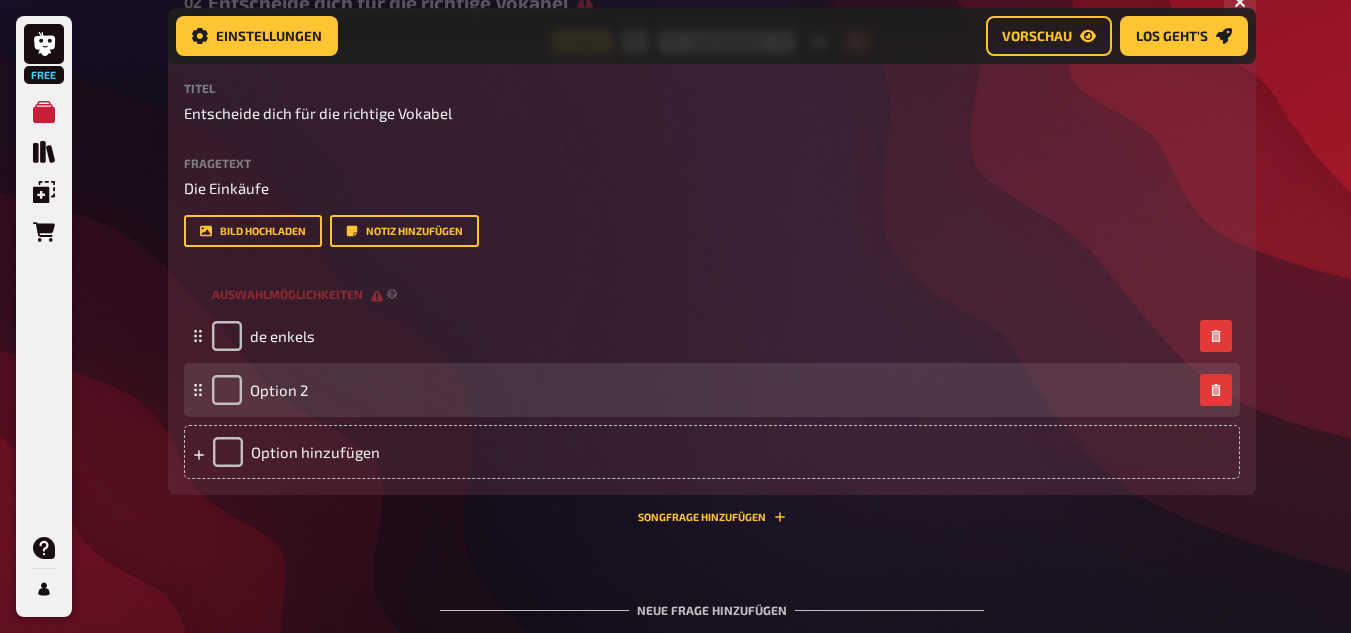 type 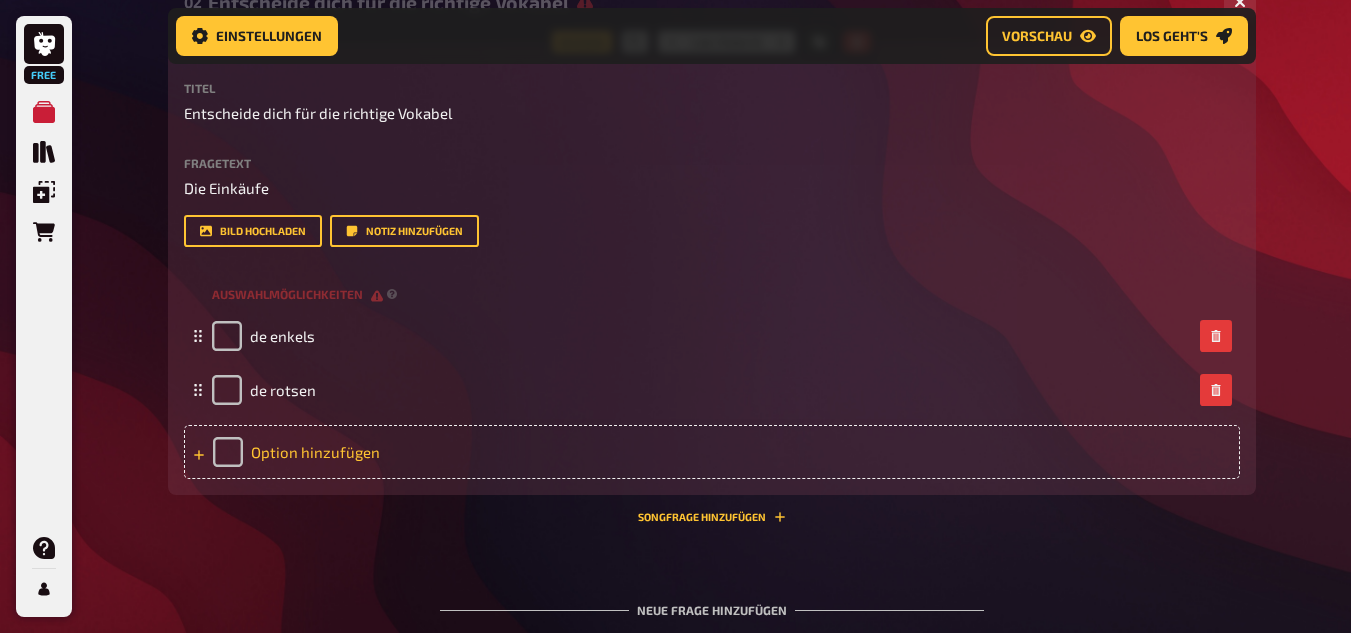 click on "Option hinzufügen" at bounding box center (712, 452) 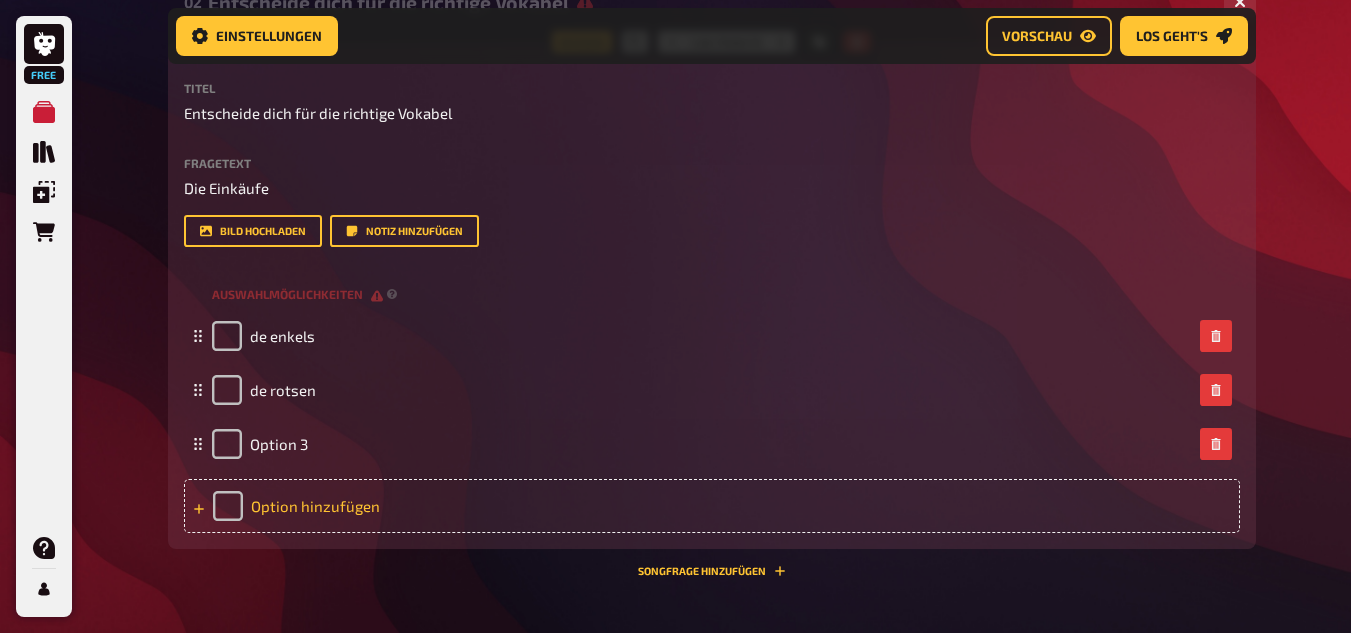 type 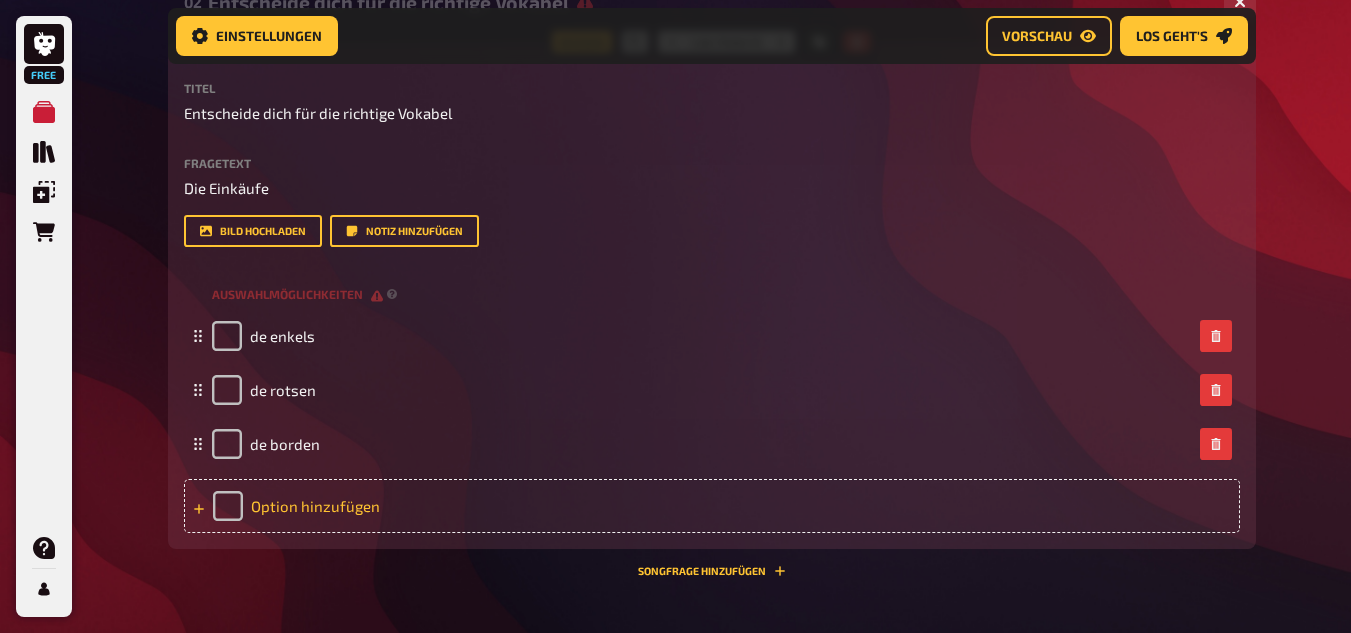 click on "Option hinzufügen" at bounding box center [712, 506] 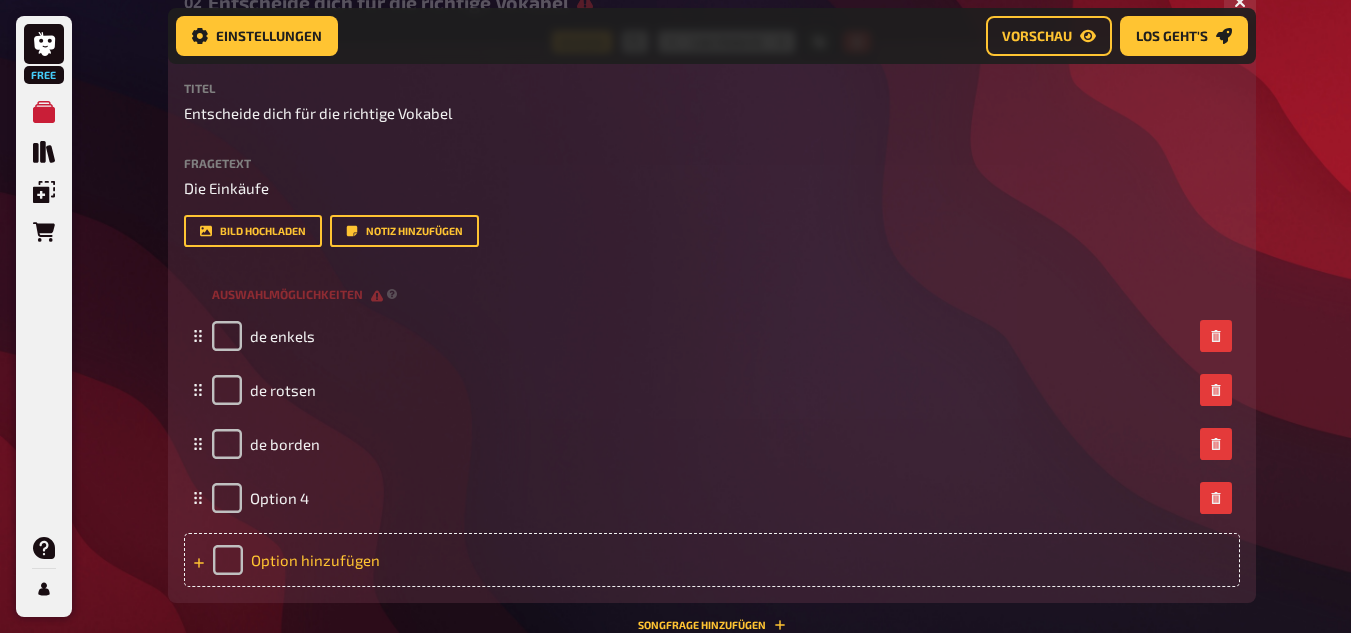 type 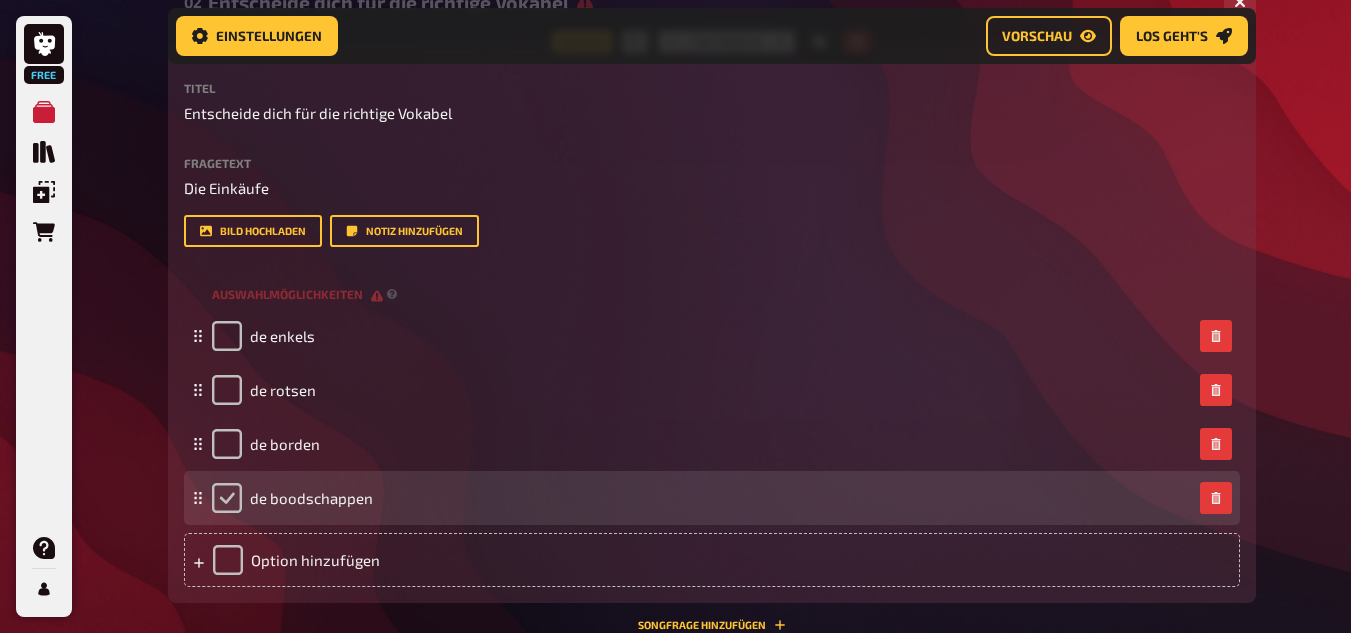 click at bounding box center (227, 498) 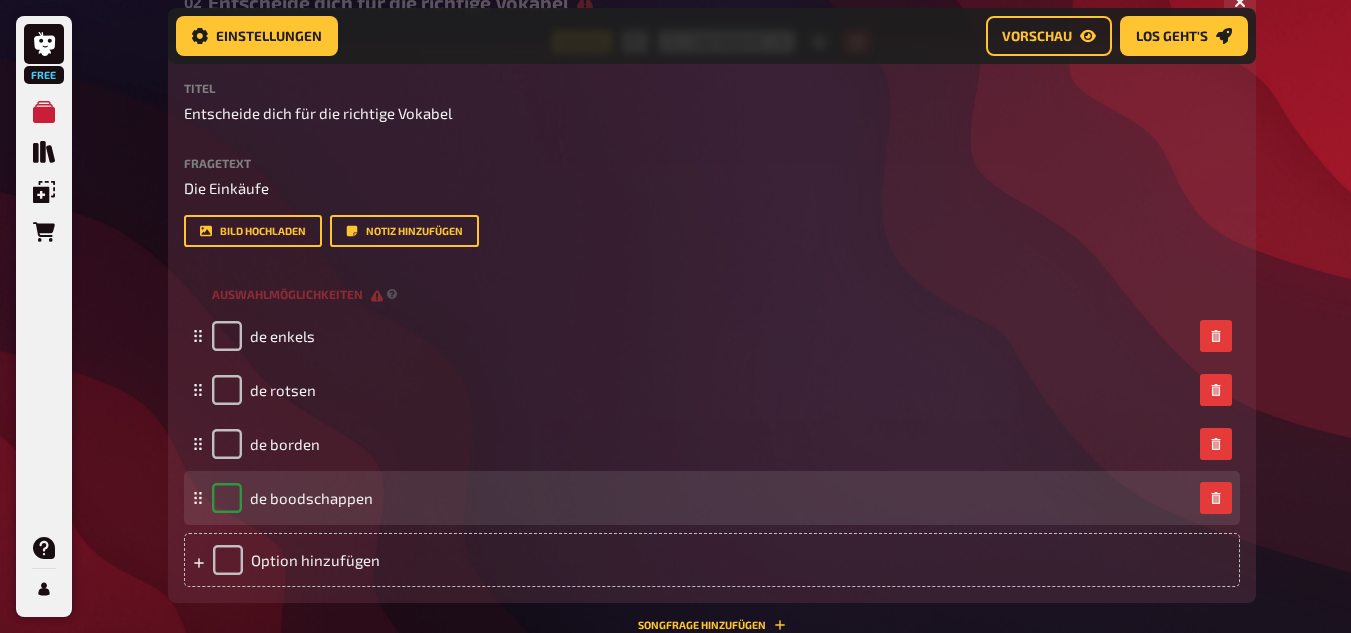 checkbox on "true" 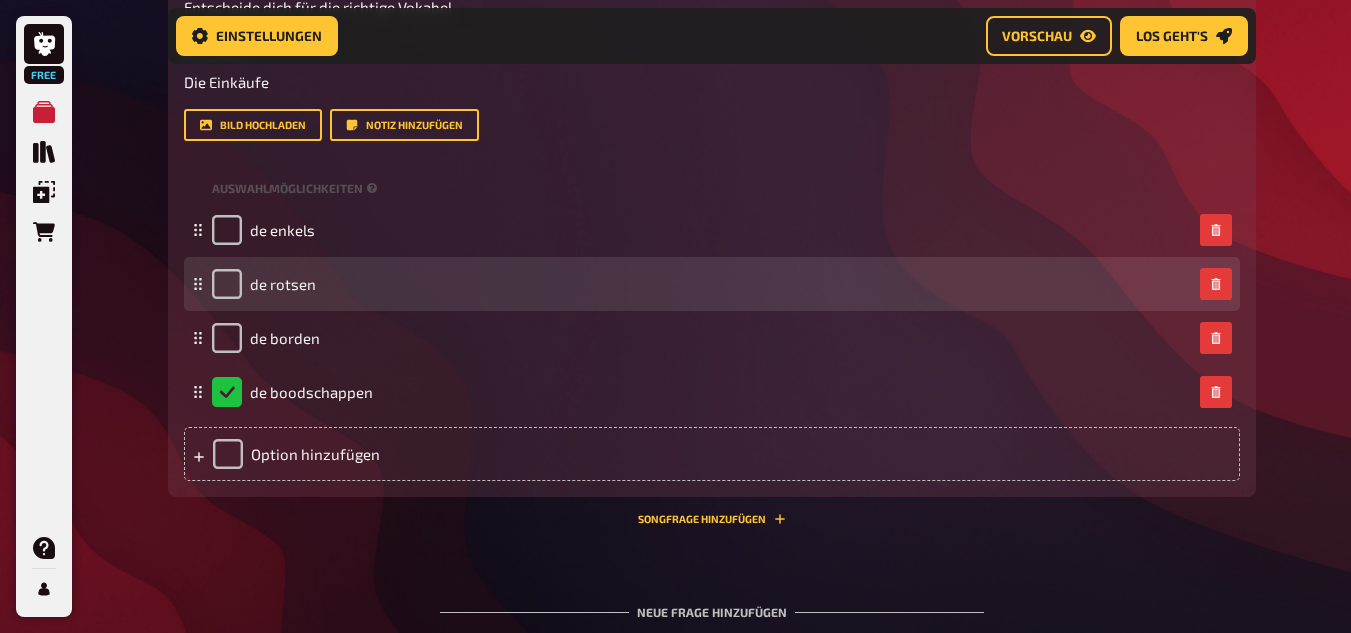 scroll, scrollTop: 1306, scrollLeft: 0, axis: vertical 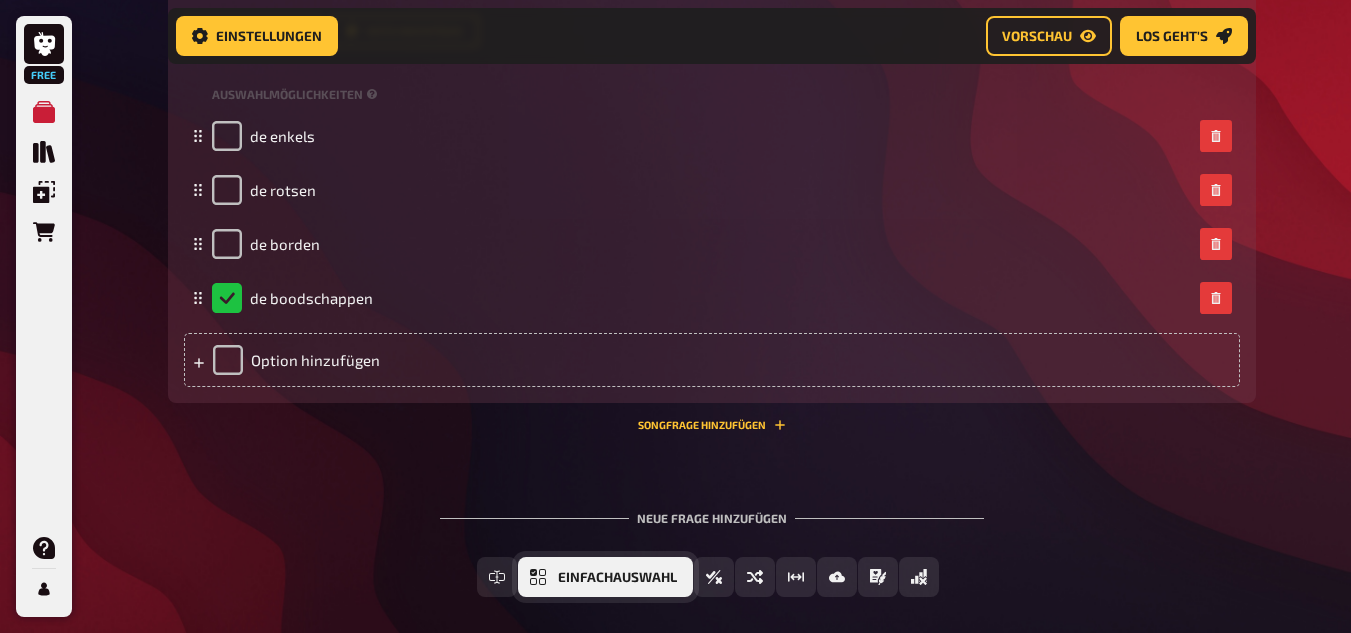 click on "Einfachauswahl" at bounding box center [617, 578] 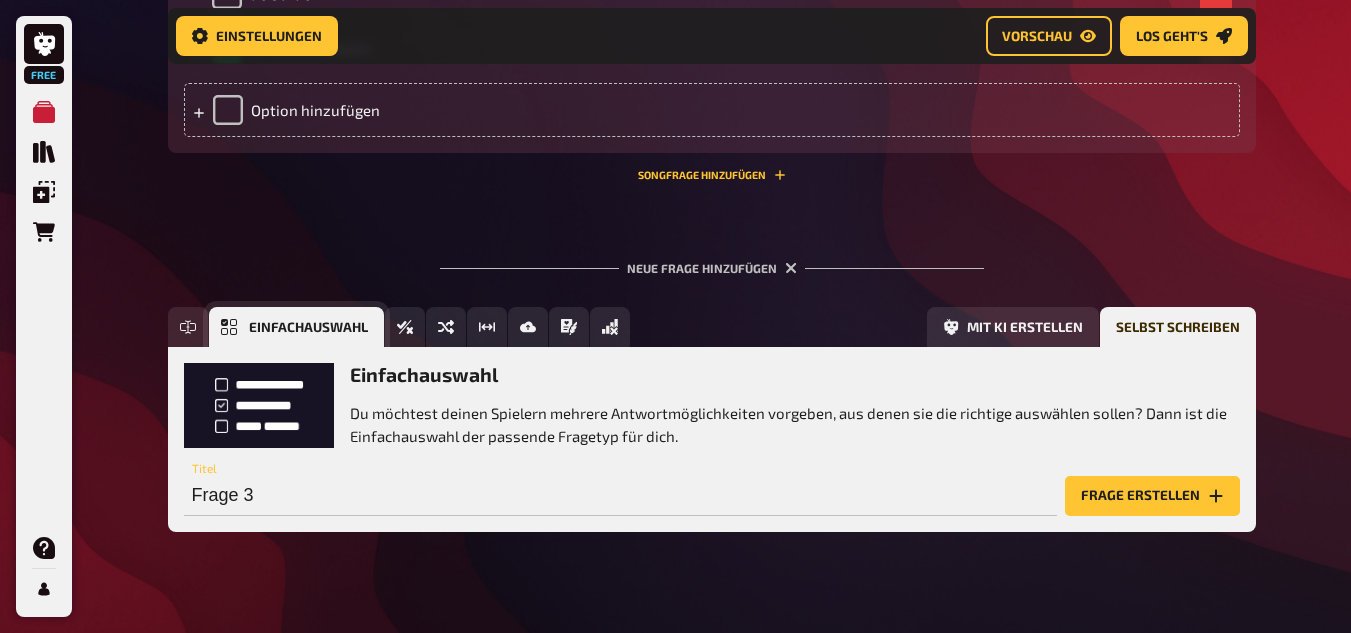 scroll, scrollTop: 1583, scrollLeft: 0, axis: vertical 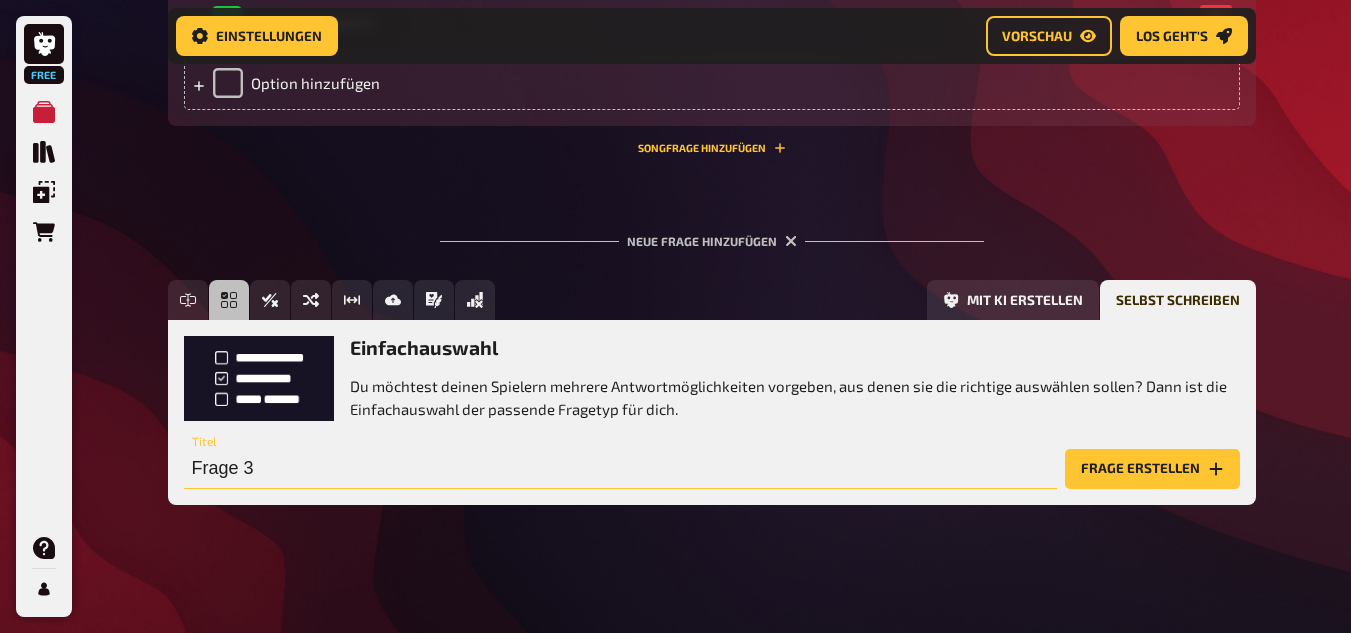 click on "Frage 3" at bounding box center (620, 469) 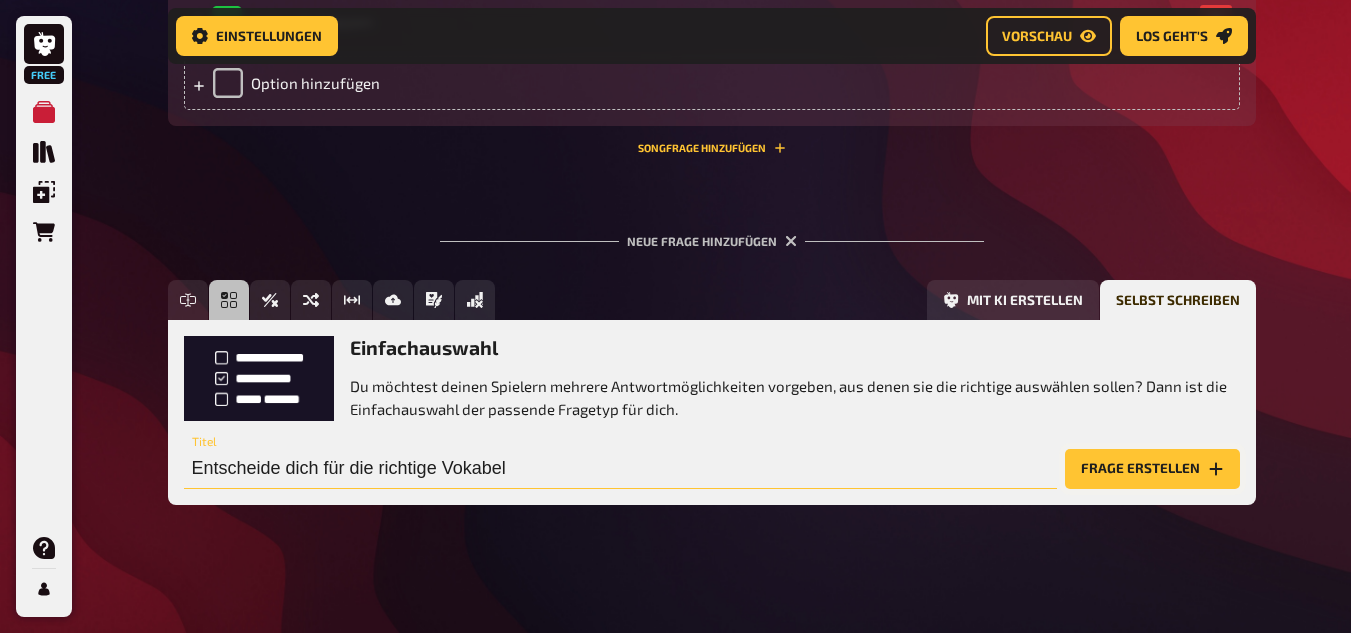 type on "Entscheide dich für die richtige Vokabel" 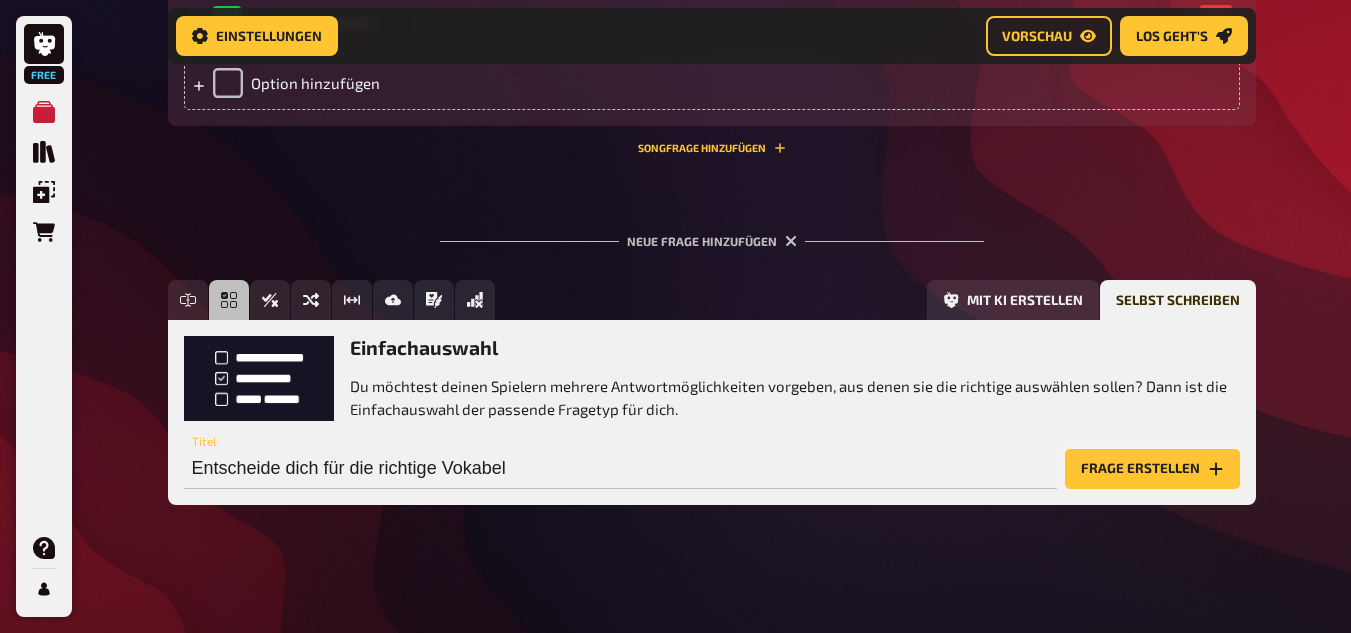 click on "Frage erstellen" at bounding box center [1152, 469] 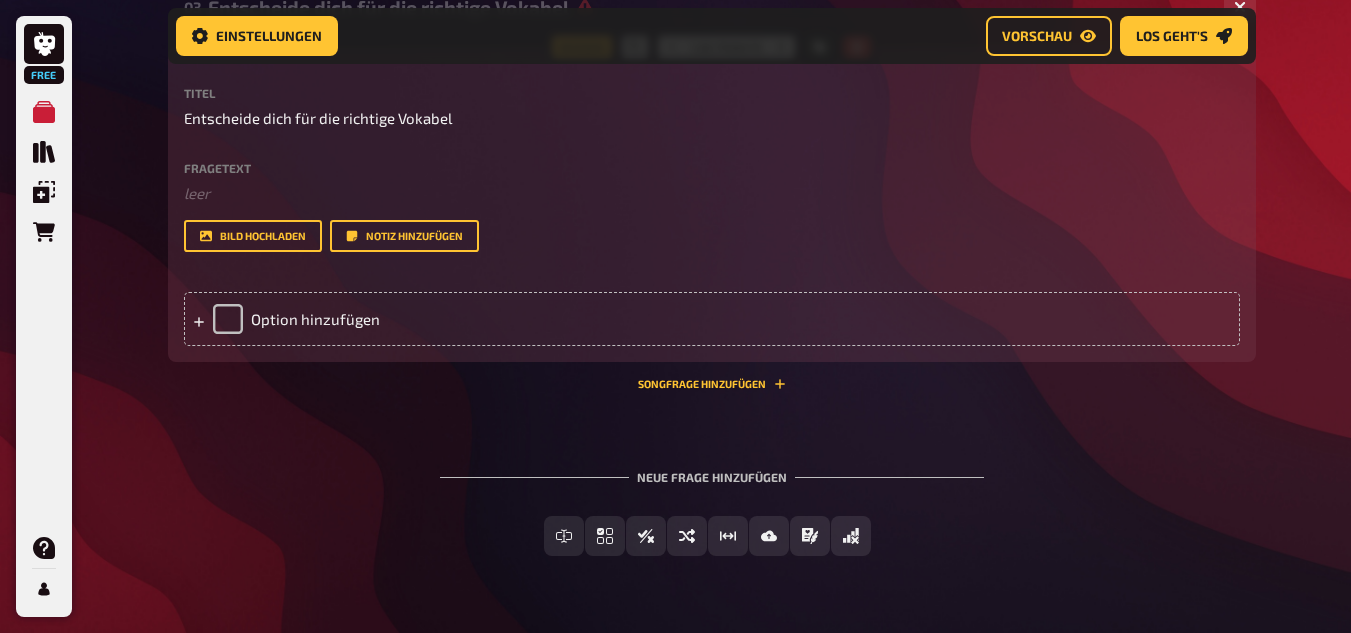 scroll, scrollTop: 1783, scrollLeft: 0, axis: vertical 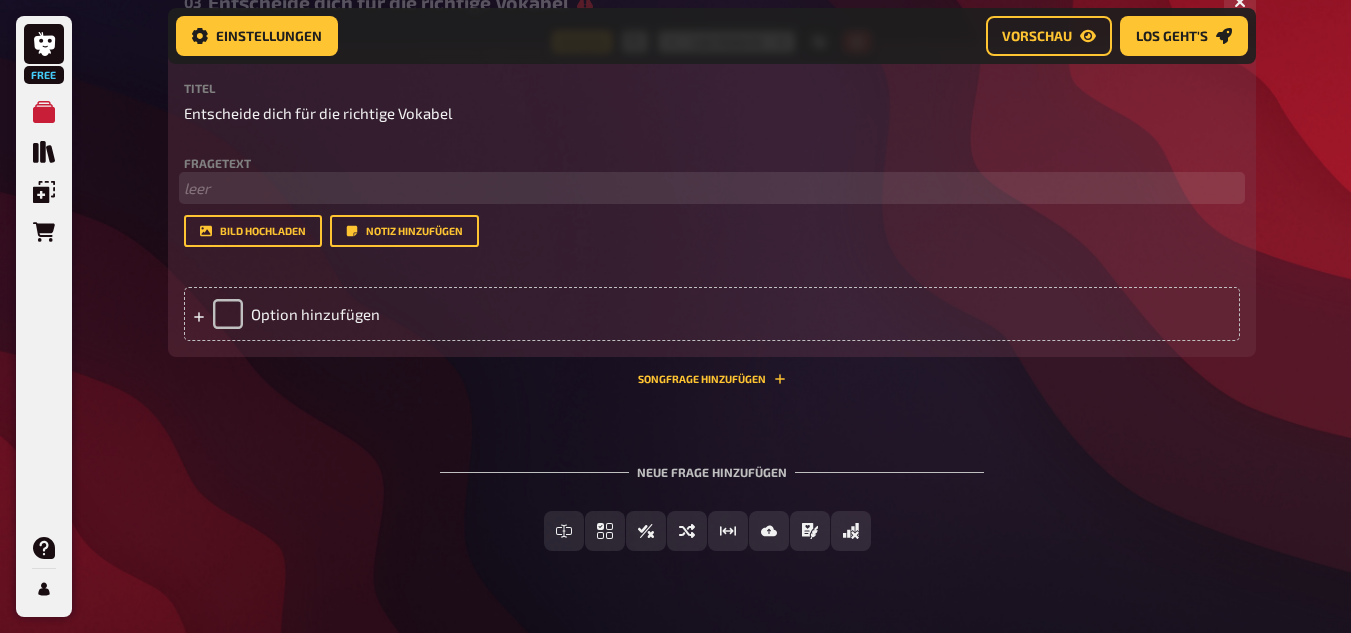 click on "﻿ leer" at bounding box center [712, 188] 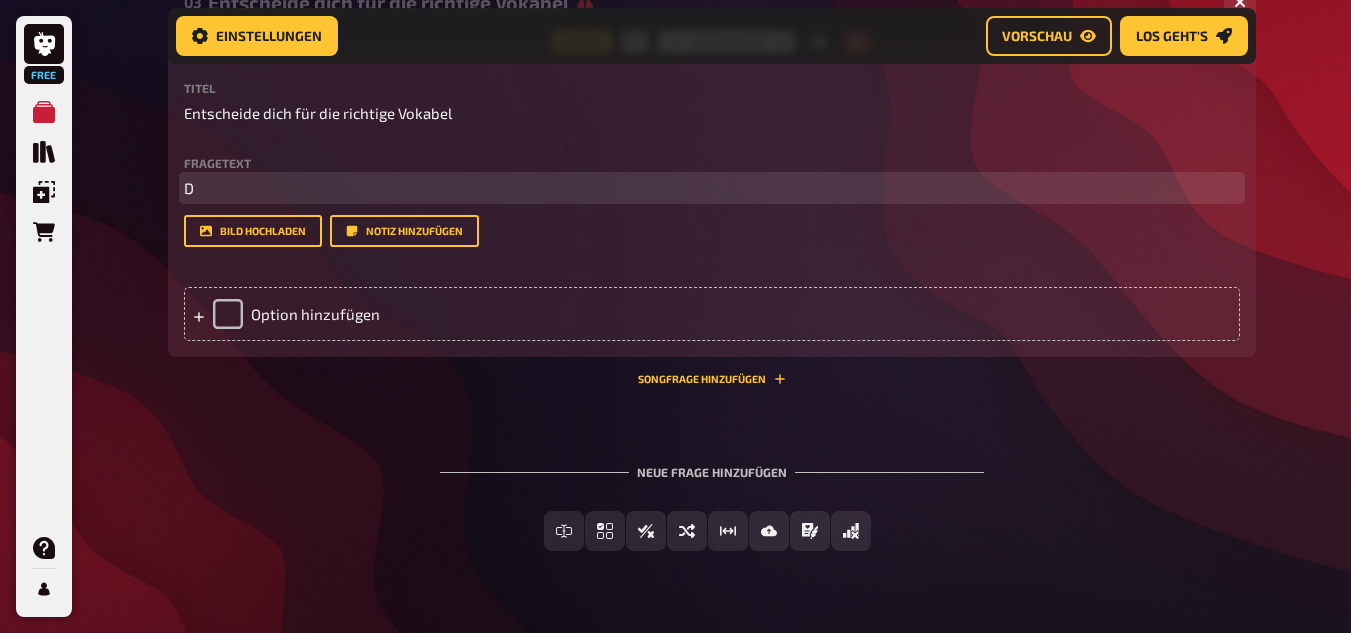 type 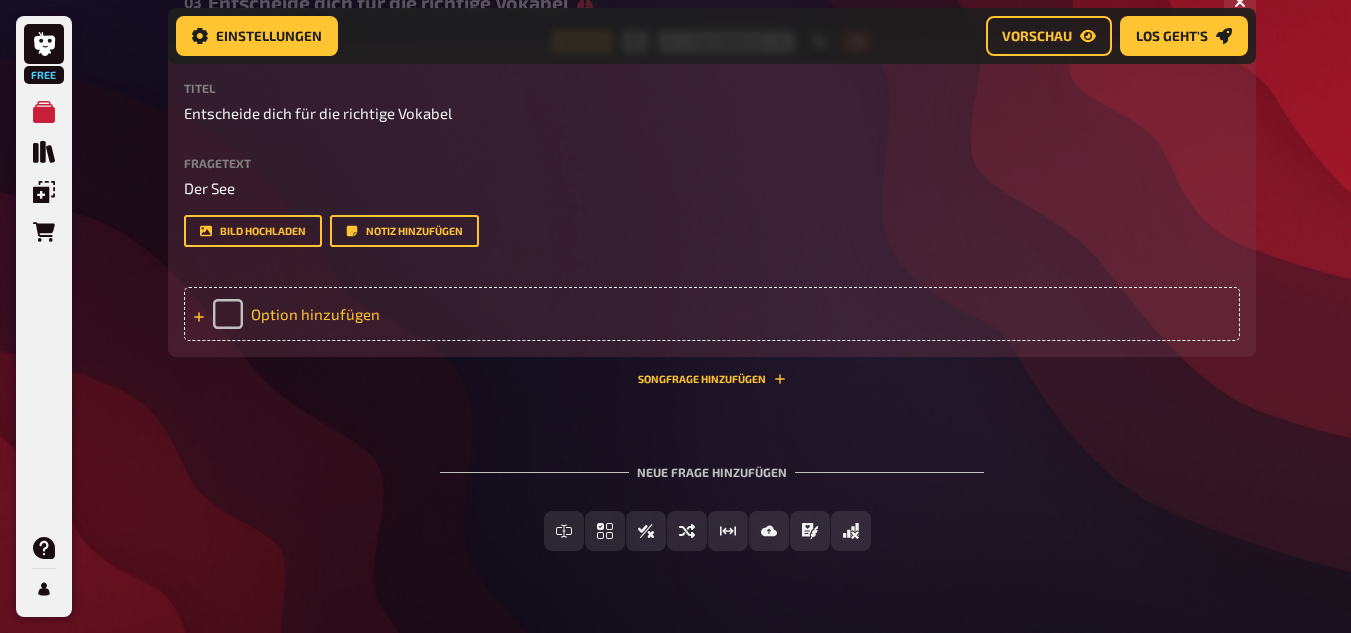click on "Option hinzufügen" at bounding box center (712, 314) 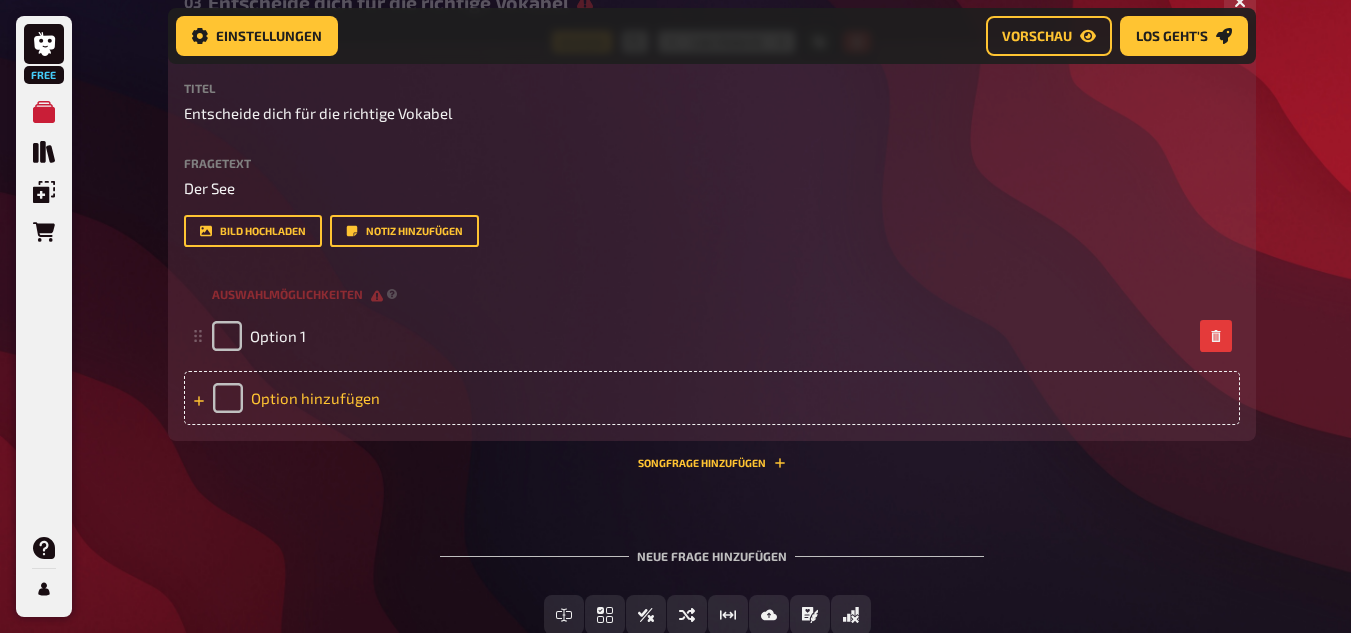 type 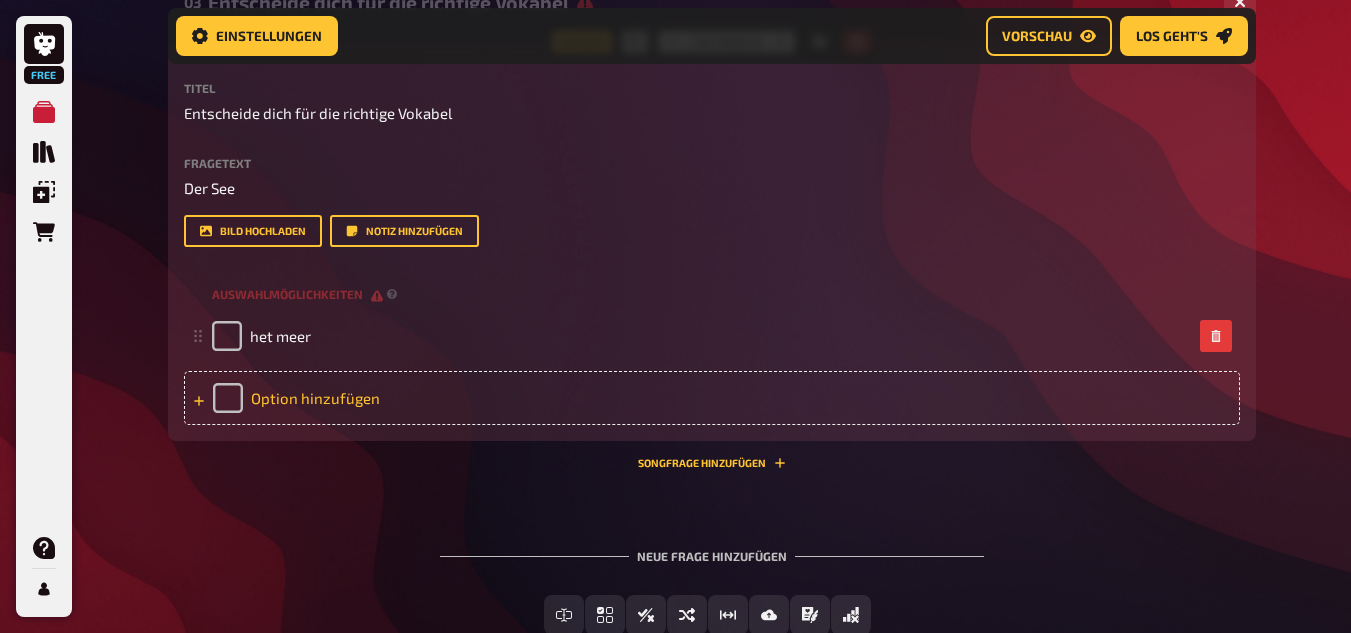 click on "Option hinzufügen" at bounding box center (712, 398) 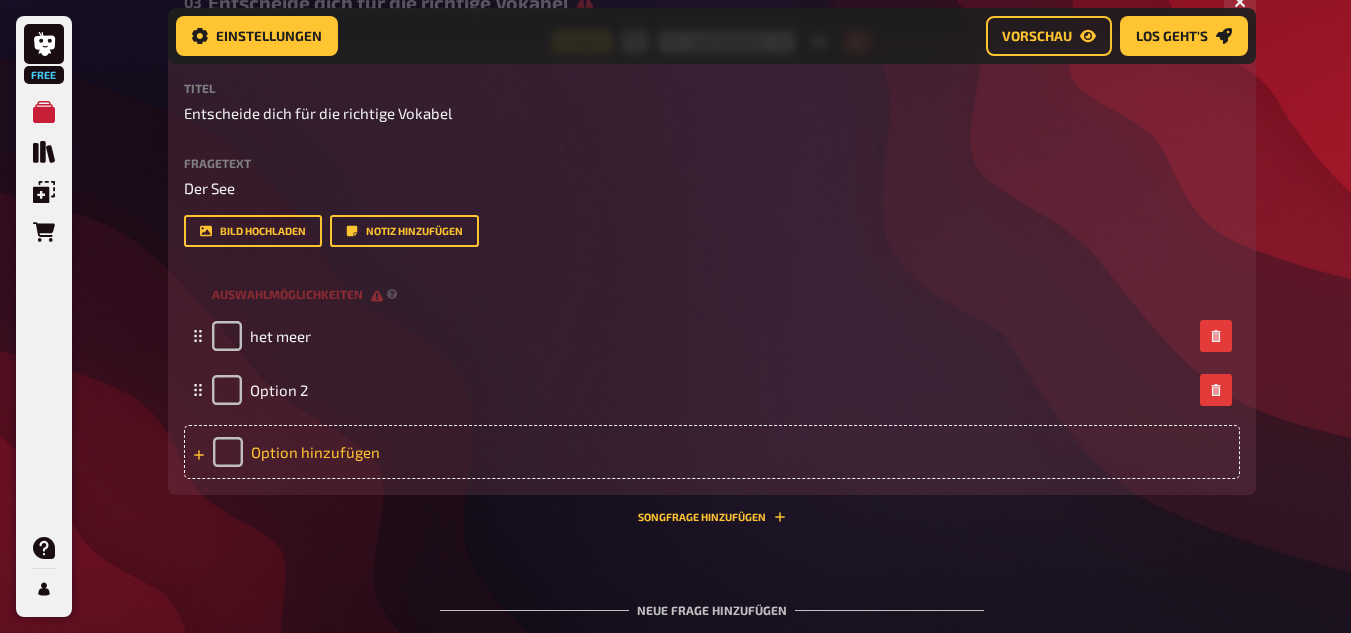 type 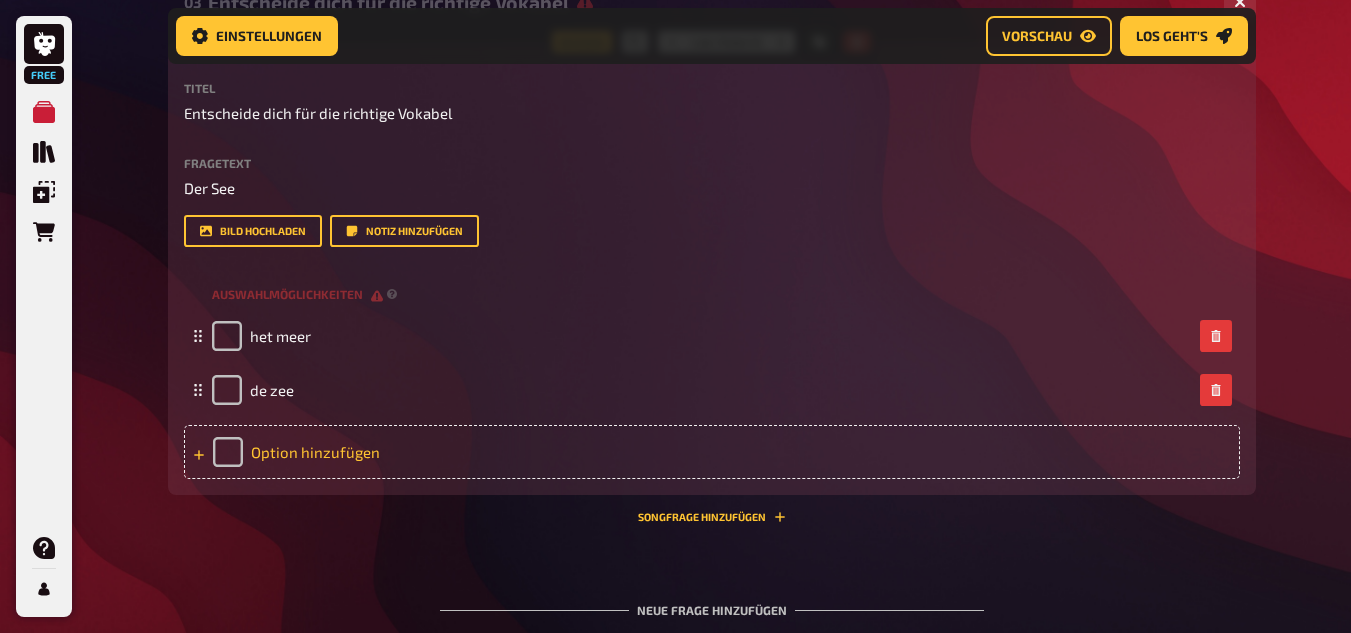 click on "Option hinzufügen" at bounding box center (712, 452) 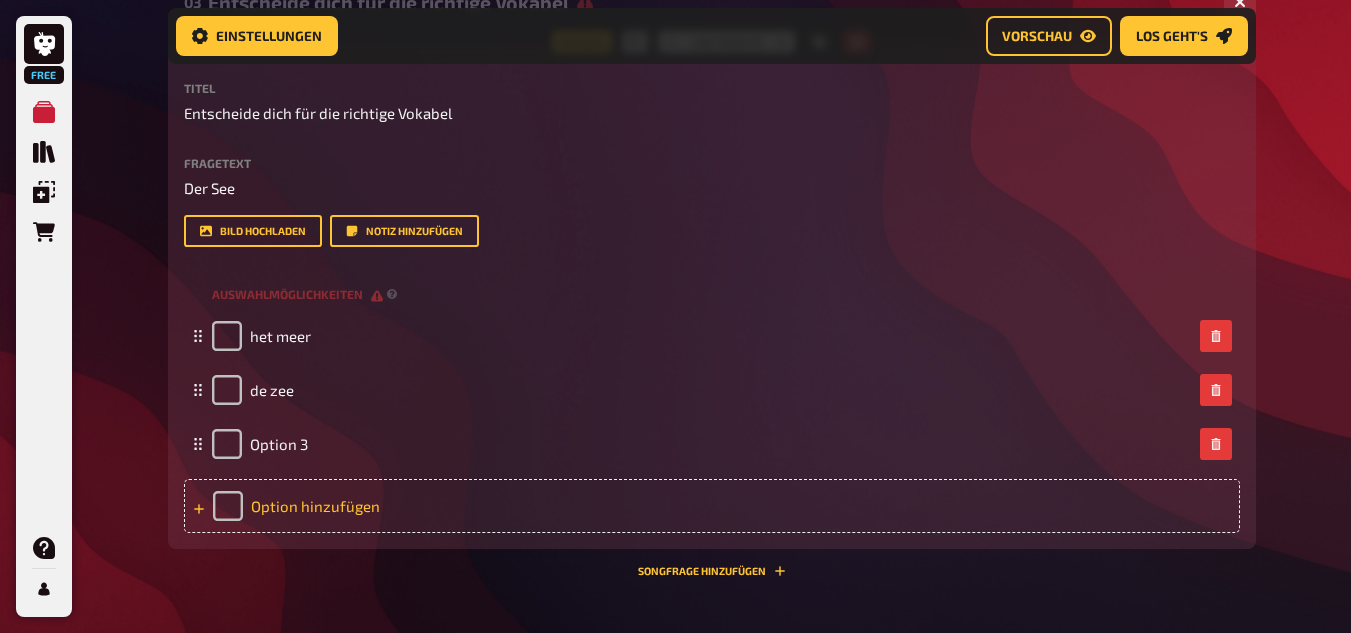 type 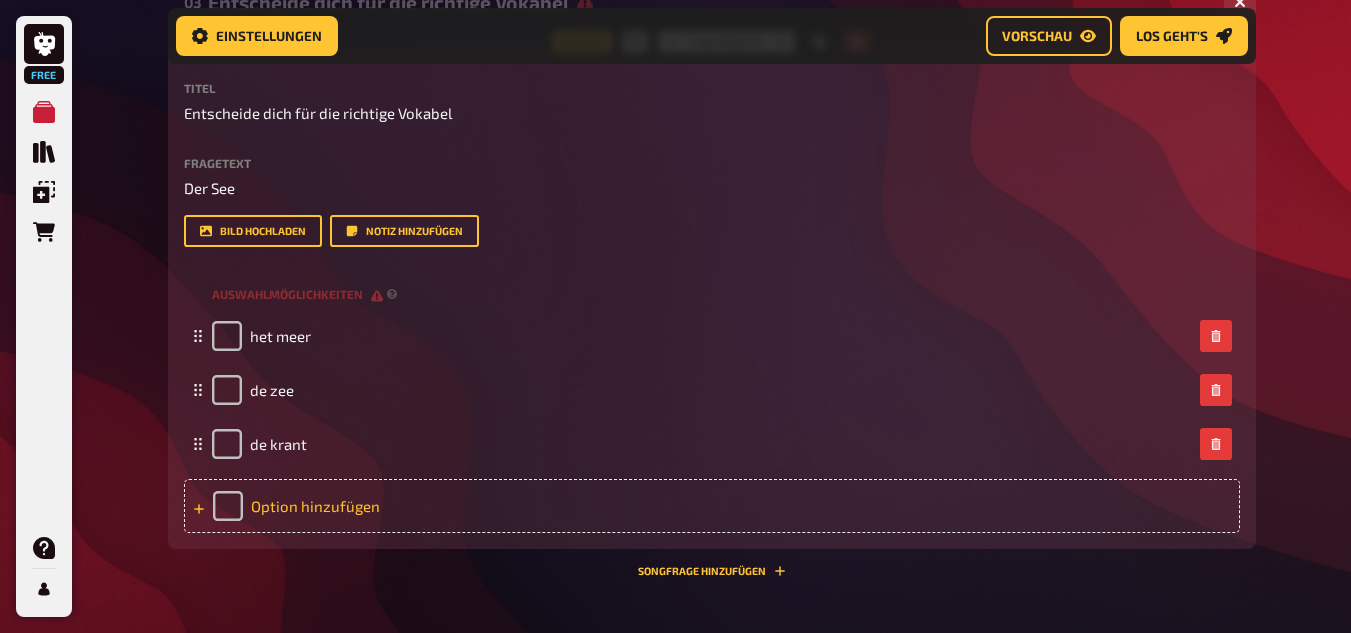 click on "Option hinzufügen" at bounding box center [712, 506] 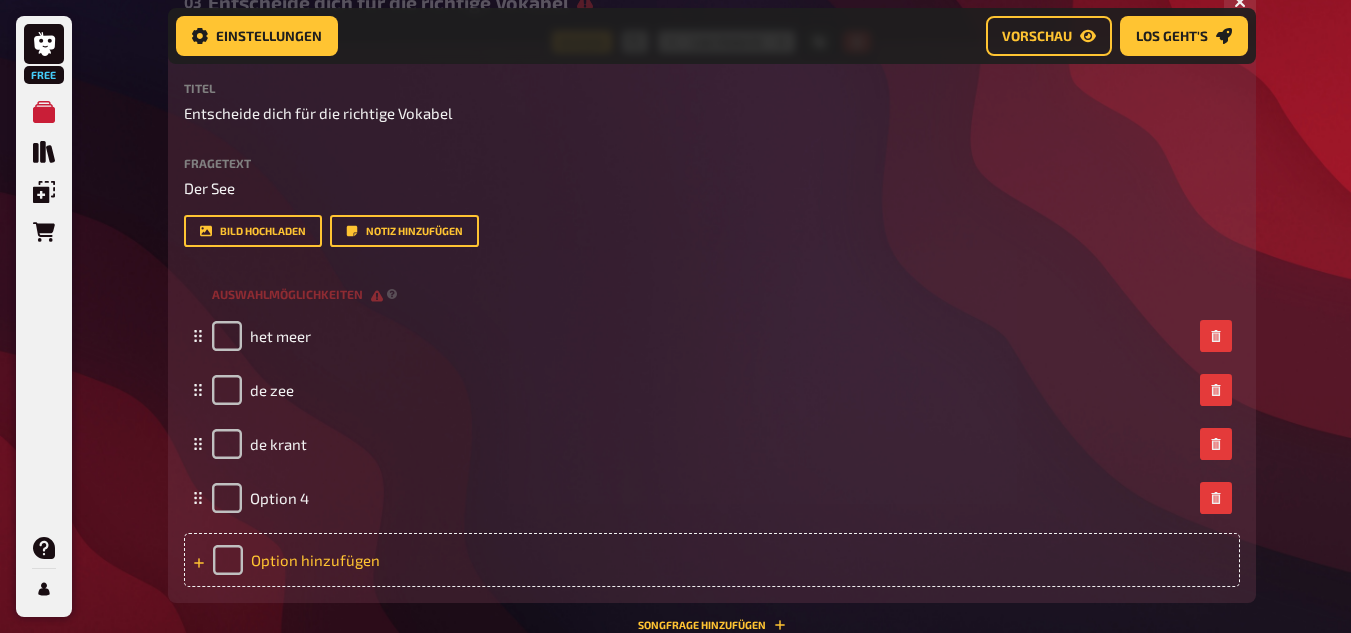 type 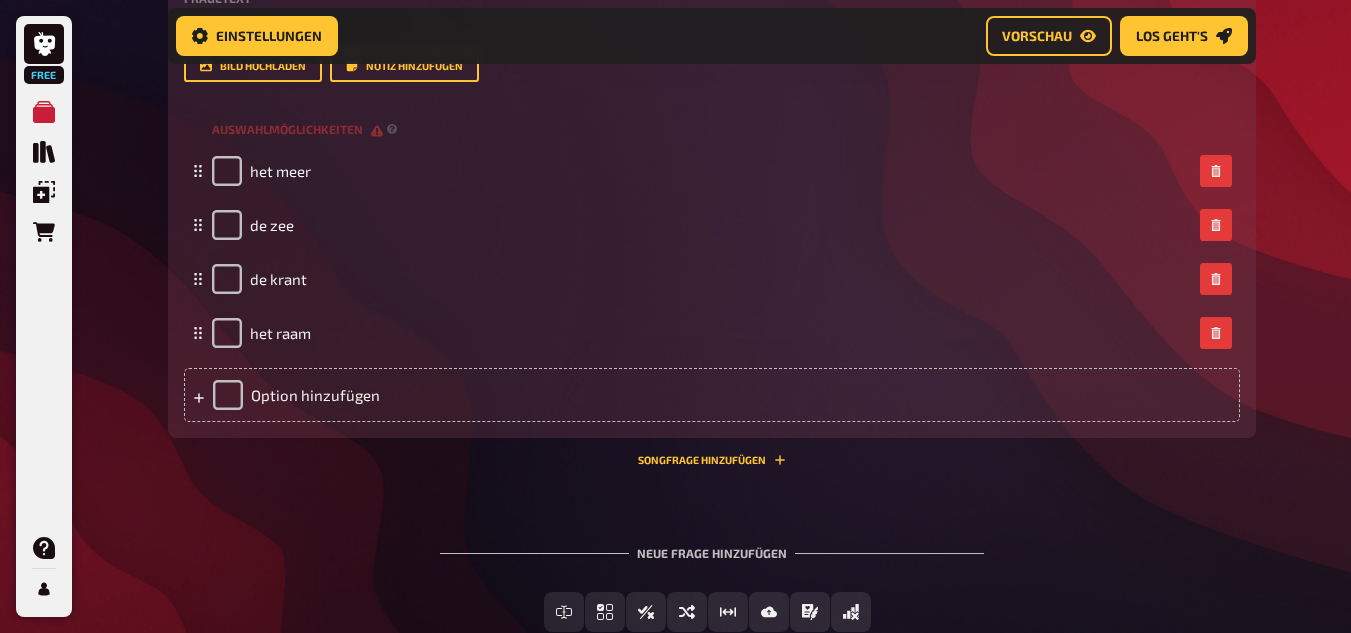 scroll, scrollTop: 1983, scrollLeft: 0, axis: vertical 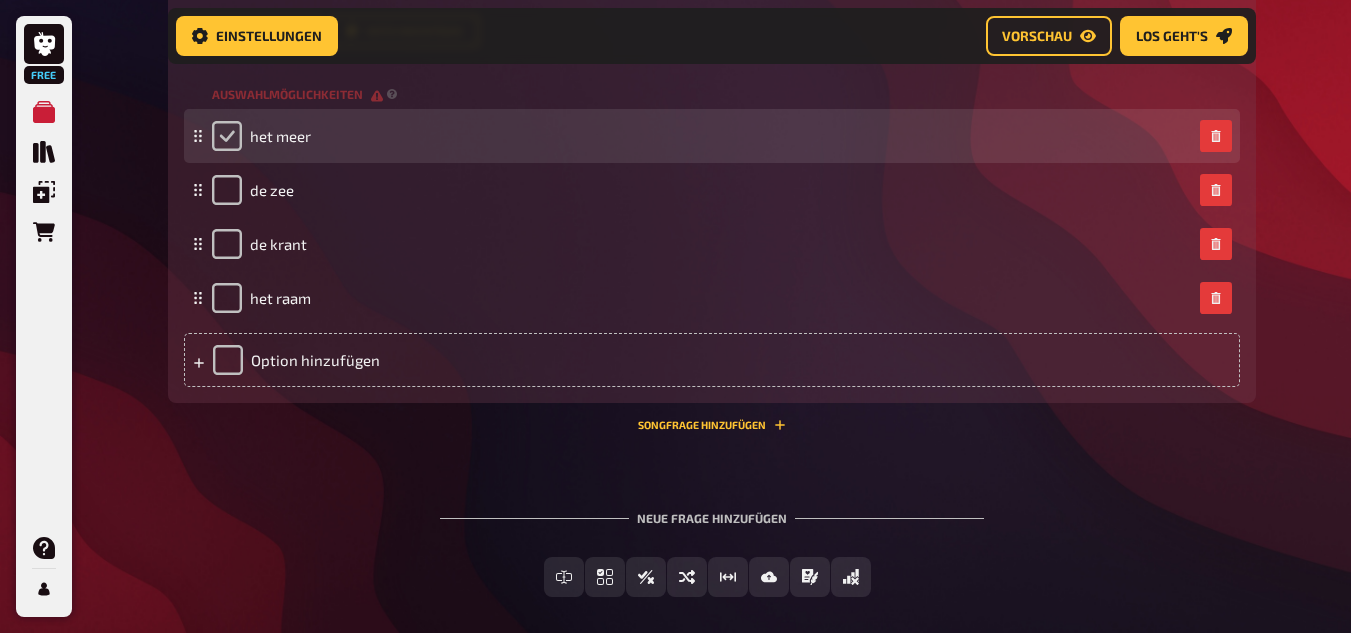 click at bounding box center [227, 136] 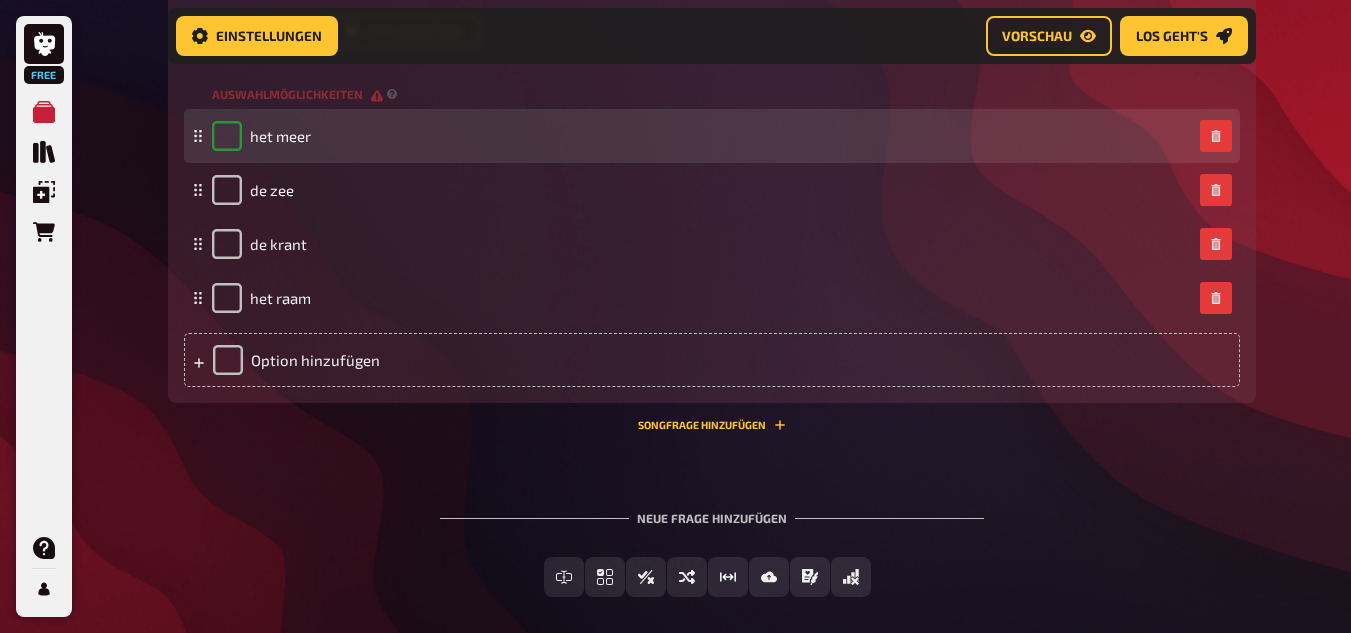 checkbox on "true" 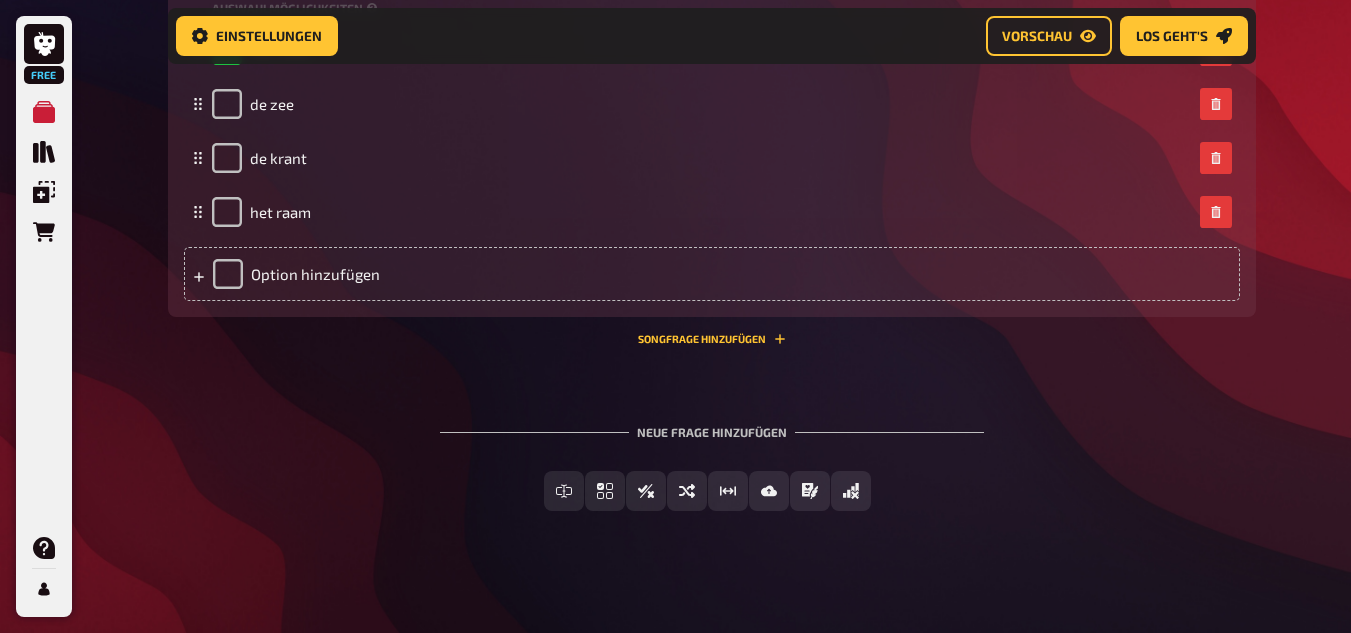 scroll, scrollTop: 2075, scrollLeft: 0, axis: vertical 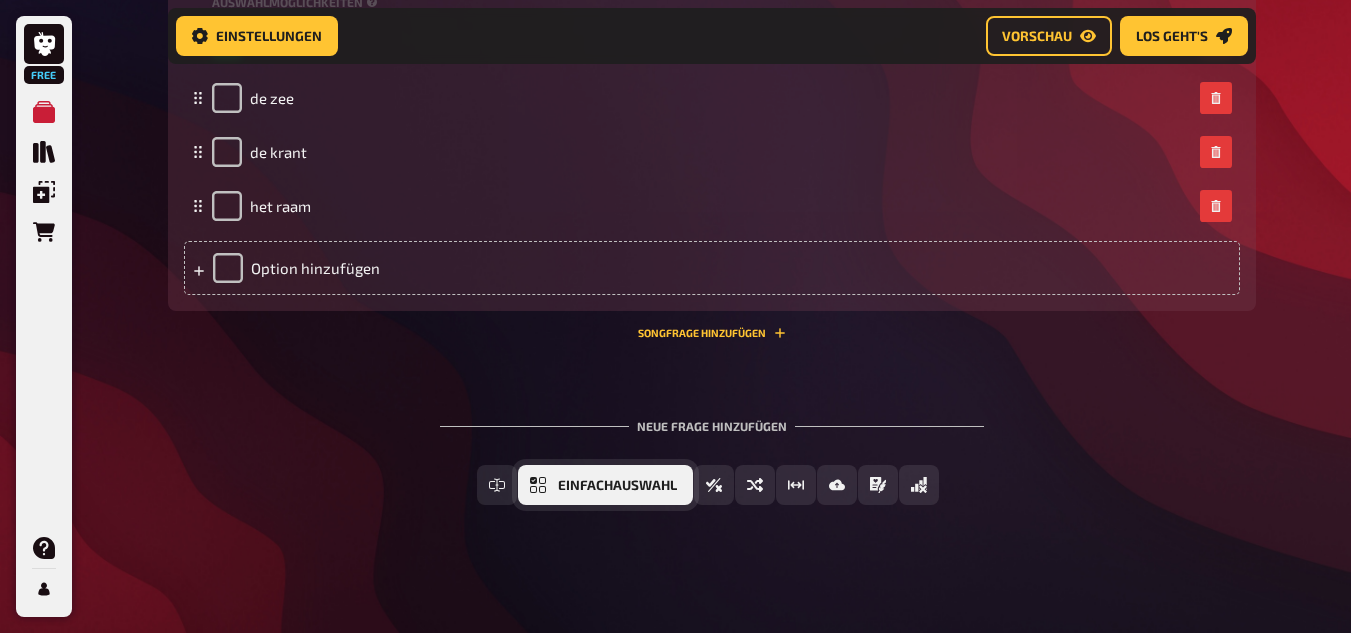click on "Einfachauswahl" at bounding box center [605, 485] 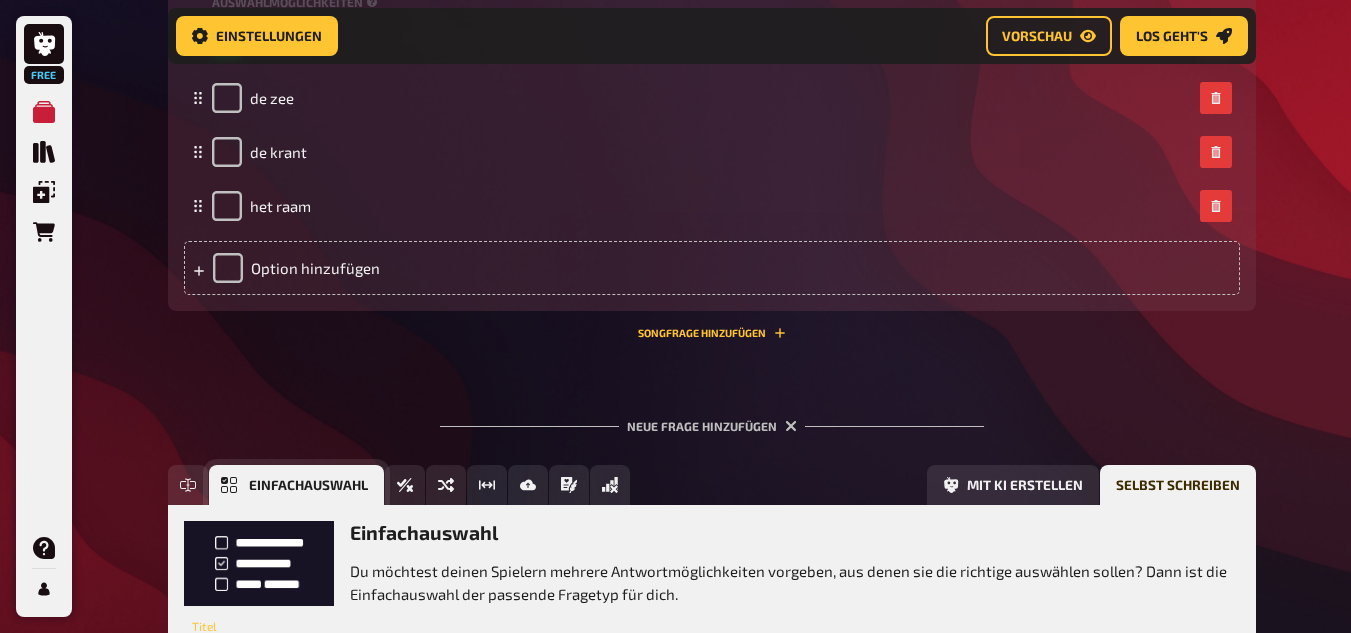 scroll, scrollTop: 2260, scrollLeft: 0, axis: vertical 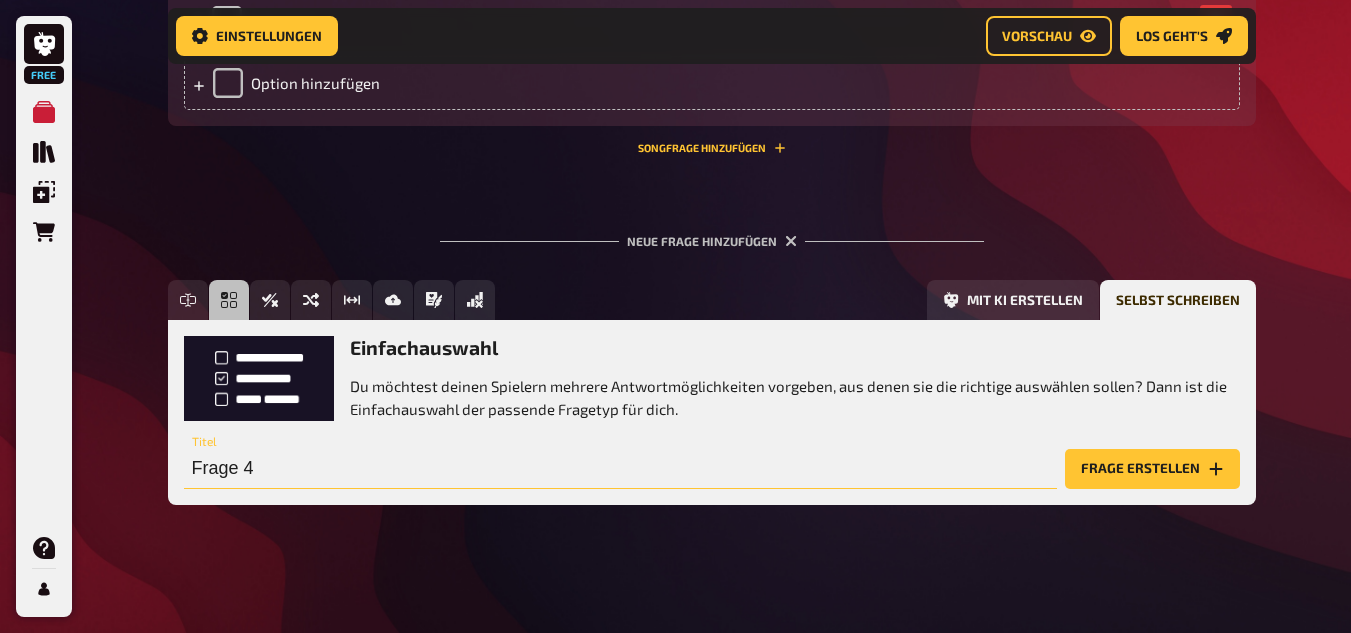 click on "Frage 4" at bounding box center [620, 469] 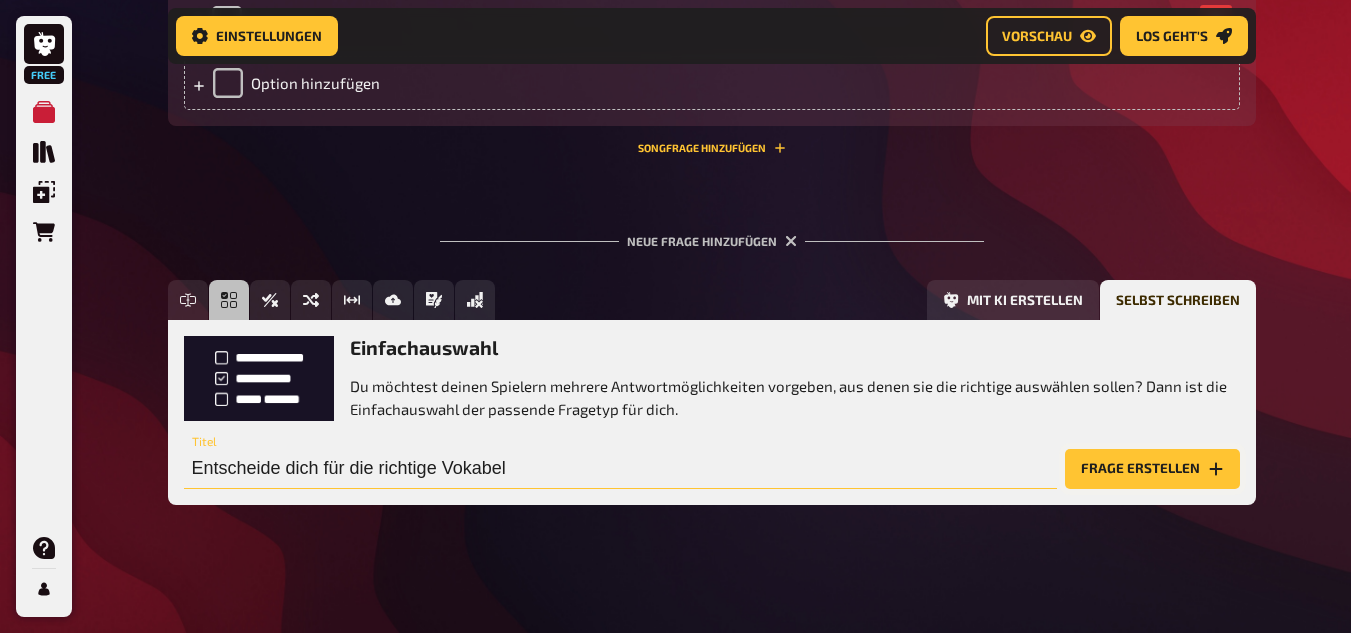 type on "Entscheide dich für die richtige Vokabel" 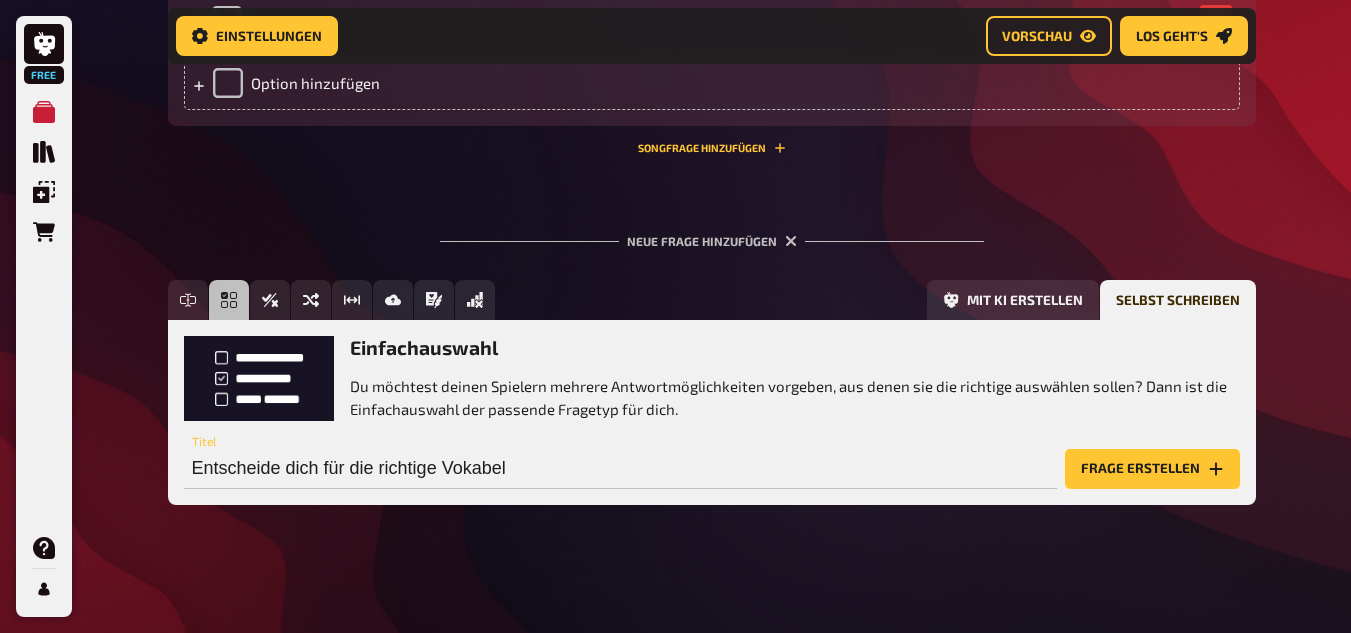 click on "Frage erstellen" at bounding box center [1152, 469] 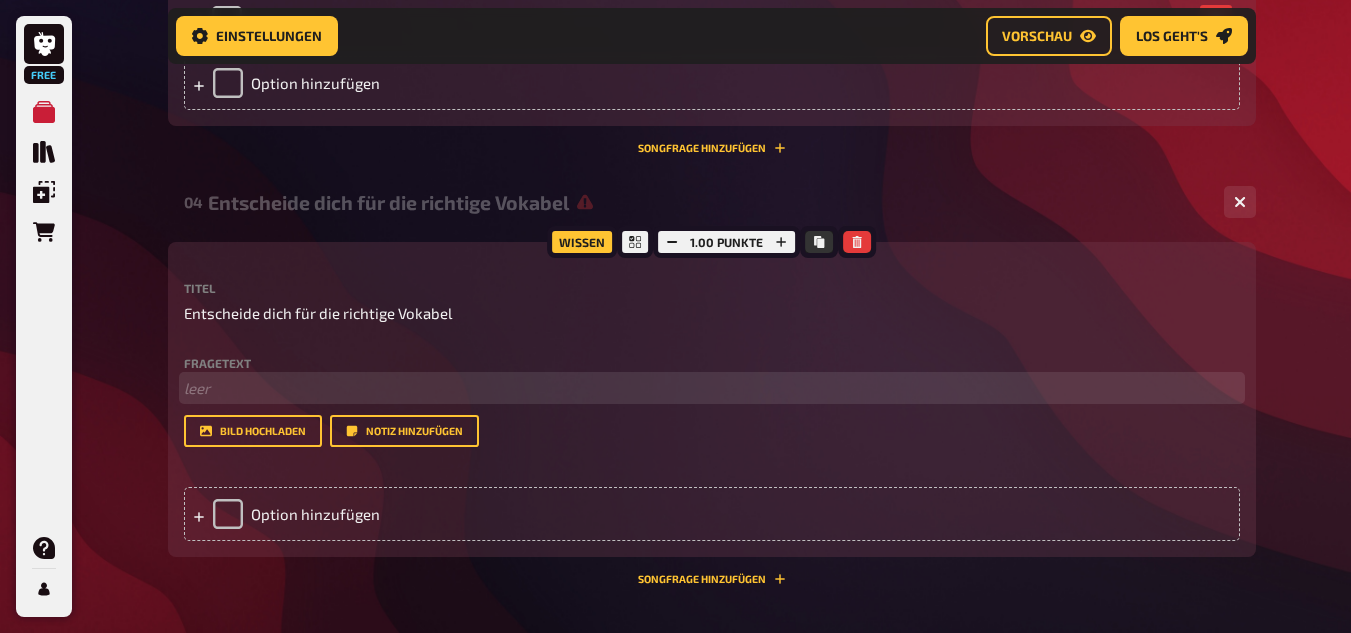 click on "﻿ leer" at bounding box center (712, 388) 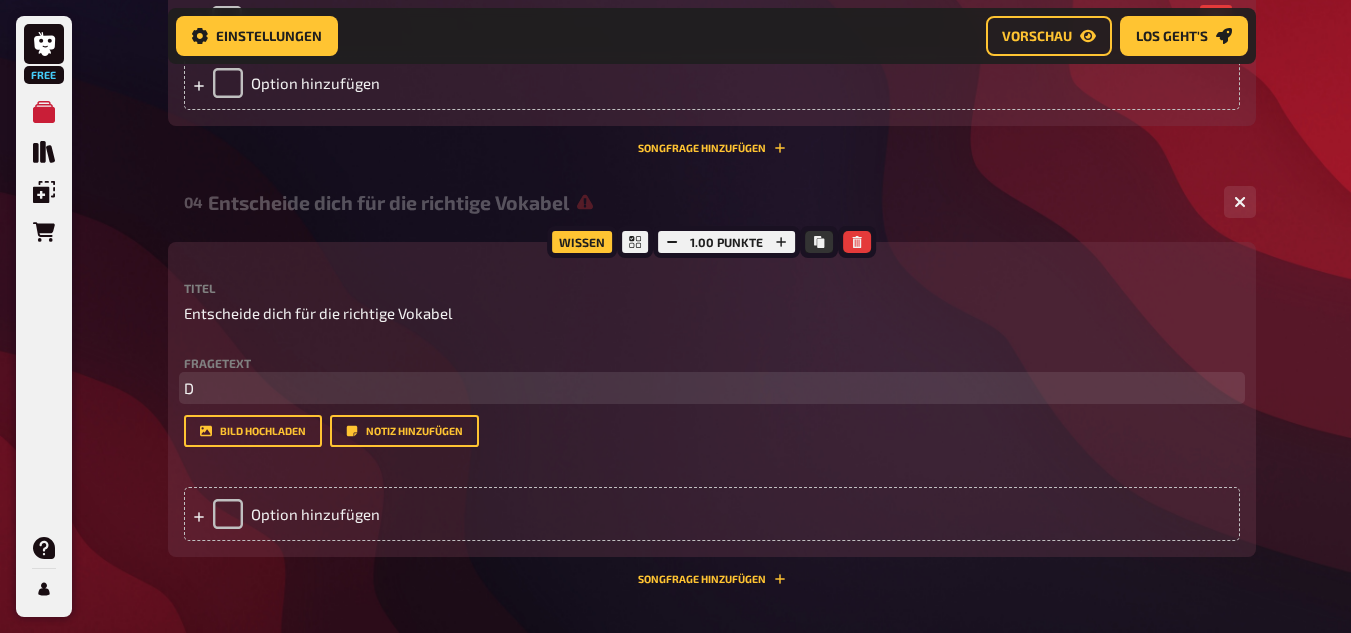 type 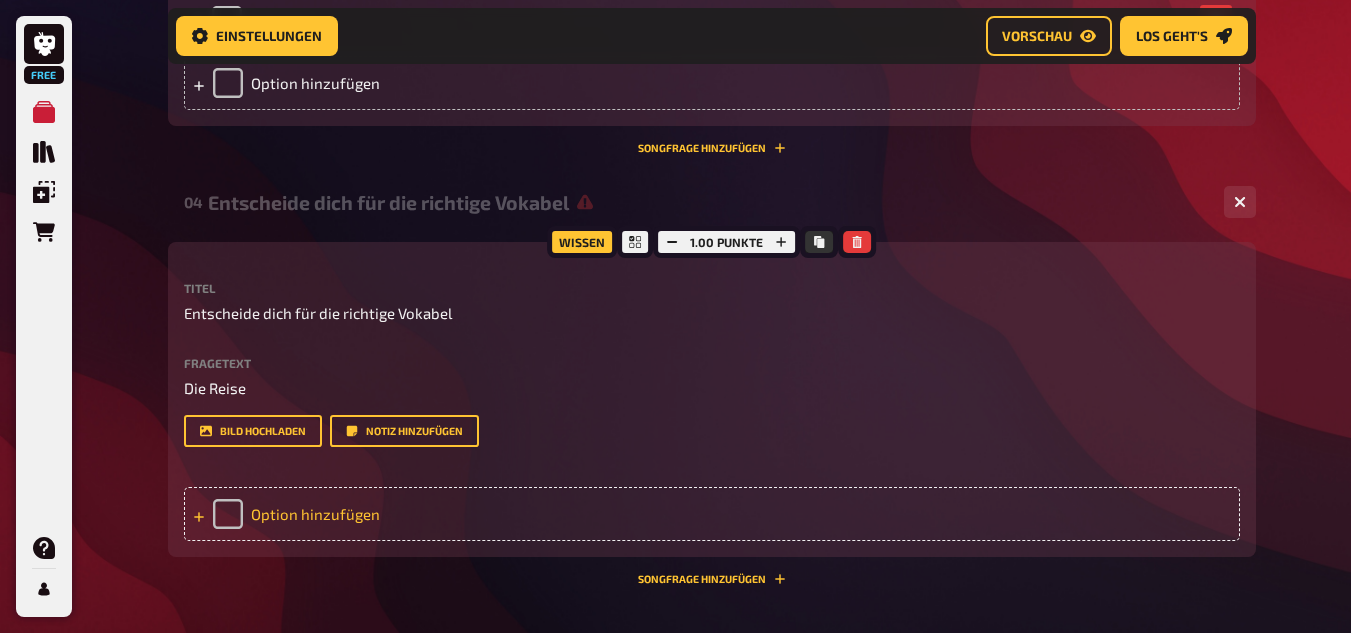 click on "Option hinzufügen" at bounding box center (712, 514) 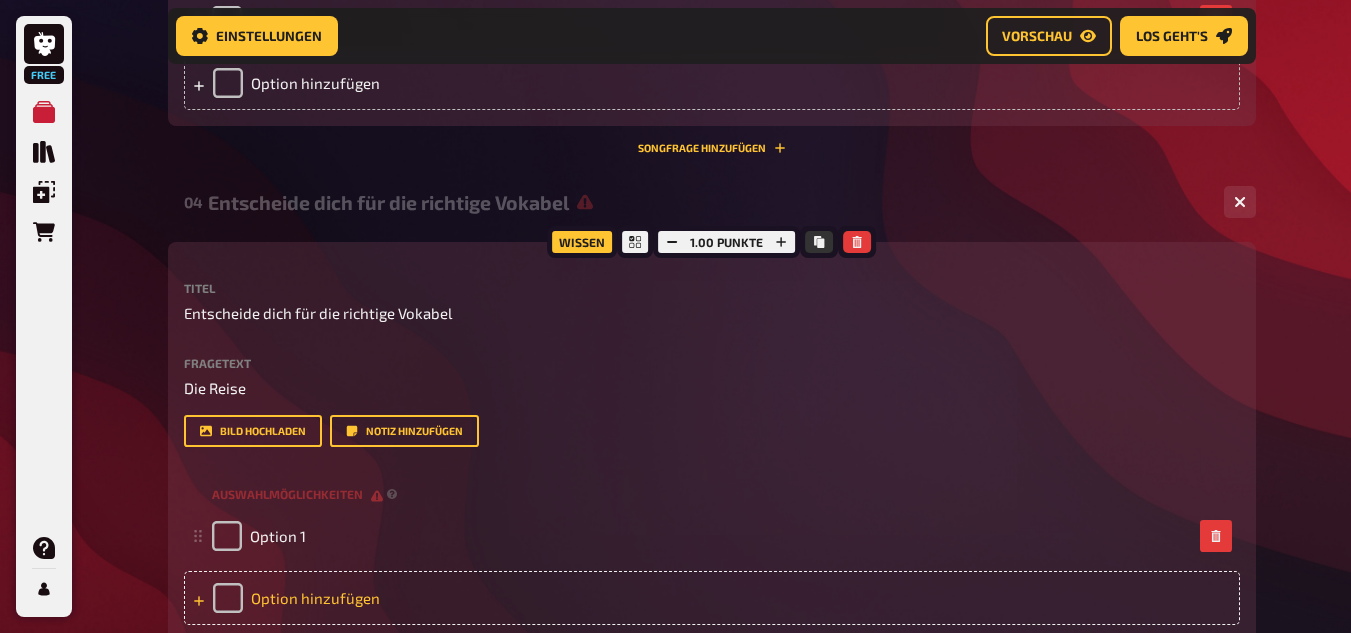 type 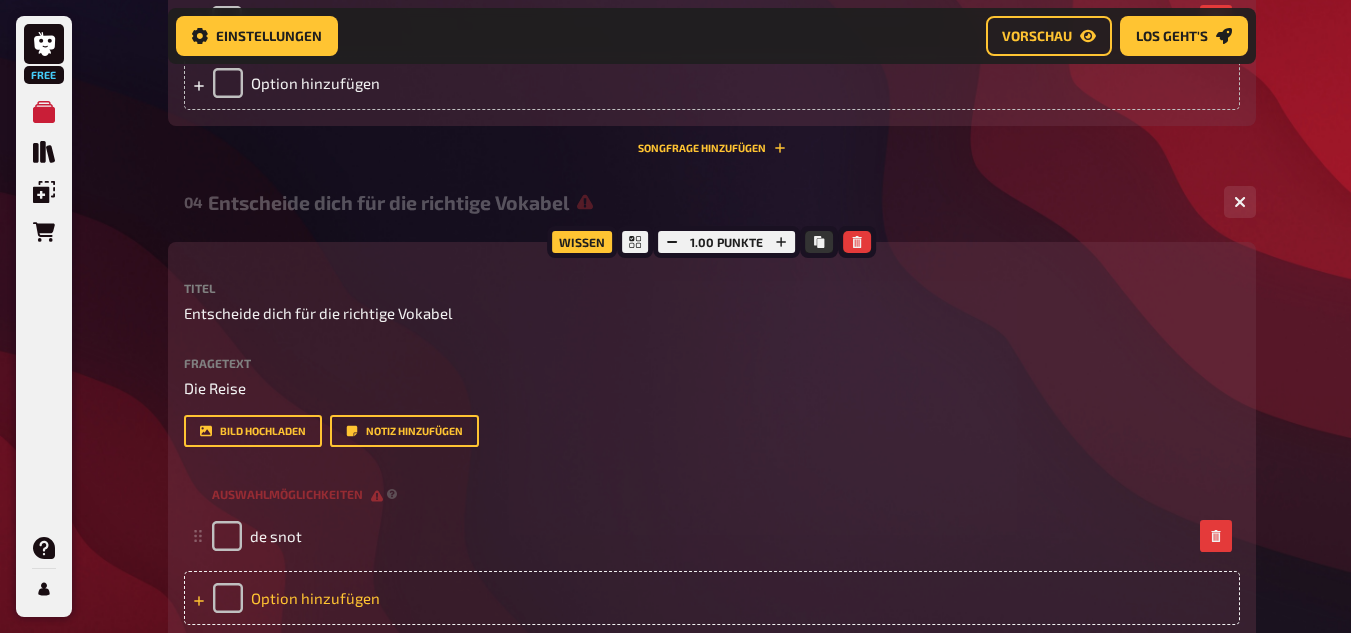 click on "Option hinzufügen" at bounding box center [712, 598] 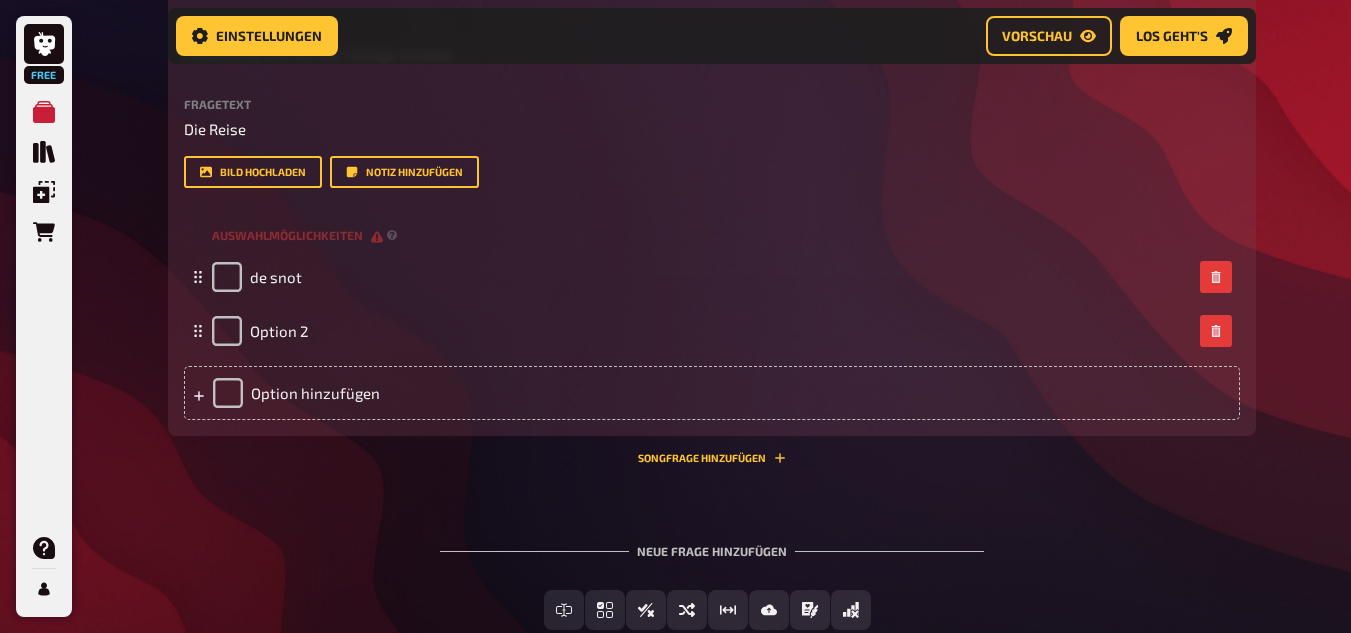 scroll, scrollTop: 2560, scrollLeft: 0, axis: vertical 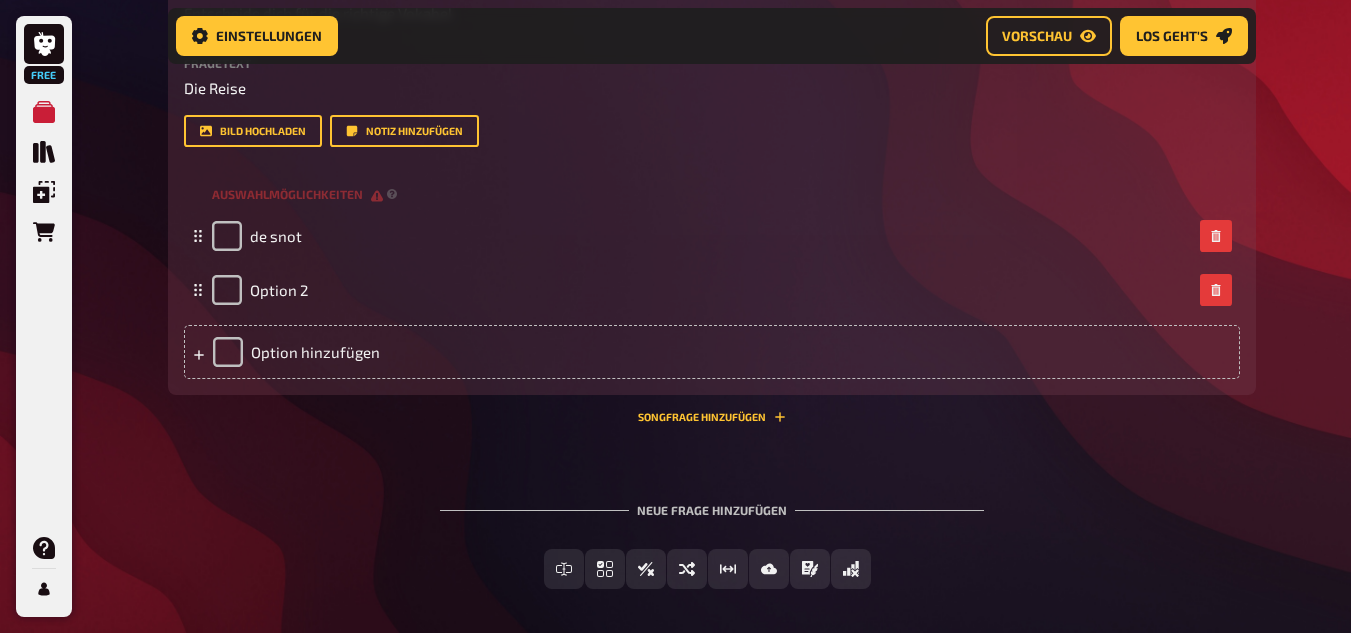 type 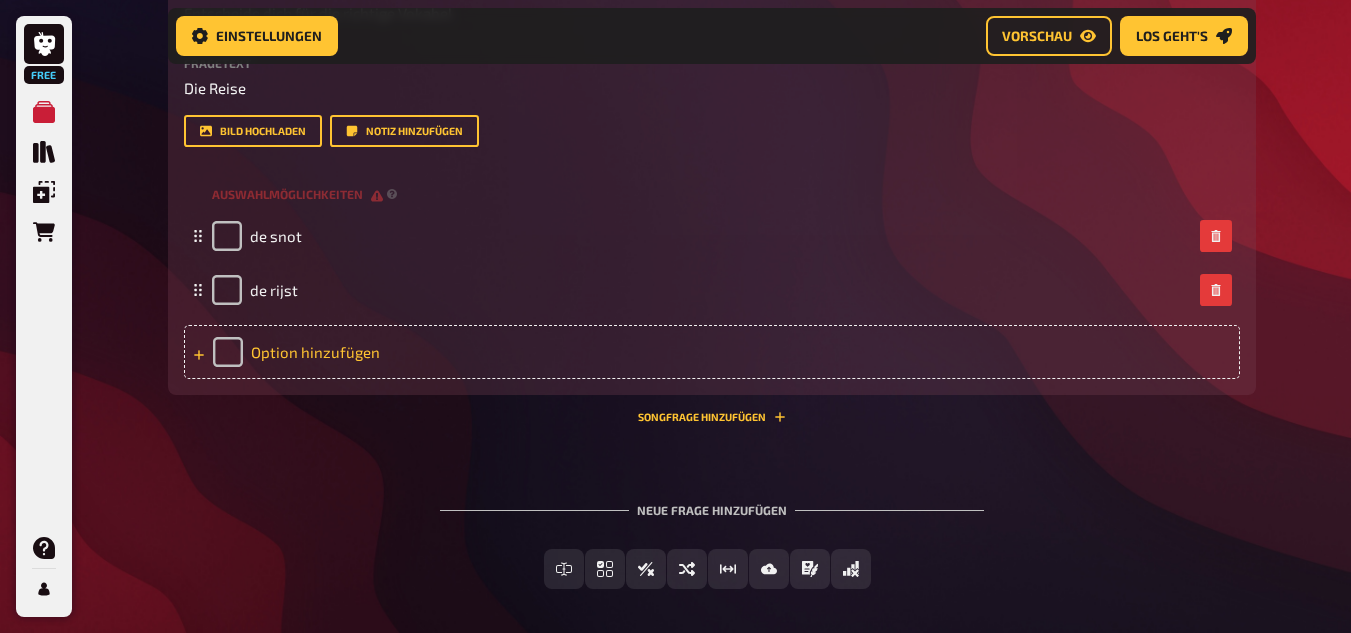 click on "Option hinzufügen" at bounding box center (712, 352) 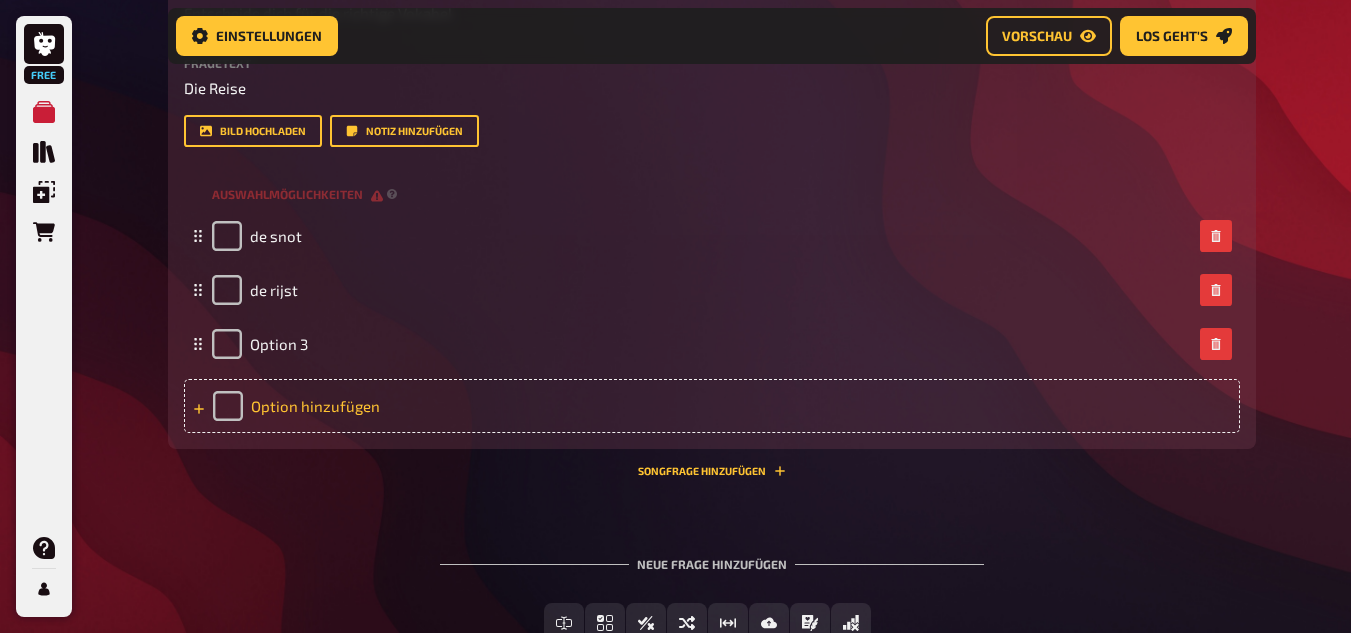 type 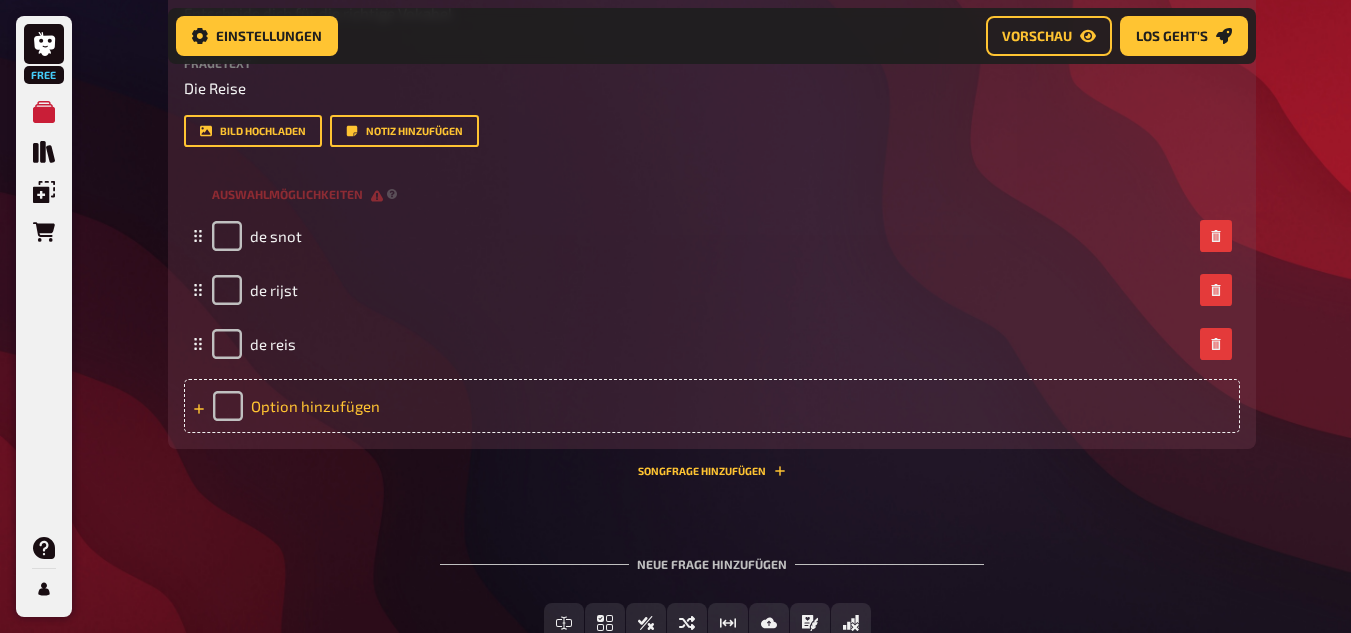 click on "Option hinzufügen" at bounding box center [712, 406] 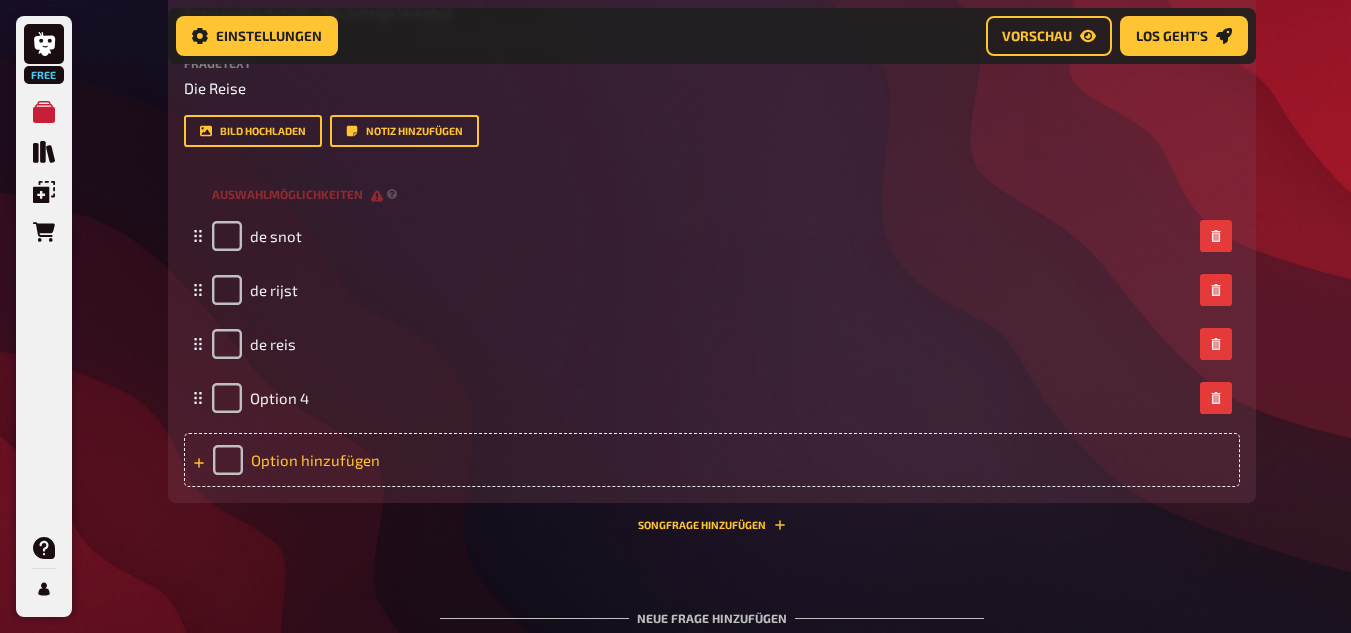 type 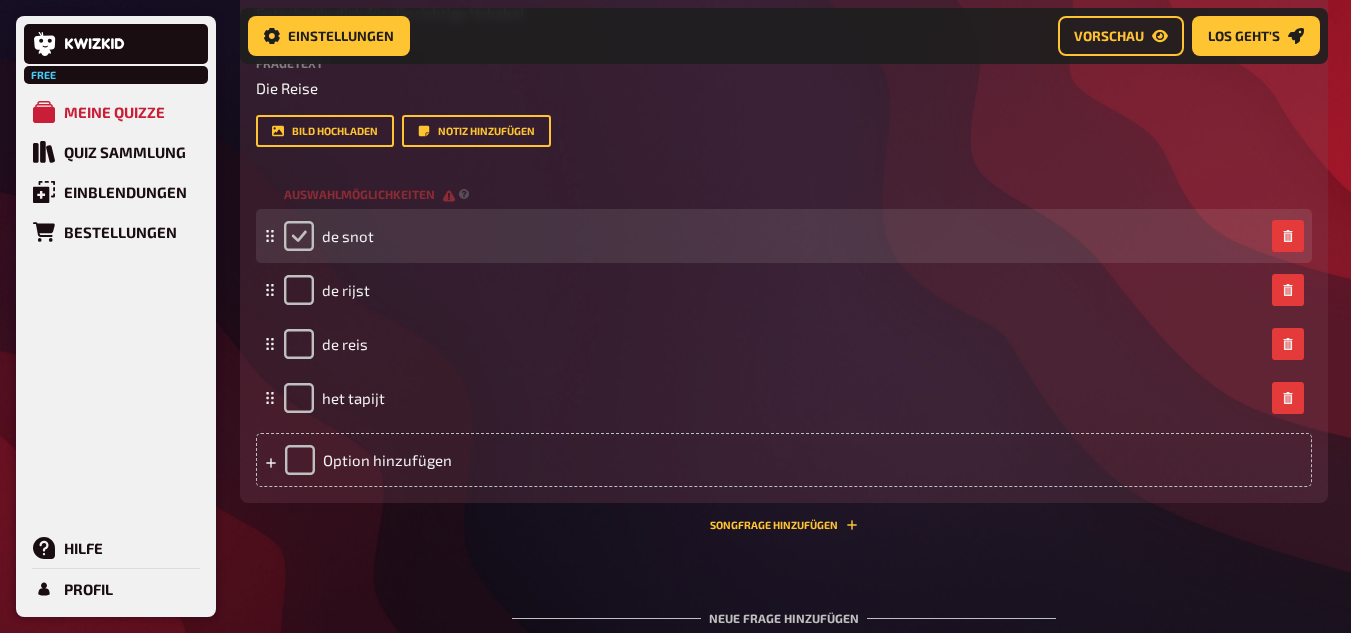 click at bounding box center (299, 236) 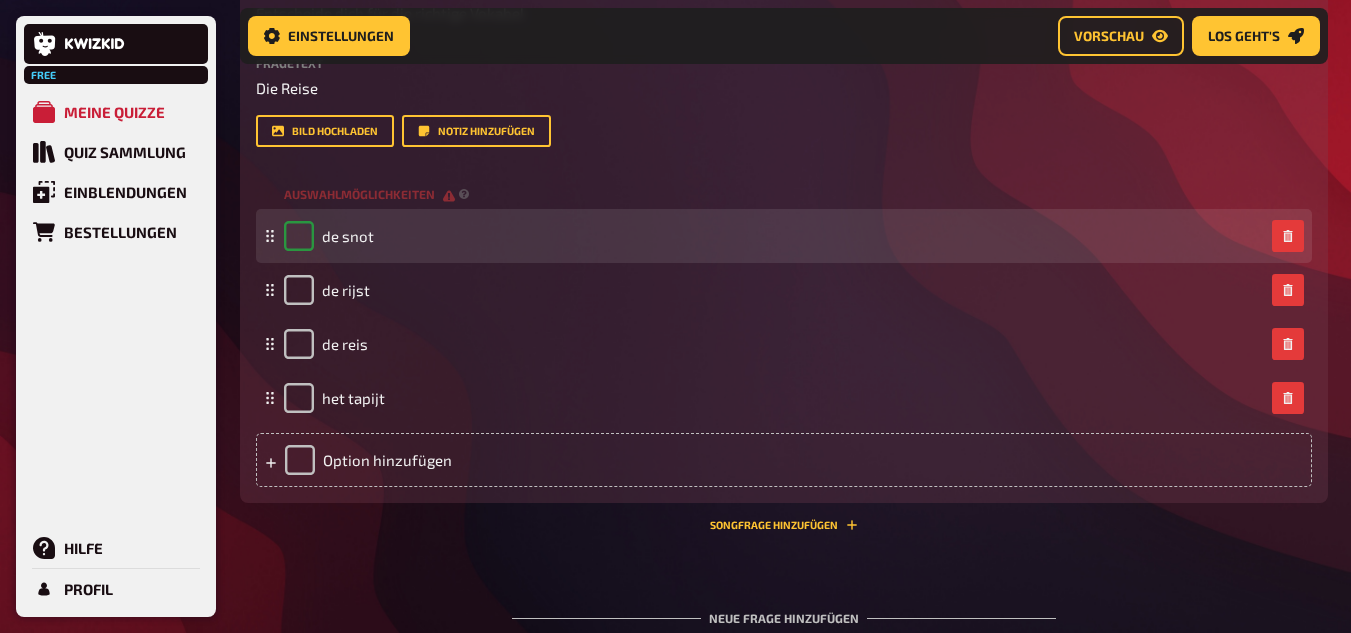 checkbox on "true" 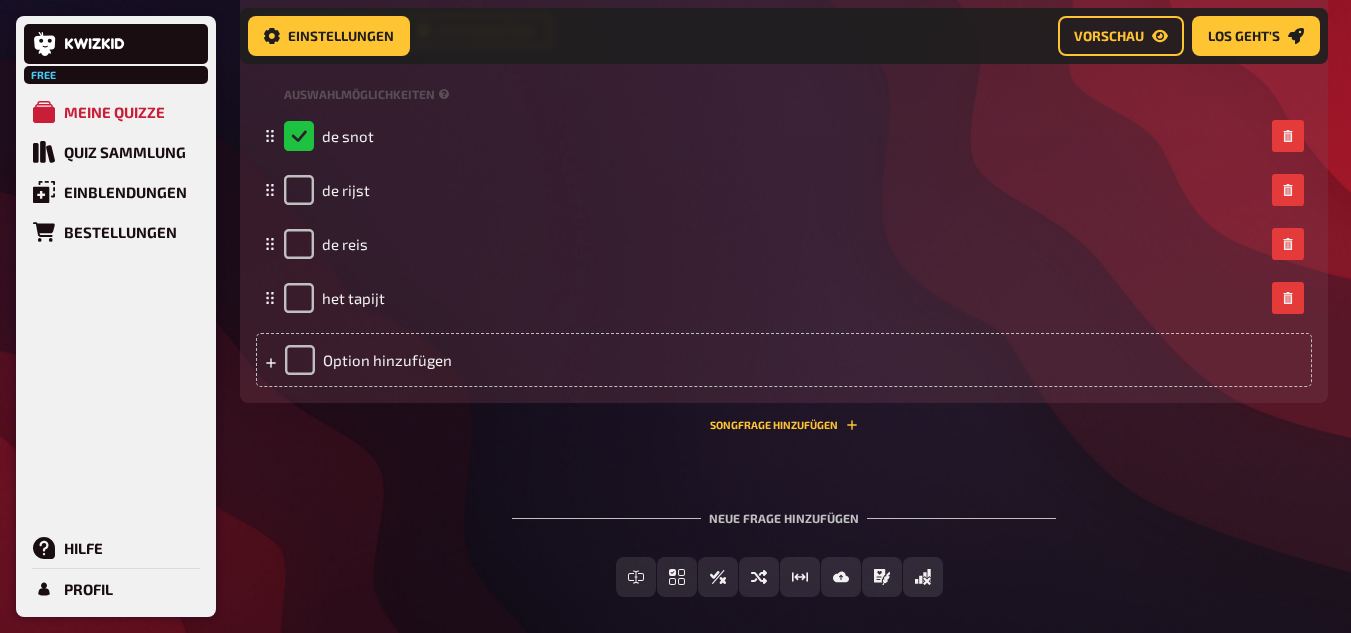 scroll, scrollTop: 2752, scrollLeft: 0, axis: vertical 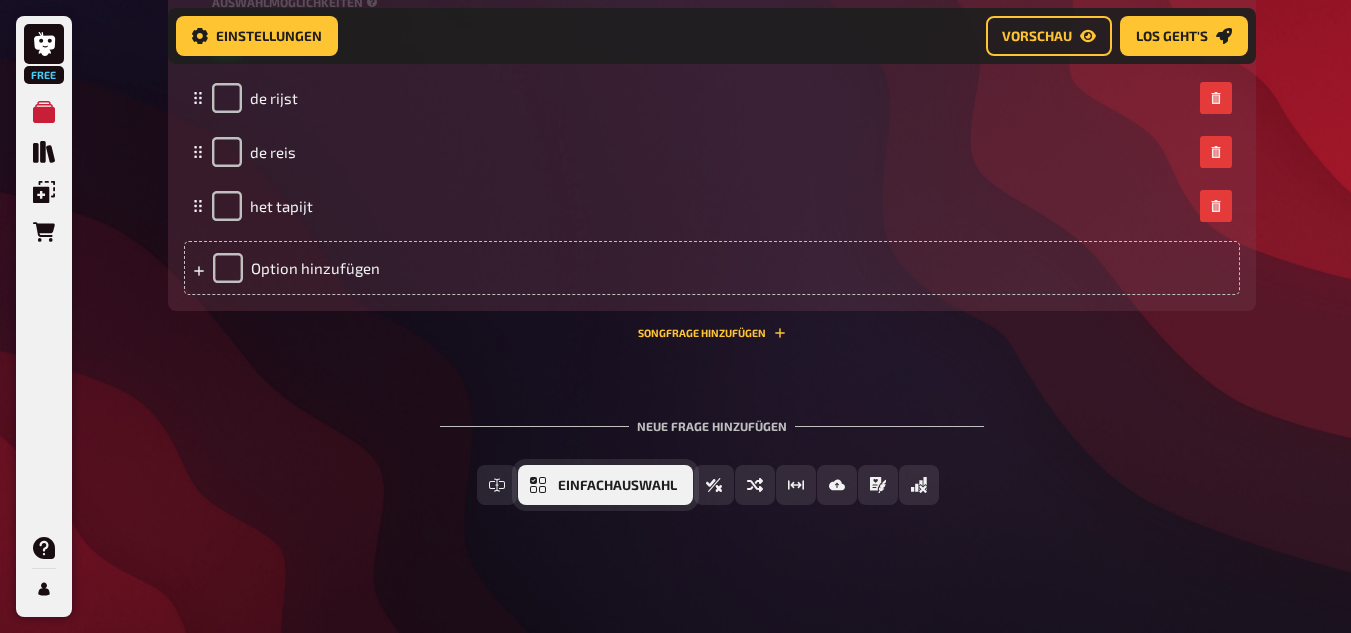 click on "Einfachauswahl" at bounding box center (617, 486) 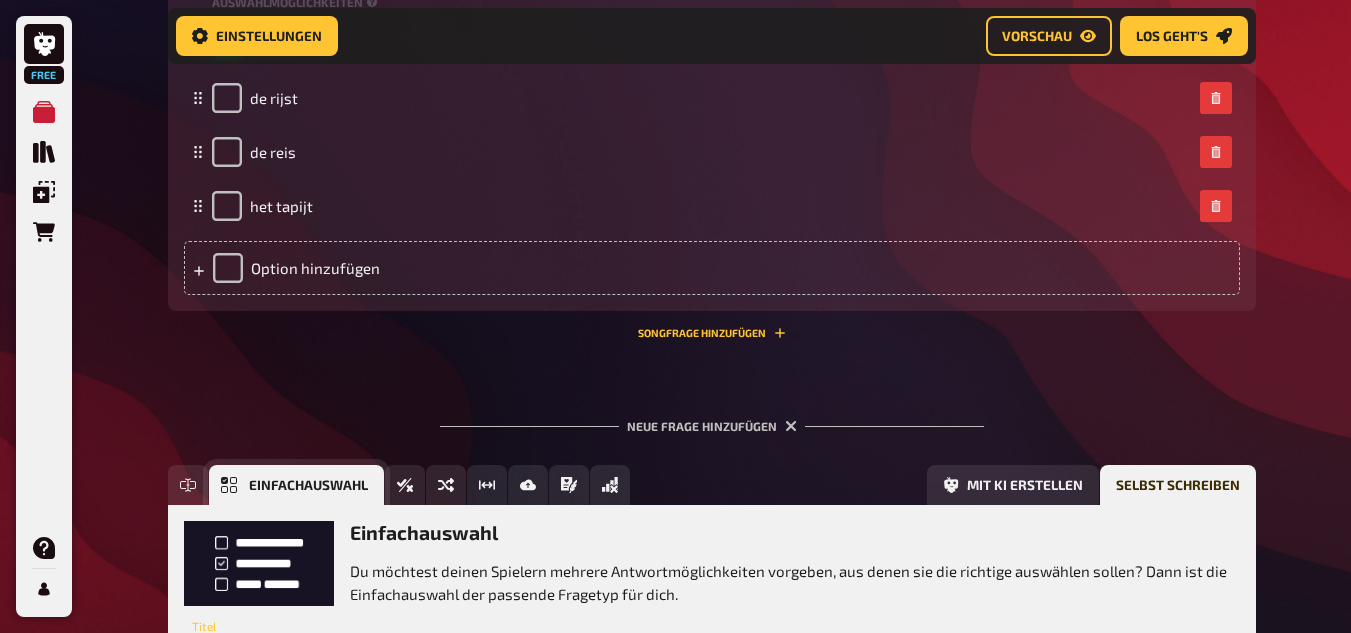 scroll, scrollTop: 2937, scrollLeft: 0, axis: vertical 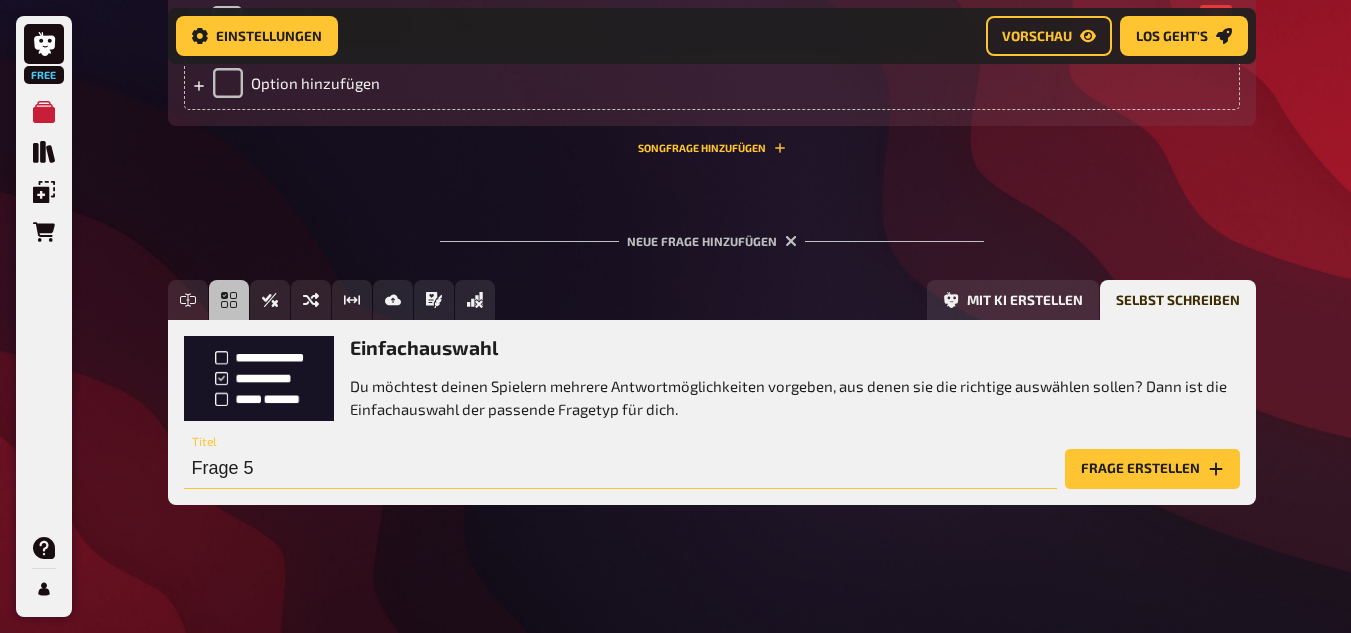 click on "Frage 5" at bounding box center [620, 469] 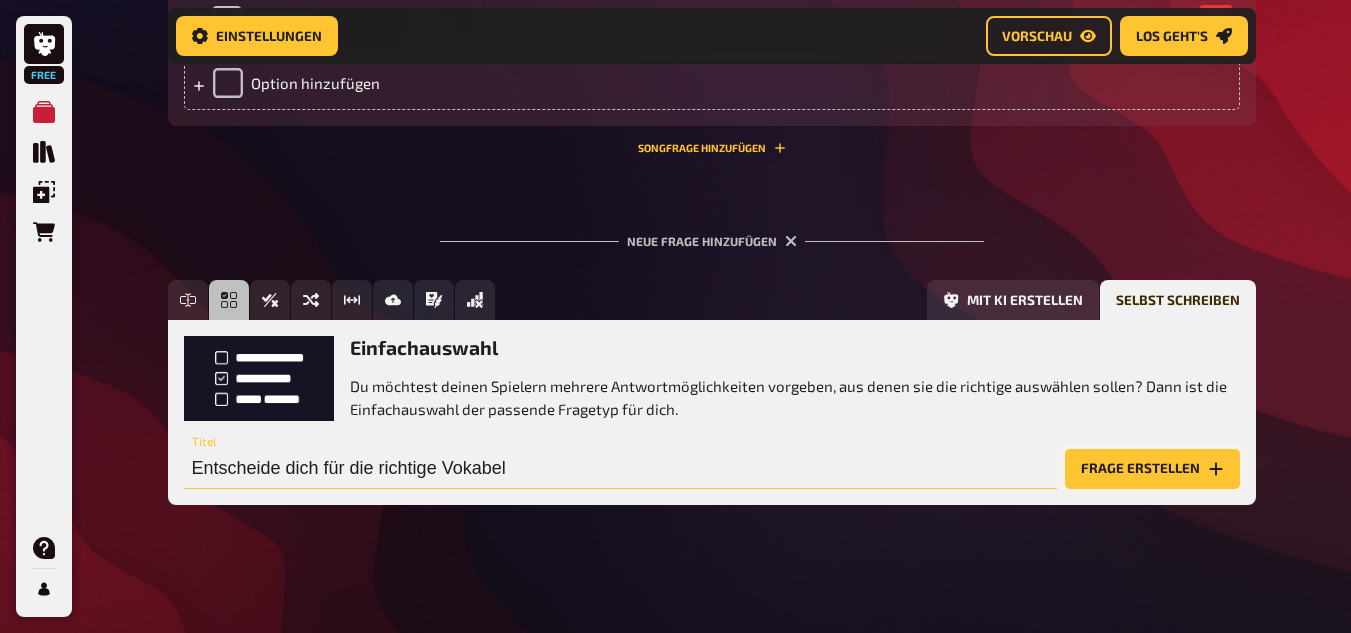 type on "Entscheide dich für die richtige Vokabel" 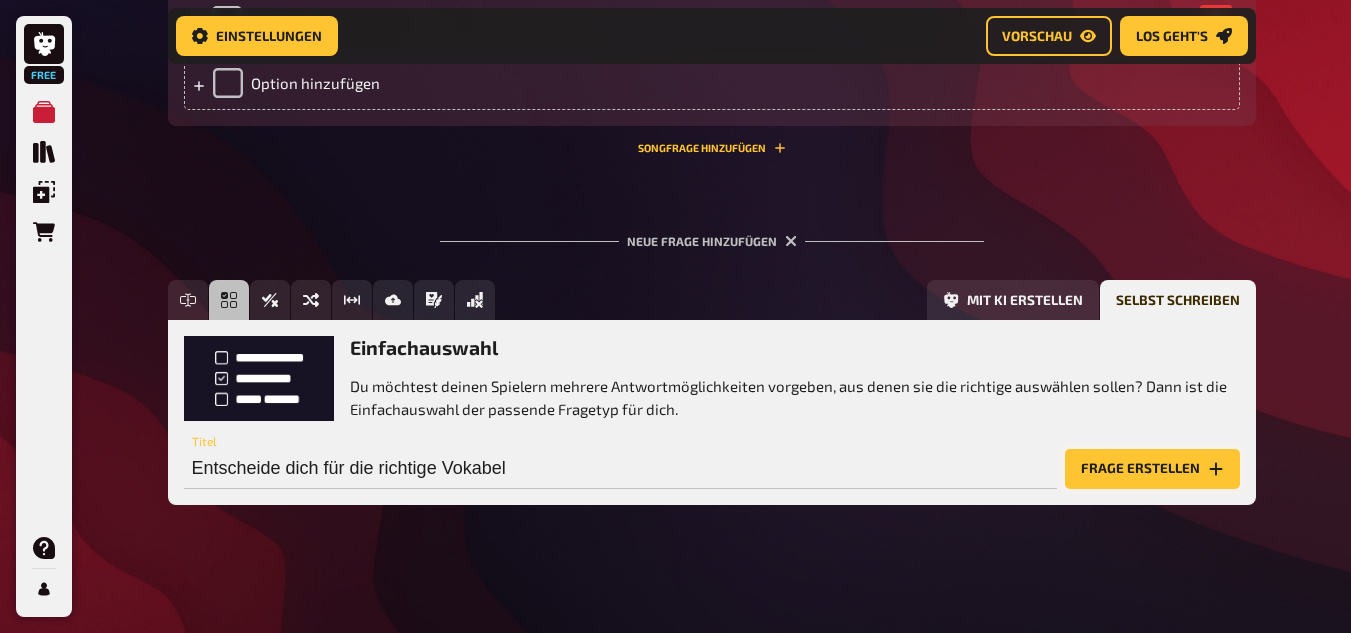 click on "Frage erstellen" at bounding box center (1152, 469) 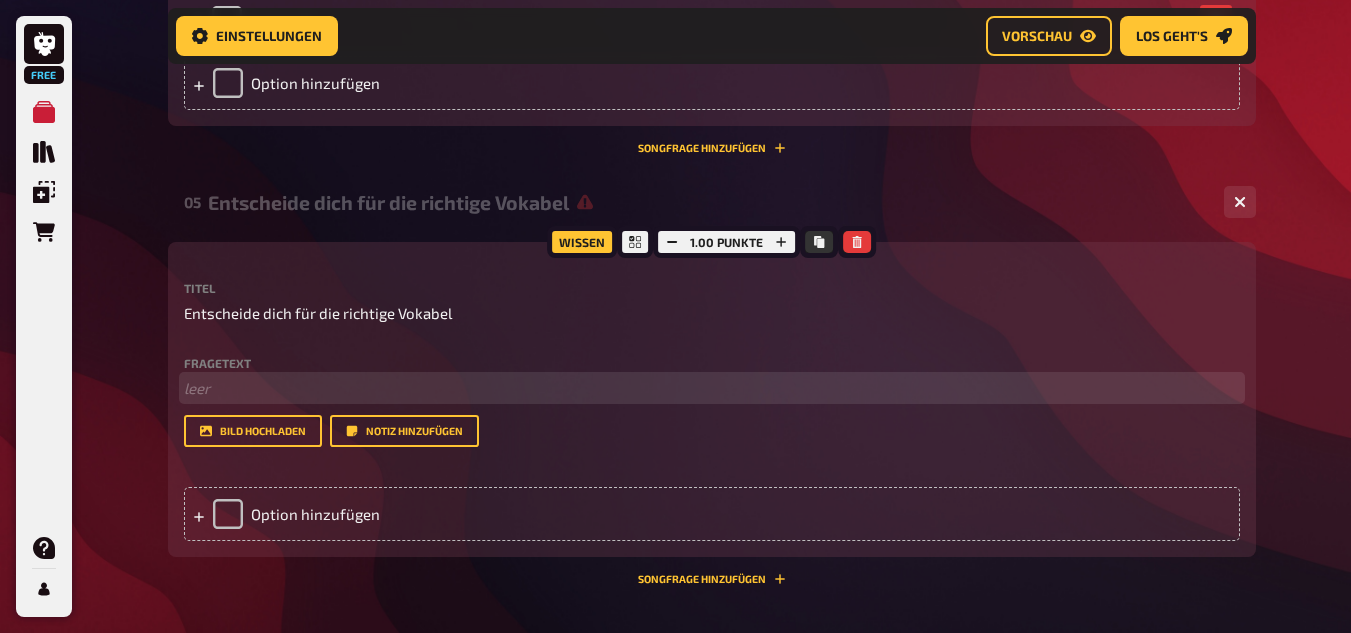 click on "﻿ leer" at bounding box center [712, 388] 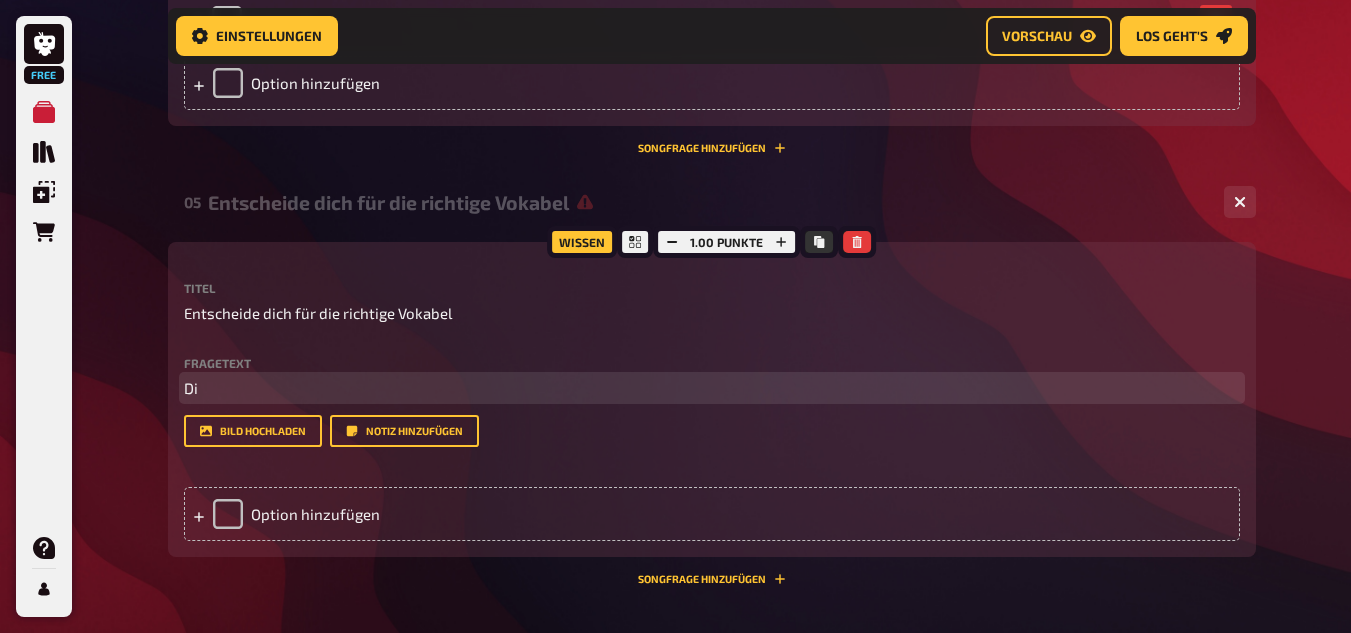 type 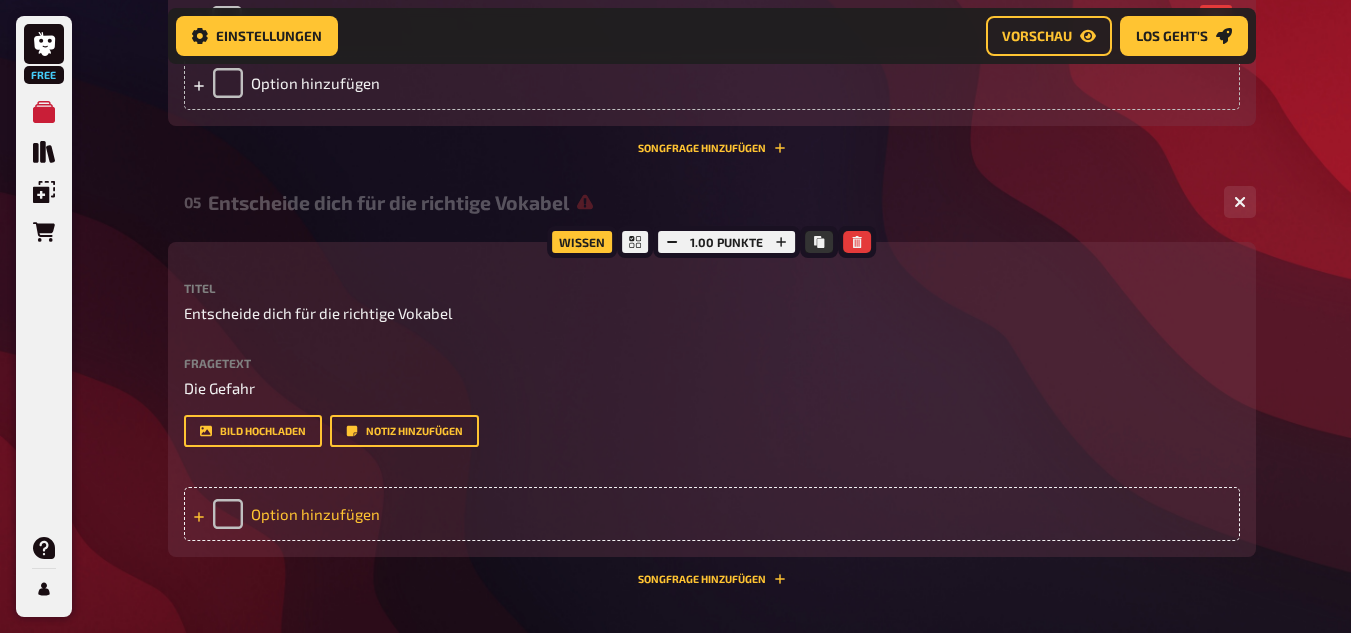 click on "Option hinzufügen" at bounding box center [712, 514] 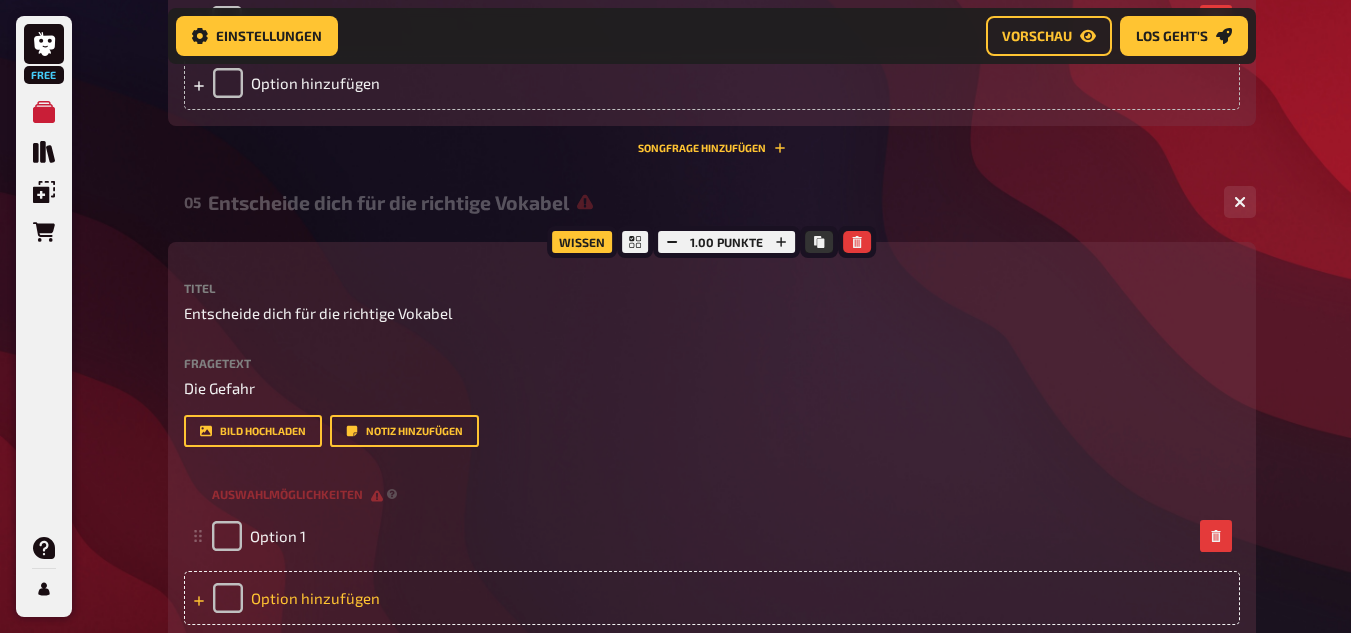 type 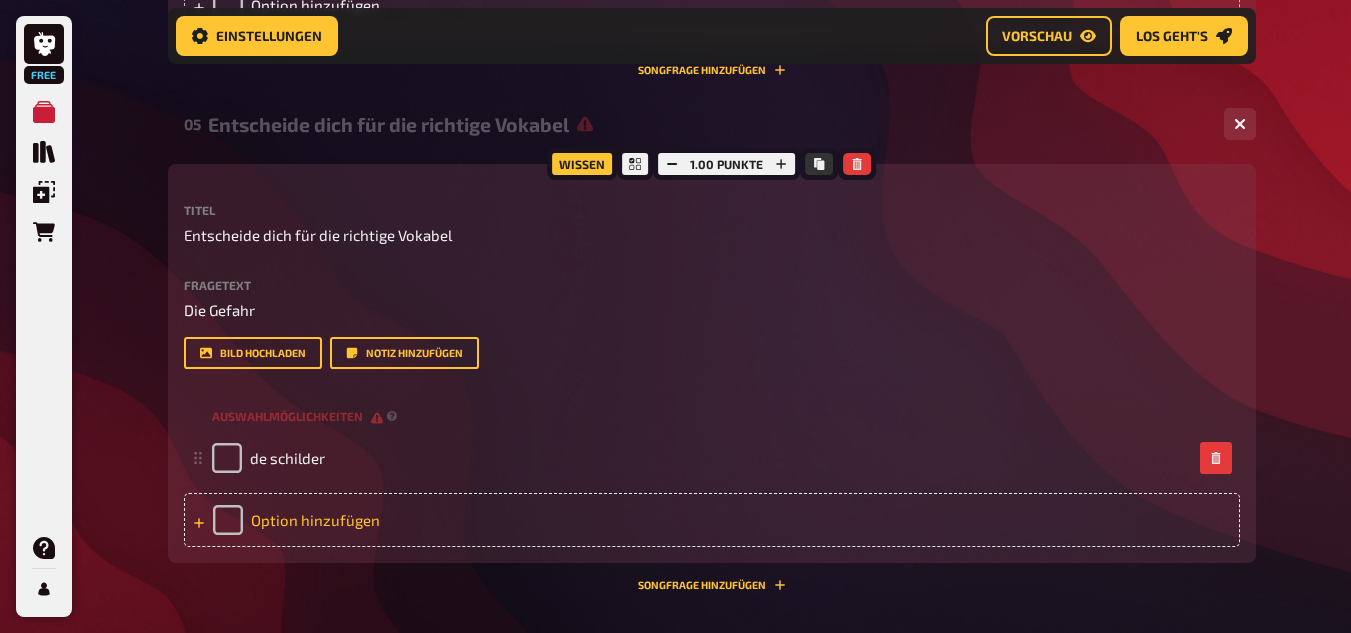 scroll, scrollTop: 3137, scrollLeft: 0, axis: vertical 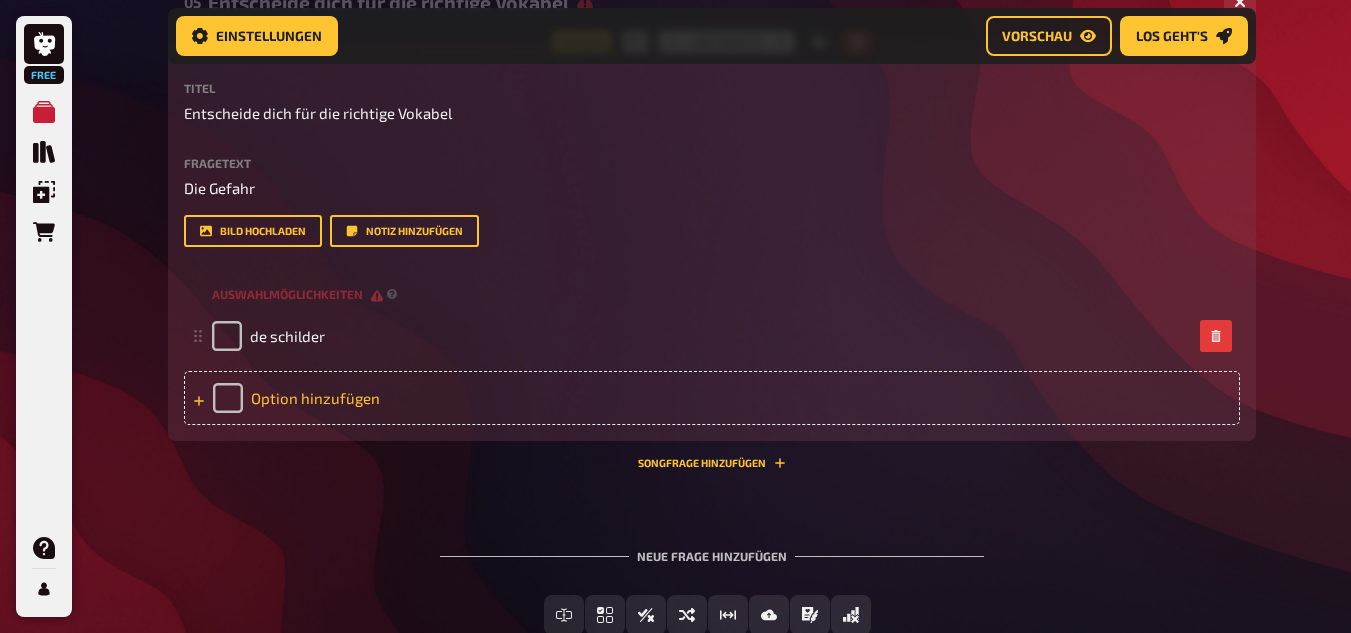 click on "Option hinzufügen" at bounding box center (712, 398) 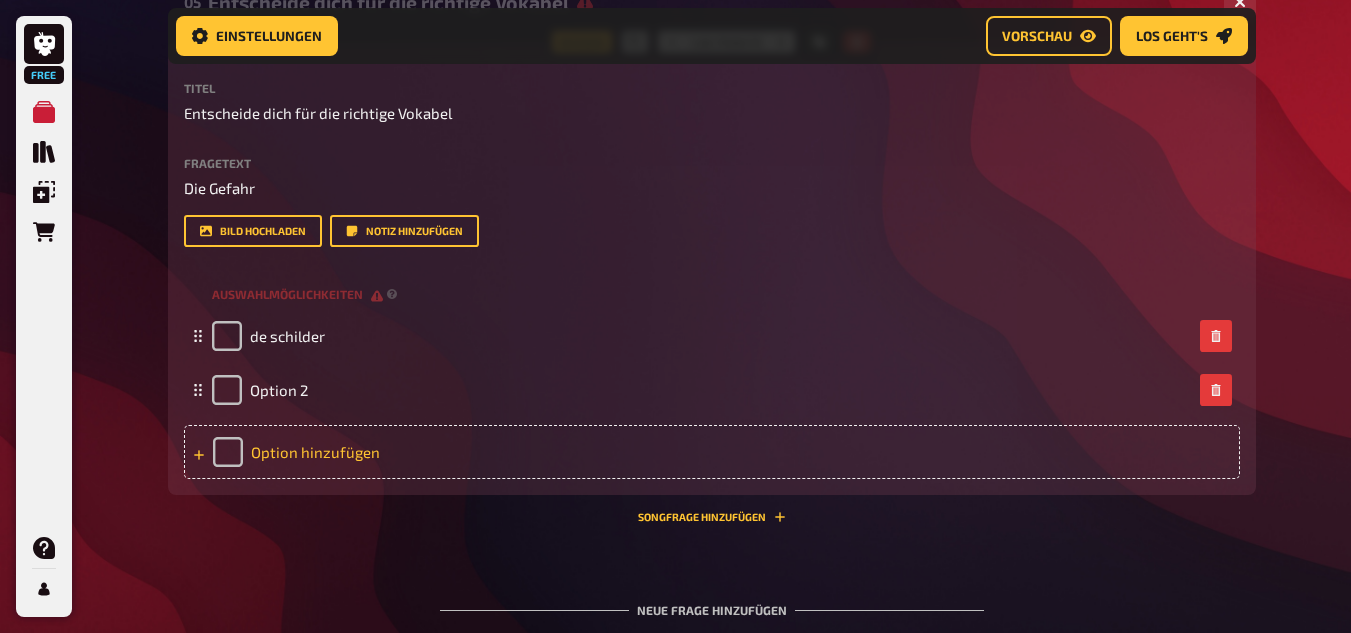 type 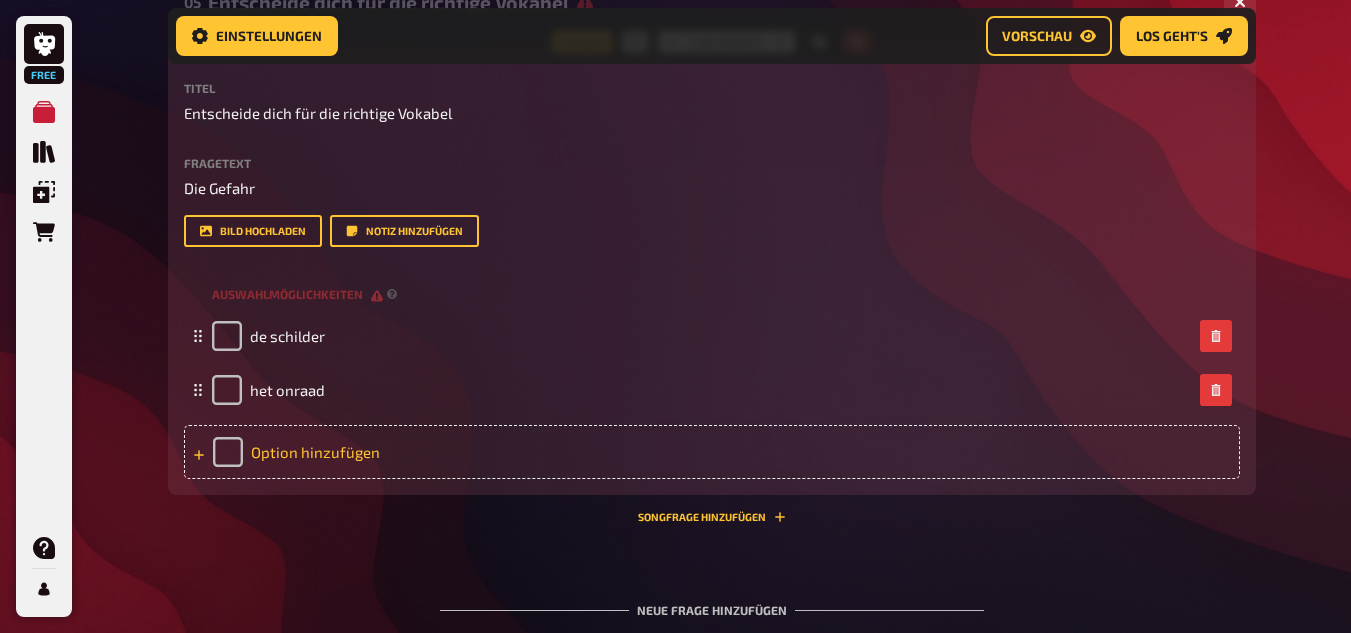 click on "Option hinzufügen" at bounding box center (712, 452) 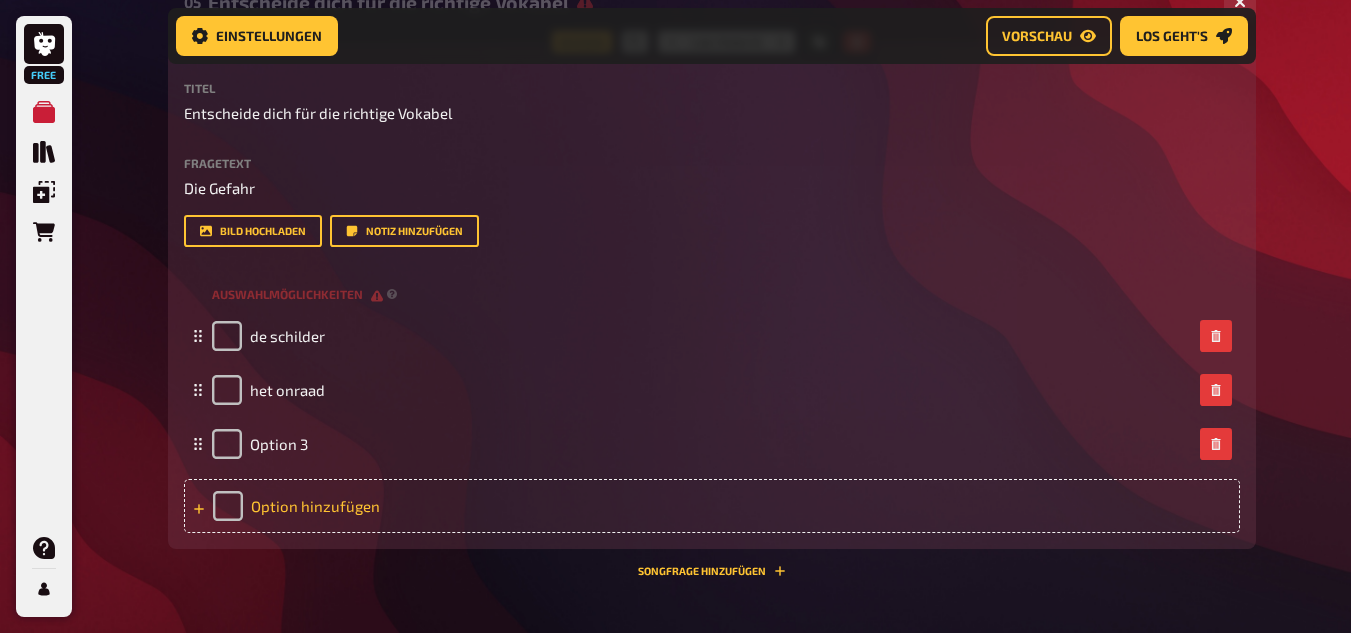 type 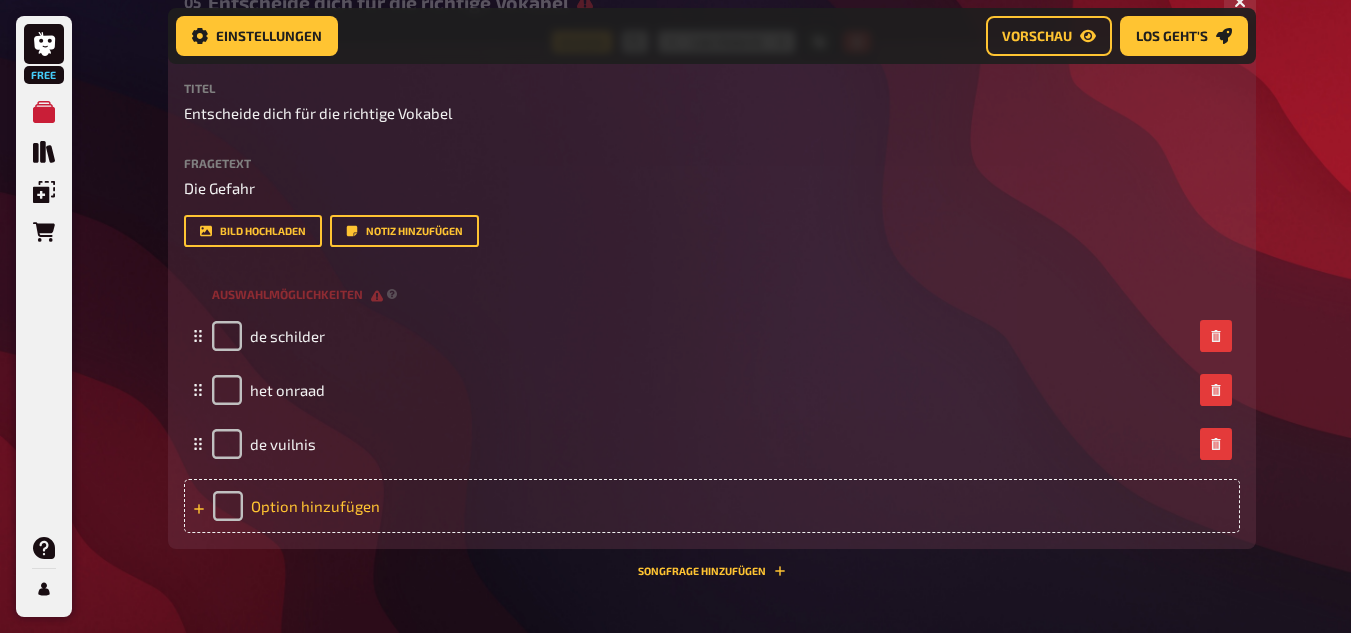 click on "Option hinzufügen" at bounding box center (712, 506) 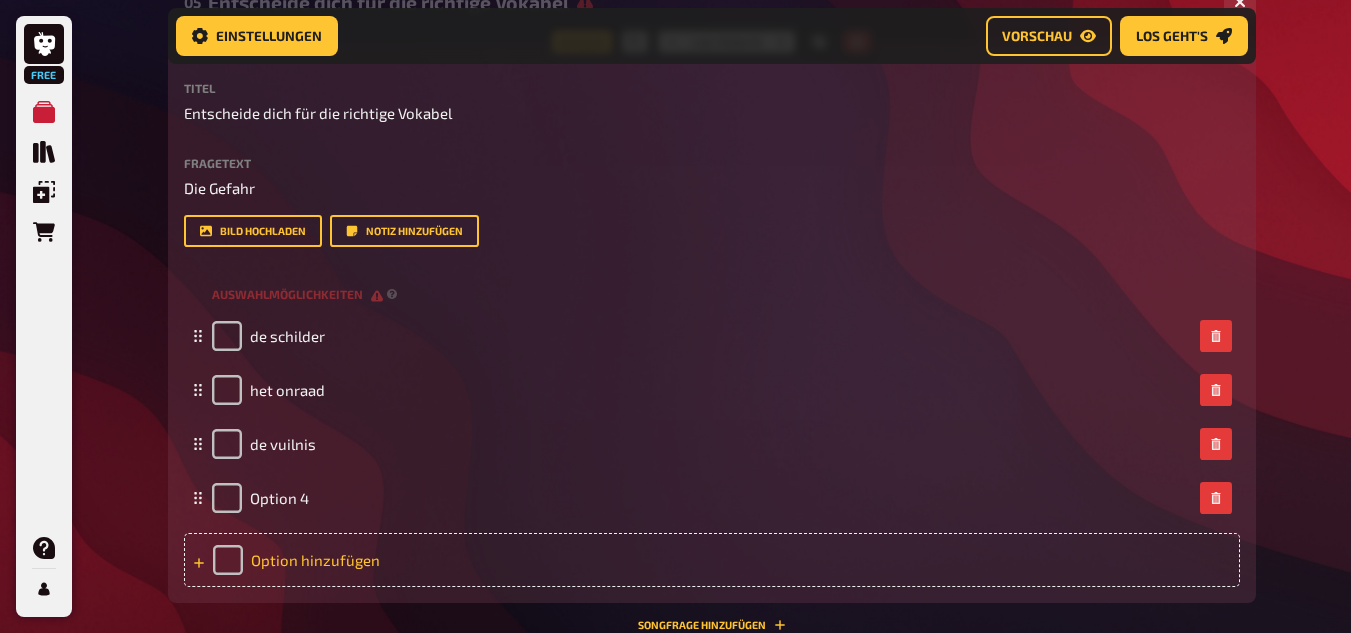 type 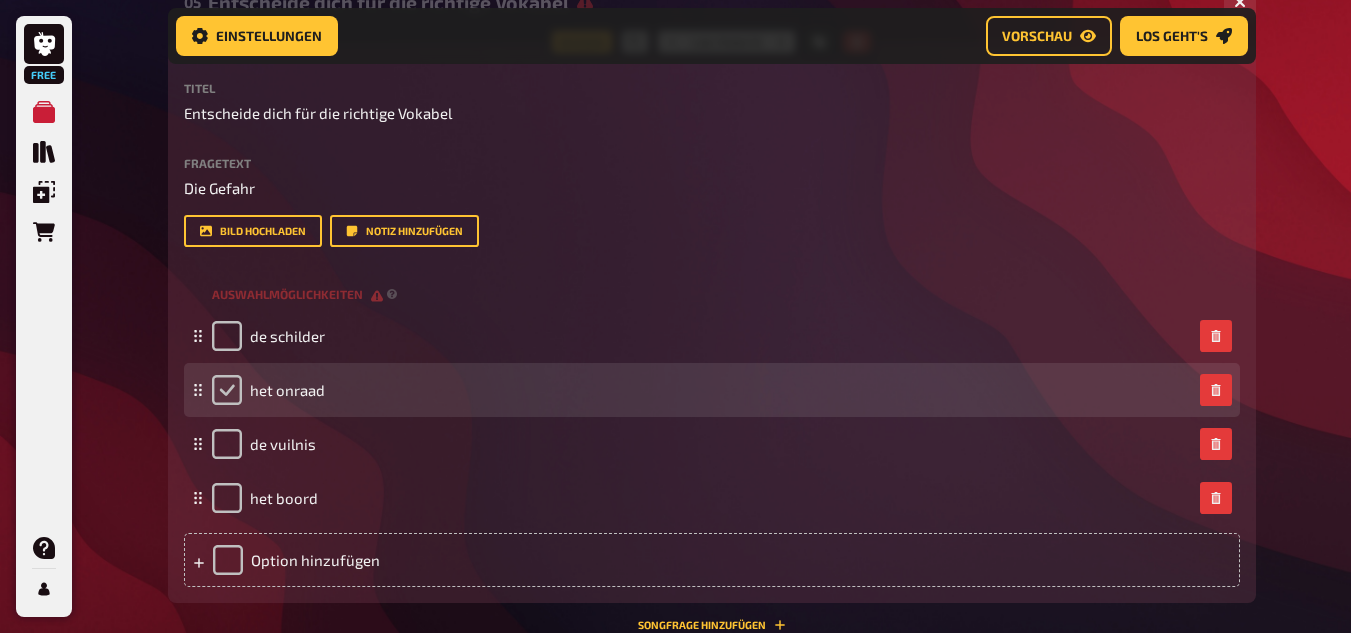 click at bounding box center (227, 390) 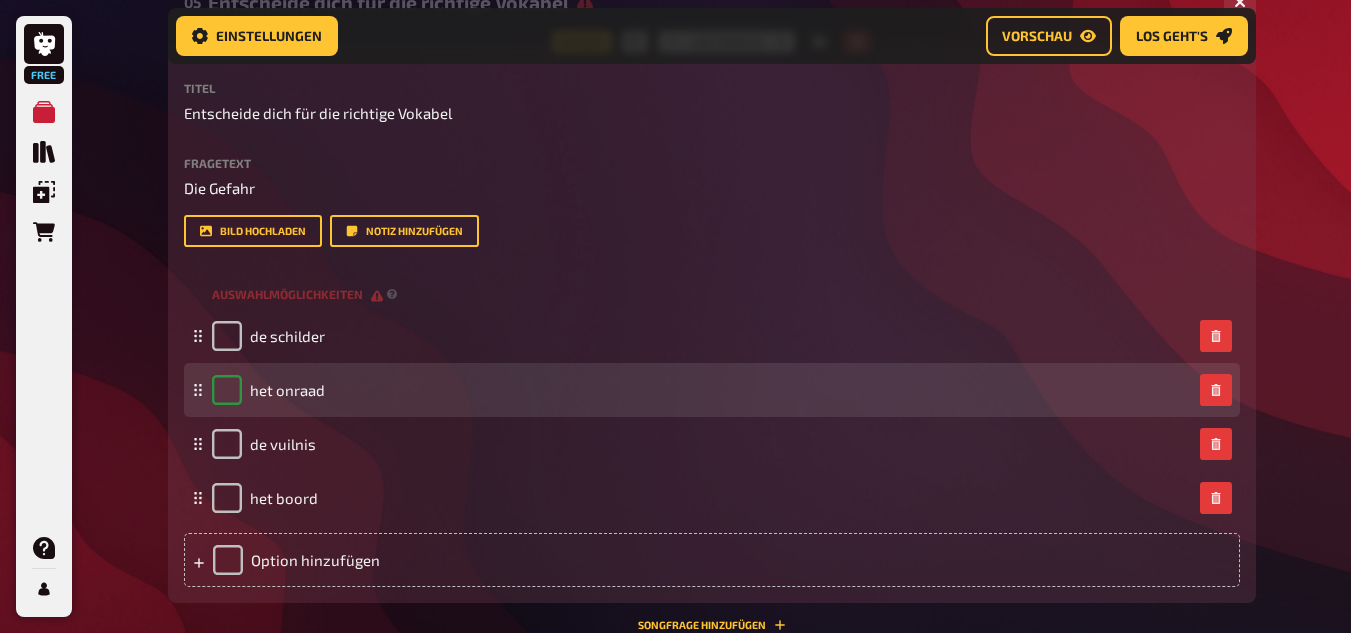 checkbox on "true" 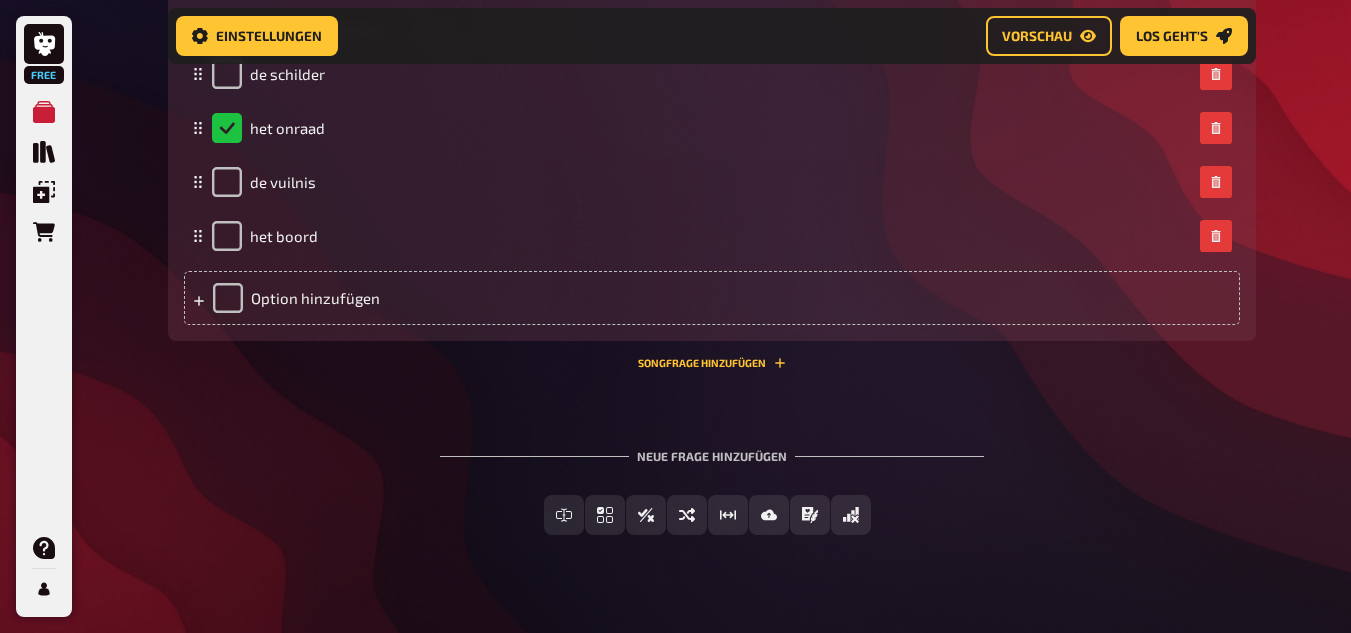 scroll, scrollTop: 3429, scrollLeft: 0, axis: vertical 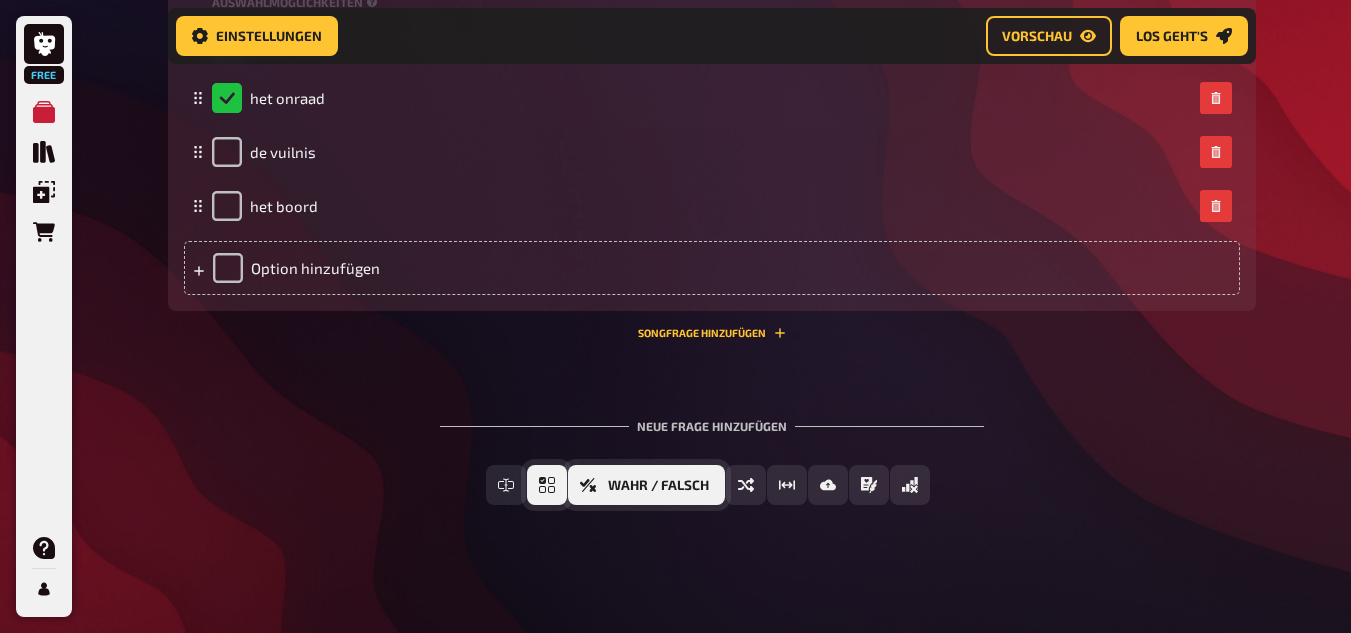 click 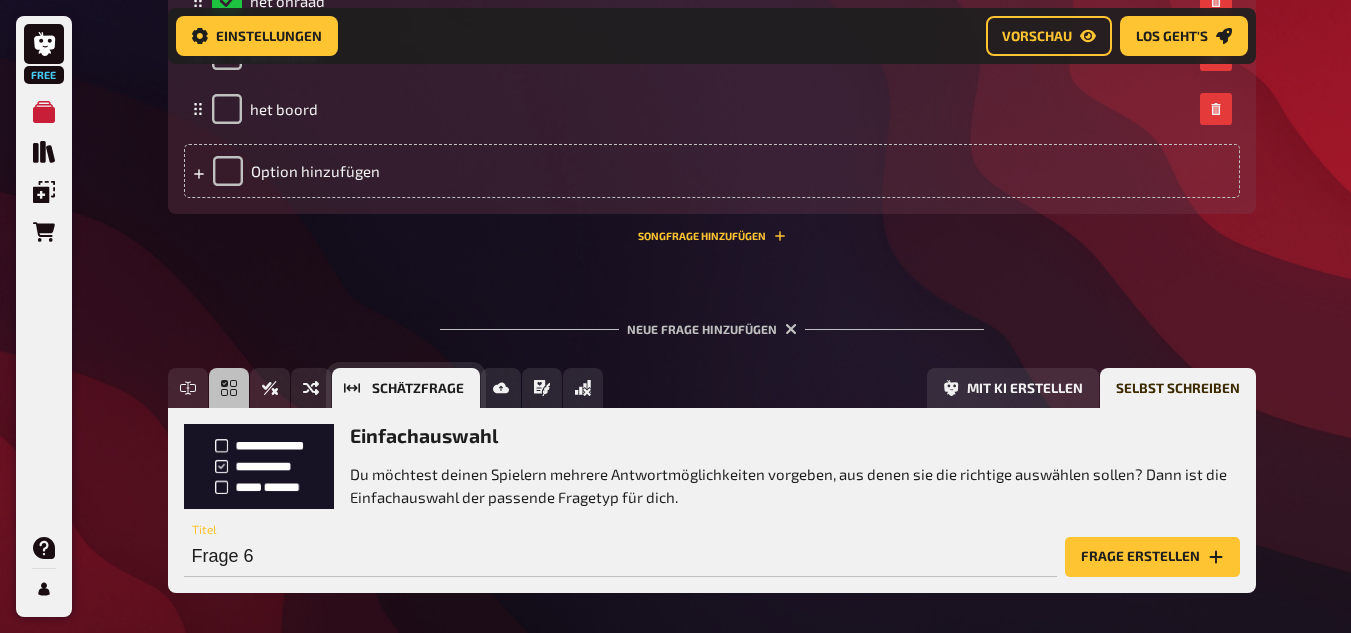 scroll, scrollTop: 3614, scrollLeft: 0, axis: vertical 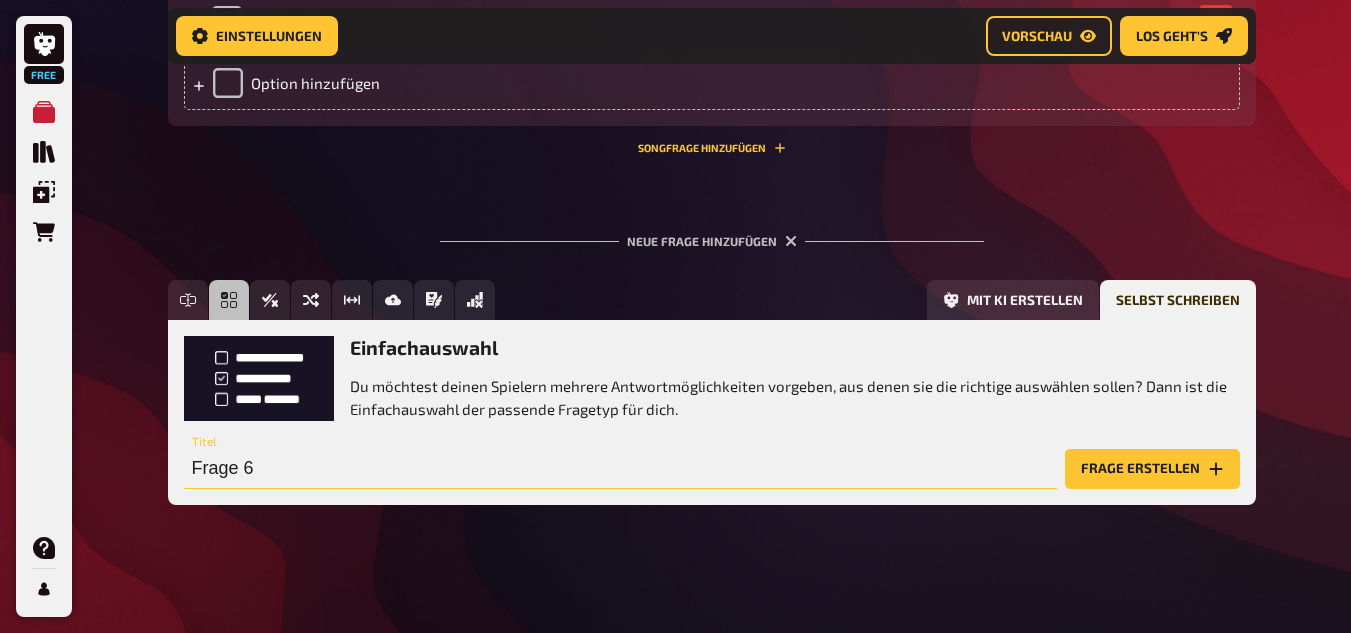 click on "Frage 6" at bounding box center [620, 469] 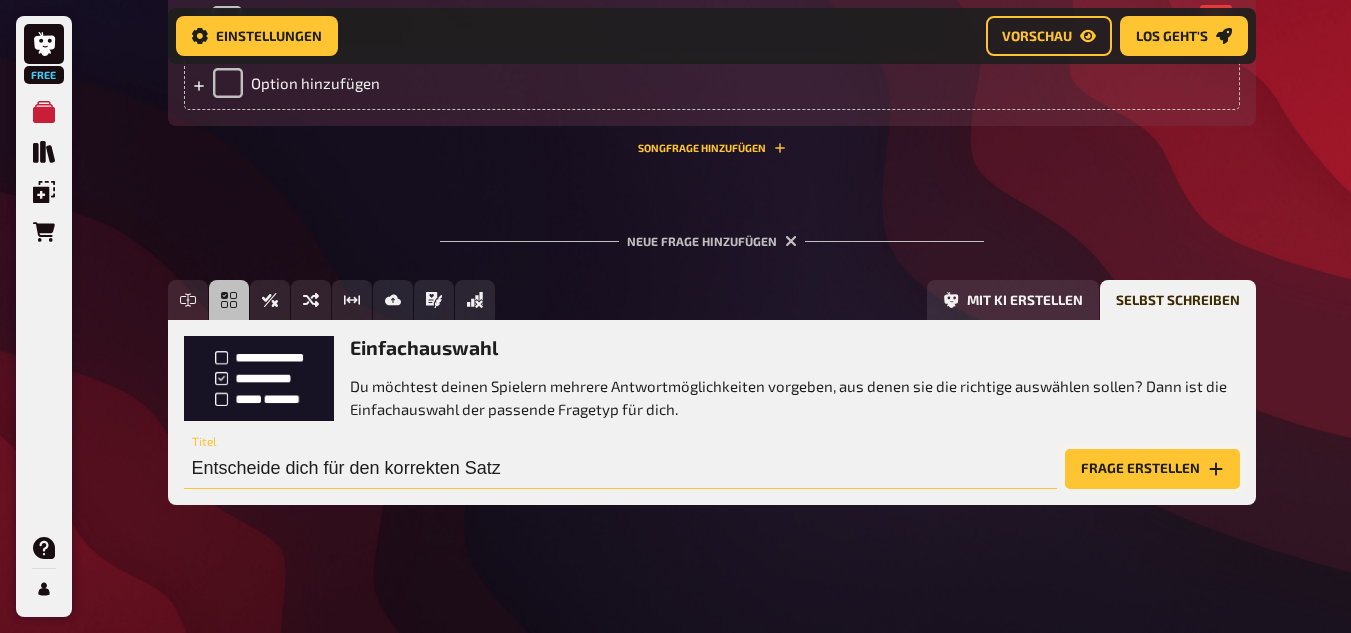 type on "Entscheide dich für den korrekten Satz" 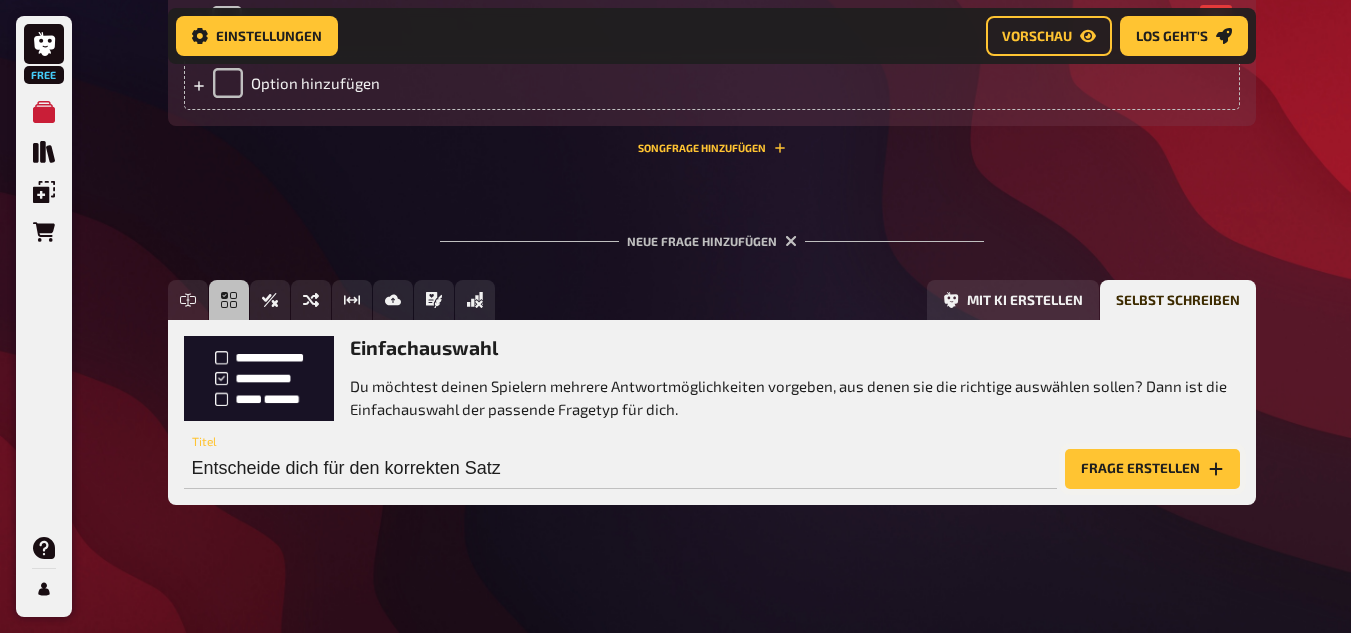 click on "Frage erstellen" at bounding box center (1152, 469) 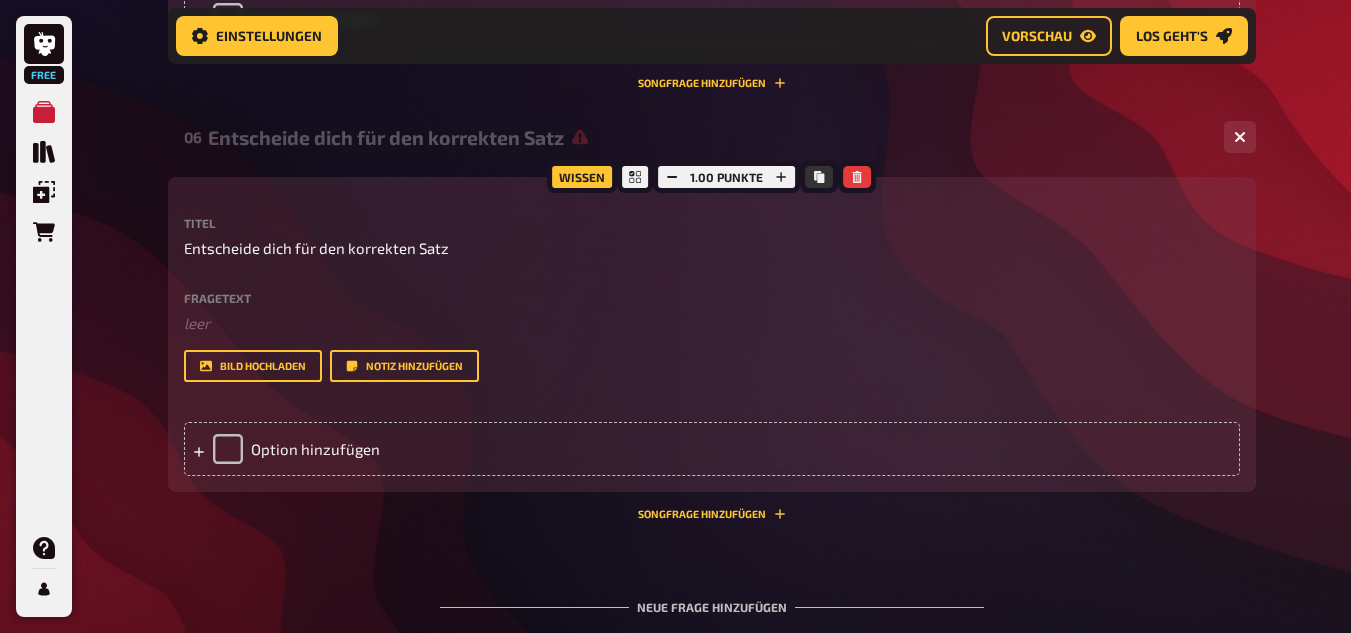 scroll, scrollTop: 3714, scrollLeft: 0, axis: vertical 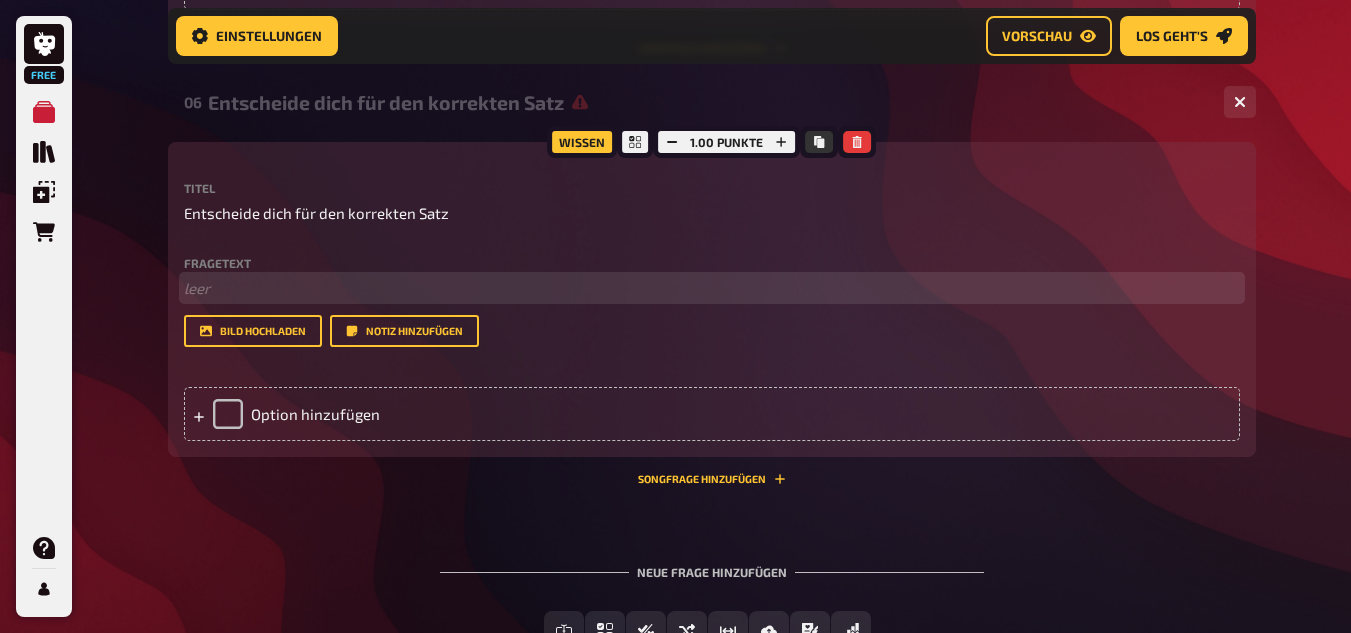 click on "﻿ leer" at bounding box center (712, 288) 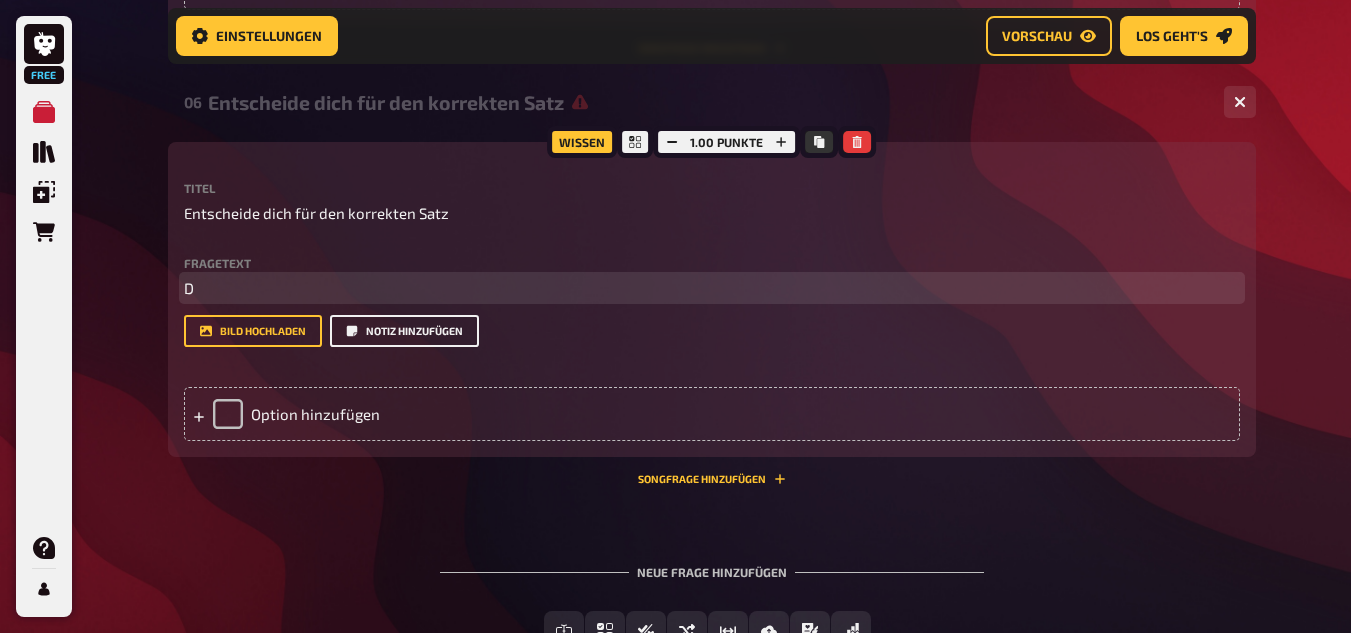 type 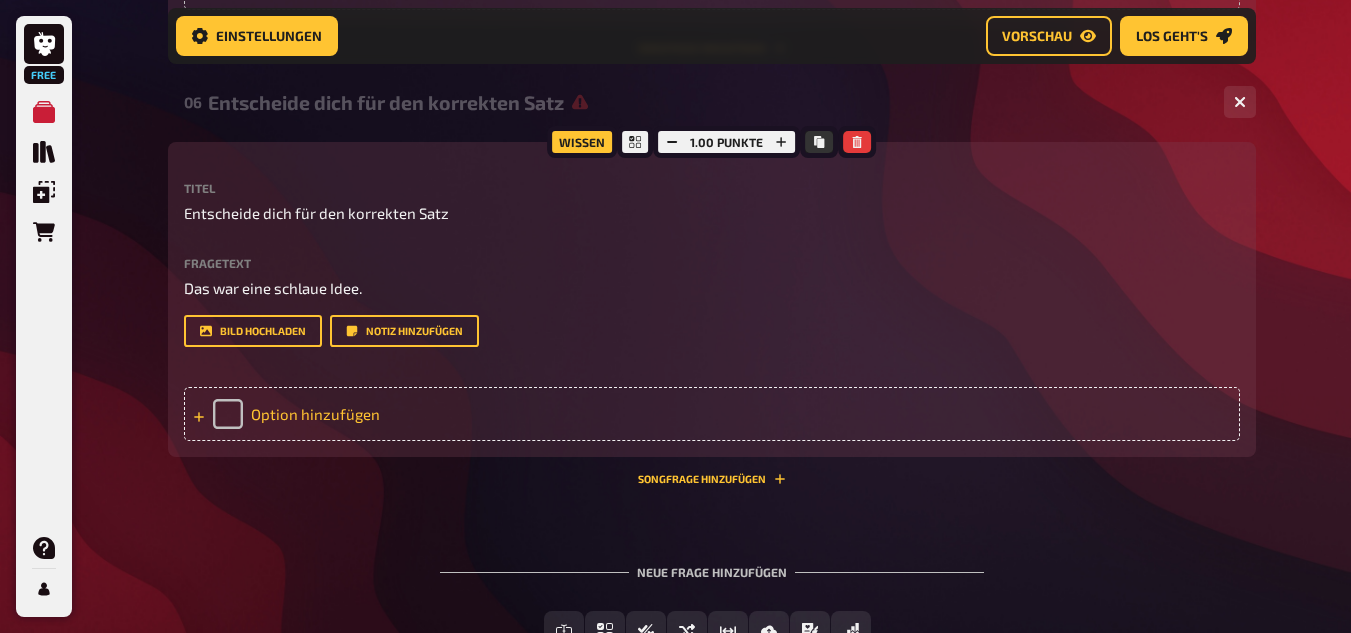 click on "Option hinzufügen" at bounding box center (712, 414) 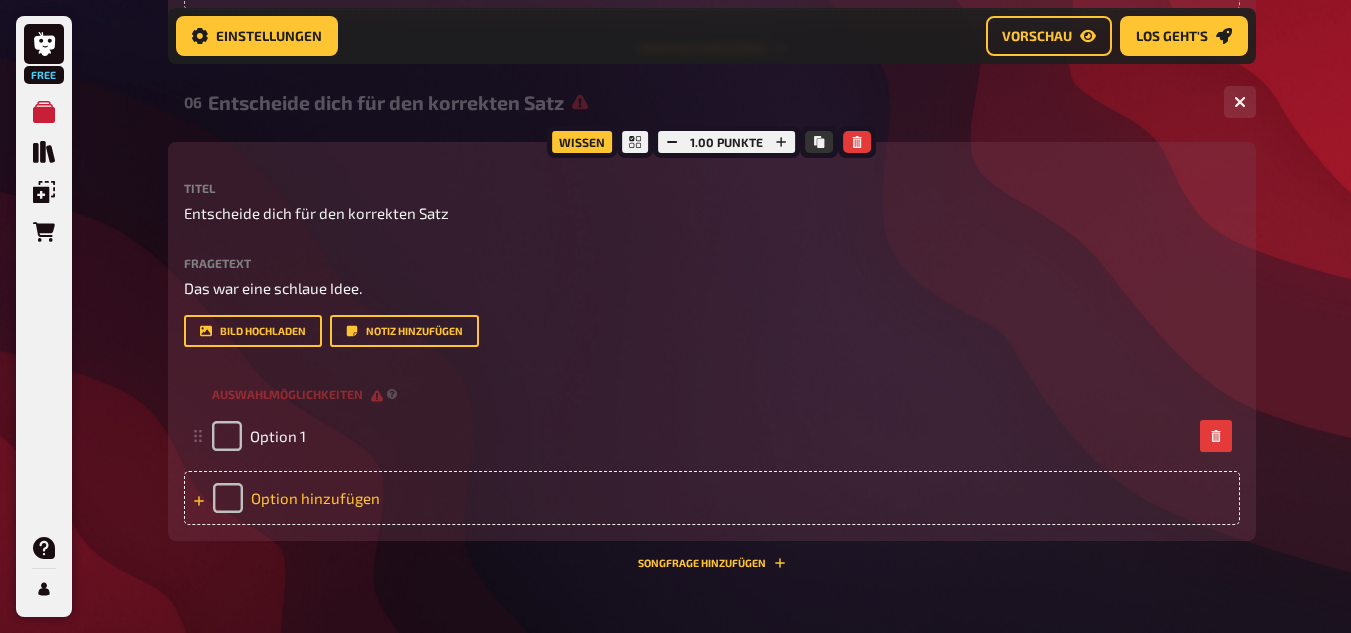 type 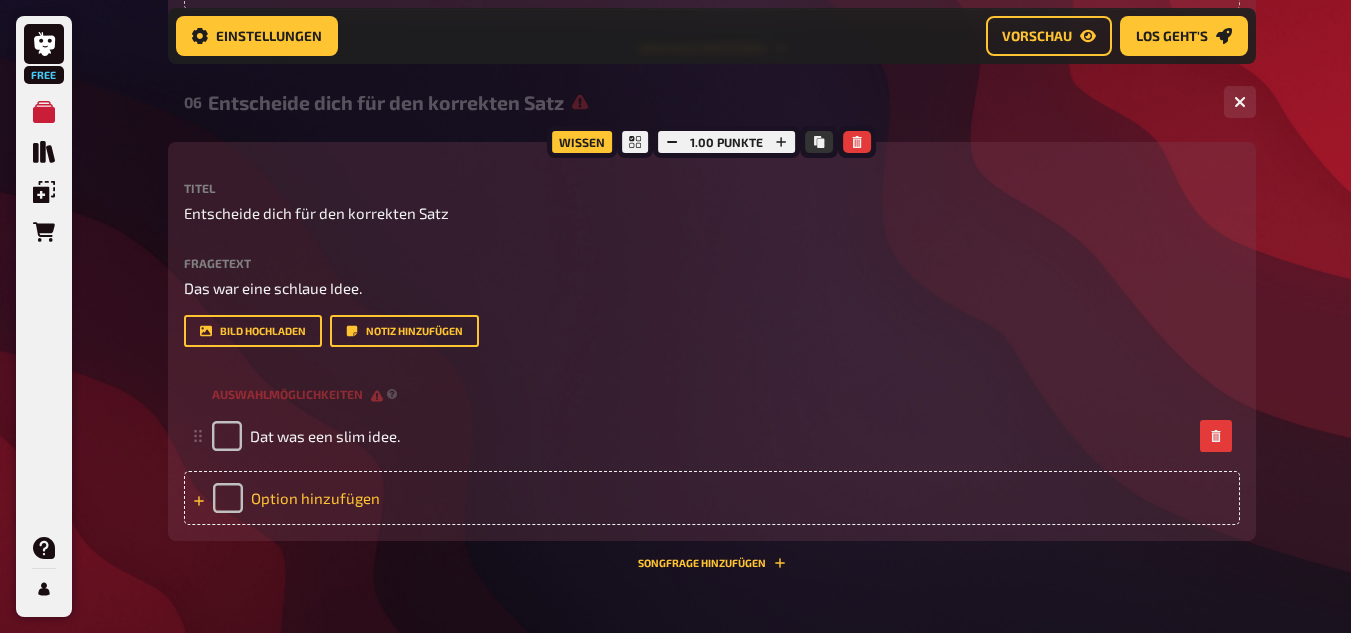 click on "Option hinzufügen" at bounding box center [712, 498] 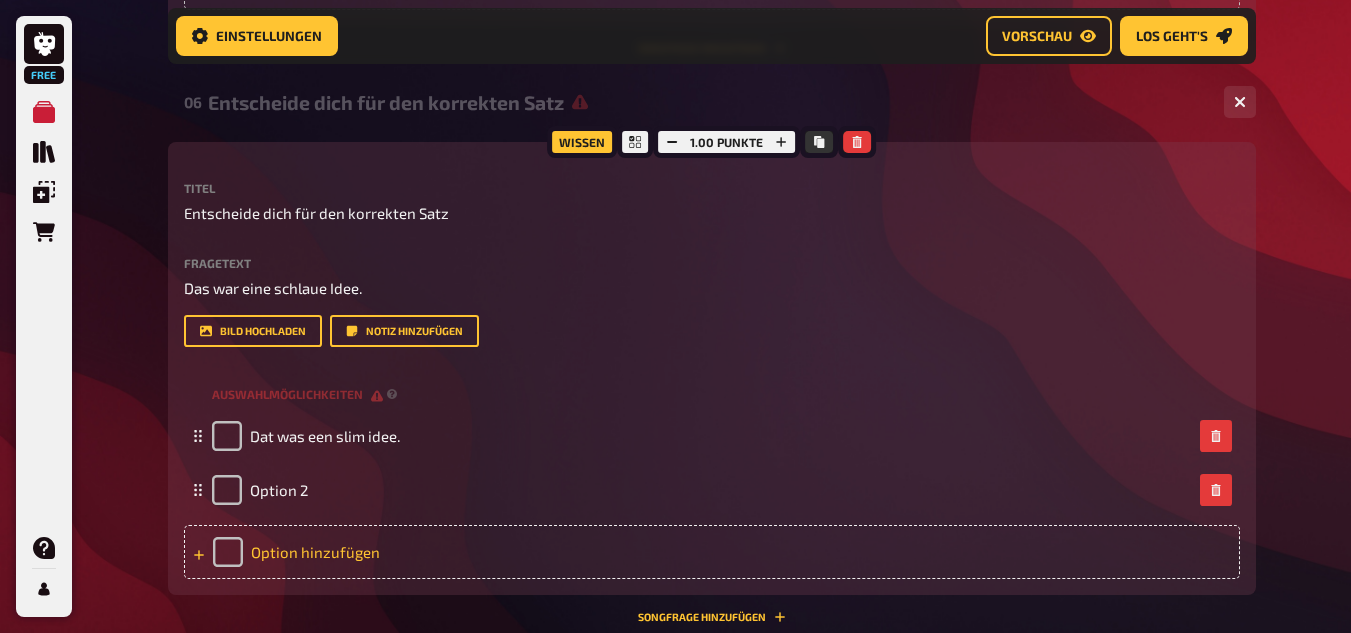type 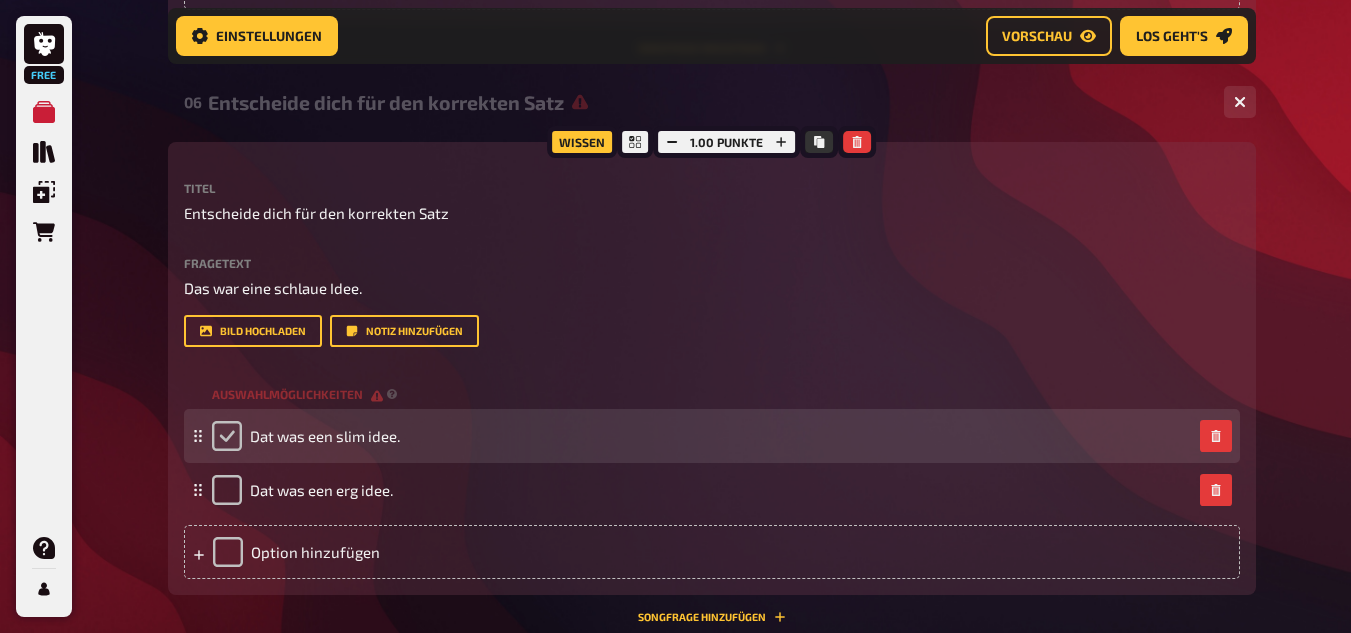 click at bounding box center (227, 436) 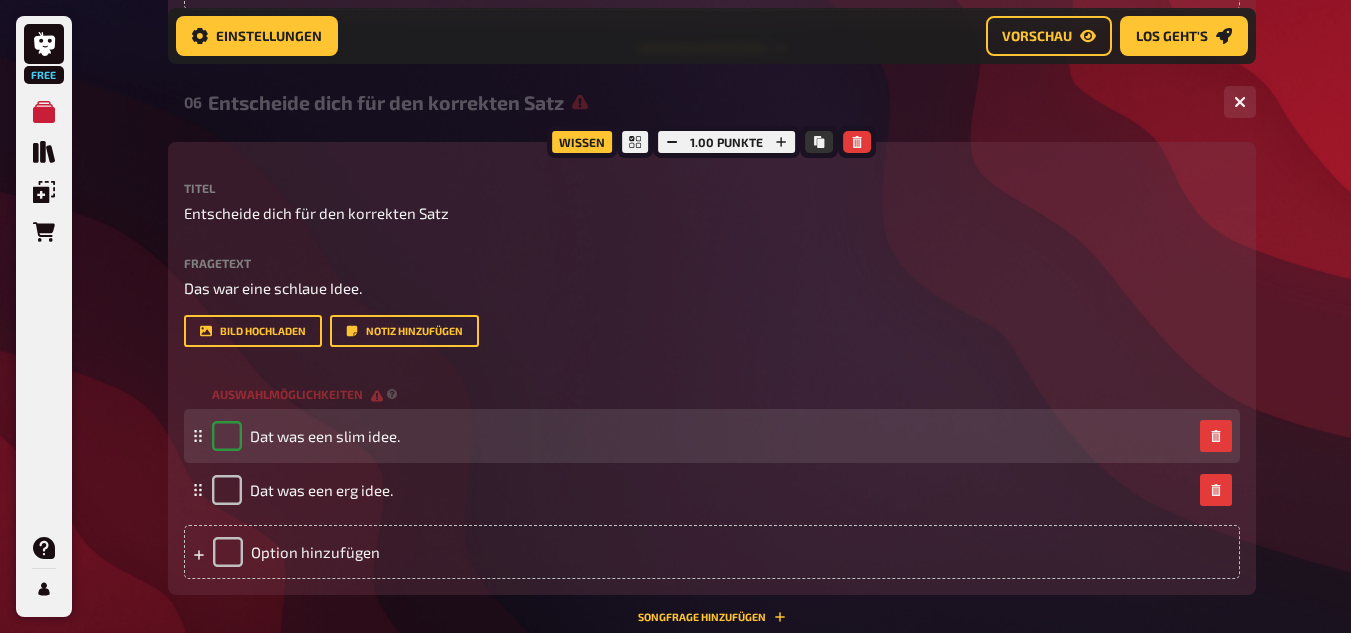 checkbox on "true" 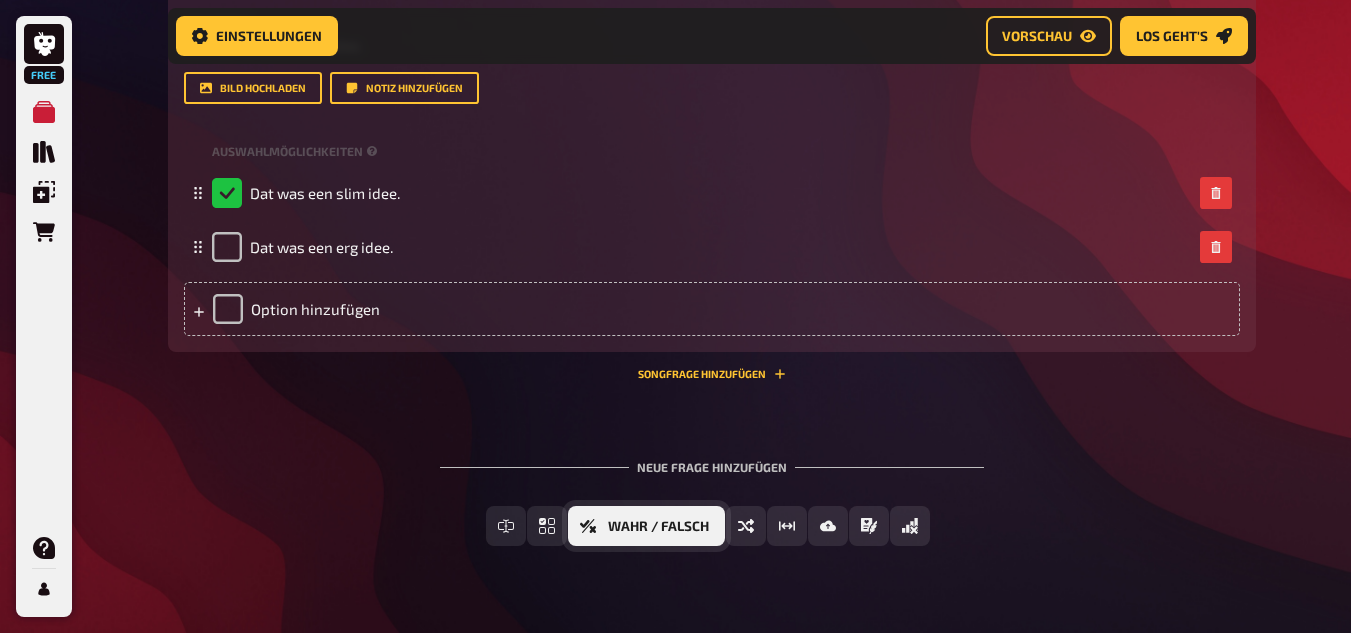 scroll, scrollTop: 3998, scrollLeft: 0, axis: vertical 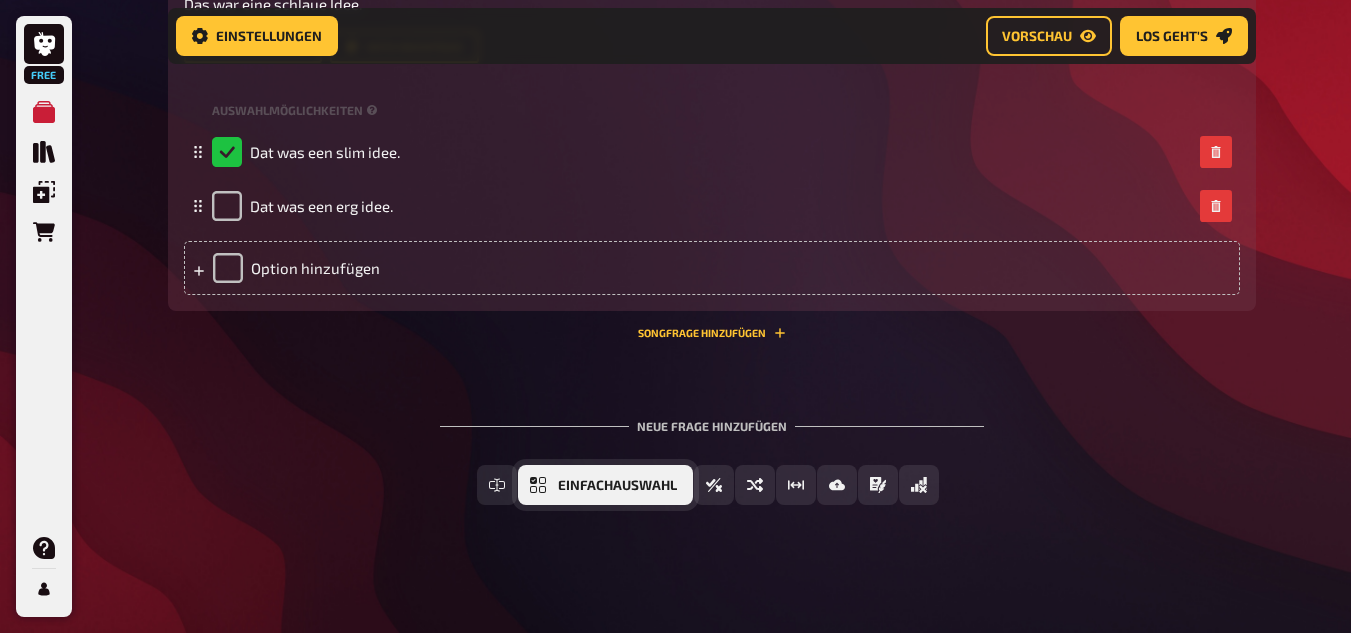 click on "Einfachauswahl" at bounding box center [617, 486] 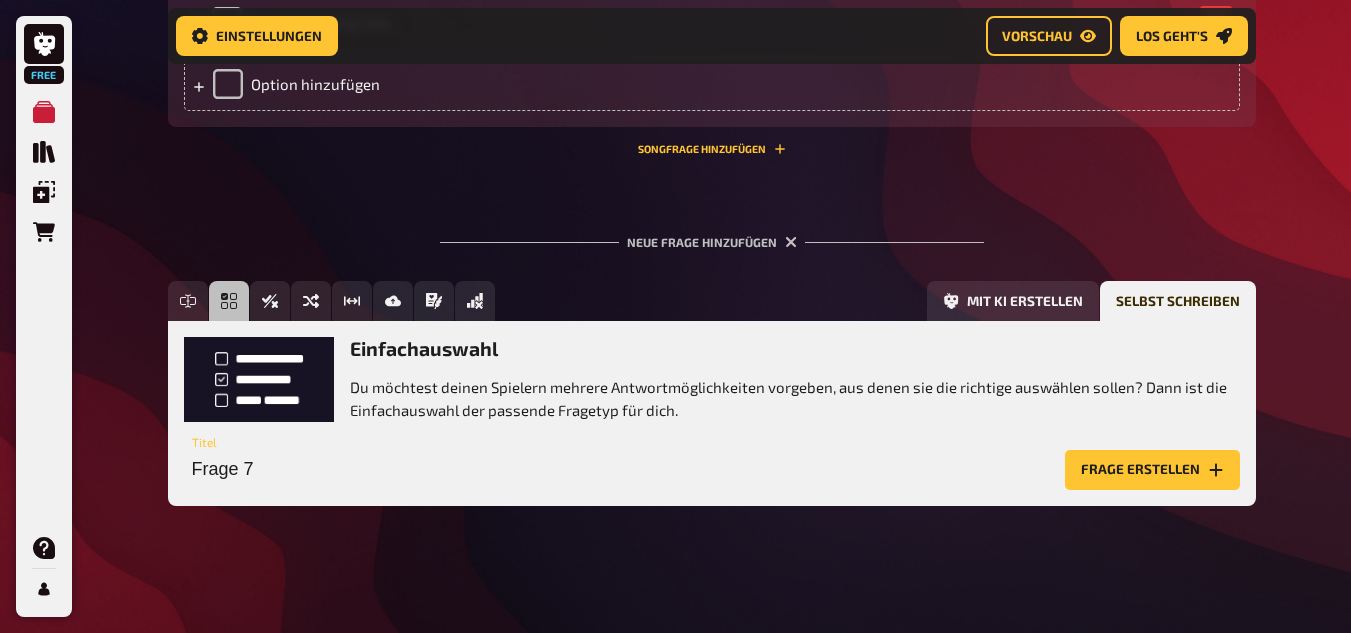 scroll, scrollTop: 4183, scrollLeft: 0, axis: vertical 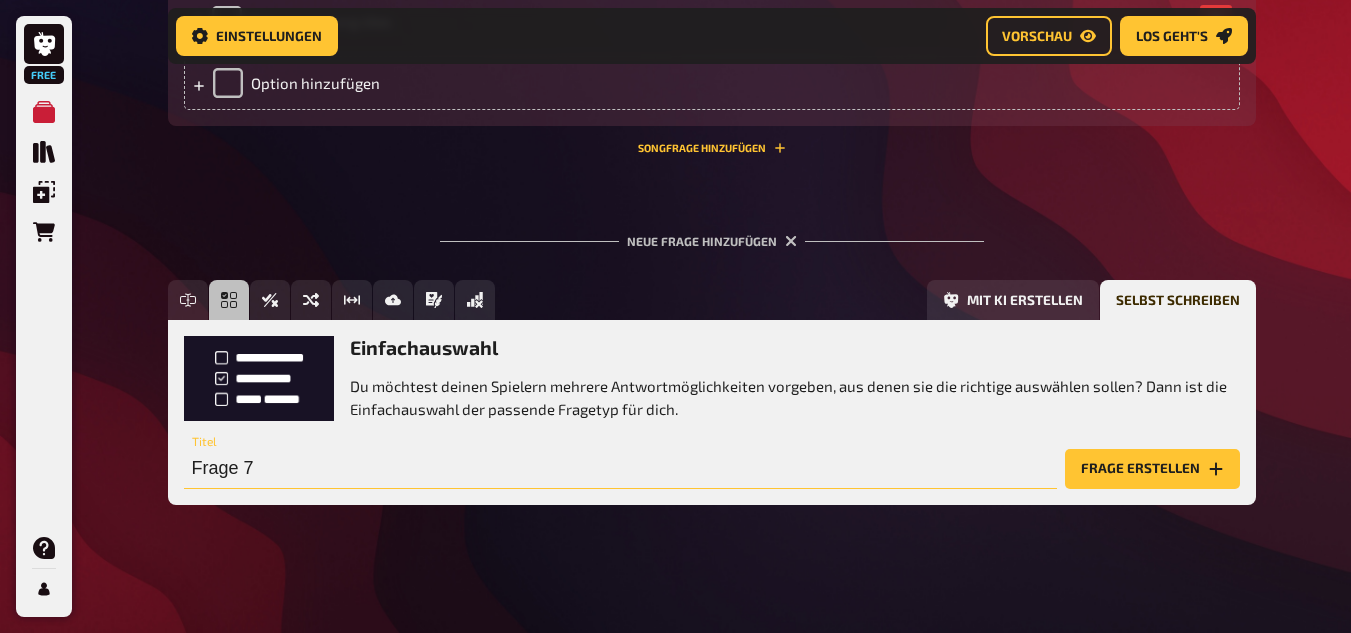click on "Frage 7" at bounding box center [620, 469] 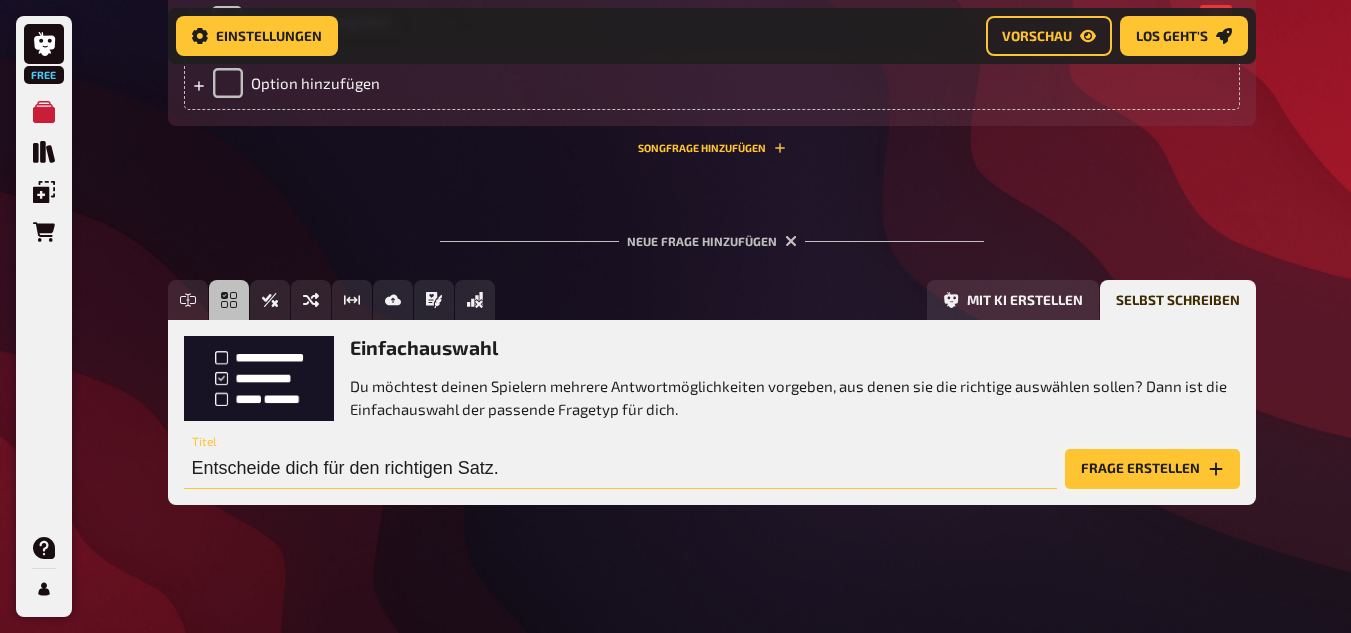 type on "Entscheide dich für den richtigen Satz." 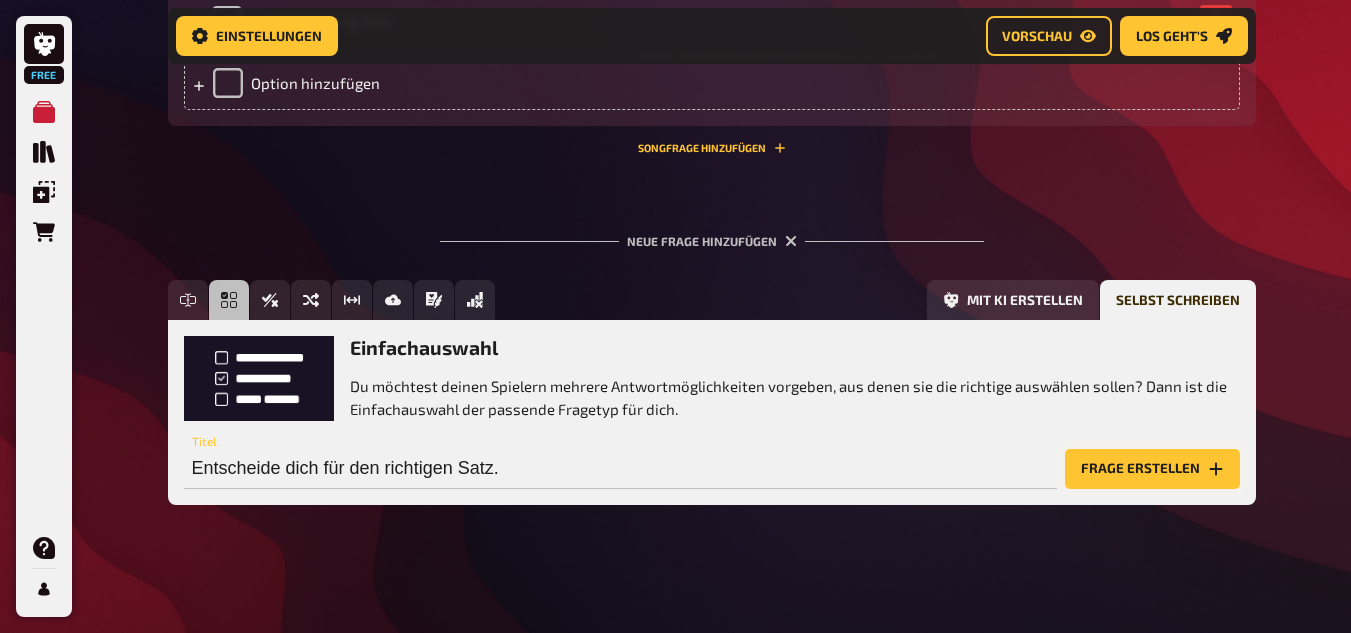 click on "Frage erstellen" at bounding box center (1152, 469) 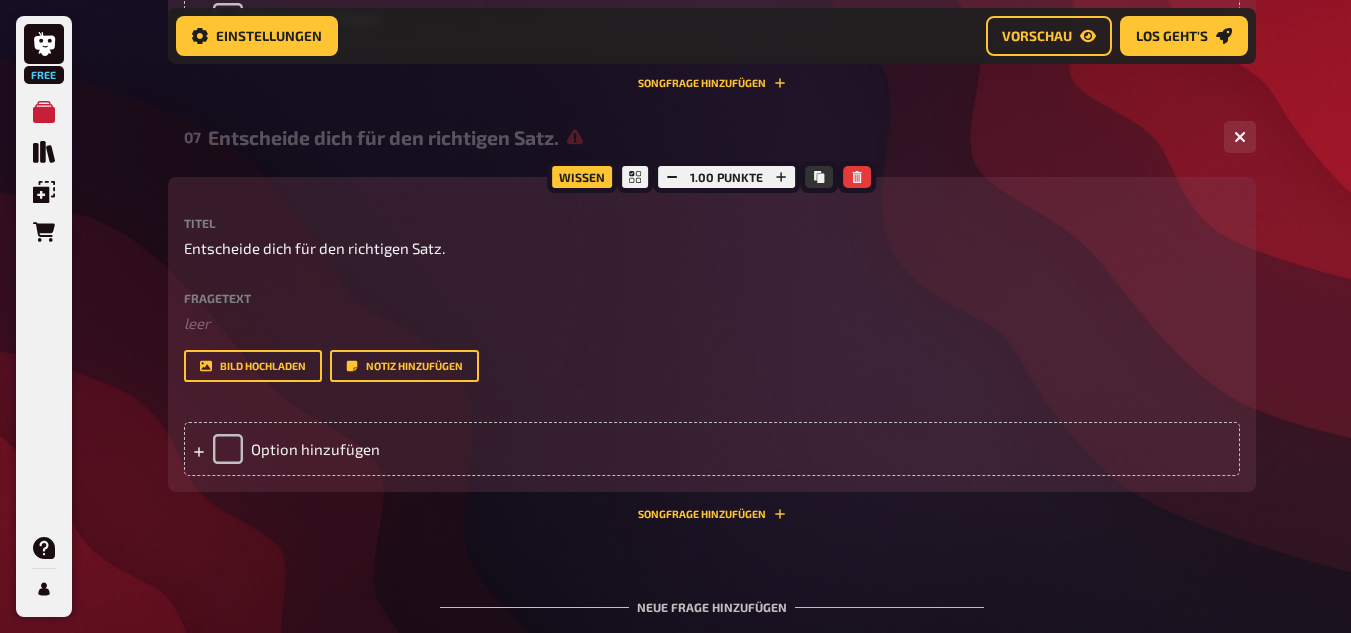 scroll, scrollTop: 4283, scrollLeft: 0, axis: vertical 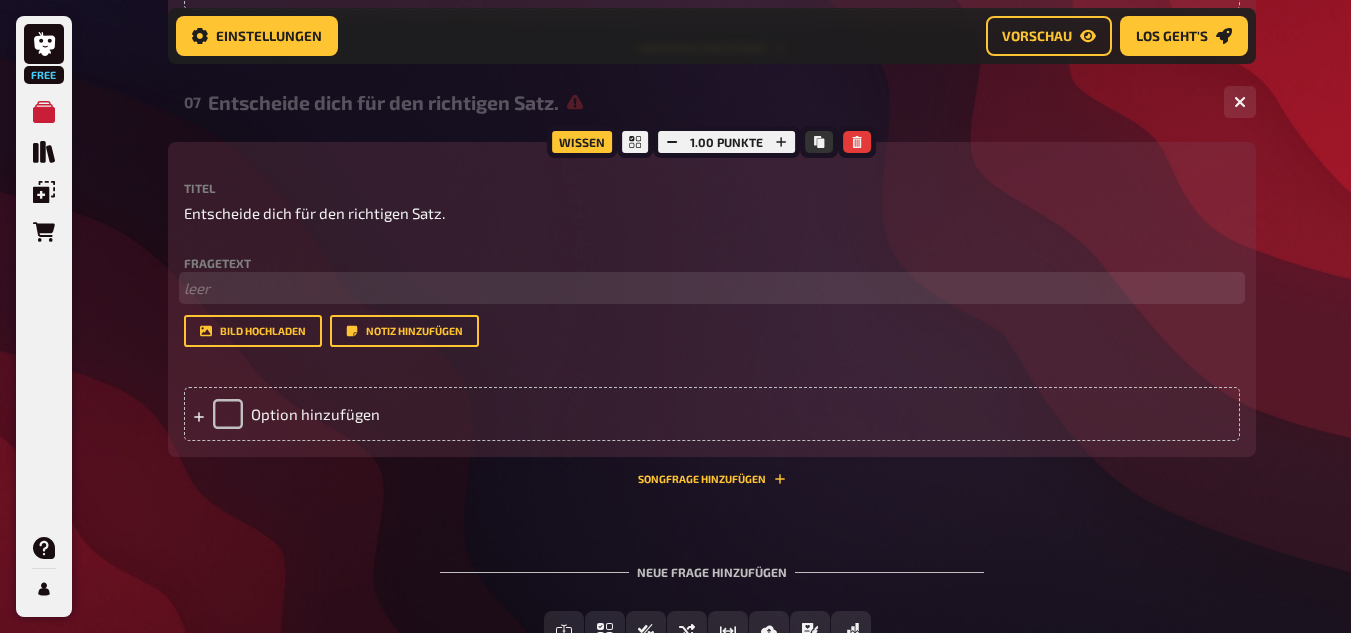 click on "﻿ leer" at bounding box center [712, 288] 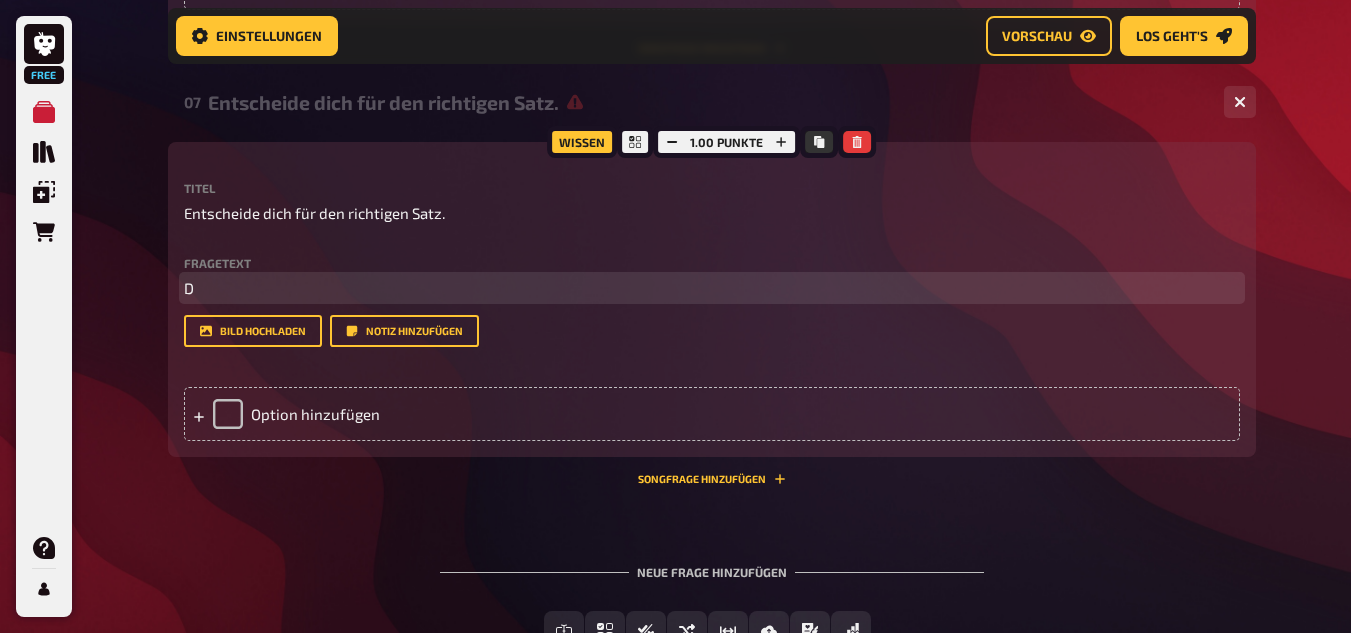type 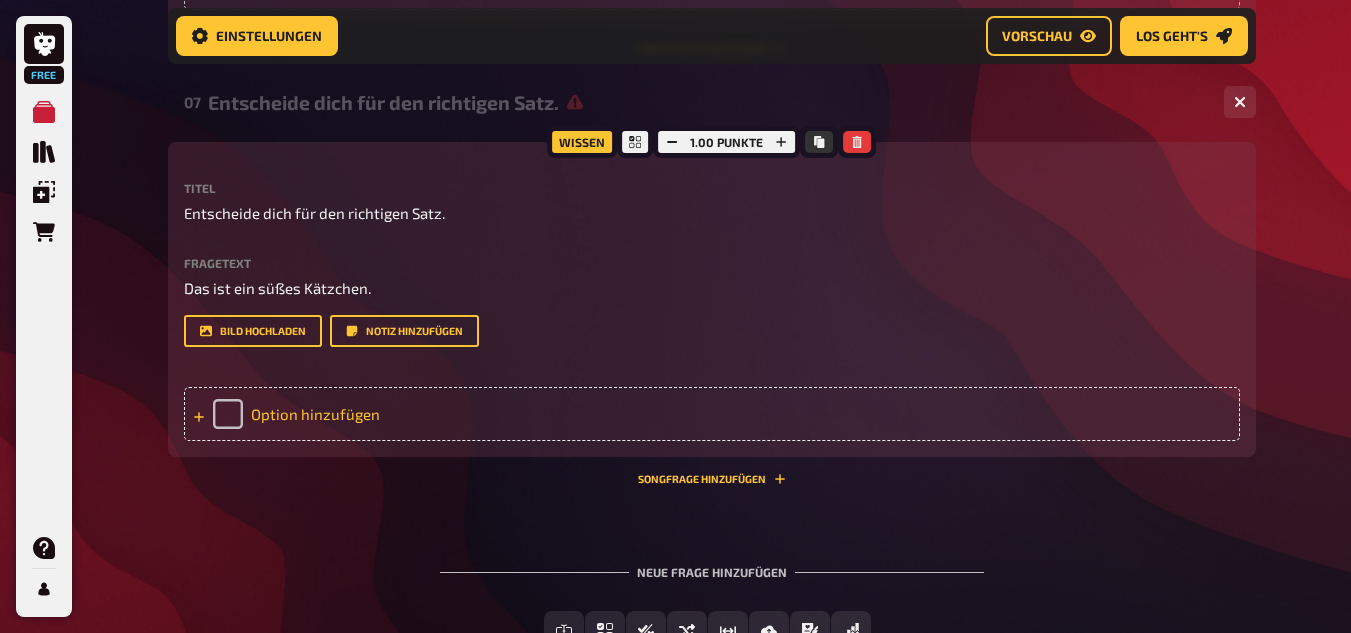 click on "Option hinzufügen" at bounding box center [712, 414] 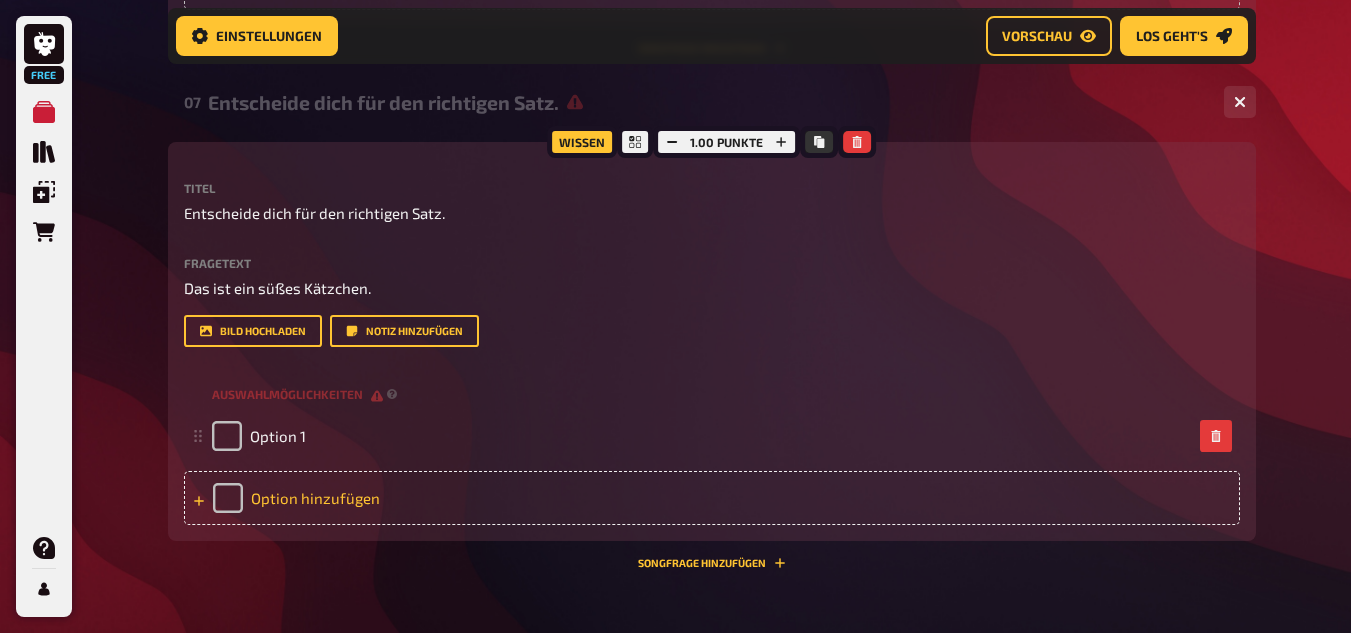 type 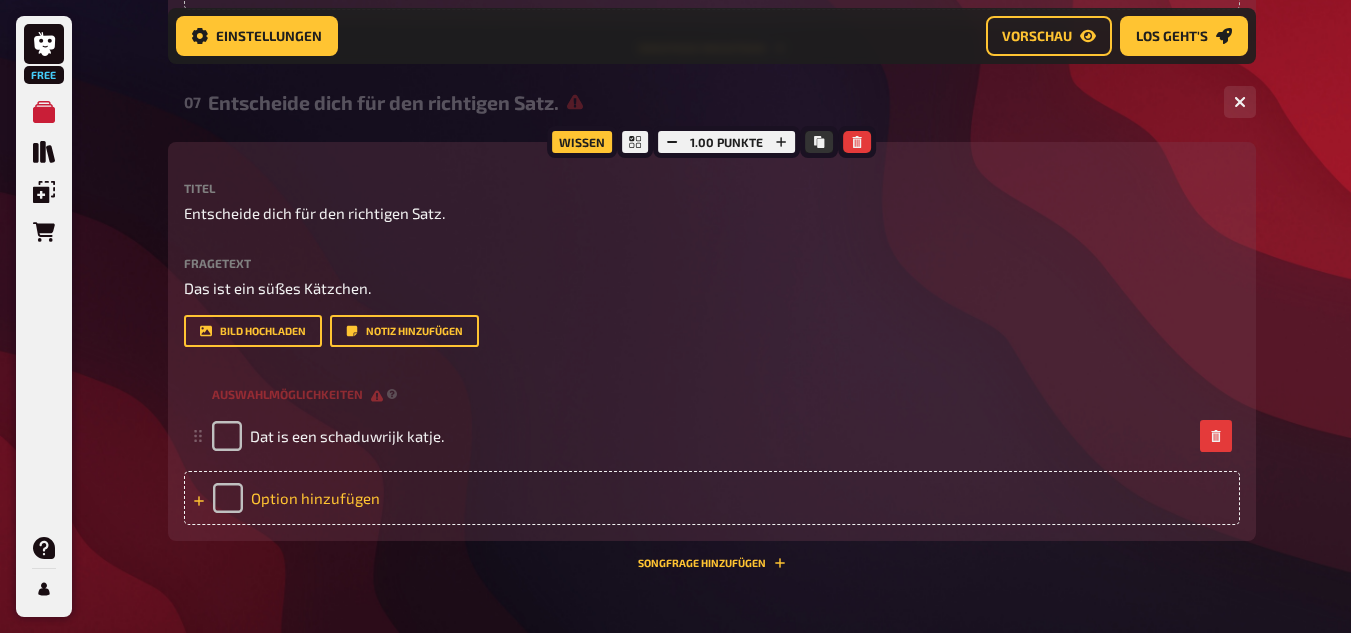 click on "Option hinzufügen" at bounding box center (712, 498) 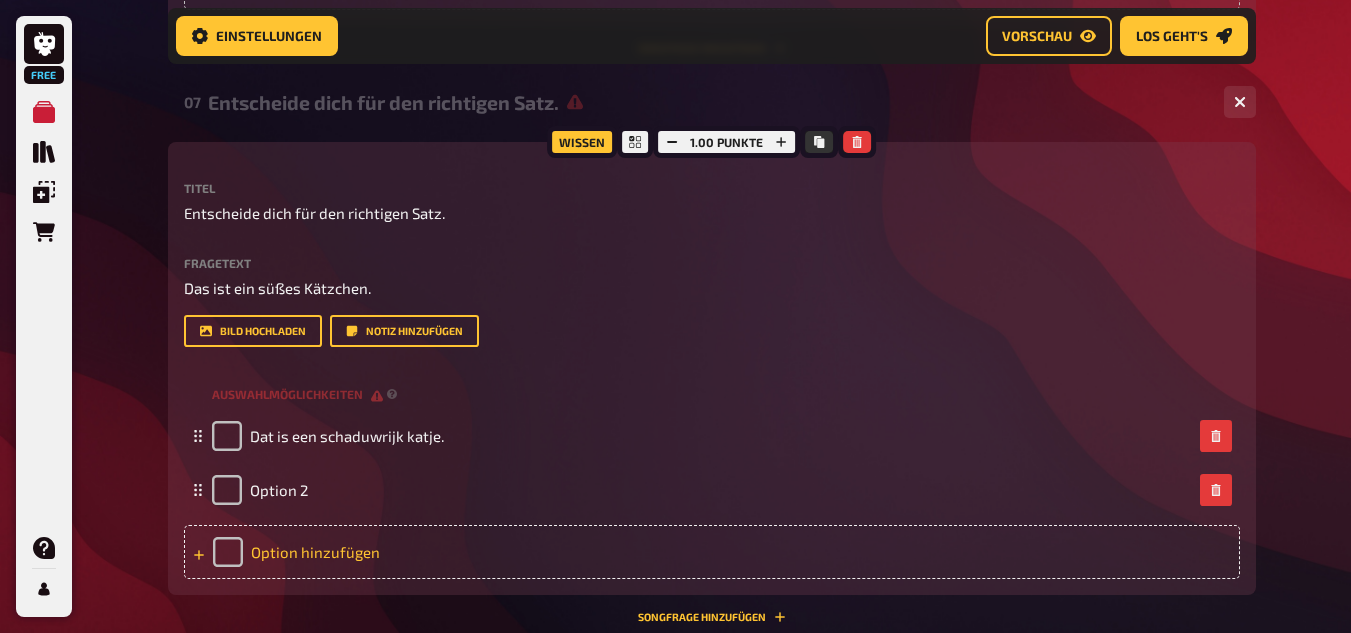 type 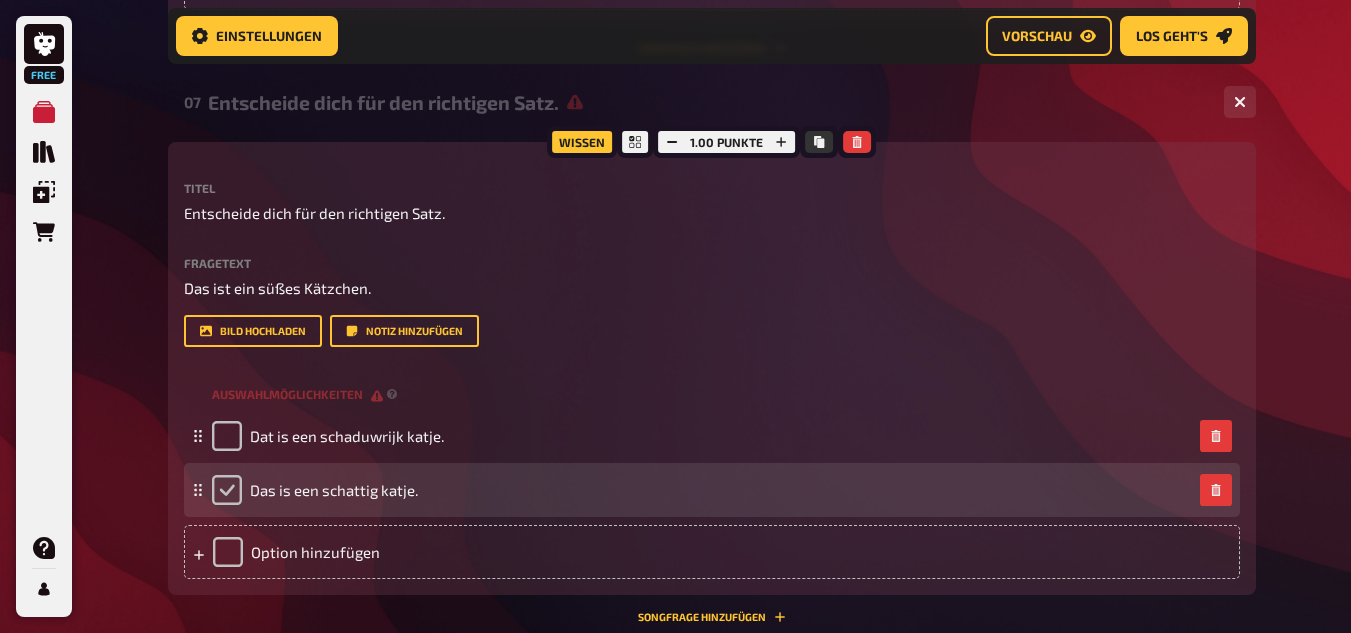 click at bounding box center [227, 490] 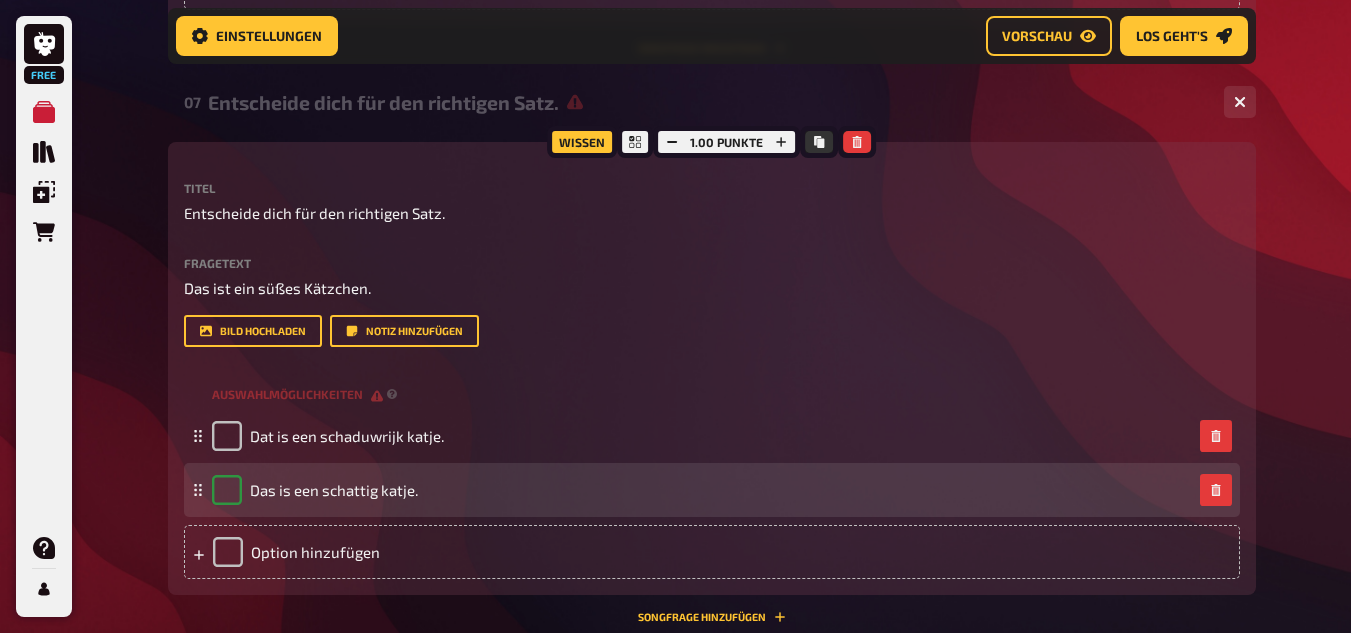 checkbox on "true" 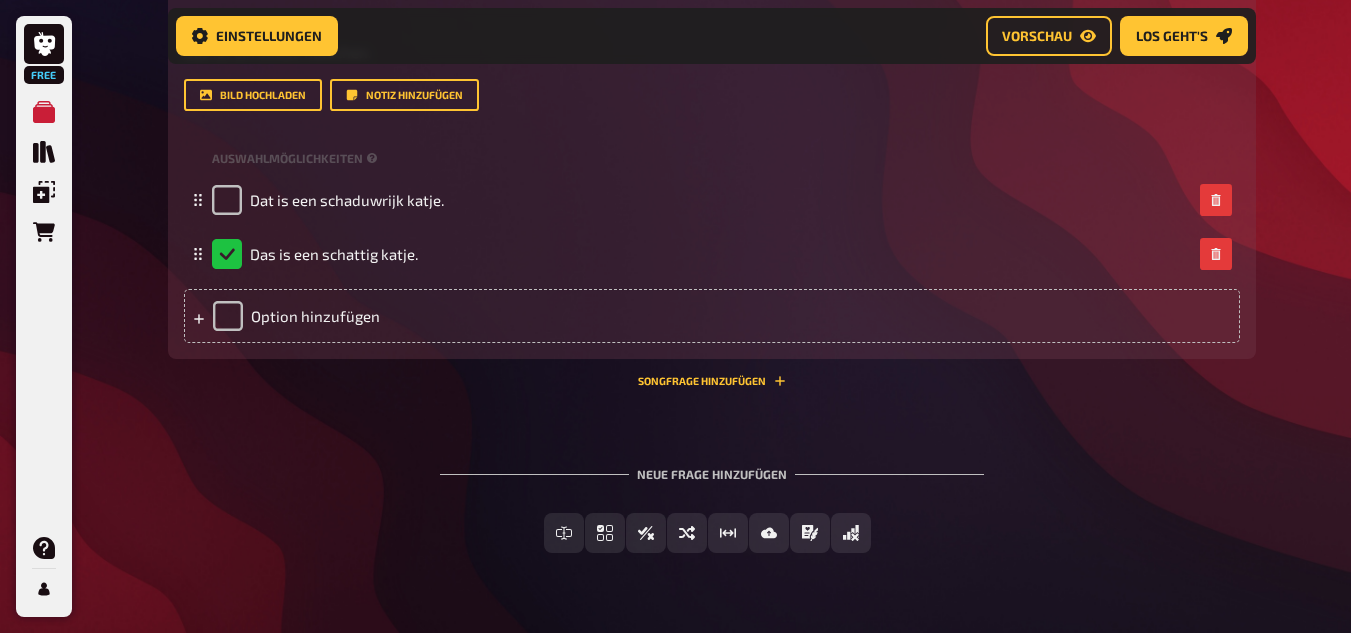 scroll, scrollTop: 4567, scrollLeft: 0, axis: vertical 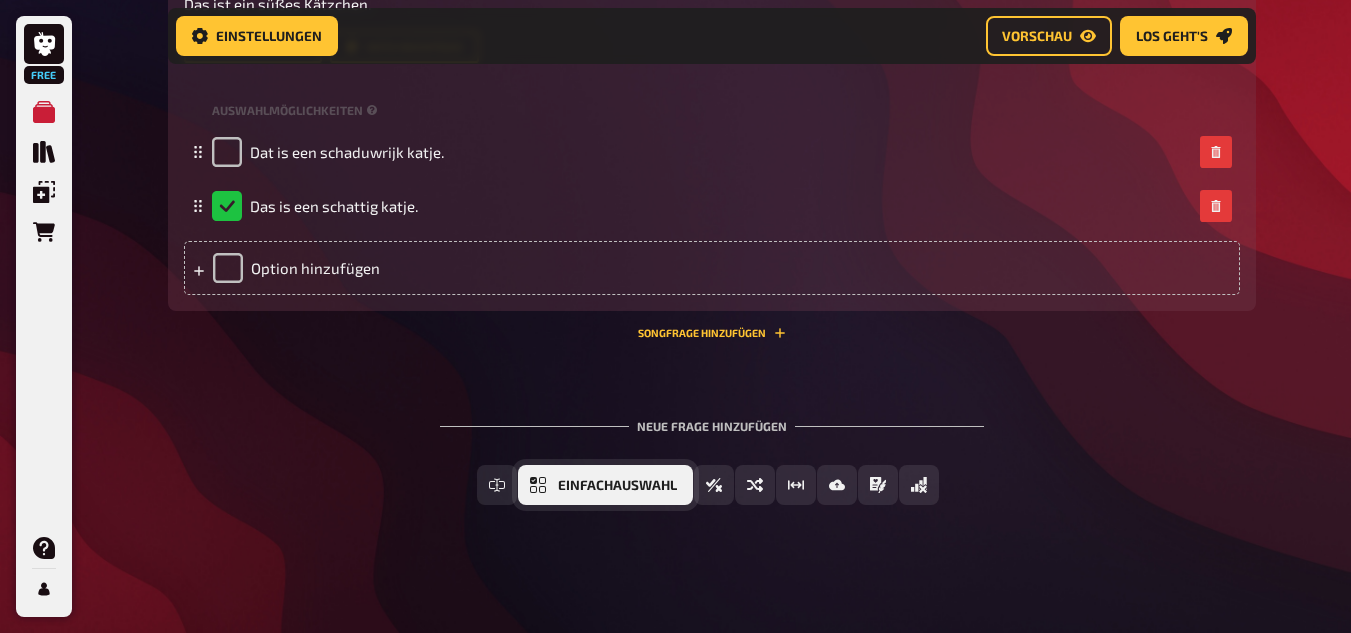 click on "Einfachauswahl" at bounding box center [605, 485] 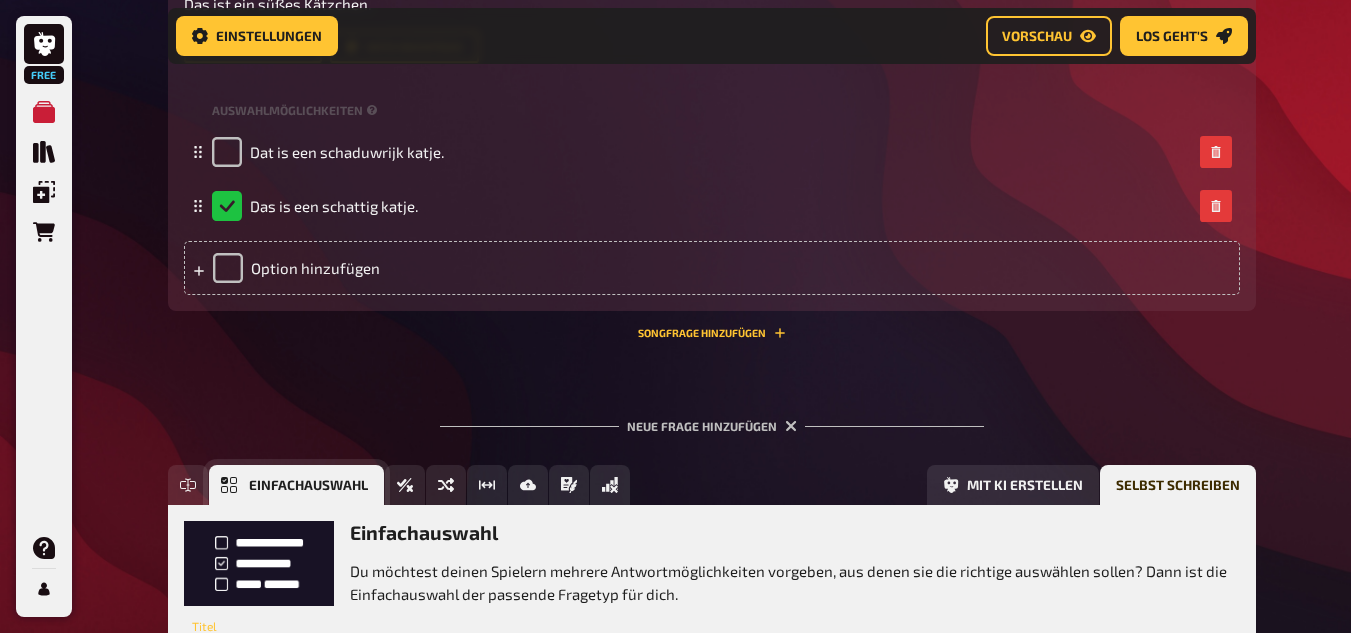 scroll, scrollTop: 4752, scrollLeft: 0, axis: vertical 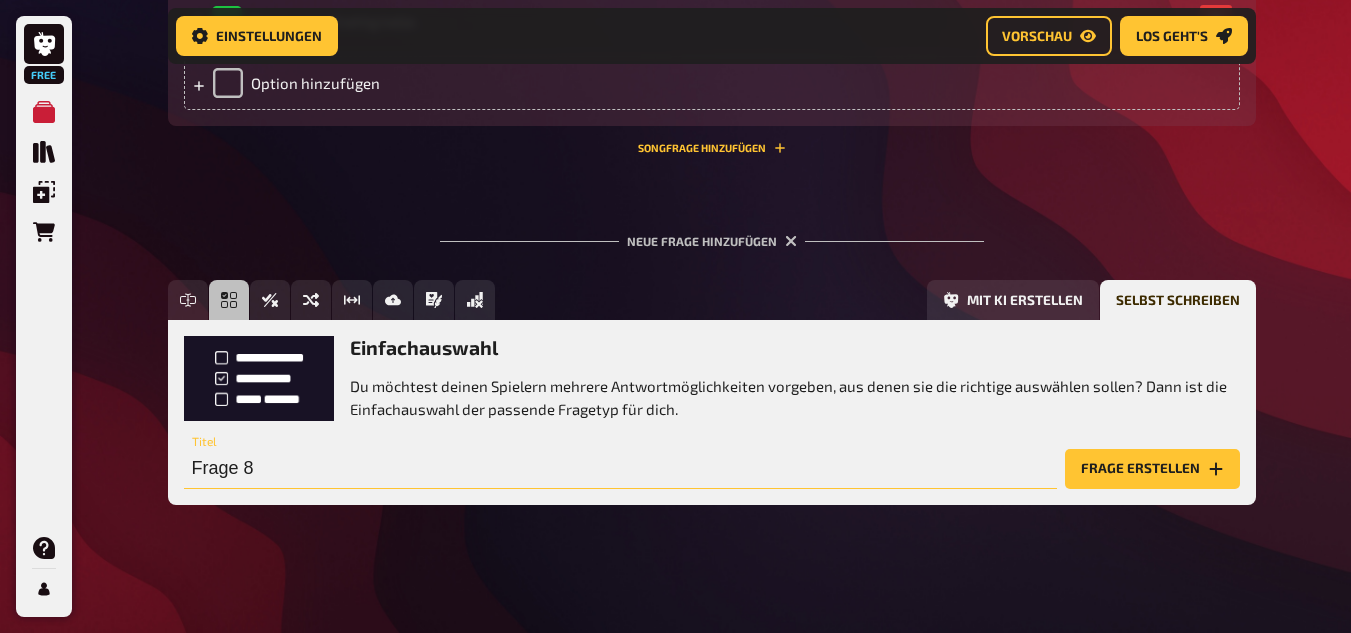 click on "Frage 8" at bounding box center [620, 469] 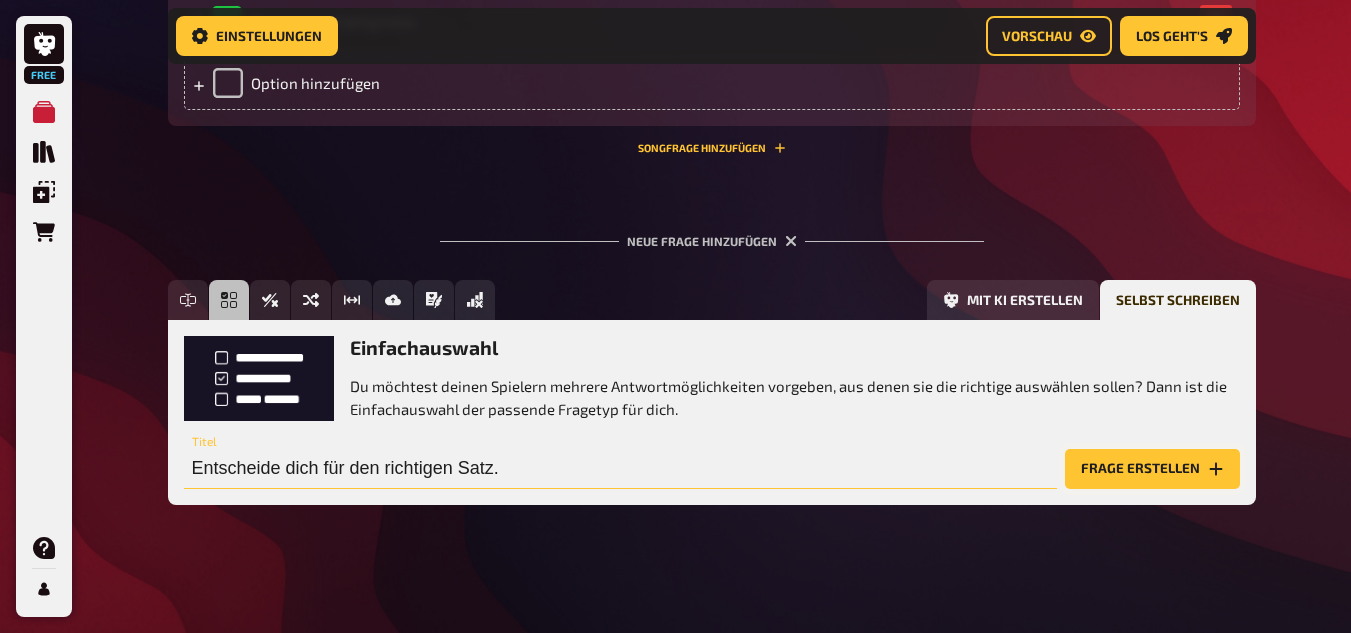 type on "Entscheide dich für den richtigen Satz." 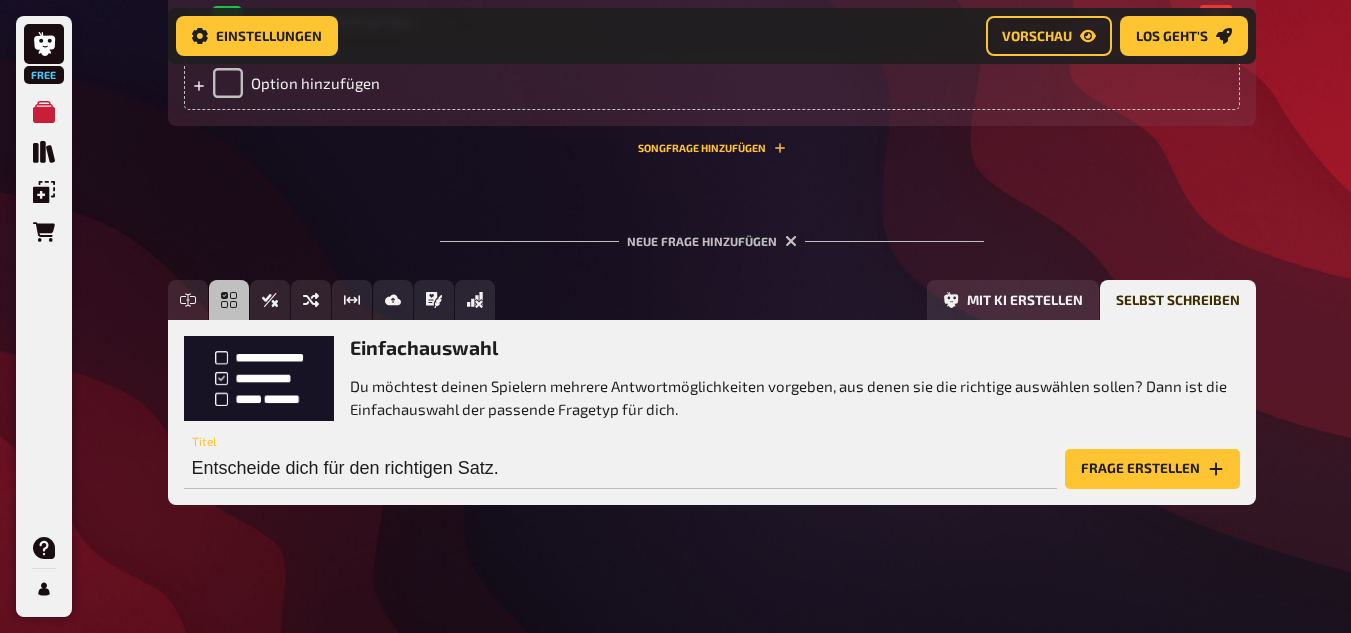 click on "Frage erstellen" at bounding box center [1152, 469] 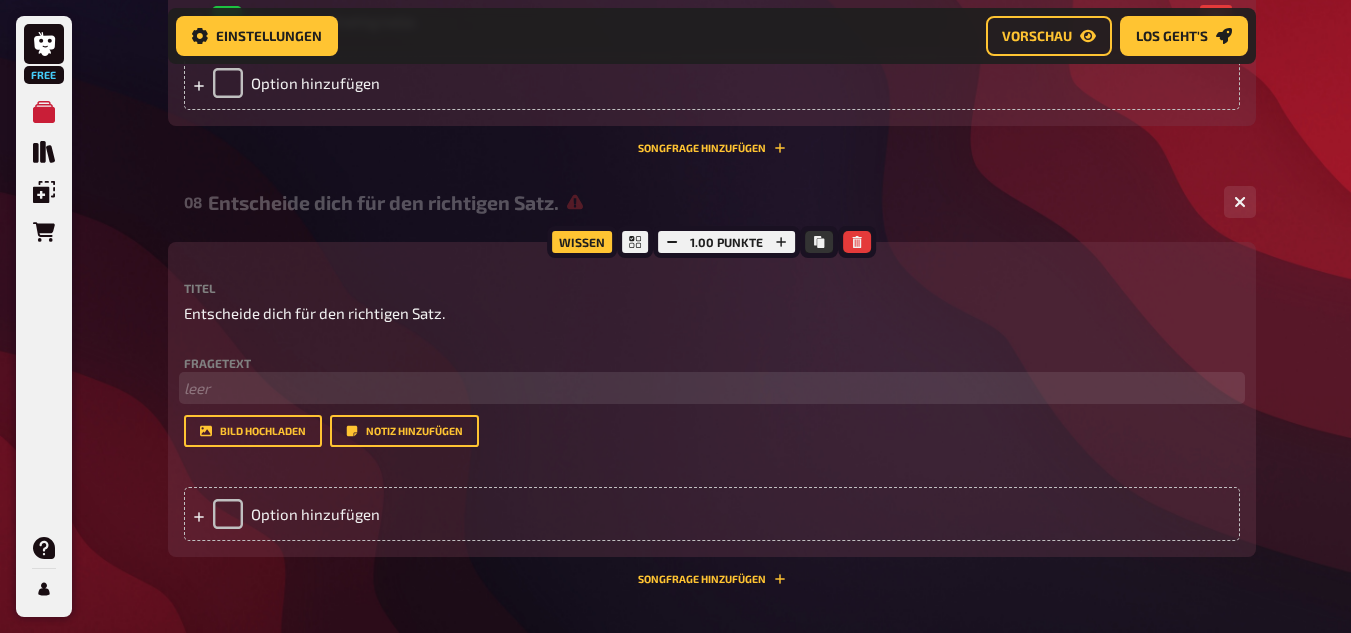 click on "﻿ leer" at bounding box center [712, 388] 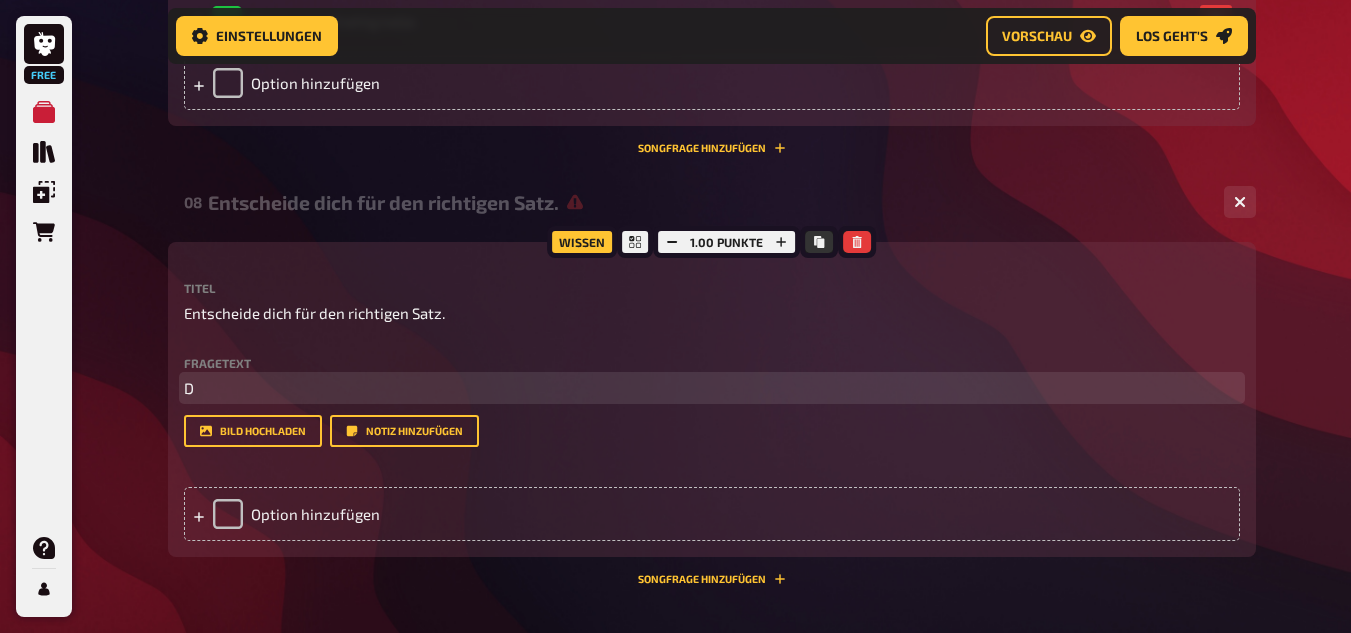 type 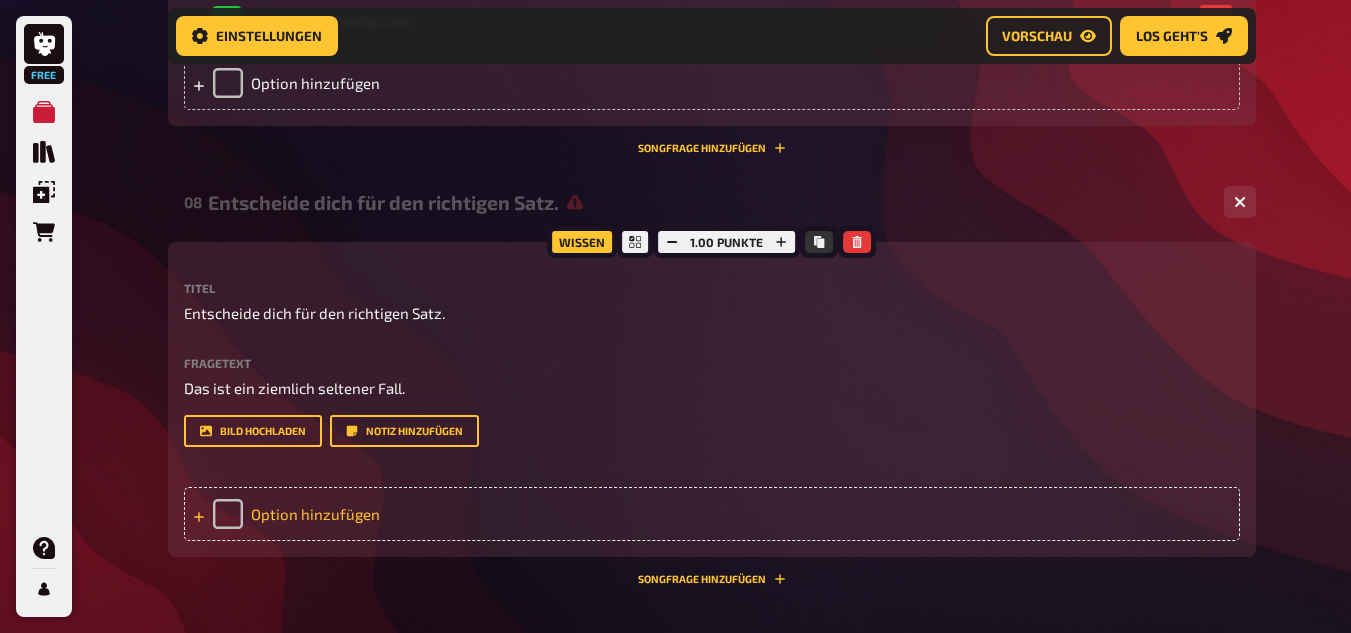 click on "Option hinzufügen" at bounding box center (712, 514) 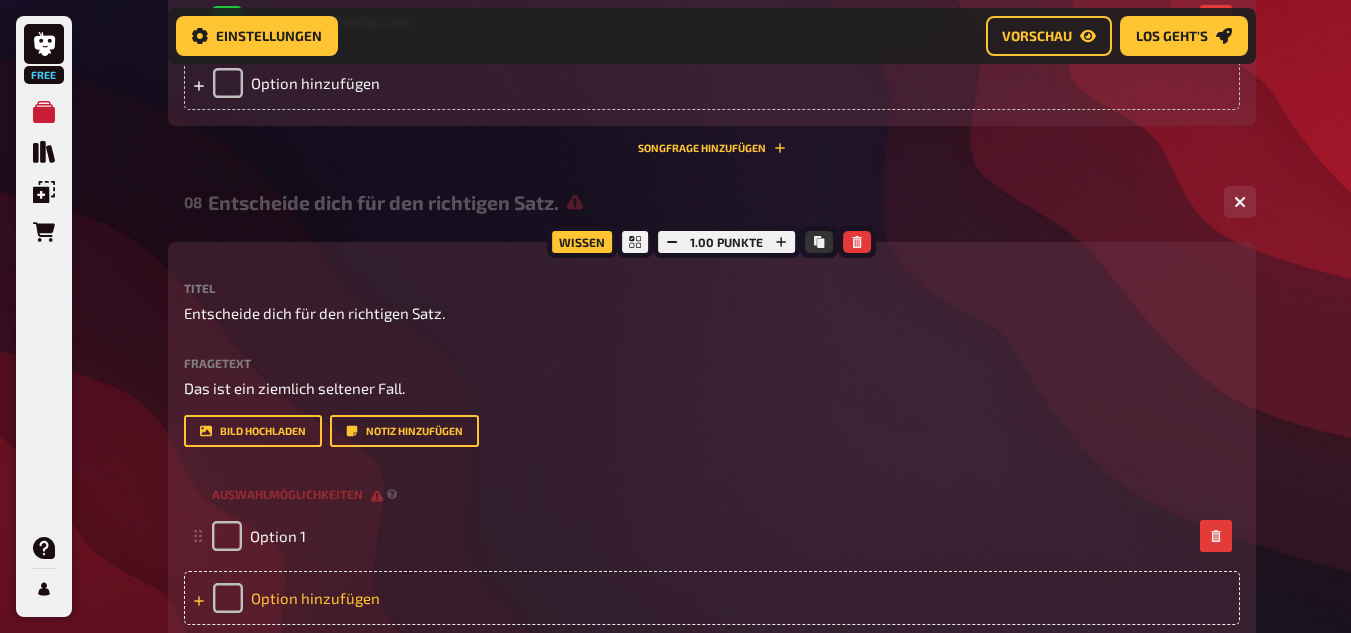 type 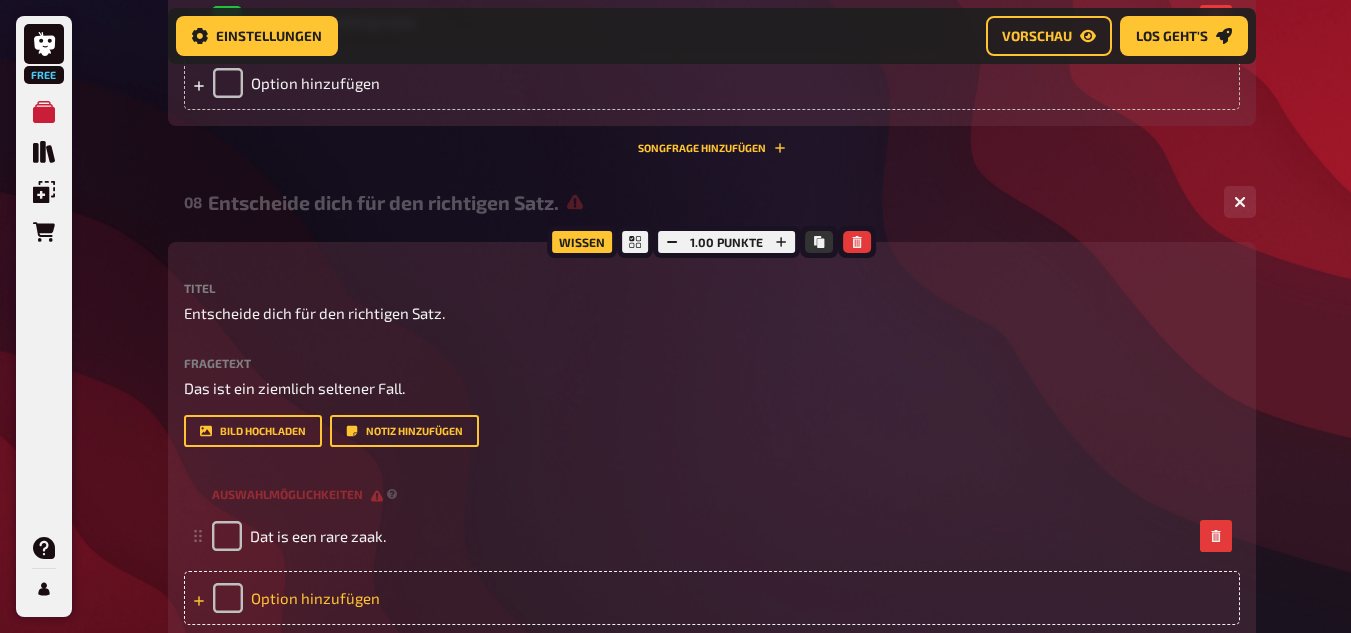 click on "Option hinzufügen" at bounding box center [712, 598] 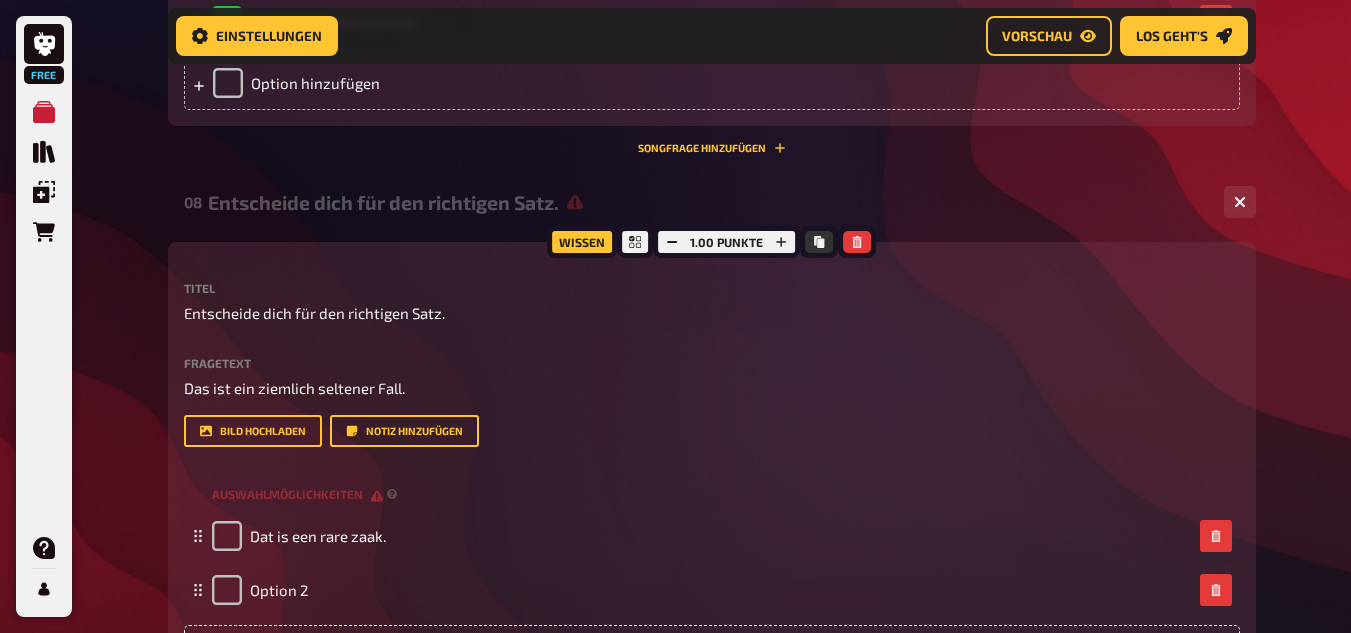 type 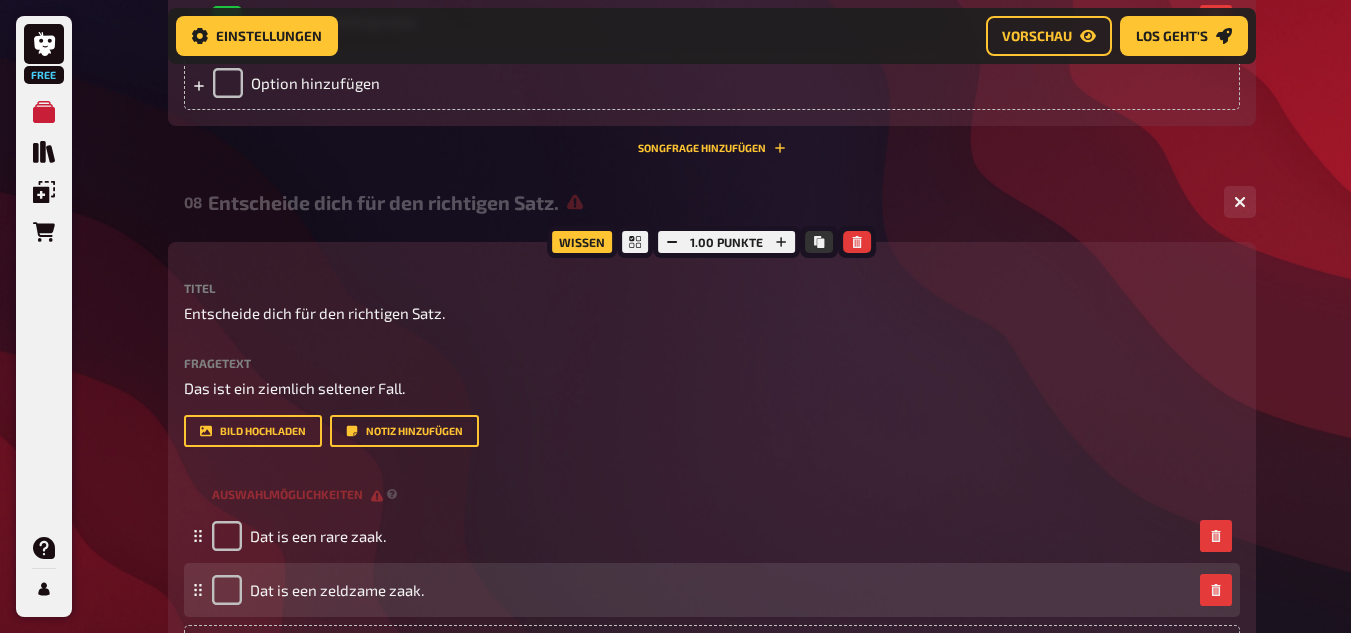 click 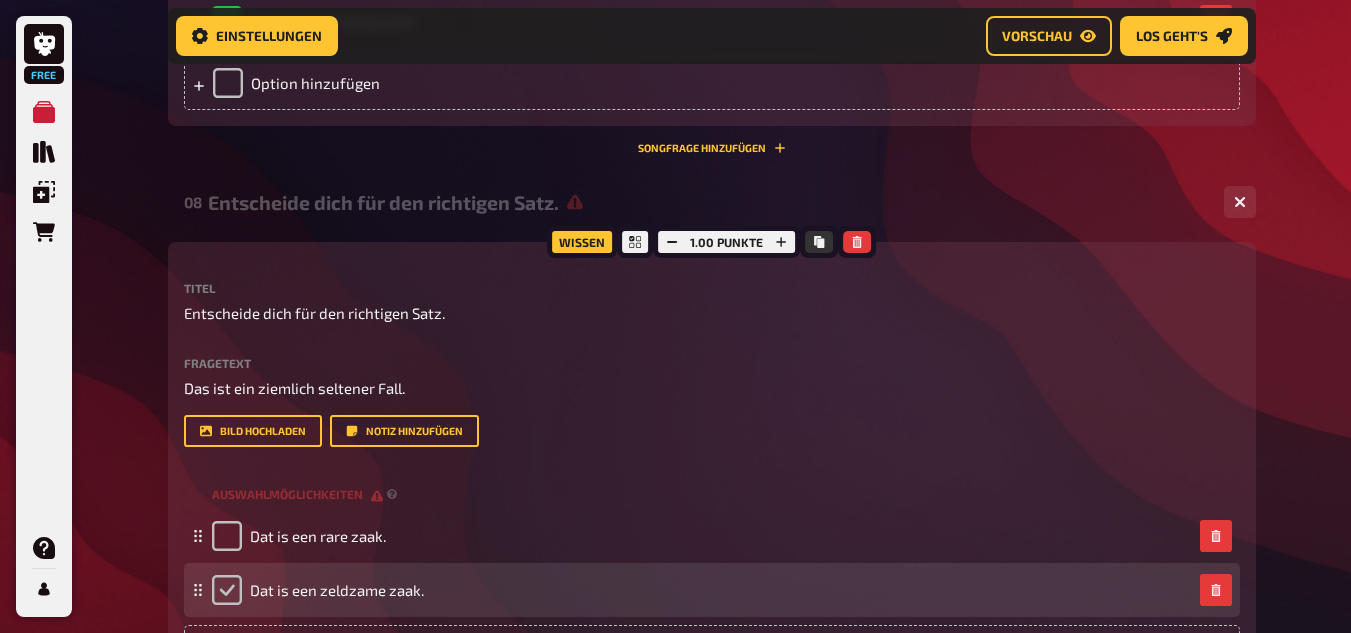 click at bounding box center (227, 590) 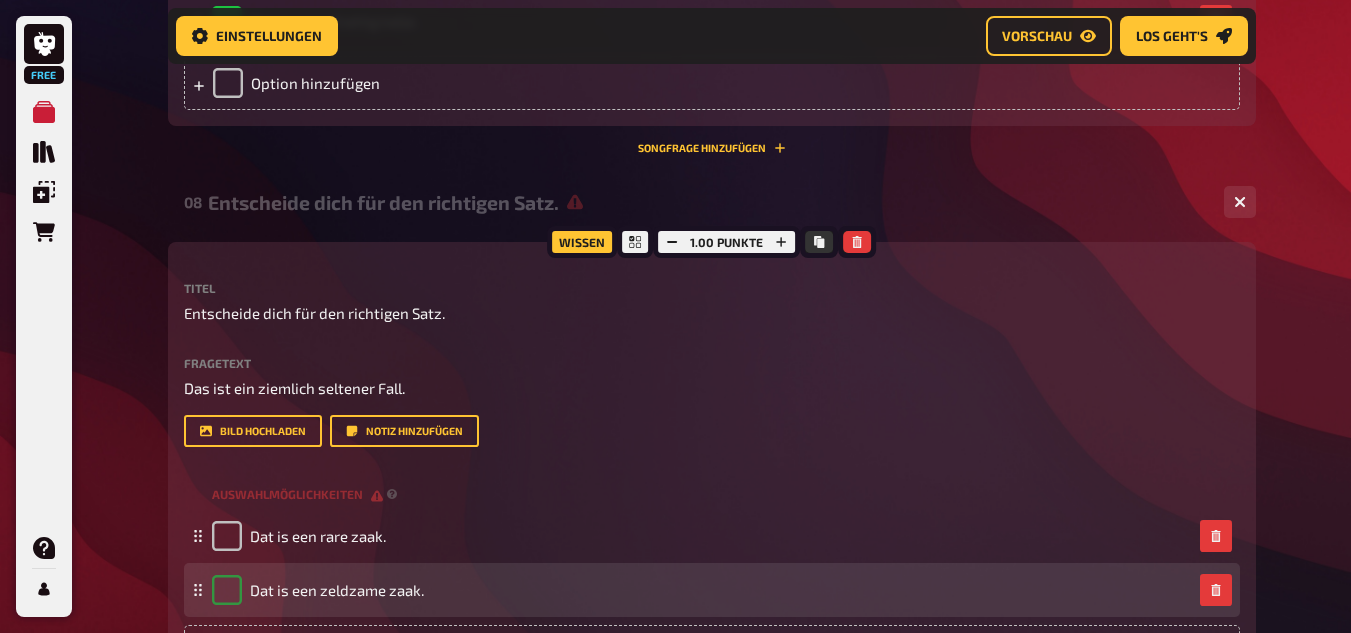 checkbox on "true" 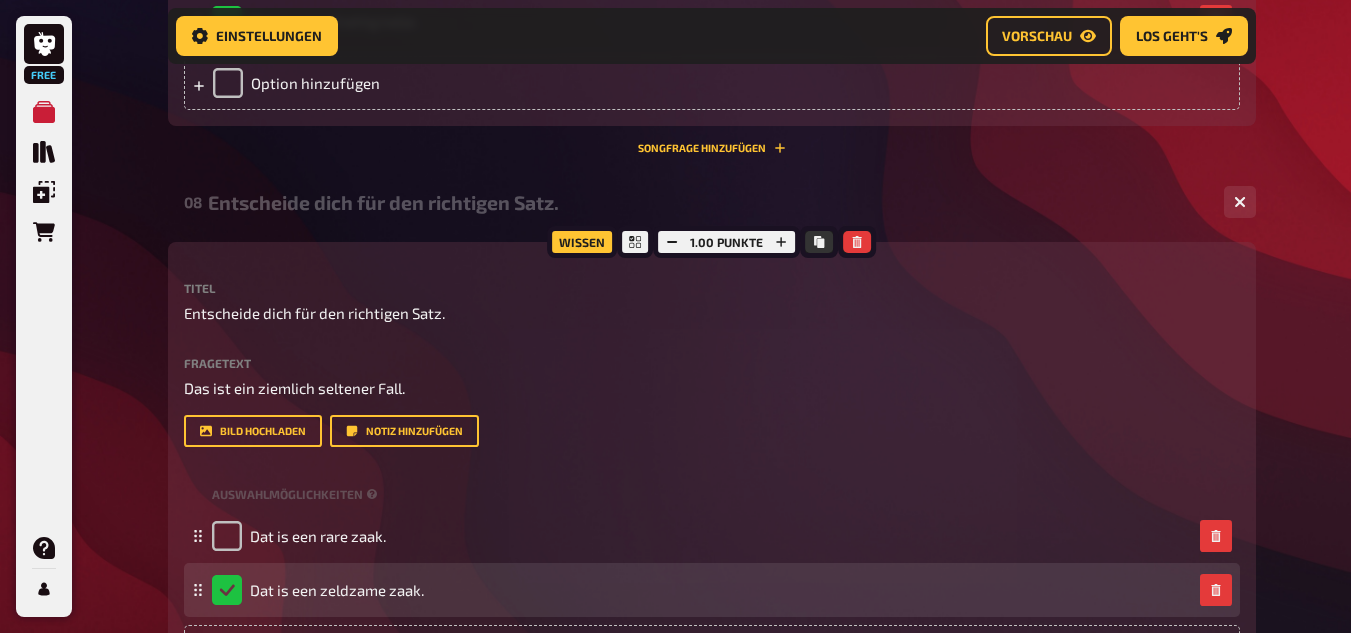click 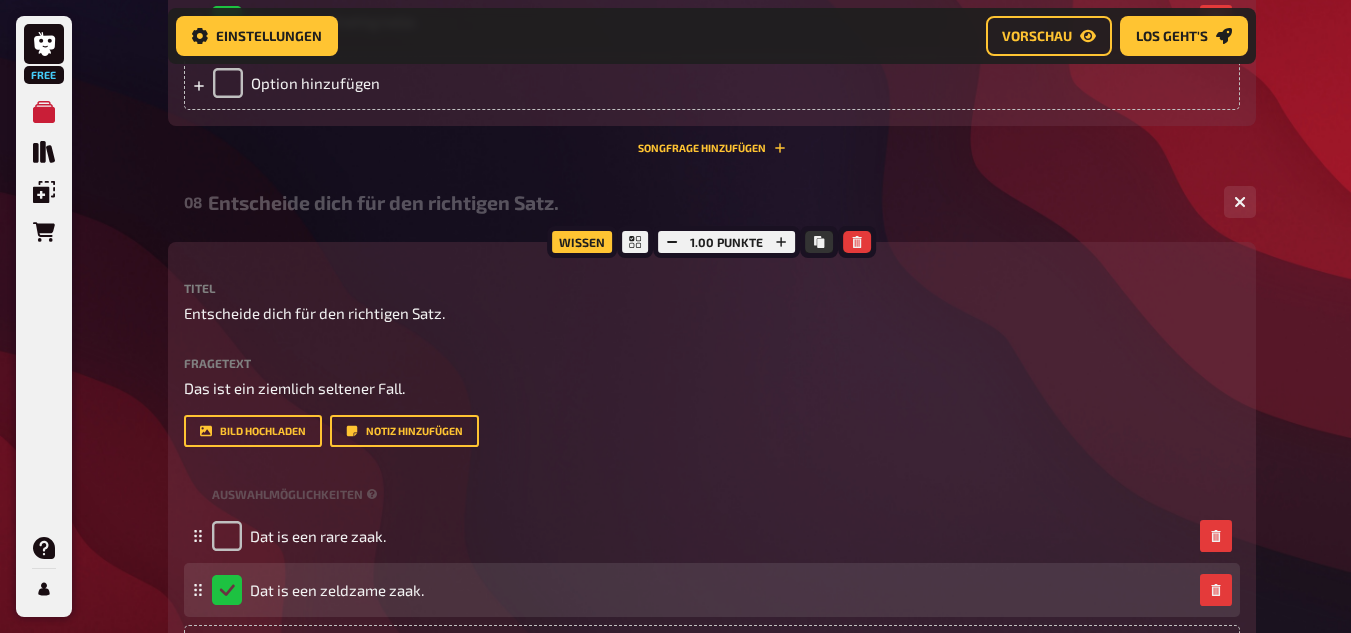 click 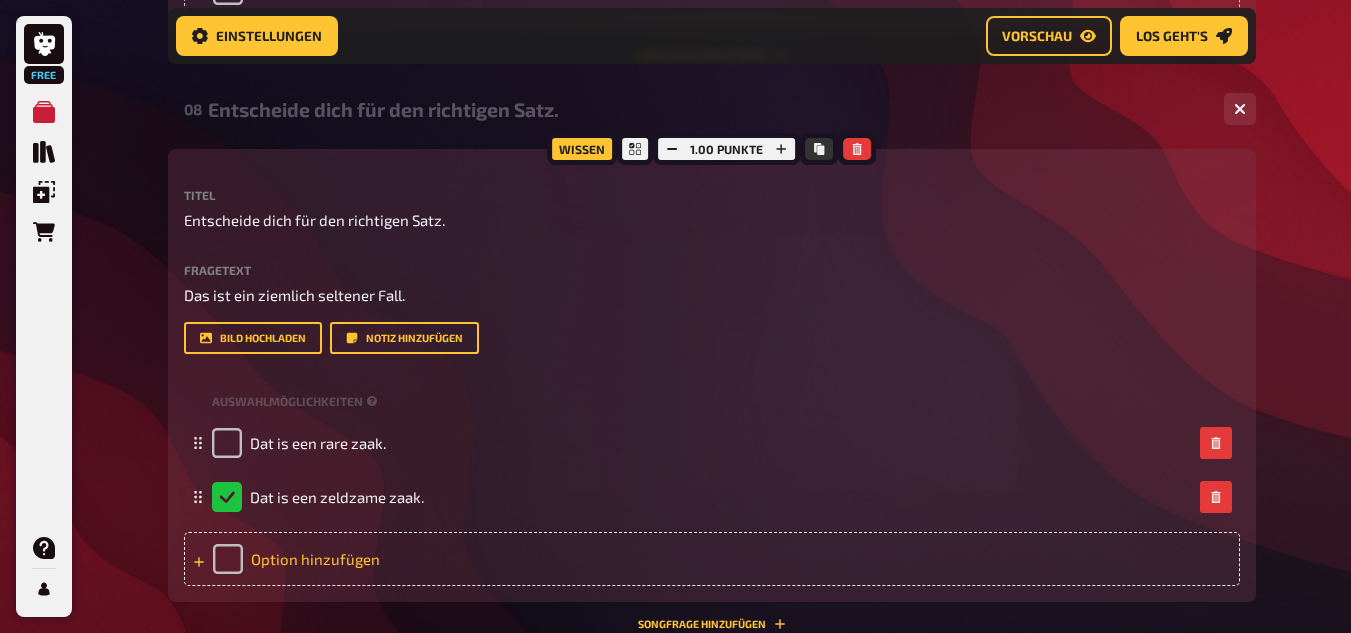 scroll, scrollTop: 5136, scrollLeft: 0, axis: vertical 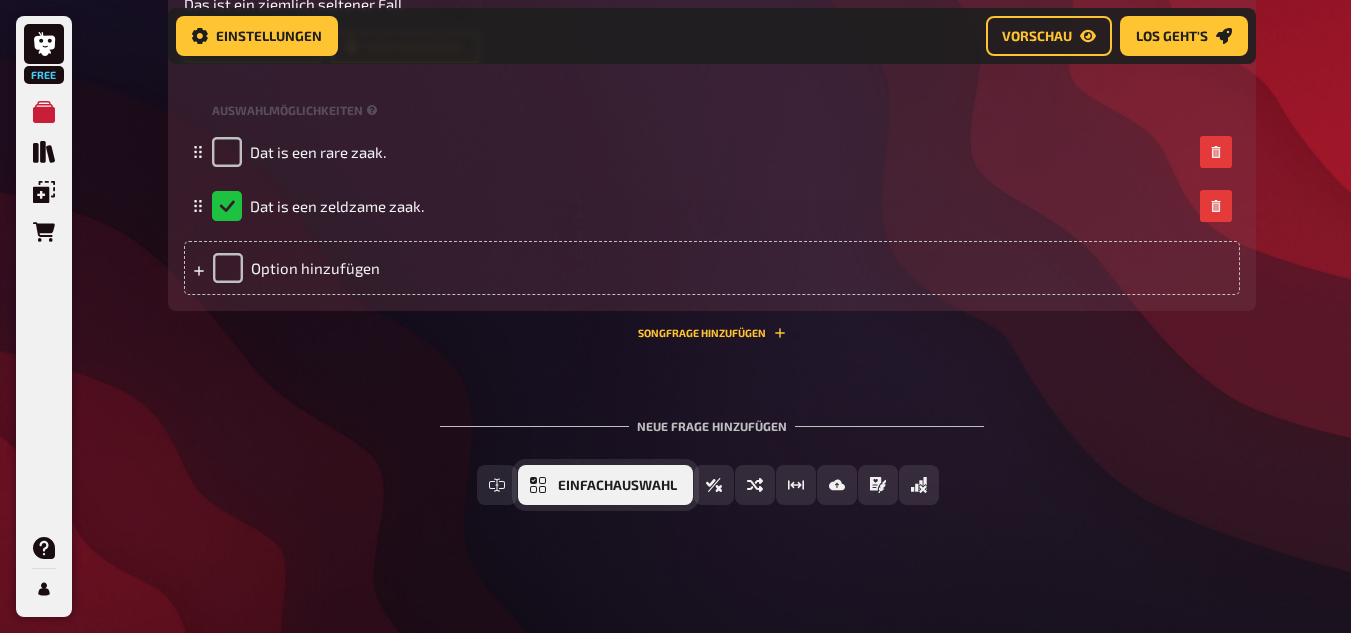 click on "Einfachauswahl" at bounding box center [605, 485] 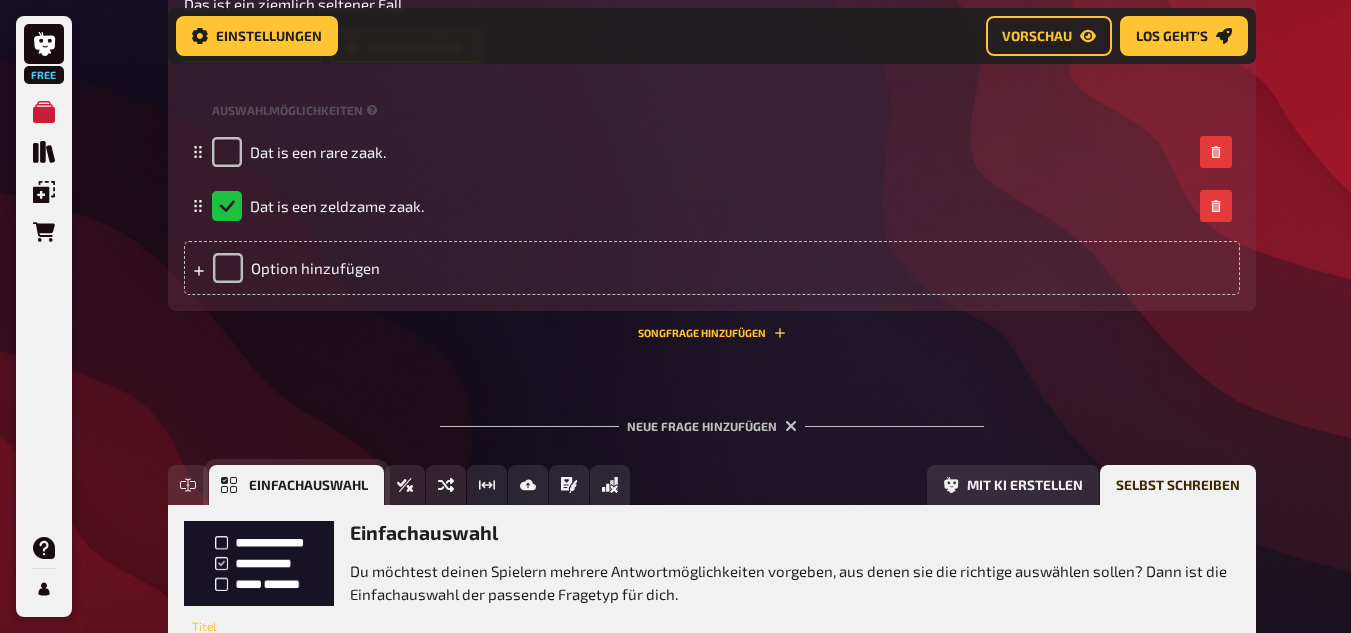 scroll, scrollTop: 5321, scrollLeft: 0, axis: vertical 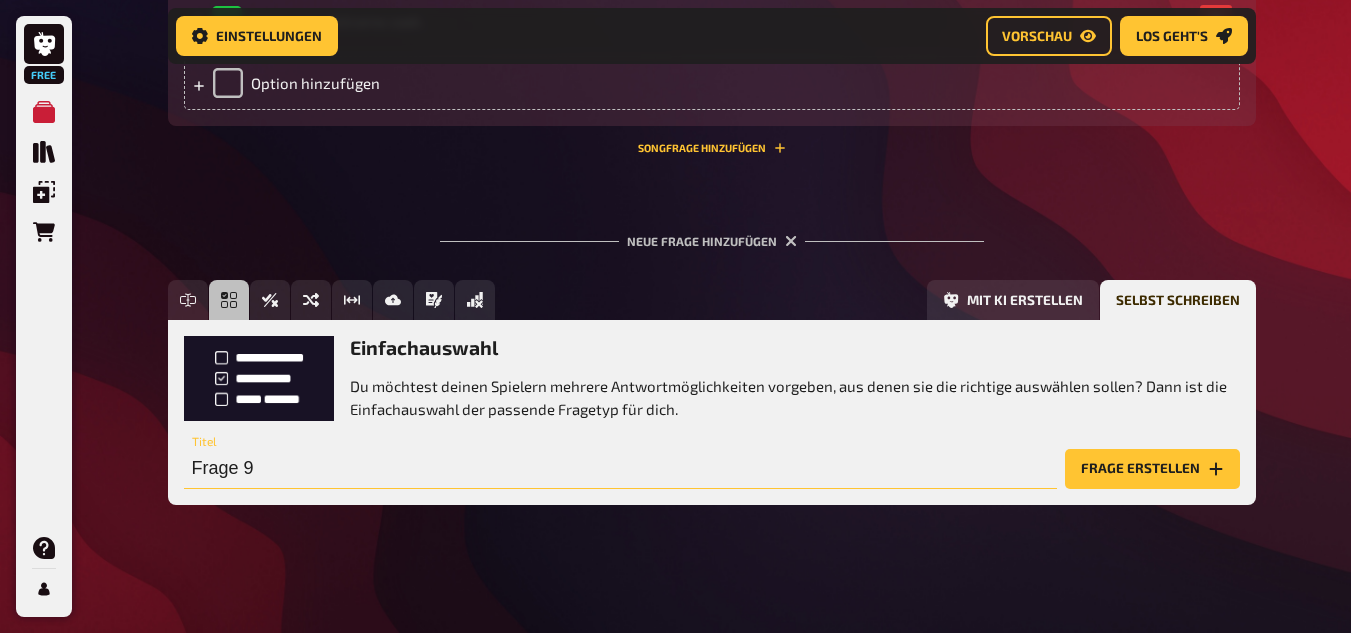 click on "Frage 9" at bounding box center [620, 469] 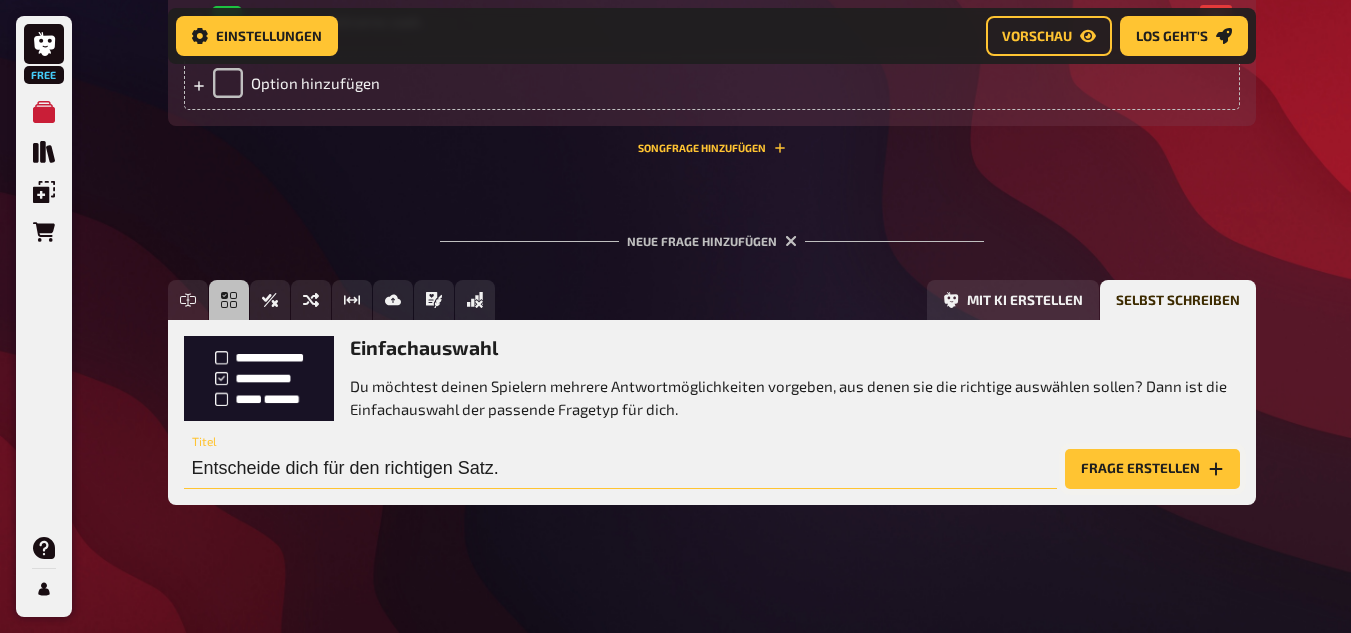 type on "Entscheide dich für den richtigen Satz." 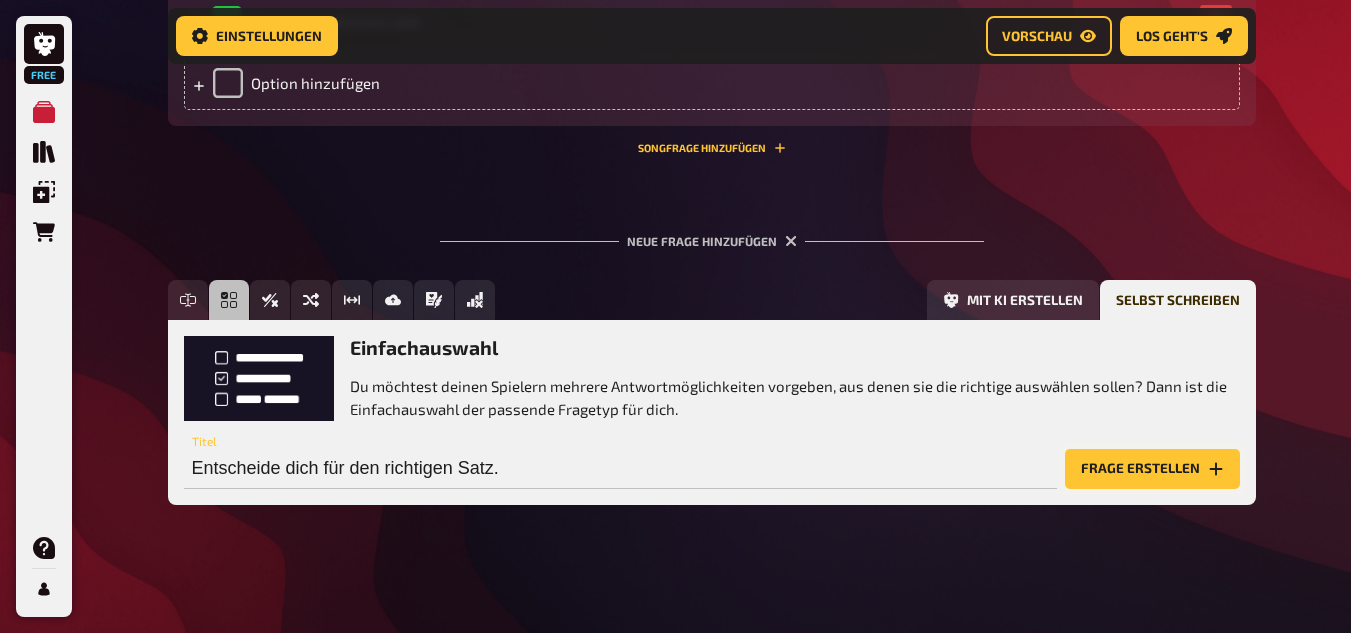 click 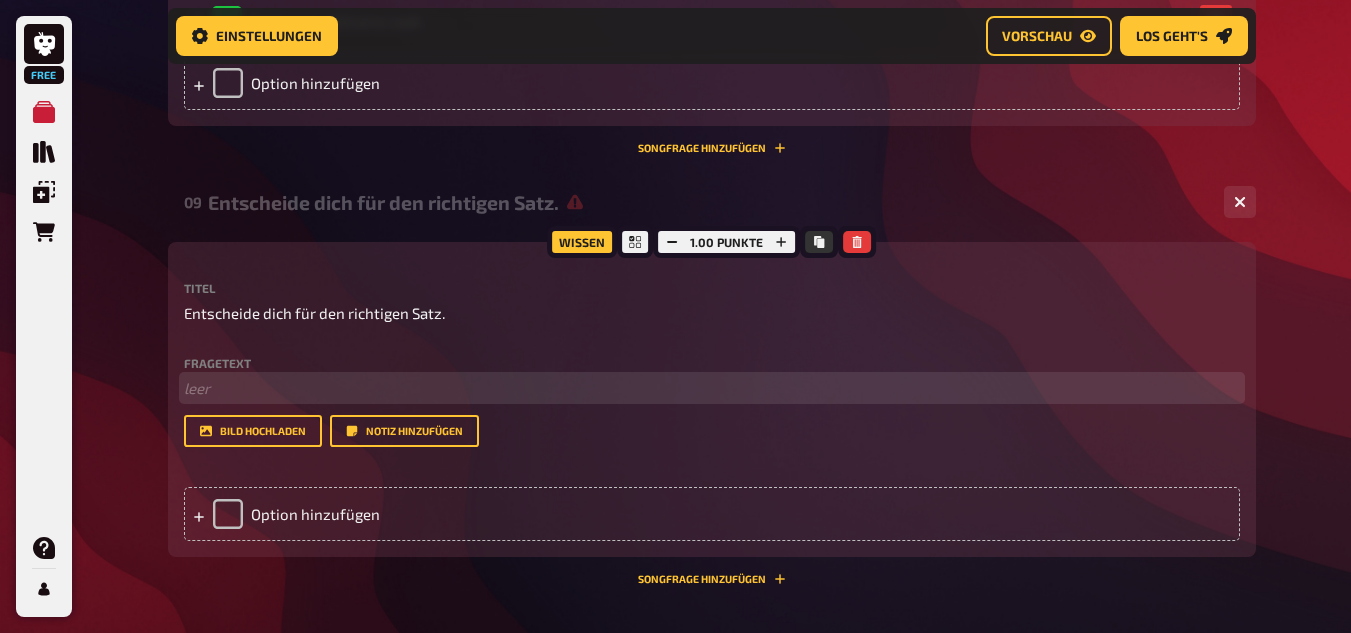 click on "﻿ leer" at bounding box center [712, 388] 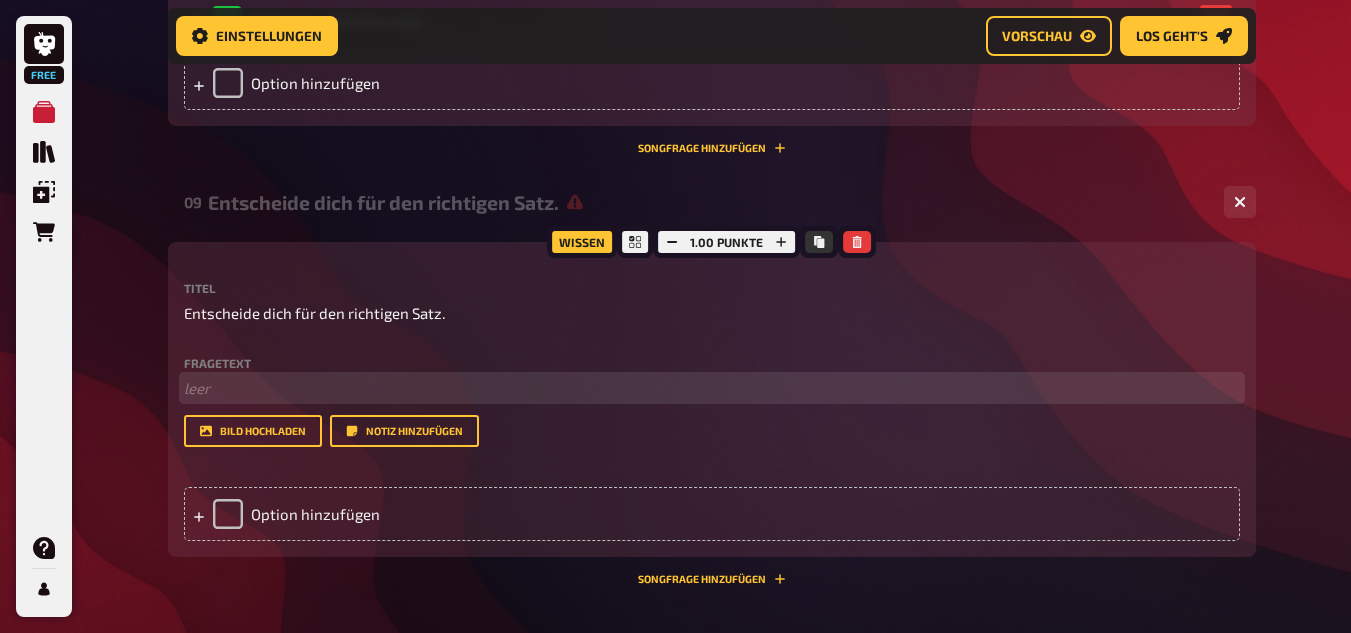 type 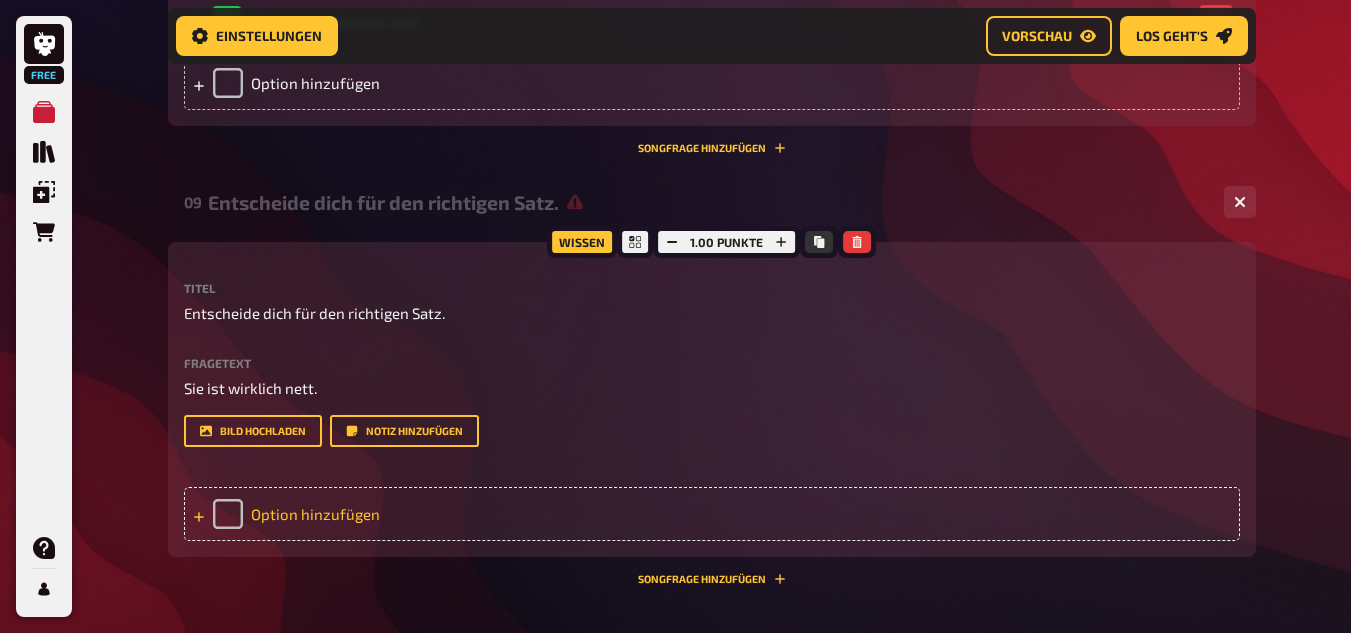 click on "Option hinzufügen" at bounding box center [712, 514] 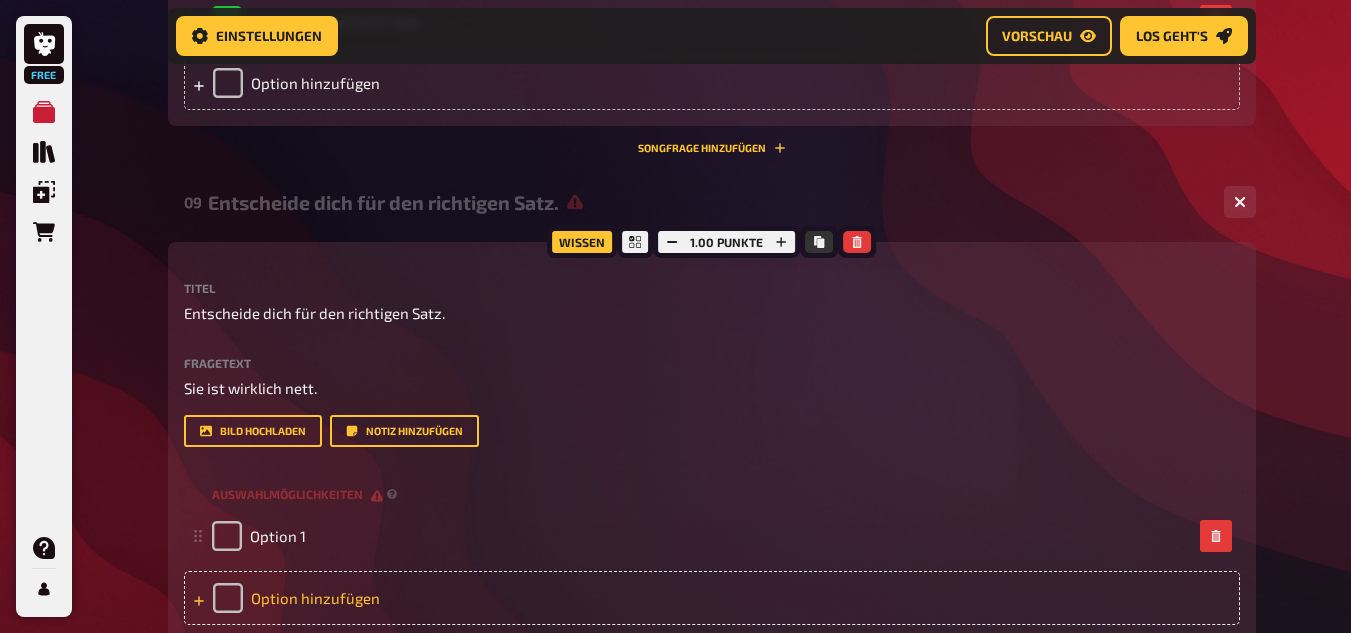 type 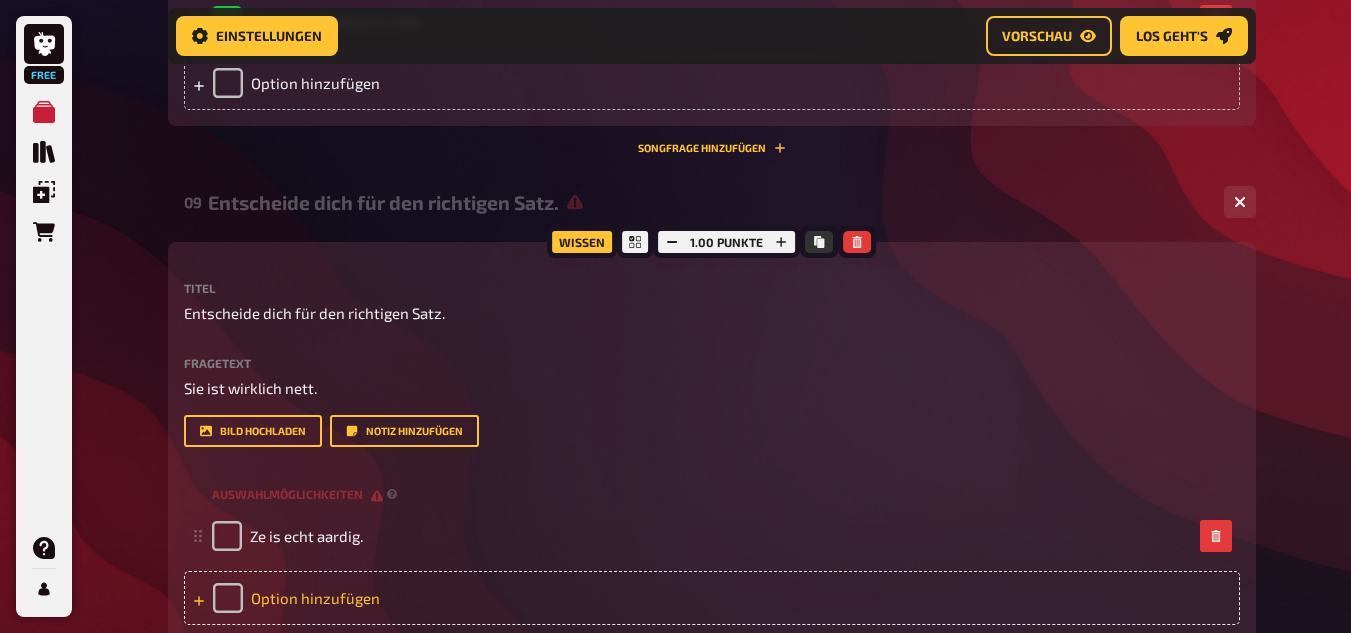 click on "Option hinzufügen" at bounding box center (712, 598) 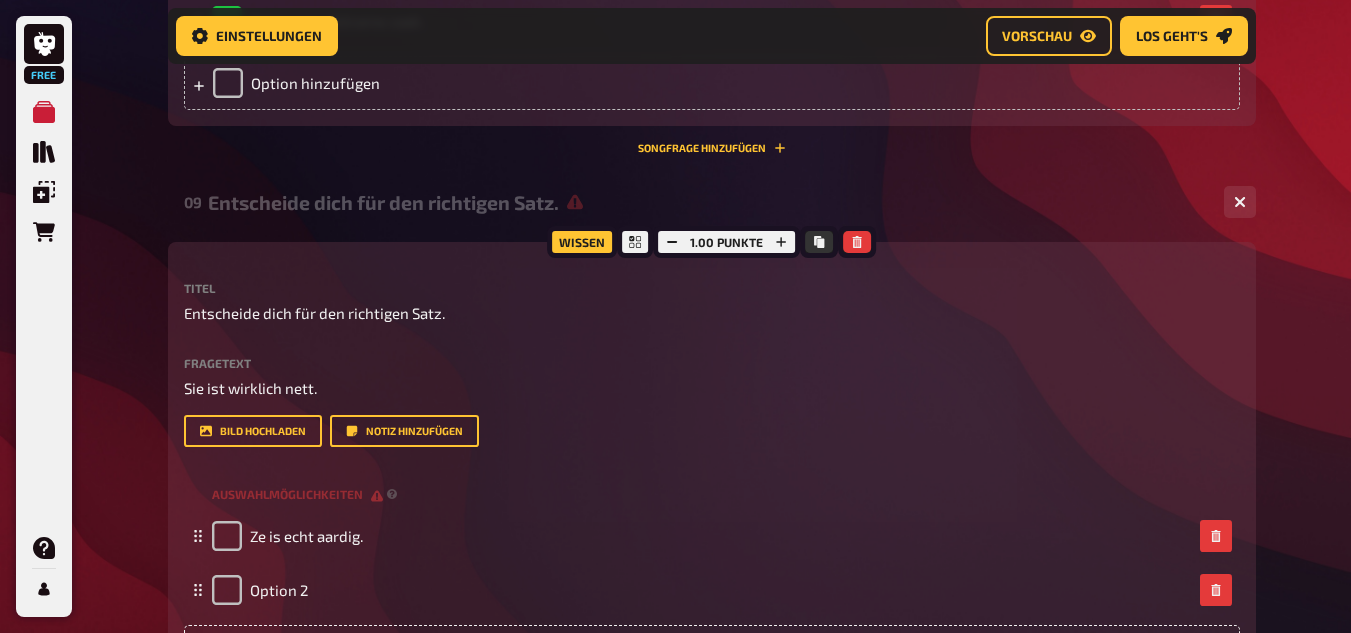 type 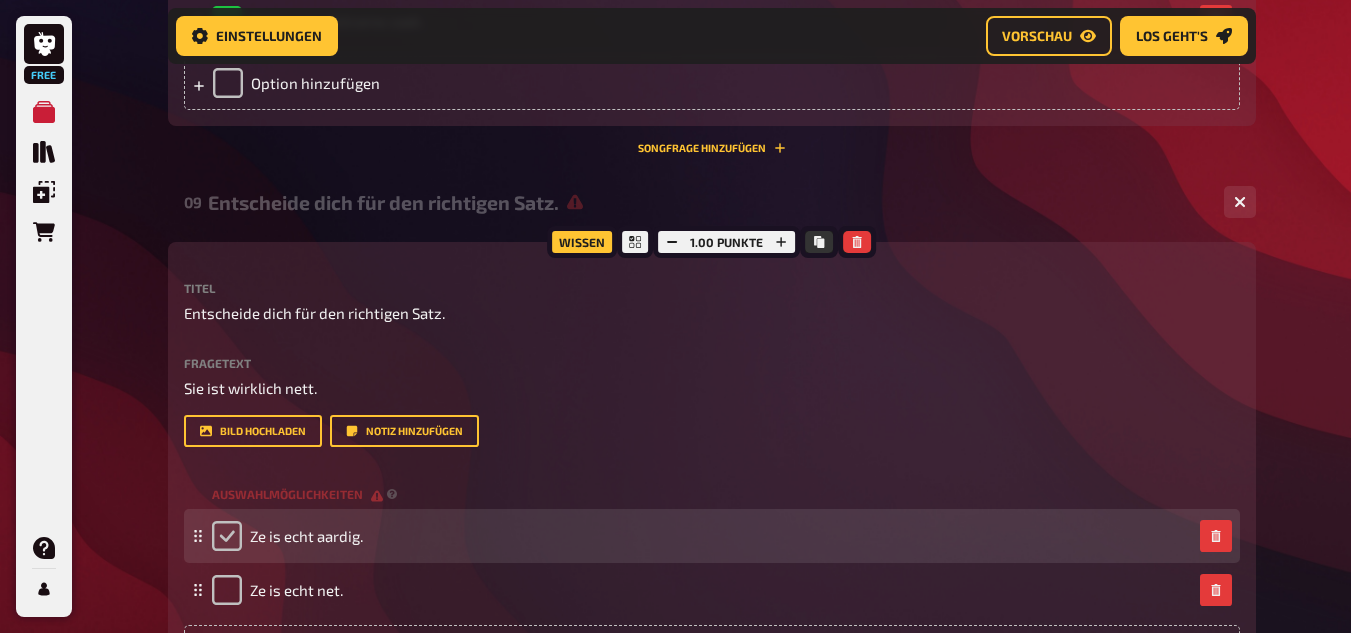 click at bounding box center [227, 536] 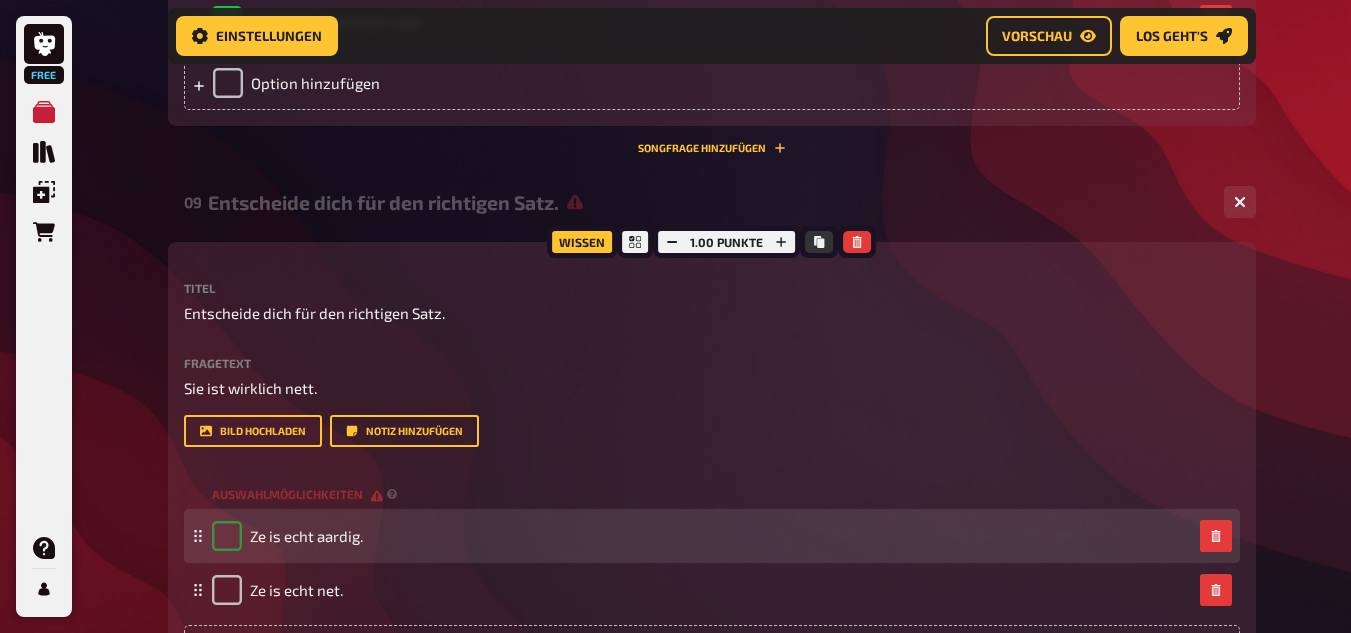 checkbox on "true" 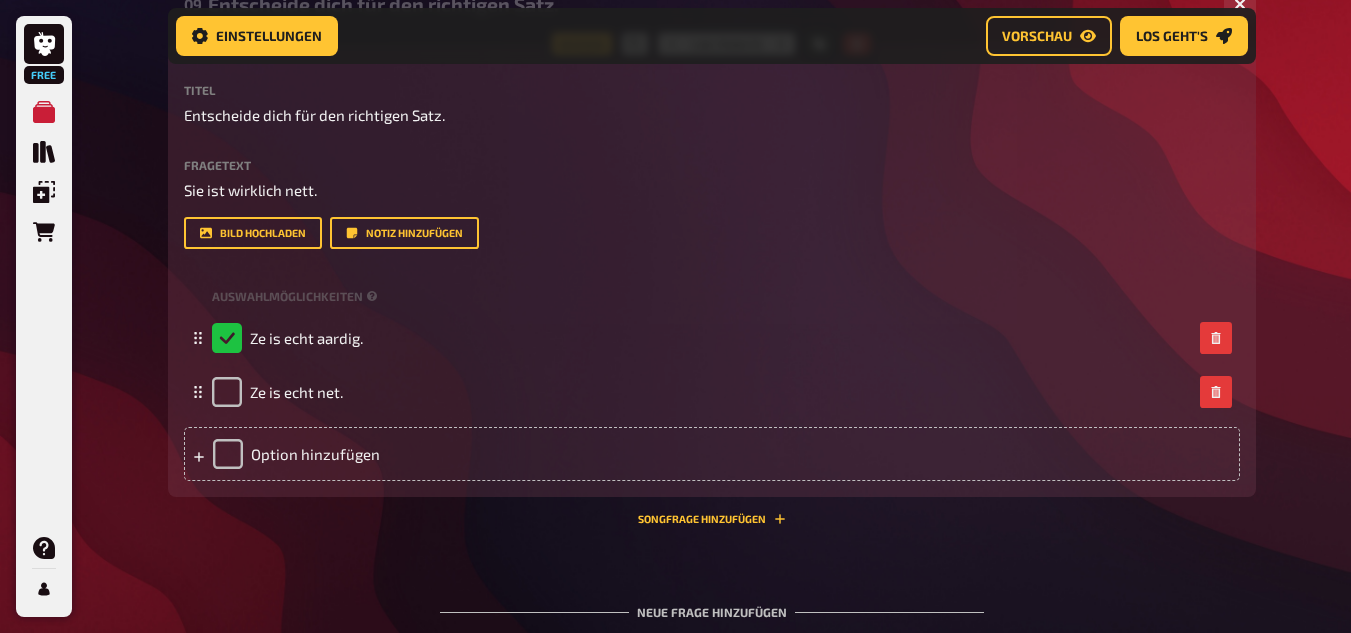 scroll, scrollTop: 5621, scrollLeft: 0, axis: vertical 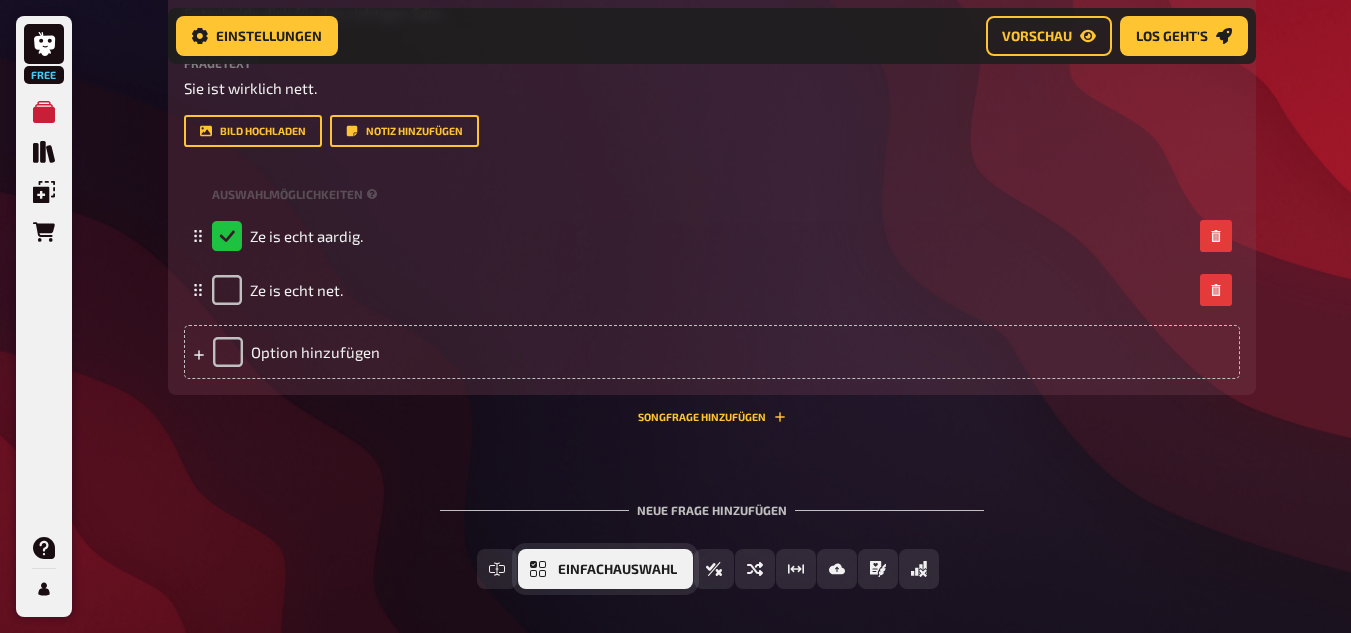 click on "Einfachauswahl" at bounding box center [605, 569] 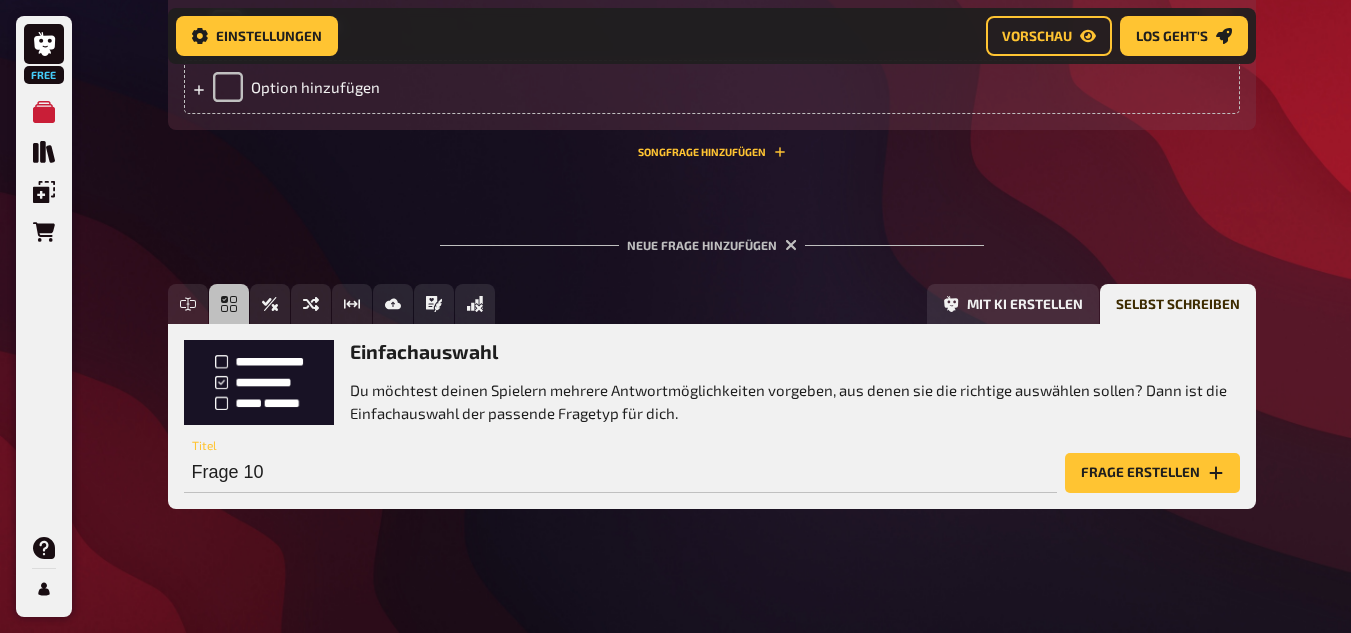 scroll, scrollTop: 5890, scrollLeft: 0, axis: vertical 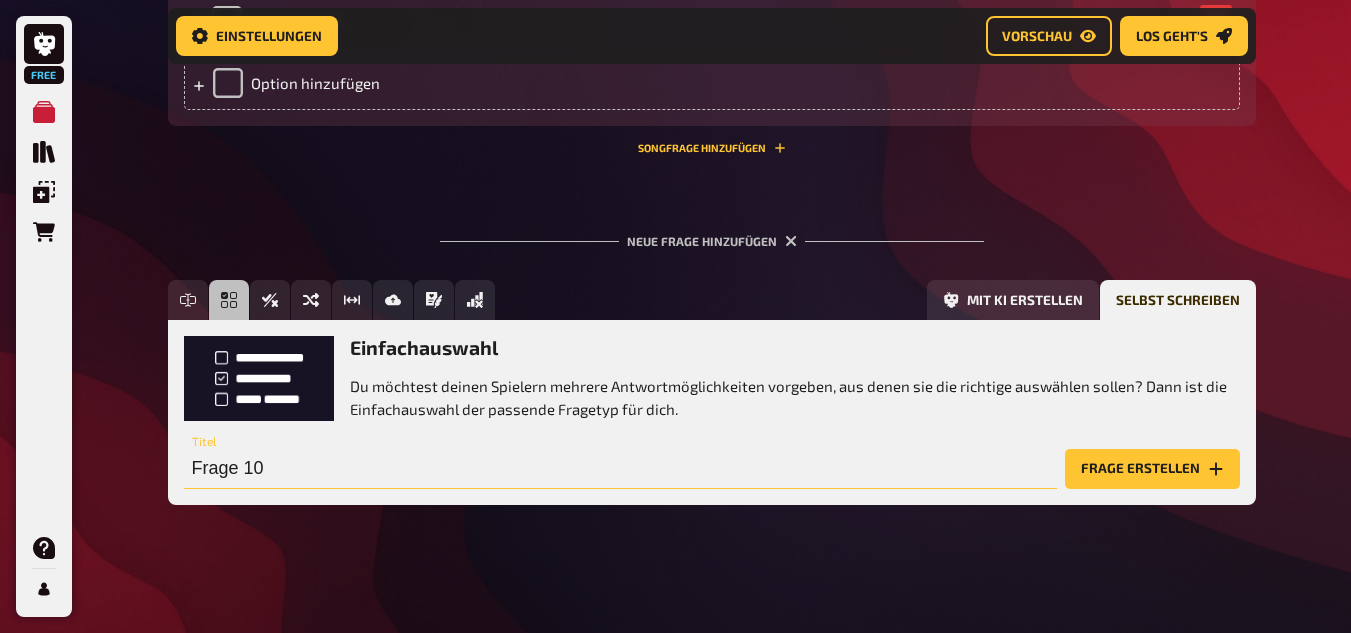 click on "Frage 10" at bounding box center (620, 469) 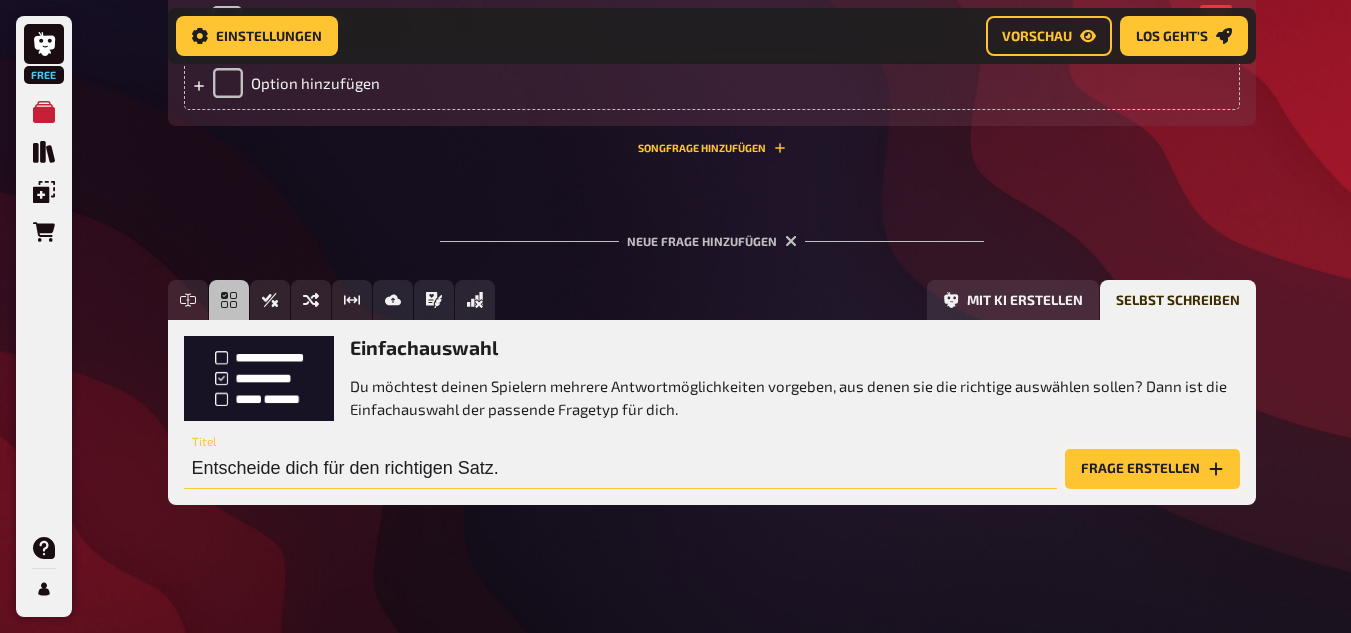 type on "Entscheide dich für den richtigen Satz." 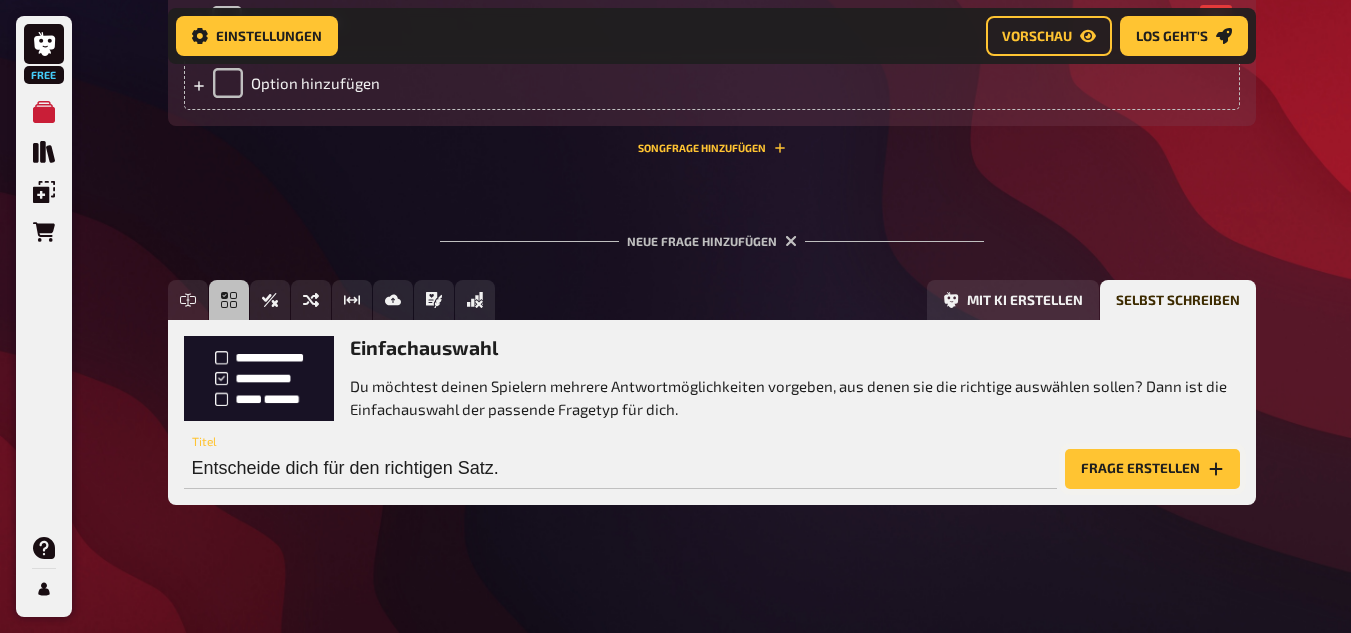 click on "Frage erstellen" at bounding box center (1152, 469) 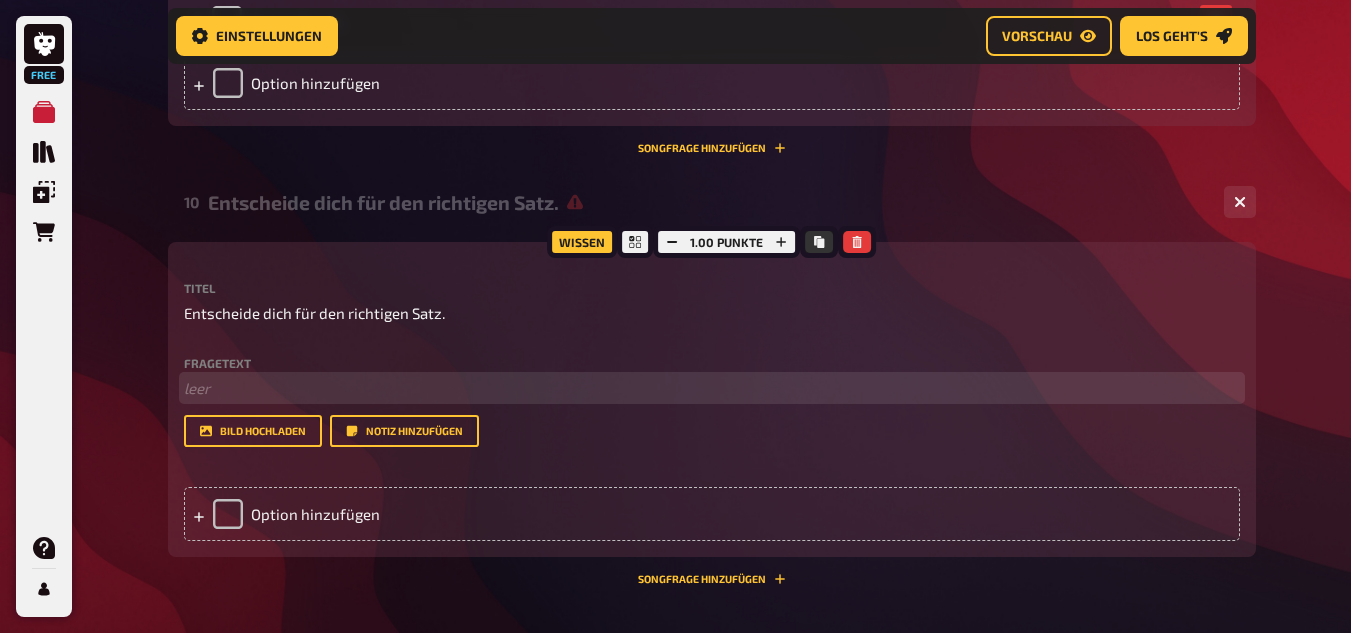 click on "﻿ leer" at bounding box center [712, 388] 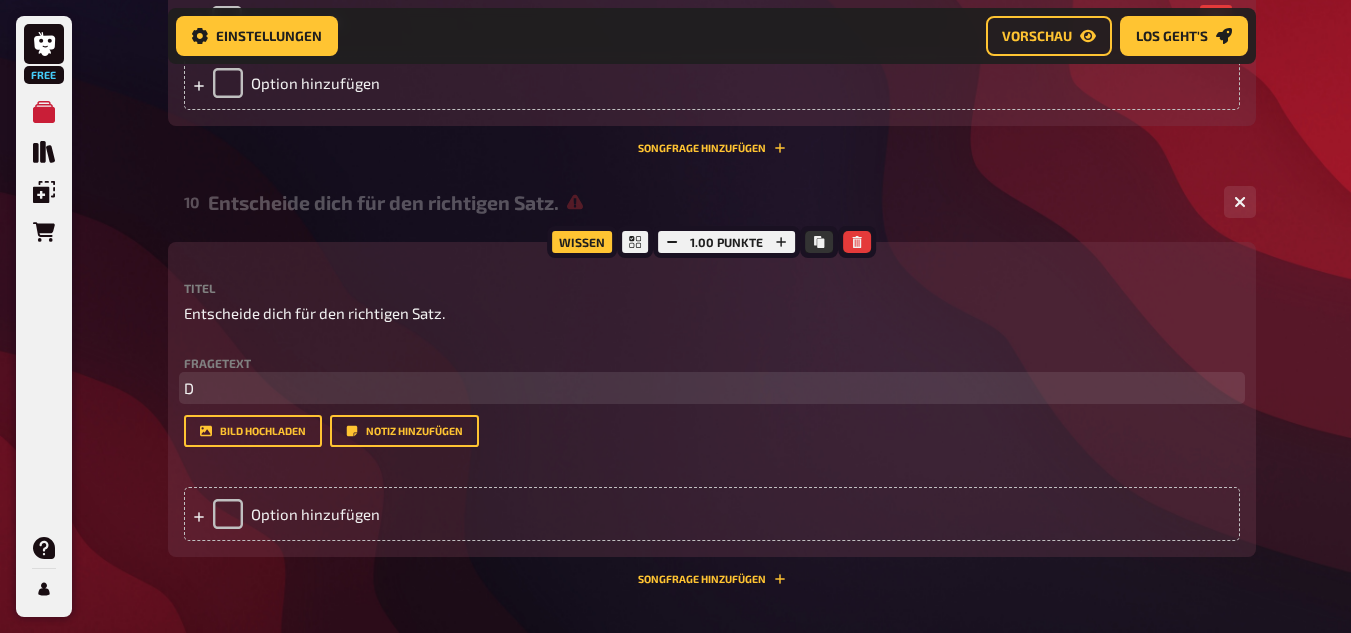 type 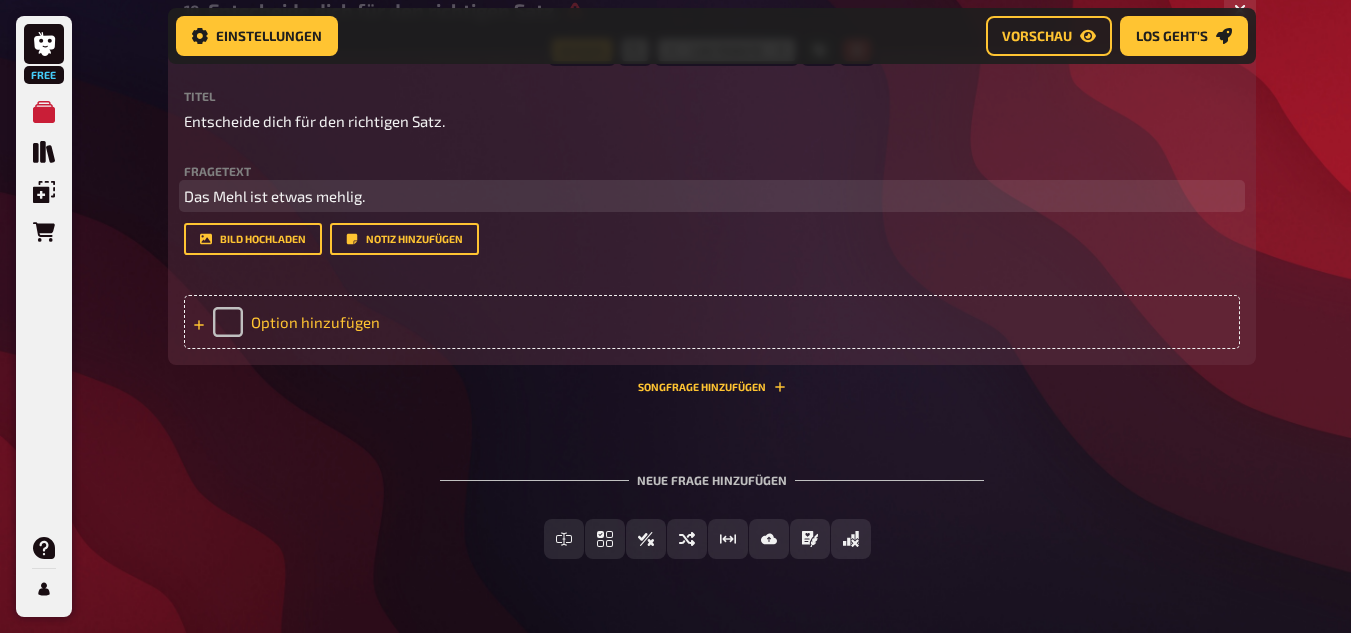 scroll, scrollTop: 6090, scrollLeft: 0, axis: vertical 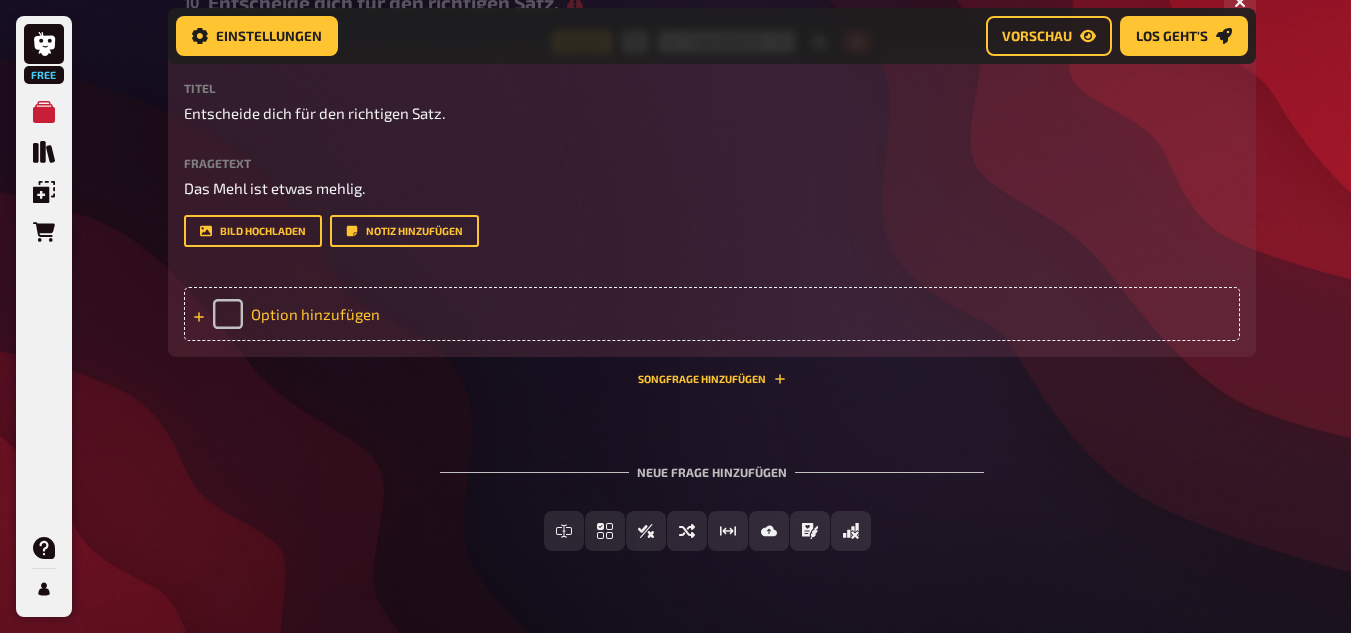 click on "Option hinzufügen" at bounding box center (712, 314) 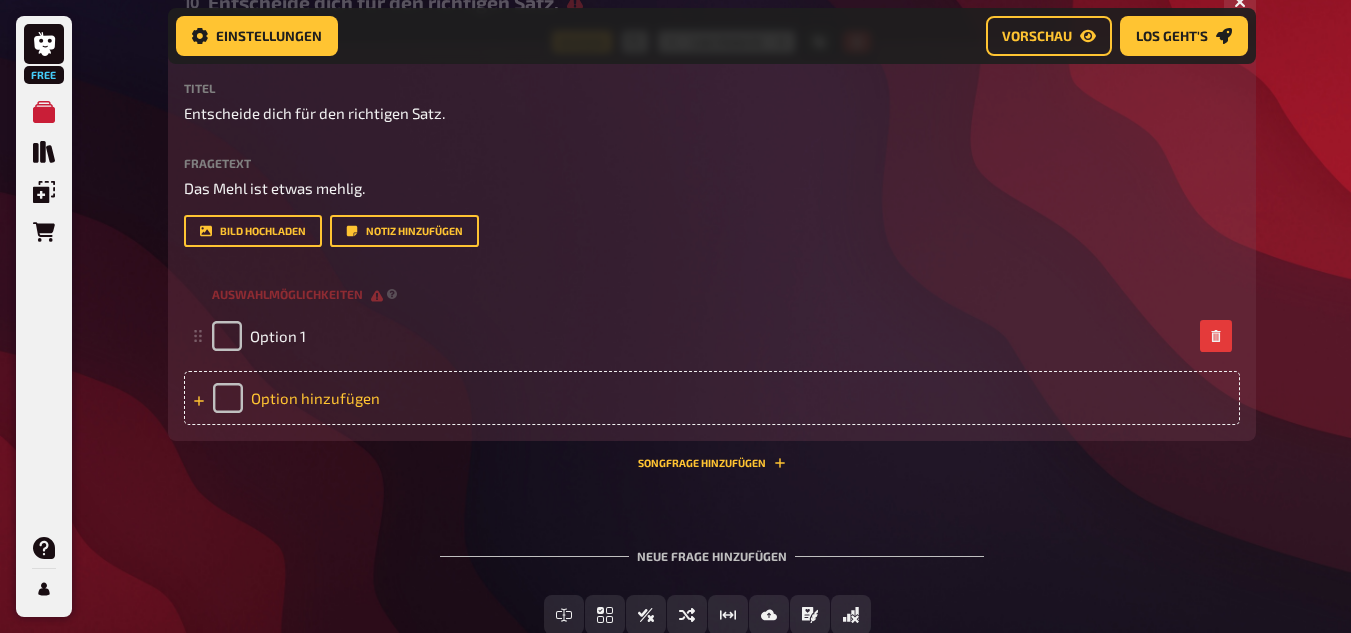 type 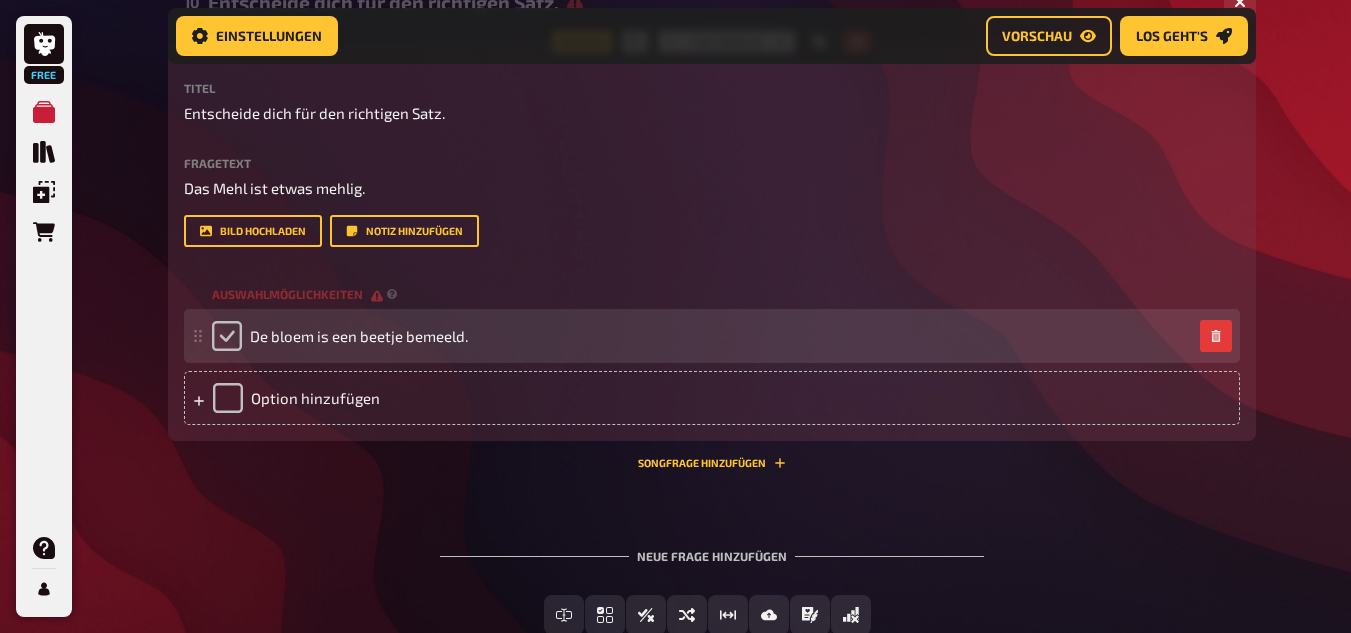 click at bounding box center (227, 336) 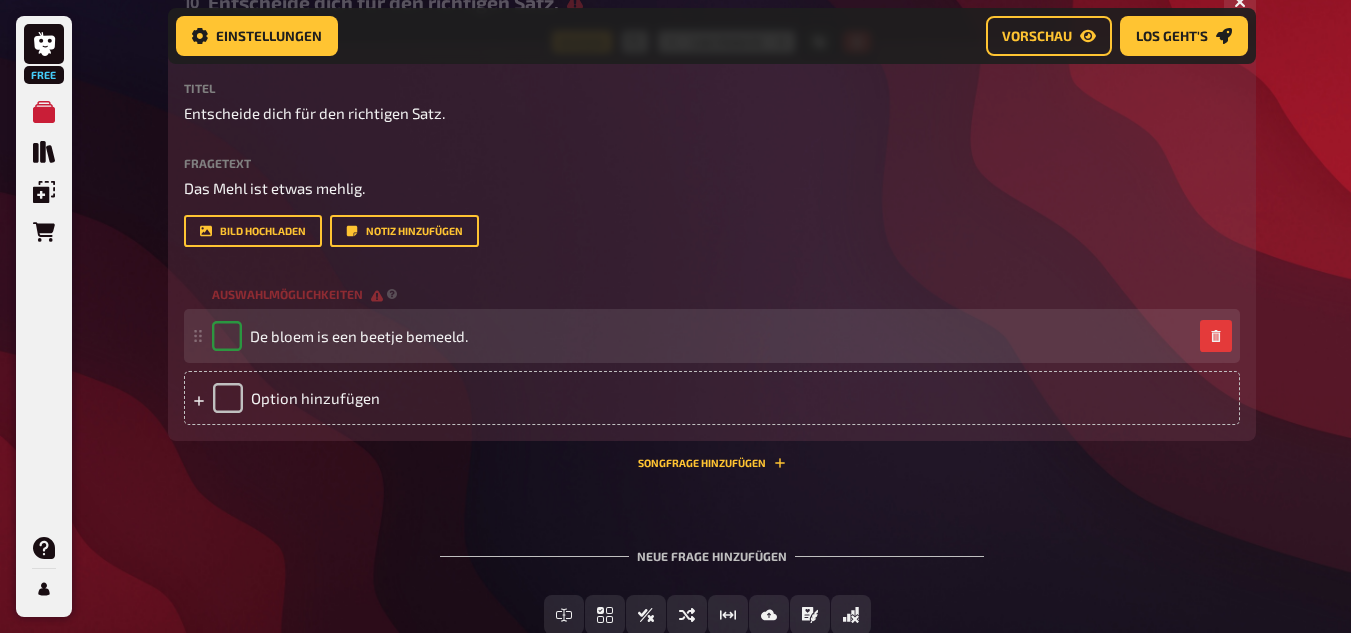 click on "De bloem is een beetje bemeeld." at bounding box center (340, 336) 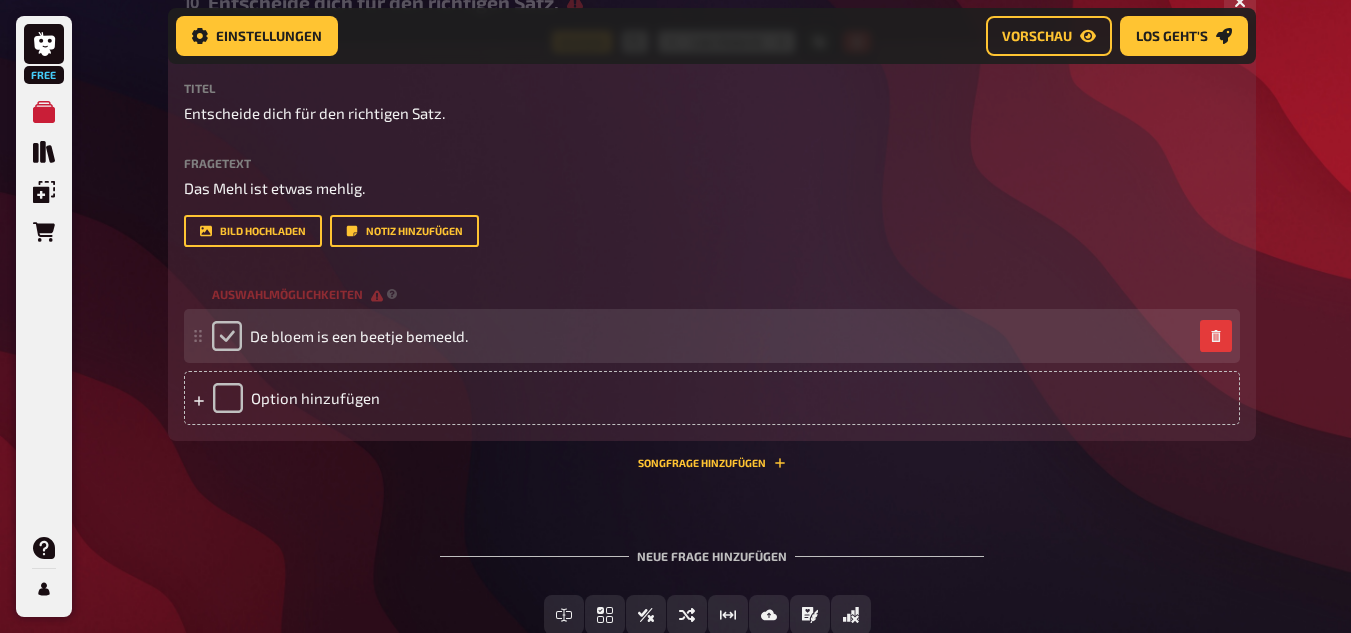 click at bounding box center (227, 336) 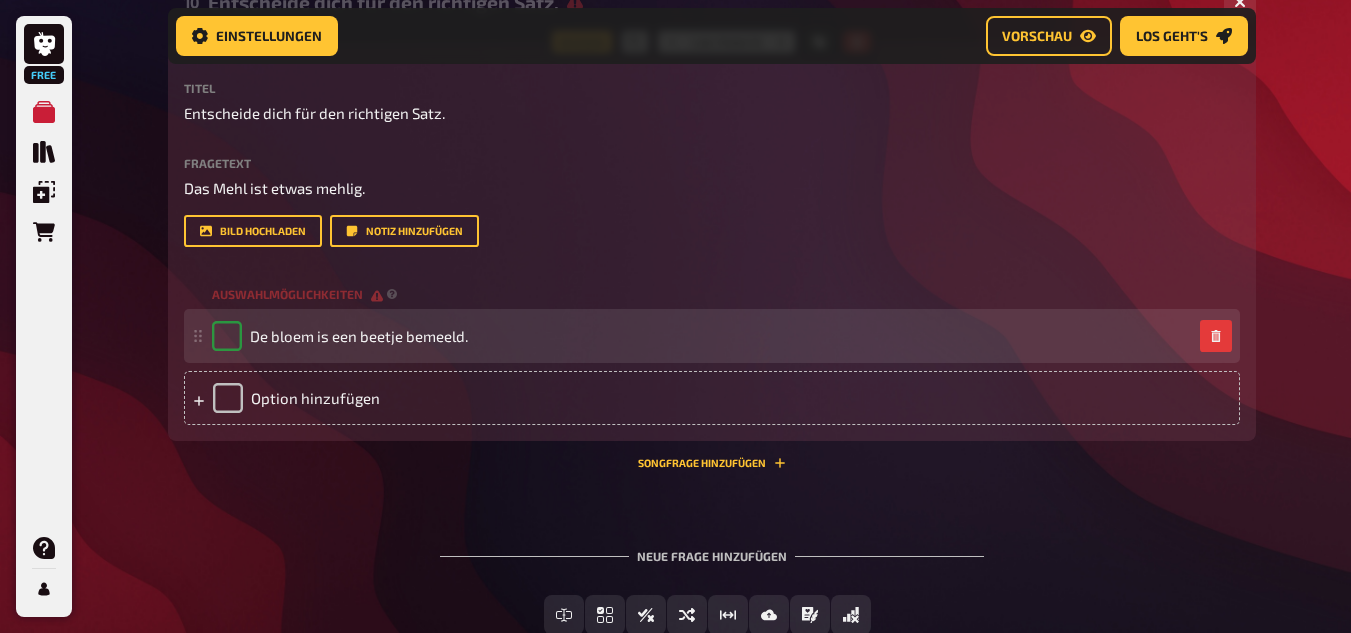 checkbox on "true" 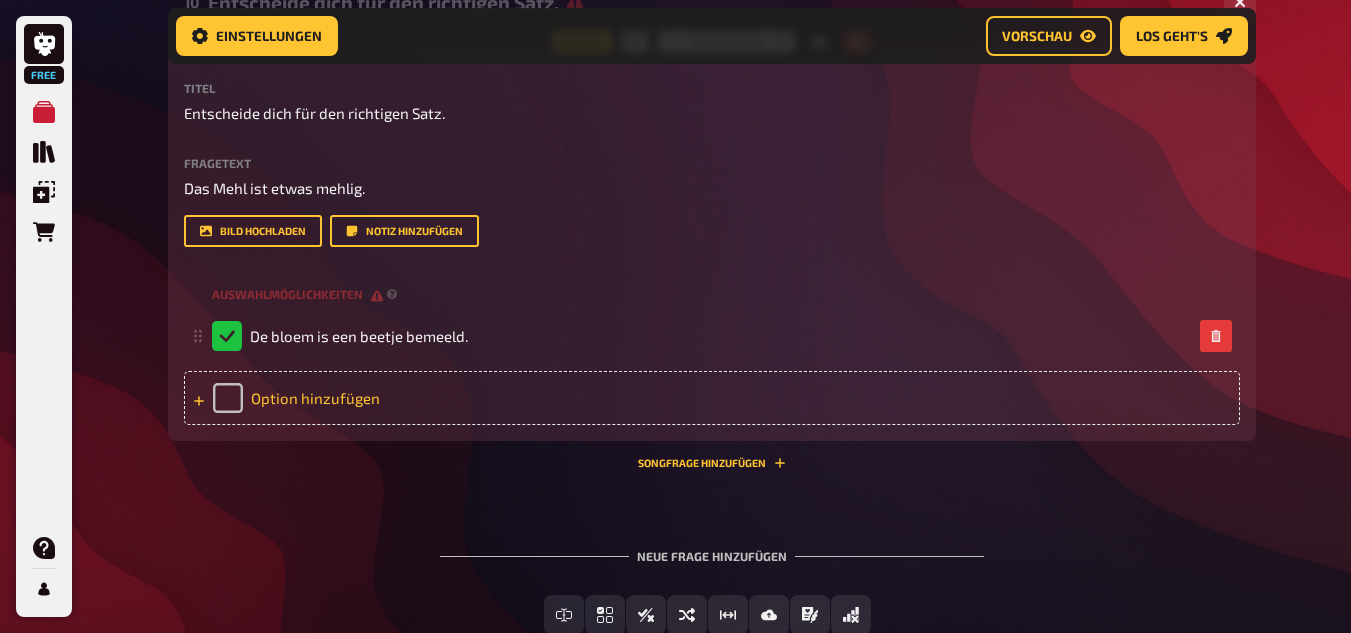 click on "Option hinzufügen" at bounding box center (712, 398) 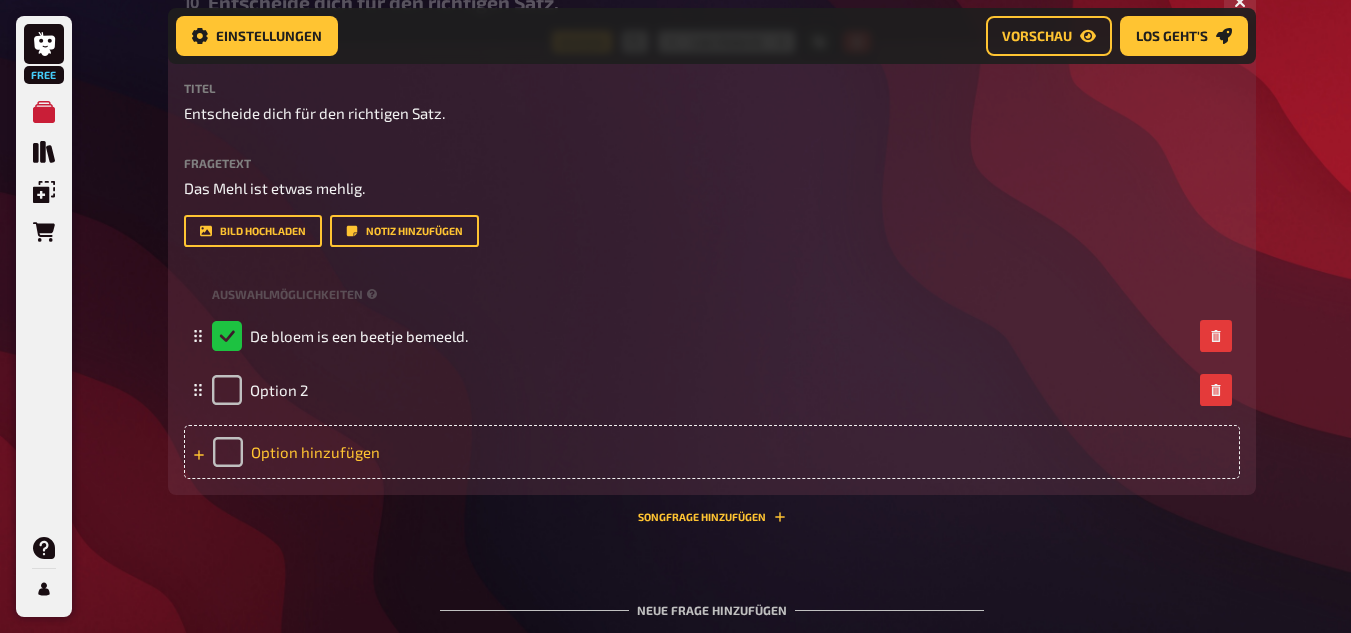 type 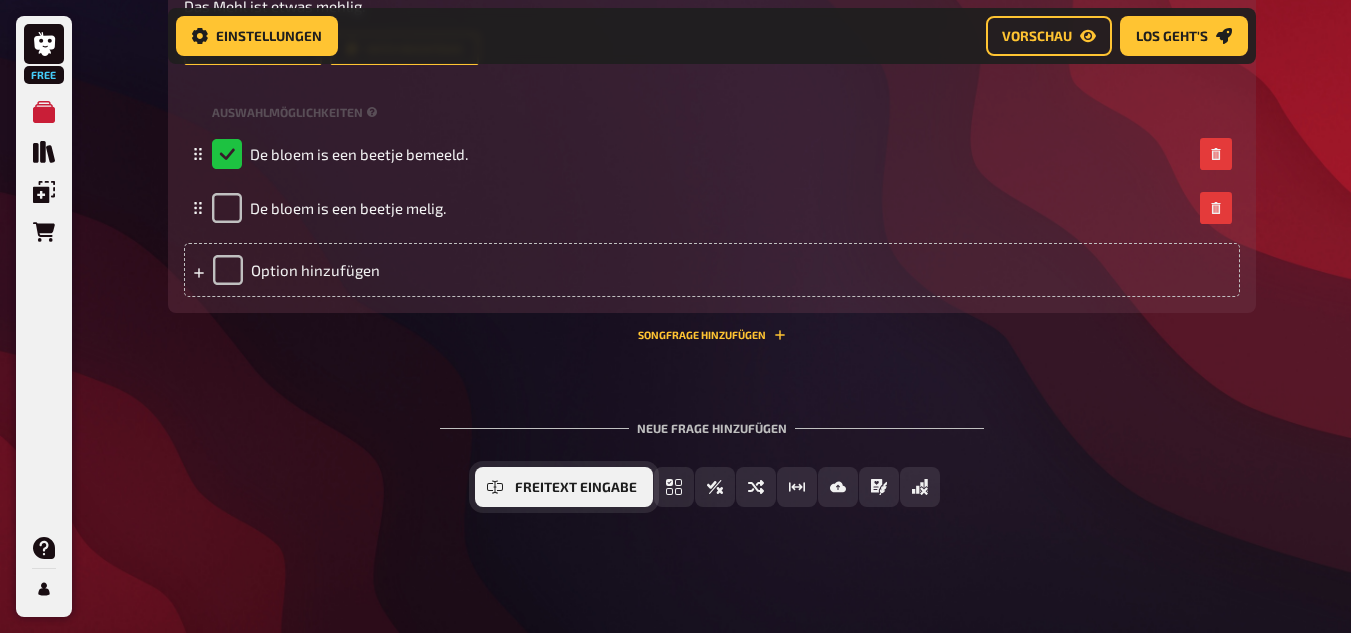 scroll, scrollTop: 6274, scrollLeft: 0, axis: vertical 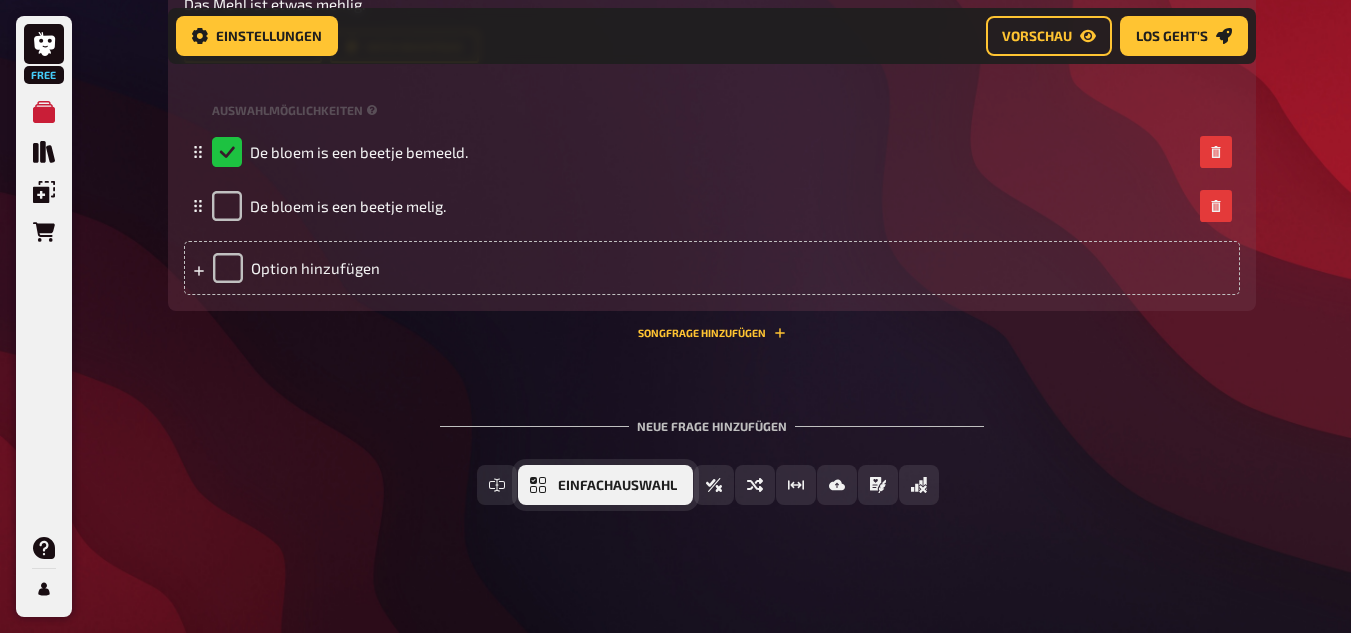 click on "Einfachauswahl" at bounding box center (617, 486) 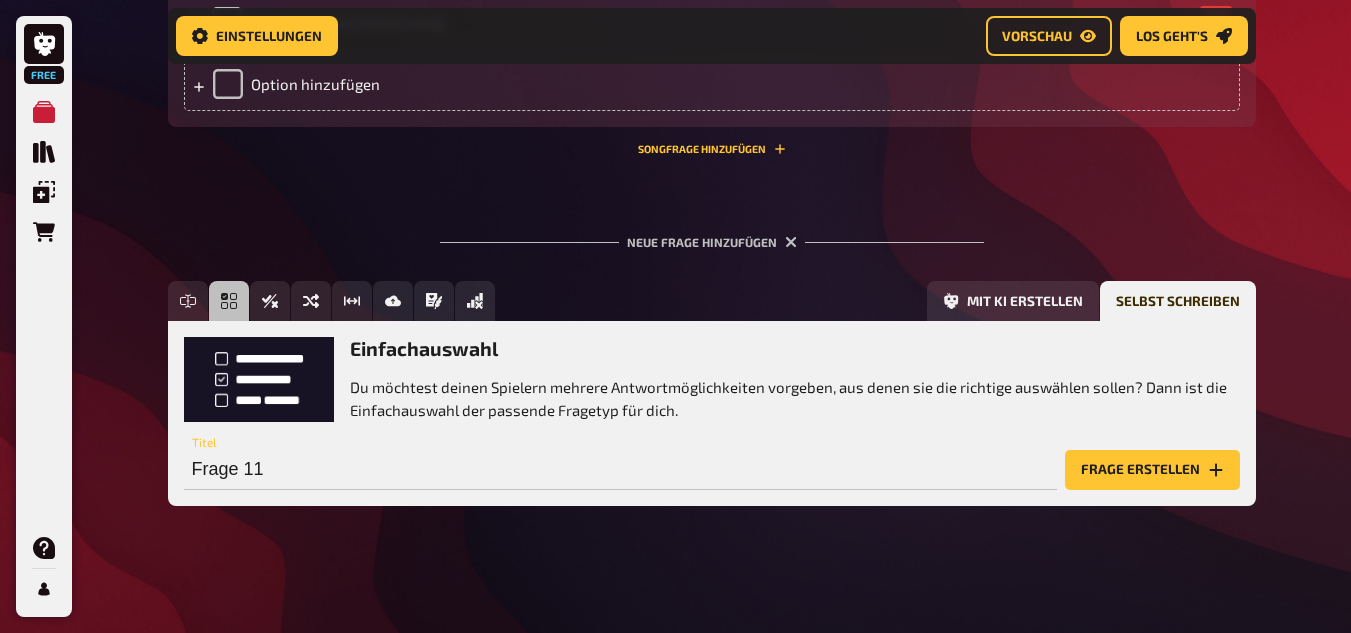 scroll, scrollTop: 6459, scrollLeft: 0, axis: vertical 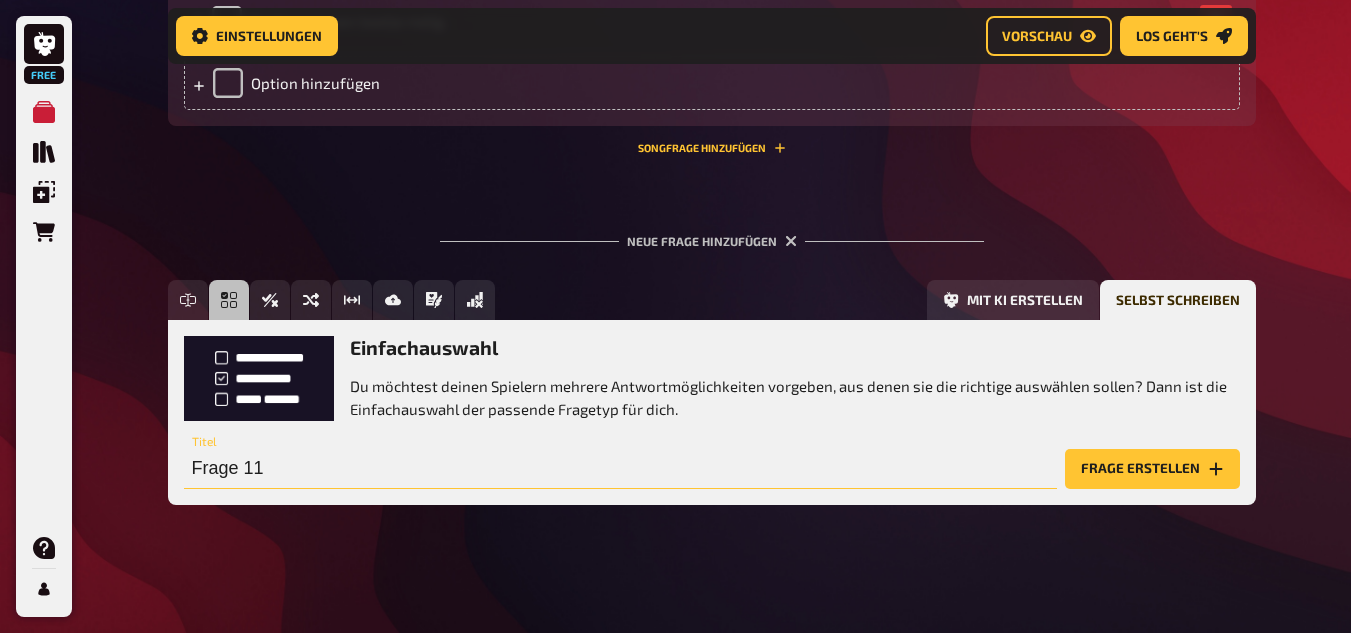 click on "Frage 11" at bounding box center [620, 469] 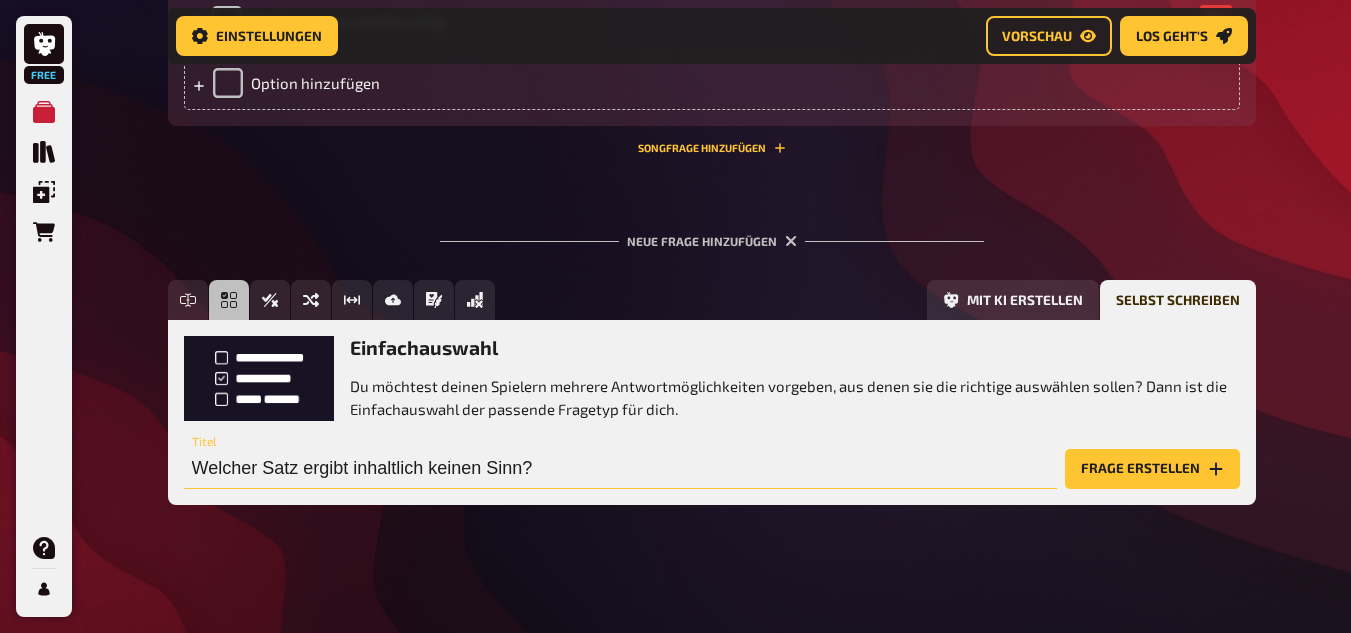 type on "Welcher Satz ergibt inhaltlich keinen Sinn?" 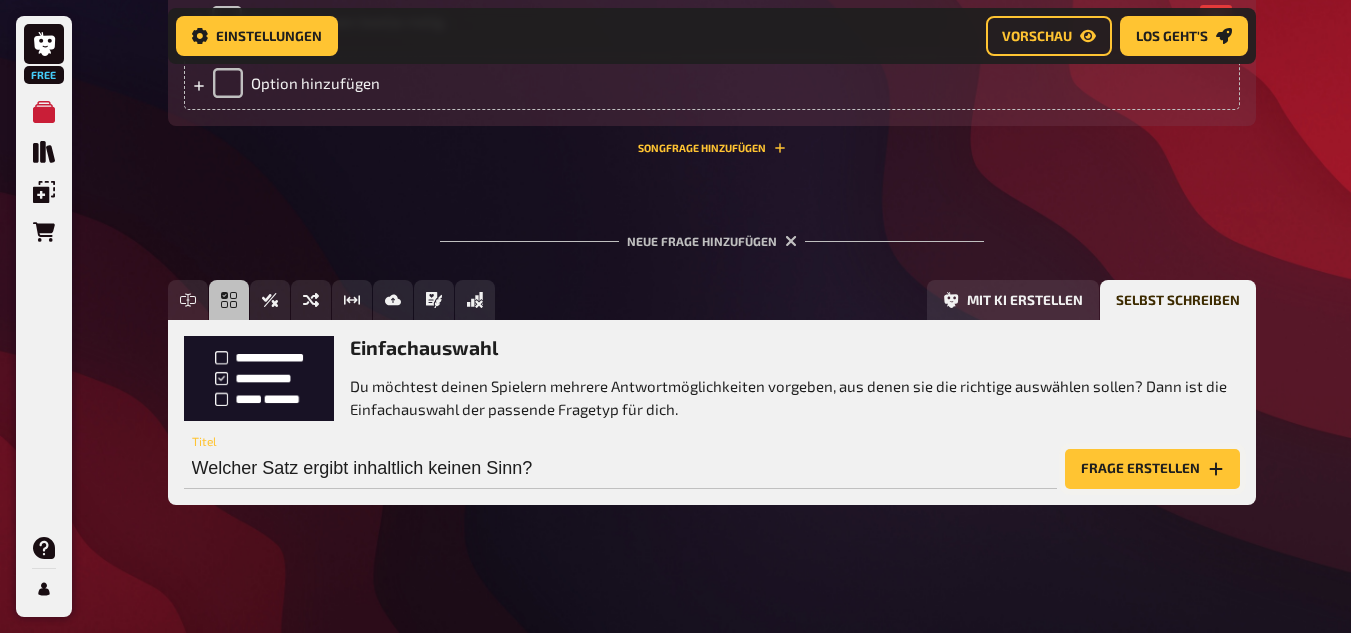 click on "Frage erstellen" at bounding box center (1152, 469) 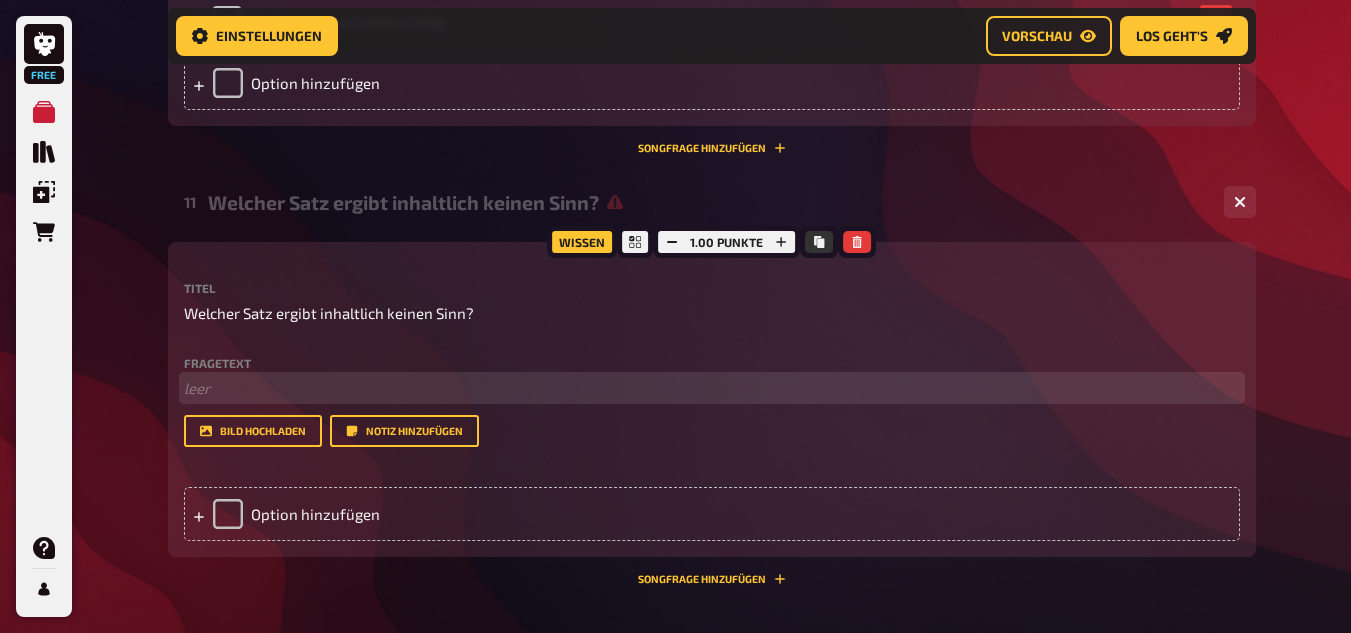 click on "﻿ leer" at bounding box center (712, 388) 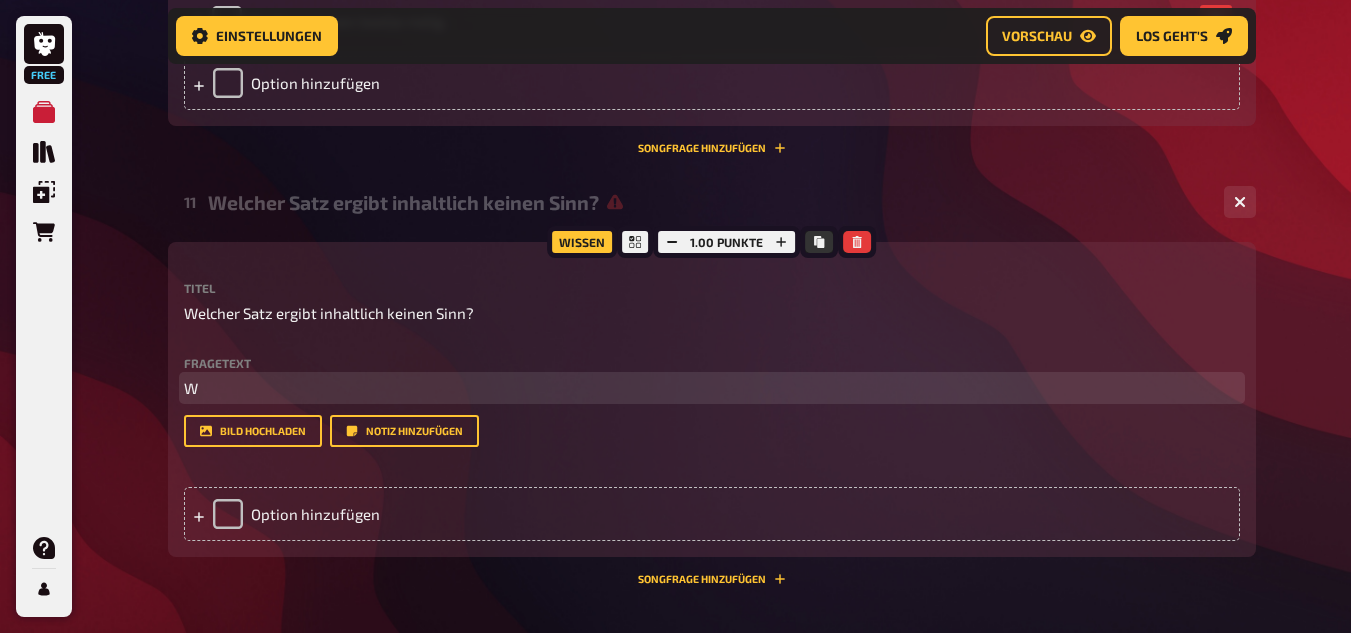 type 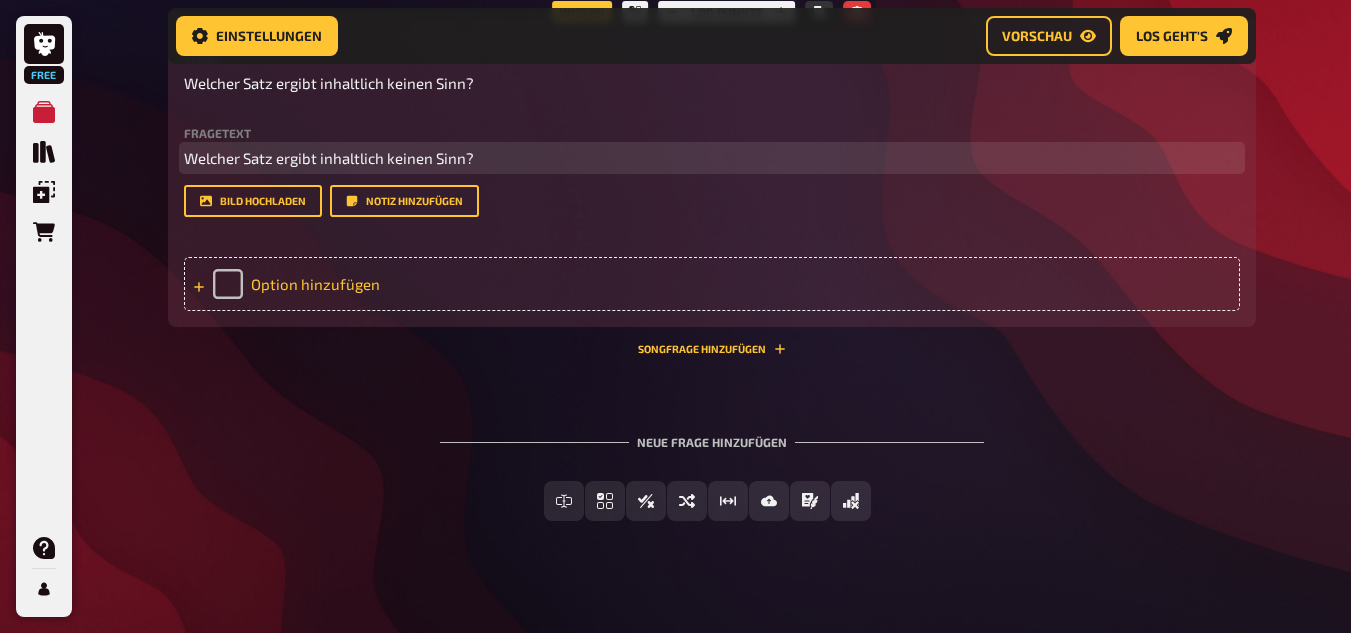 scroll, scrollTop: 6705, scrollLeft: 0, axis: vertical 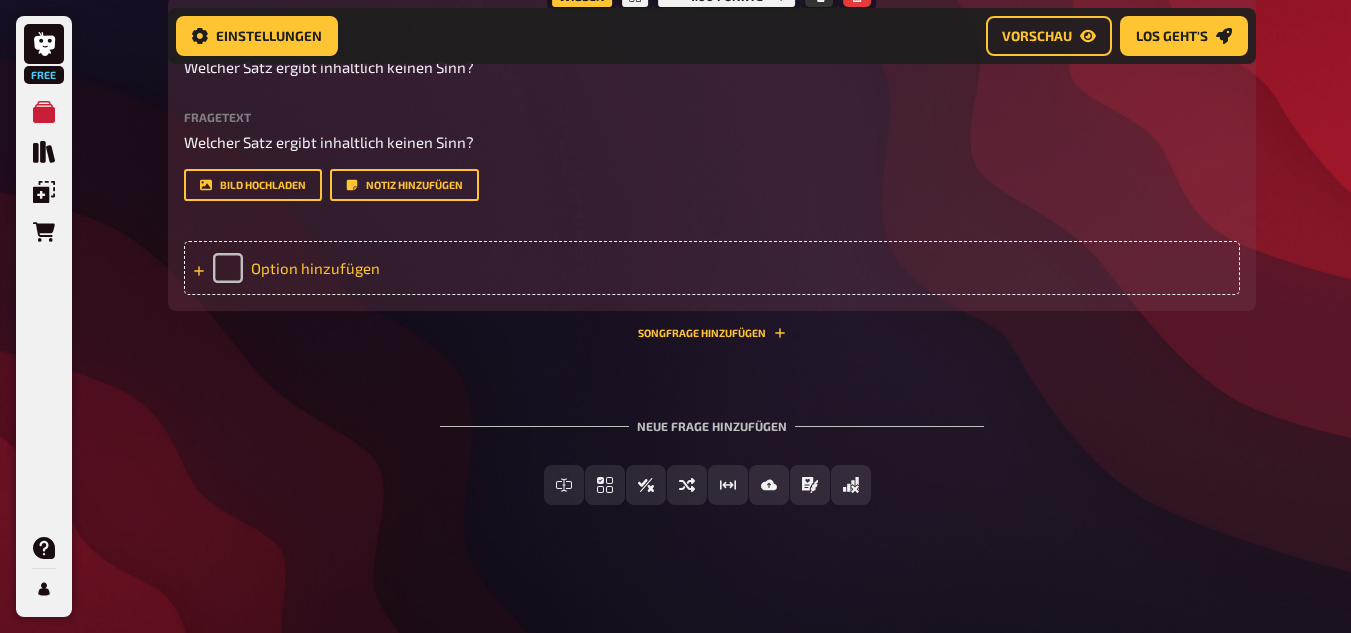 click on "Option hinzufügen" at bounding box center (712, 268) 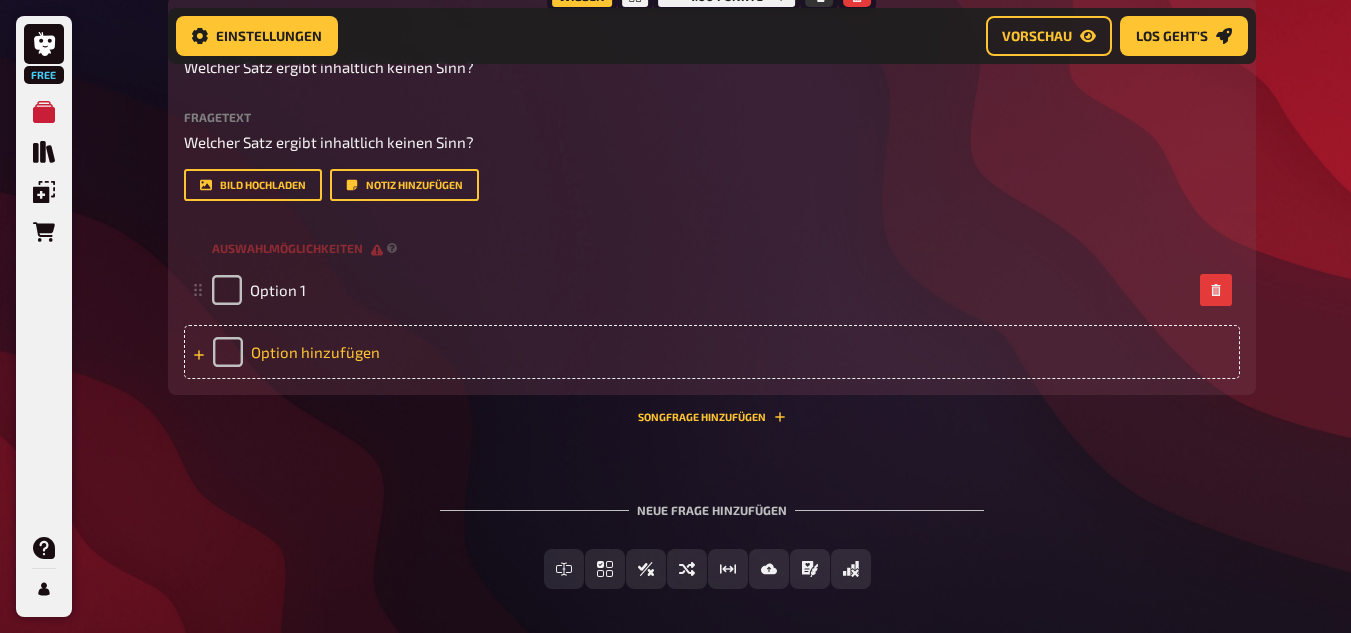 type 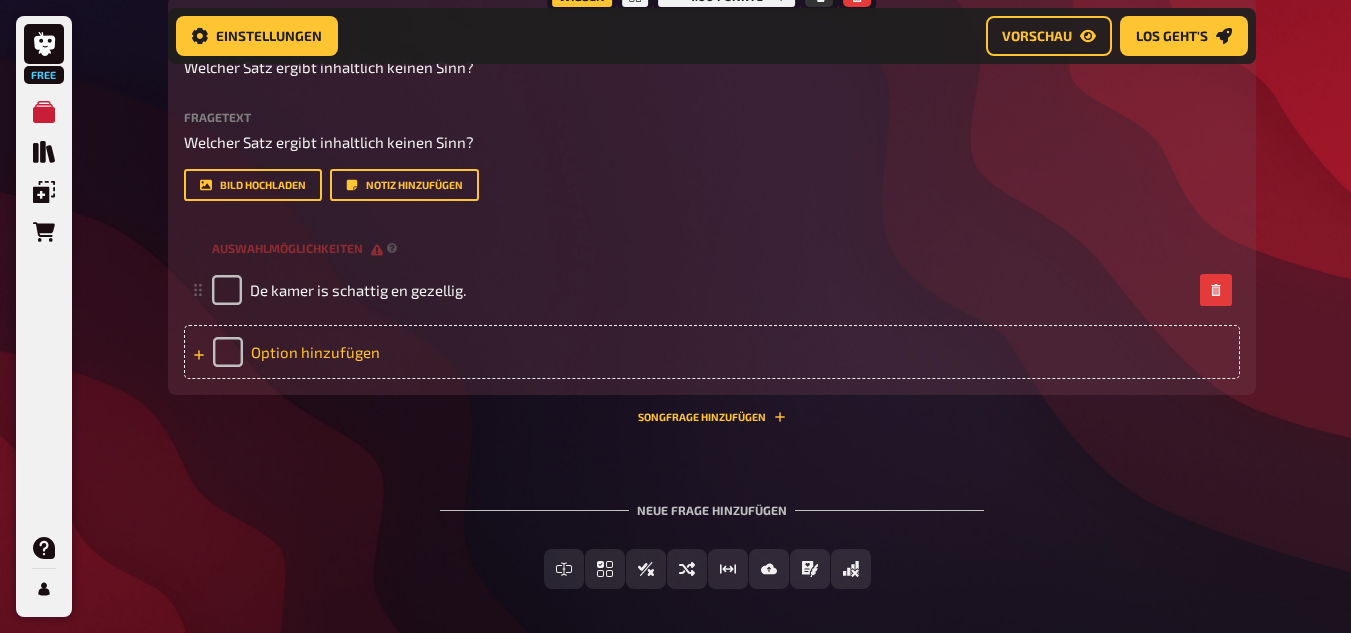 click on "Option hinzufügen" at bounding box center (712, 352) 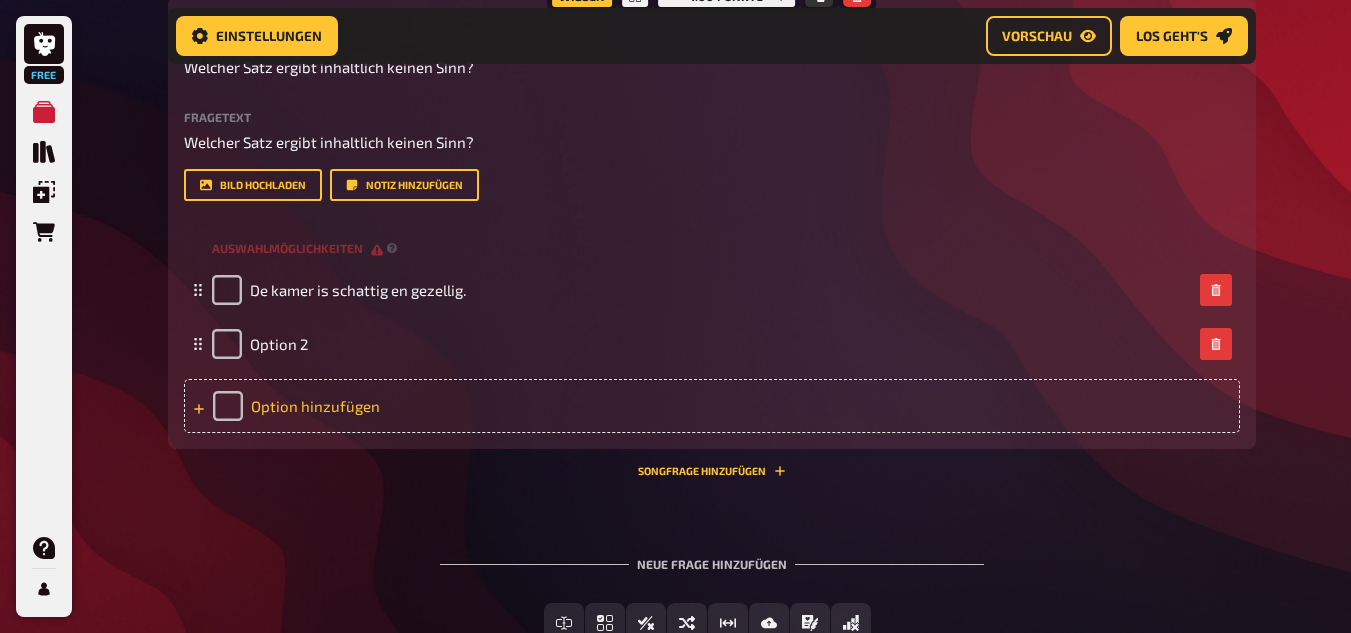 type 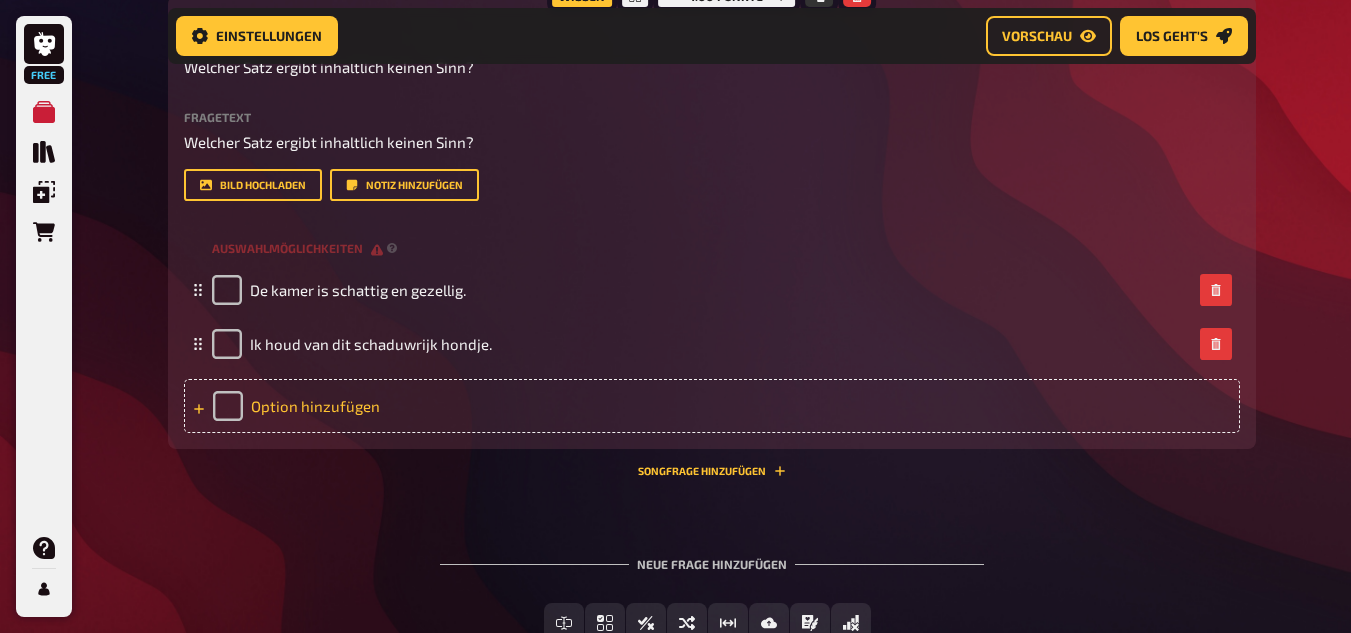 click on "Option hinzufügen" at bounding box center (712, 406) 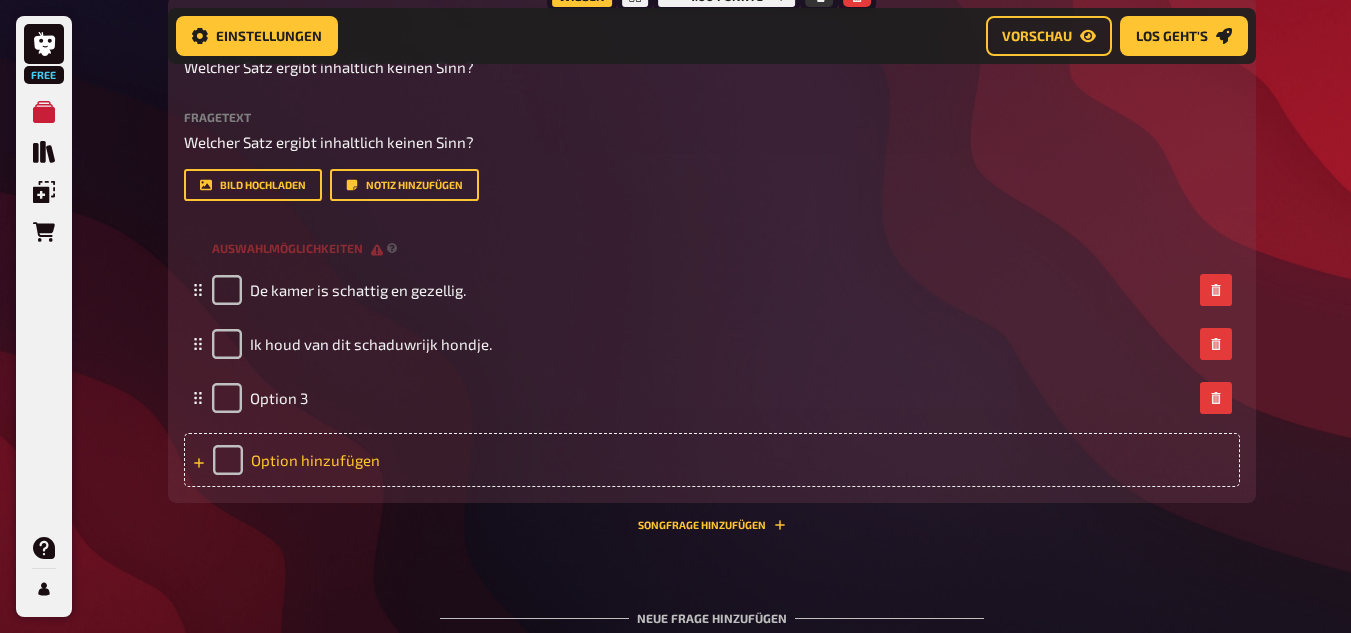 type 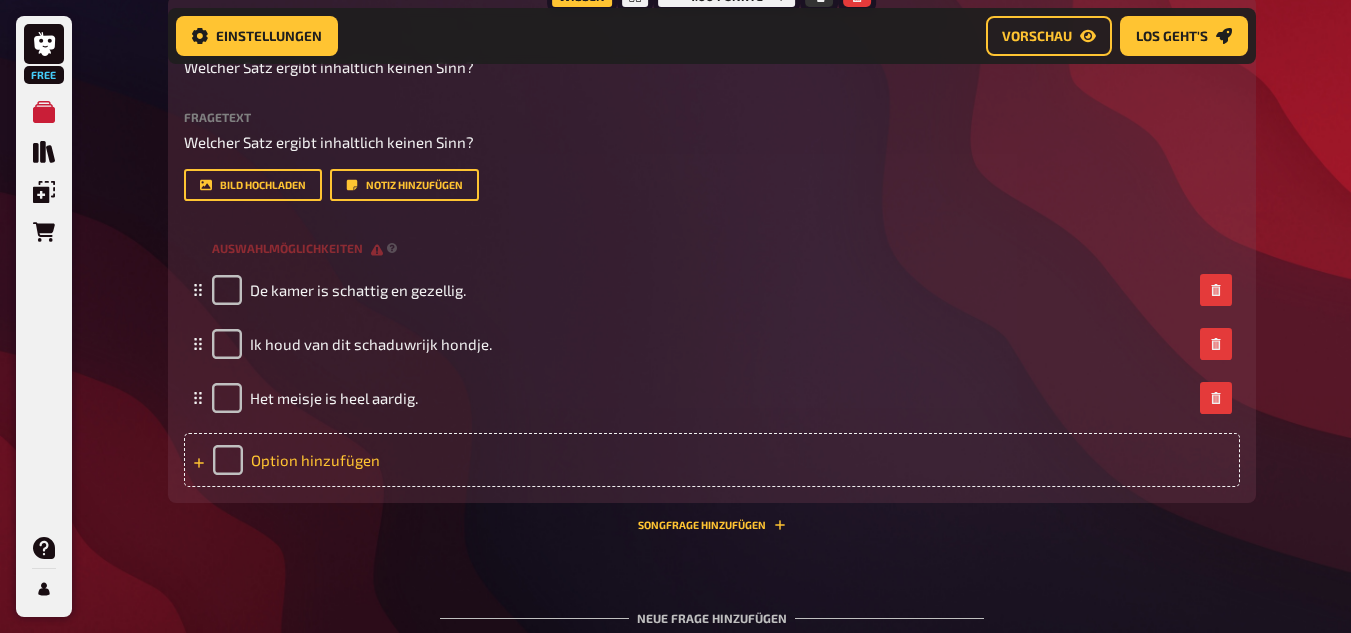 click on "Option hinzufügen" at bounding box center [712, 460] 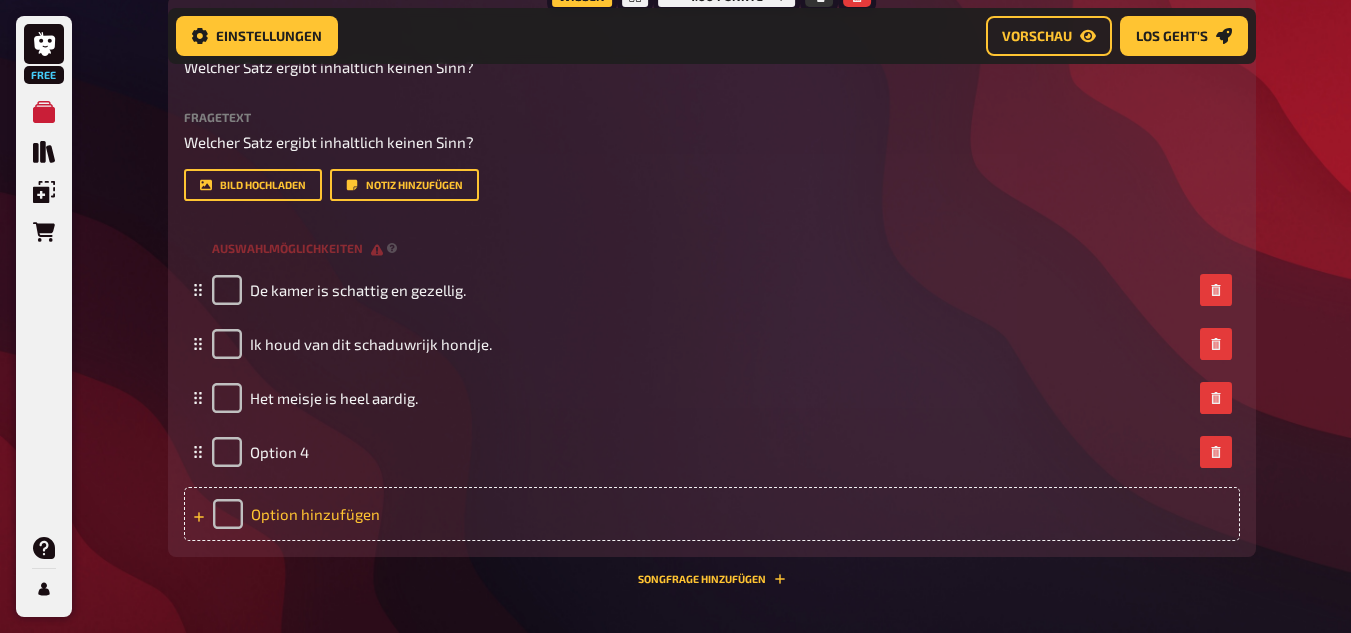 type 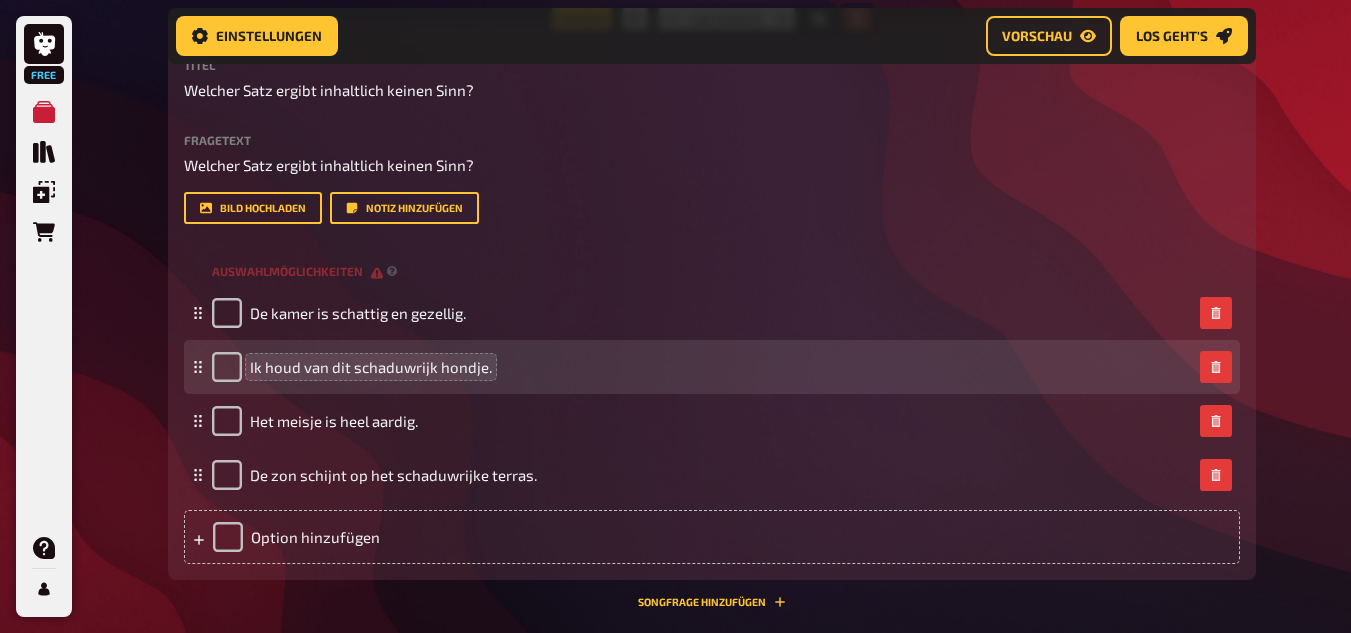 scroll, scrollTop: 6651, scrollLeft: 0, axis: vertical 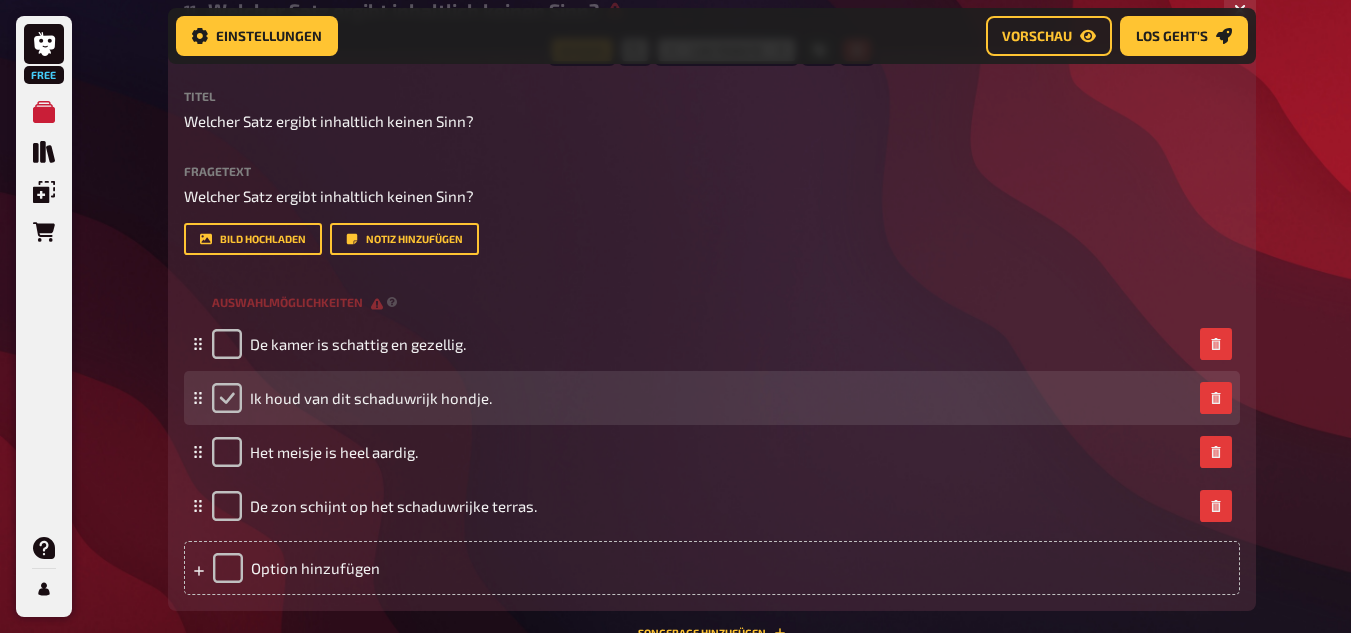 click at bounding box center (227, 398) 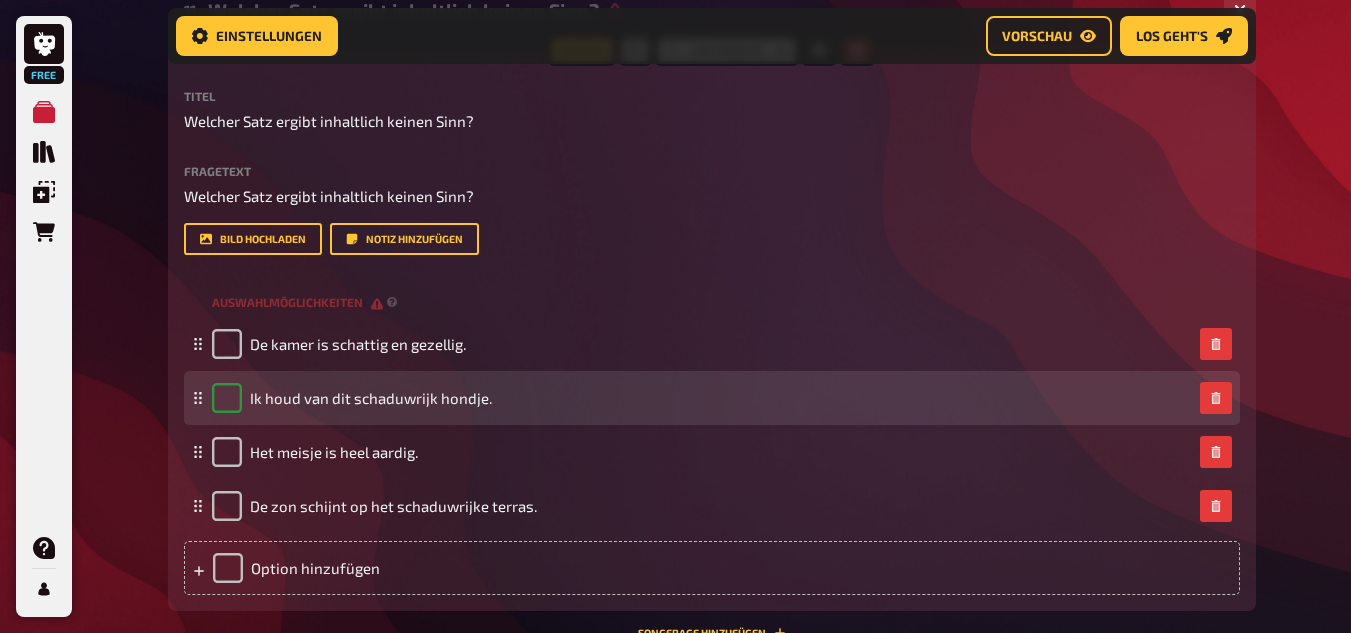 checkbox on "true" 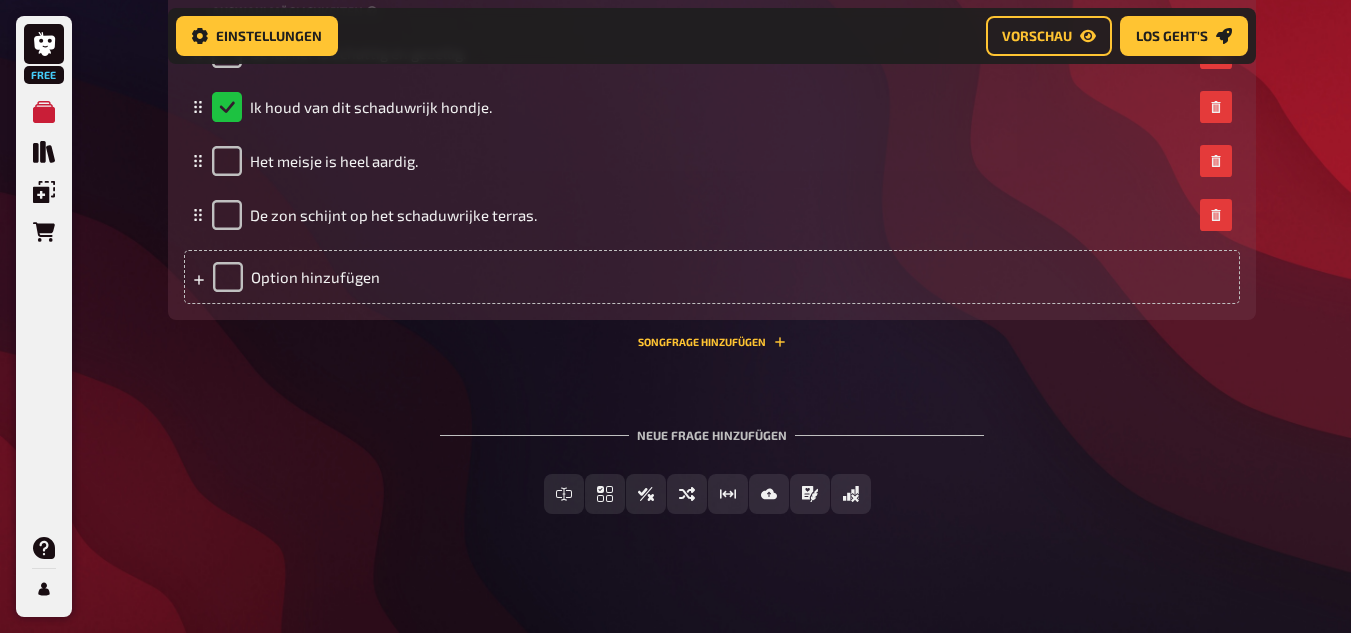 scroll, scrollTop: 6951, scrollLeft: 0, axis: vertical 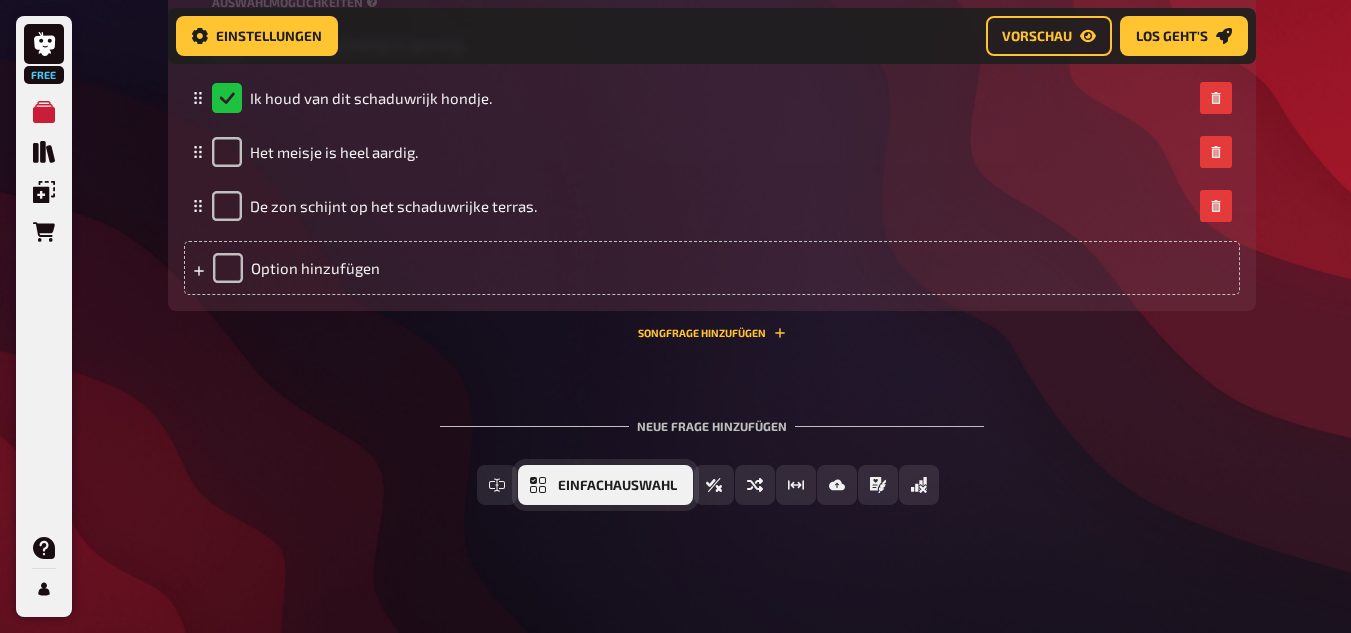 click on "Einfachauswahl" at bounding box center [617, 486] 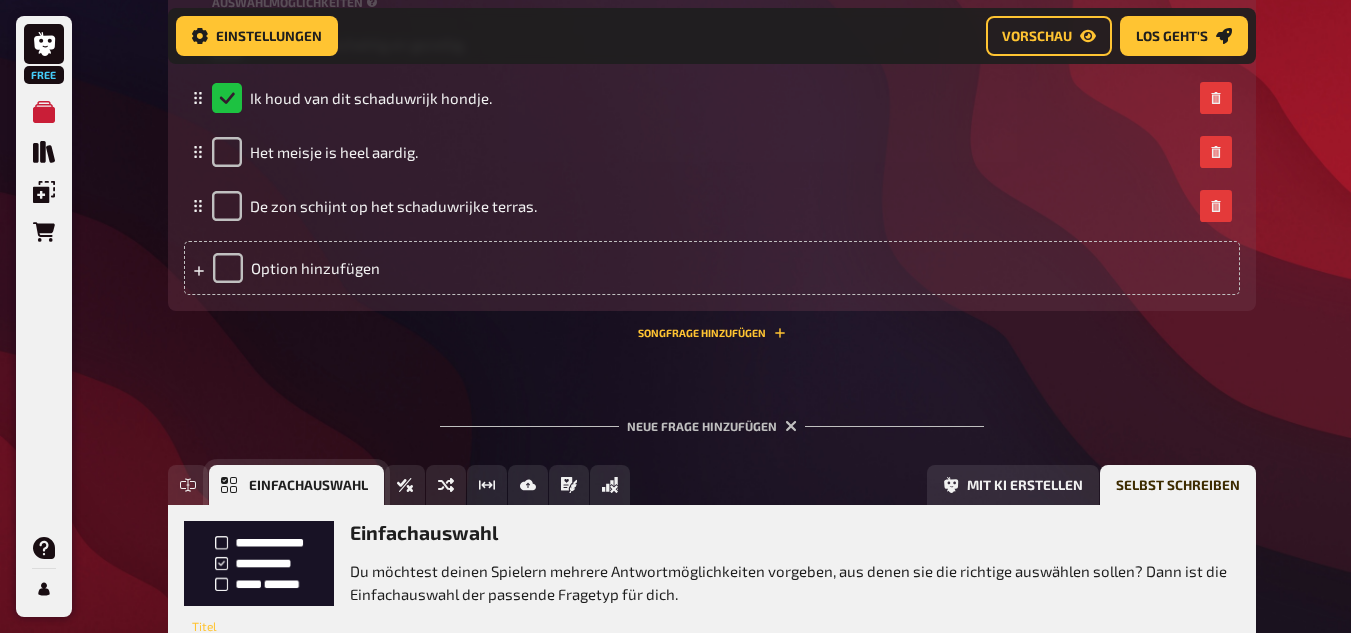scroll, scrollTop: 7136, scrollLeft: 0, axis: vertical 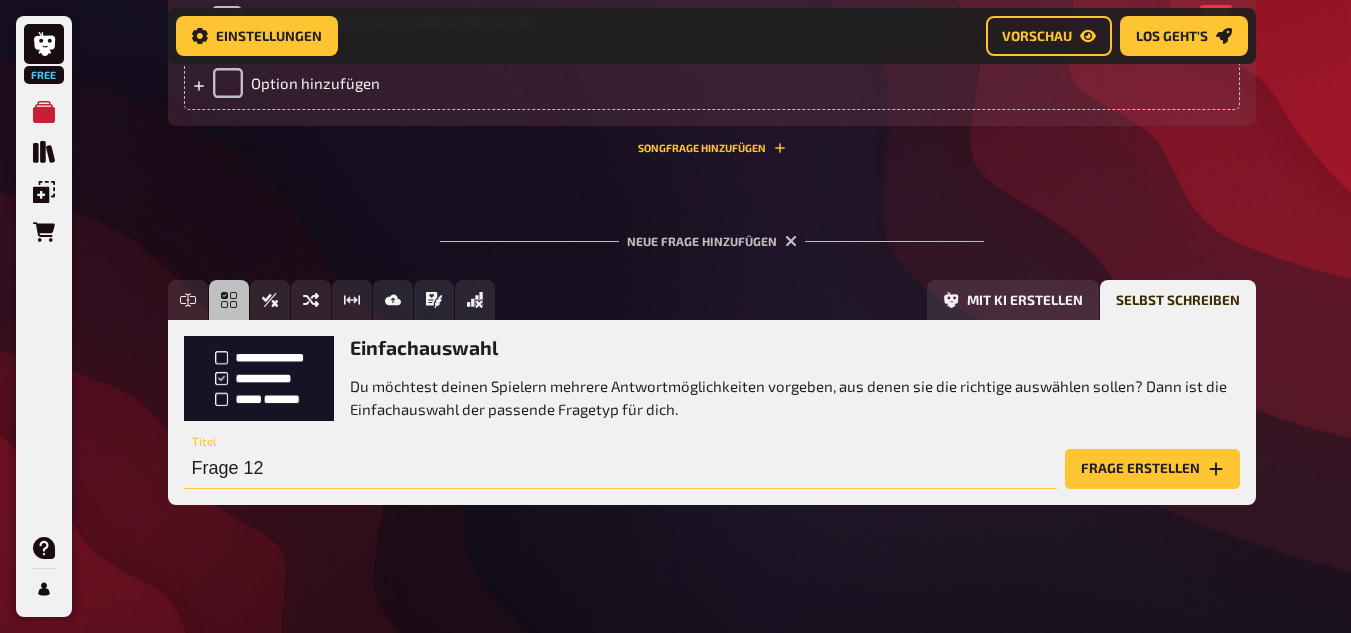 click on "Frage 12" at bounding box center (620, 469) 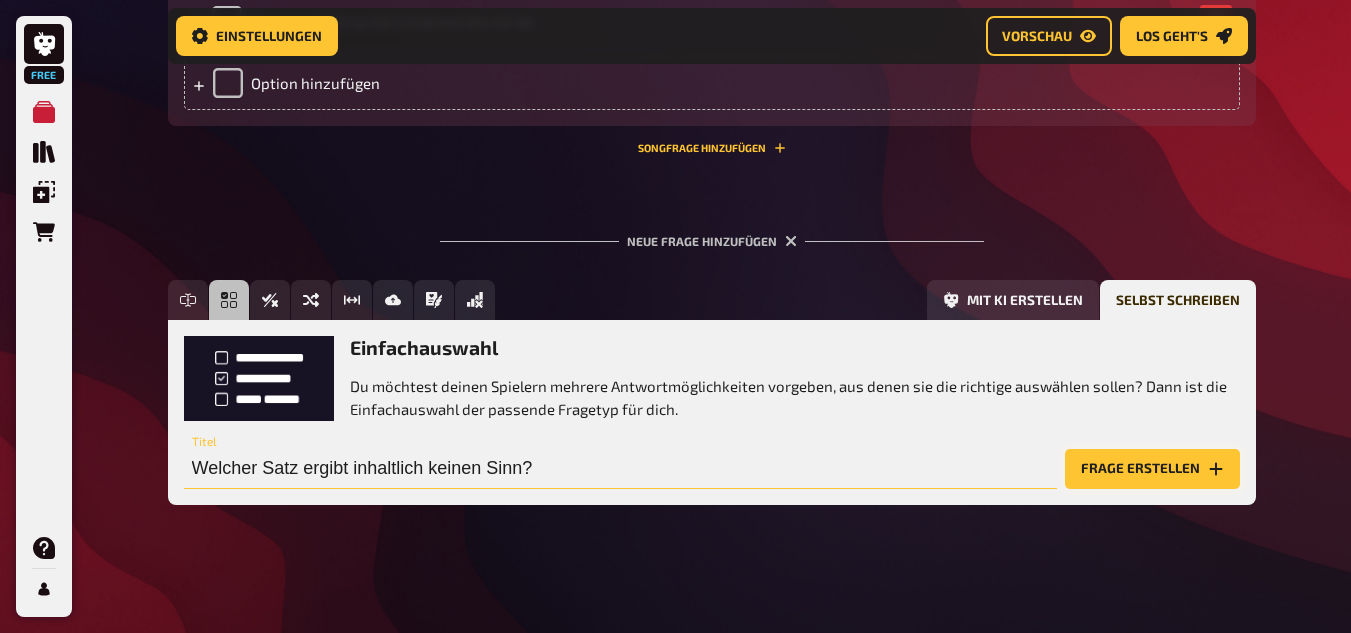 type on "Welcher Satz ergibt inhaltlich keinen Sinn?" 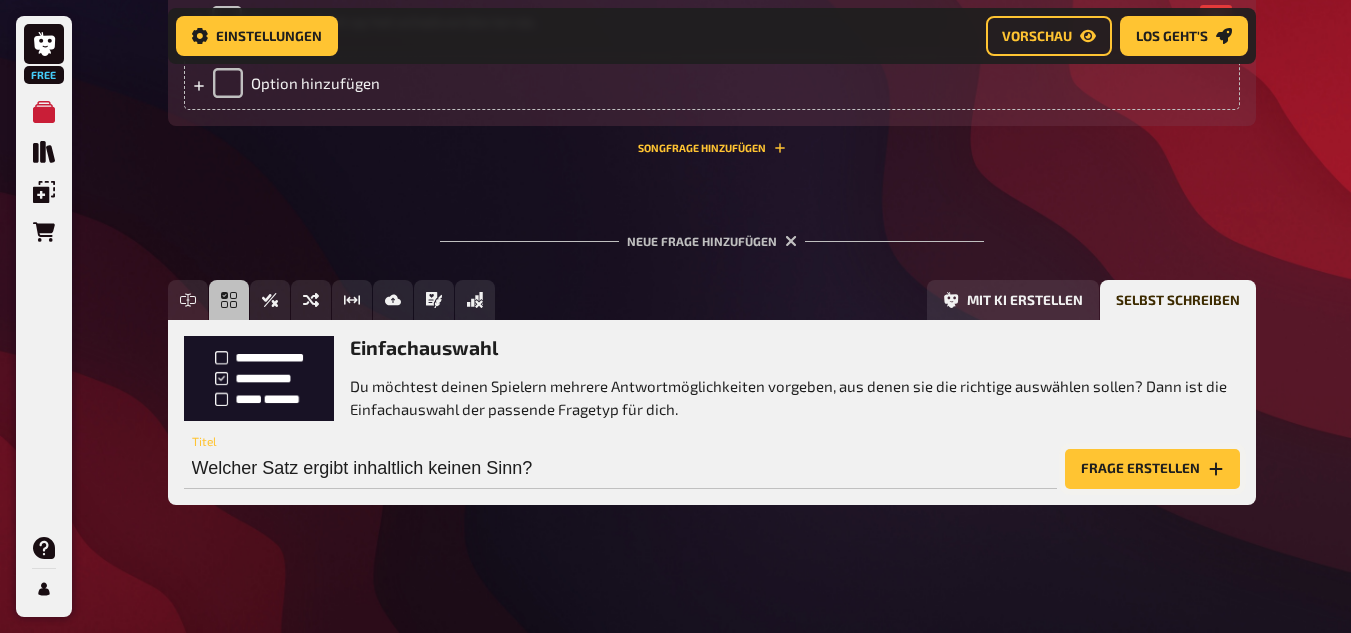 click on "Frage erstellen" at bounding box center [1152, 469] 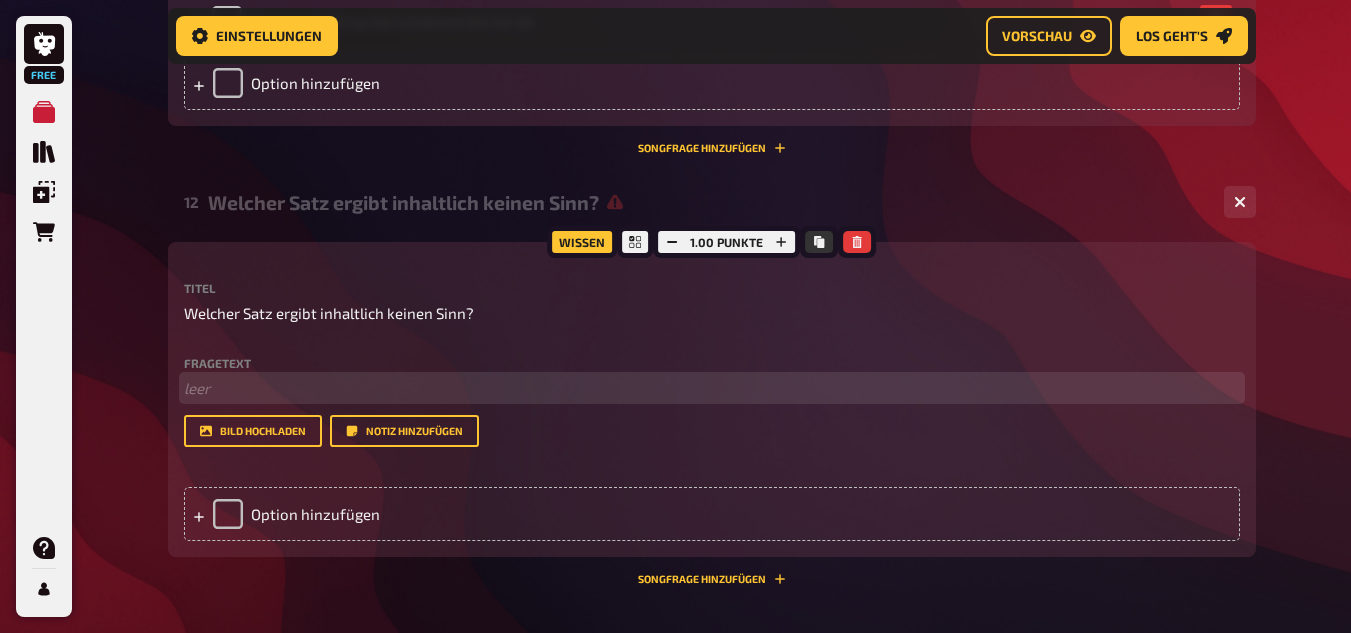 click on "﻿ leer" at bounding box center (712, 388) 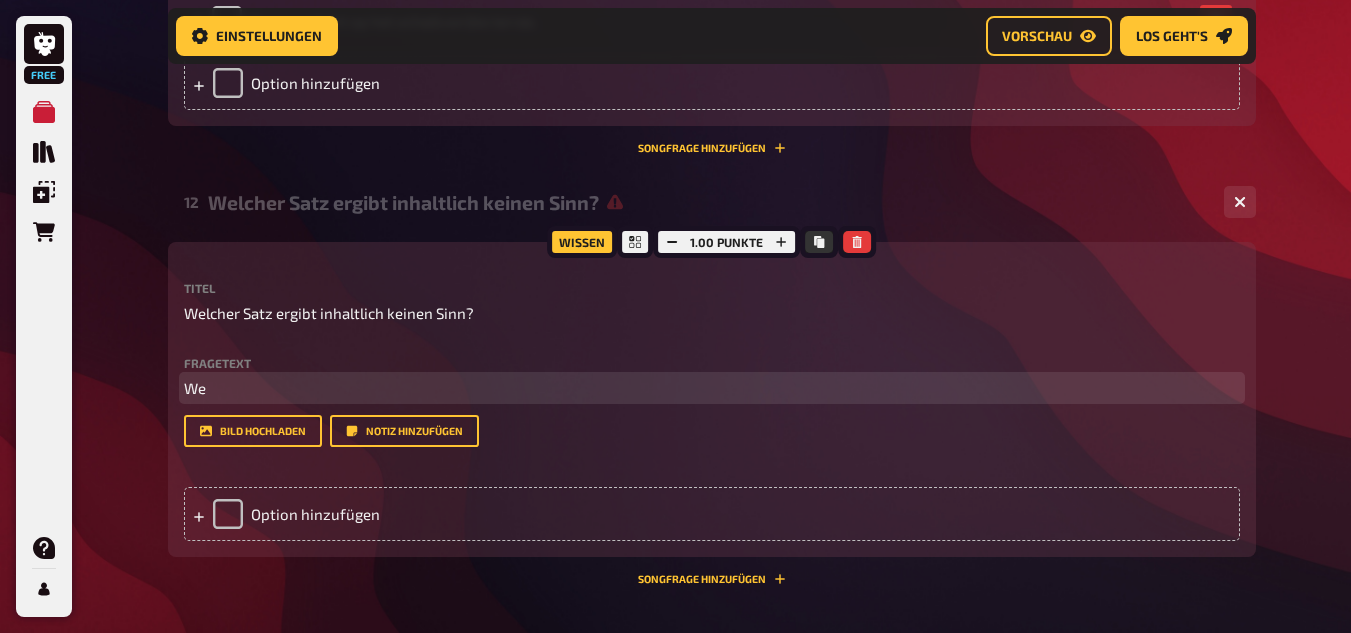 type 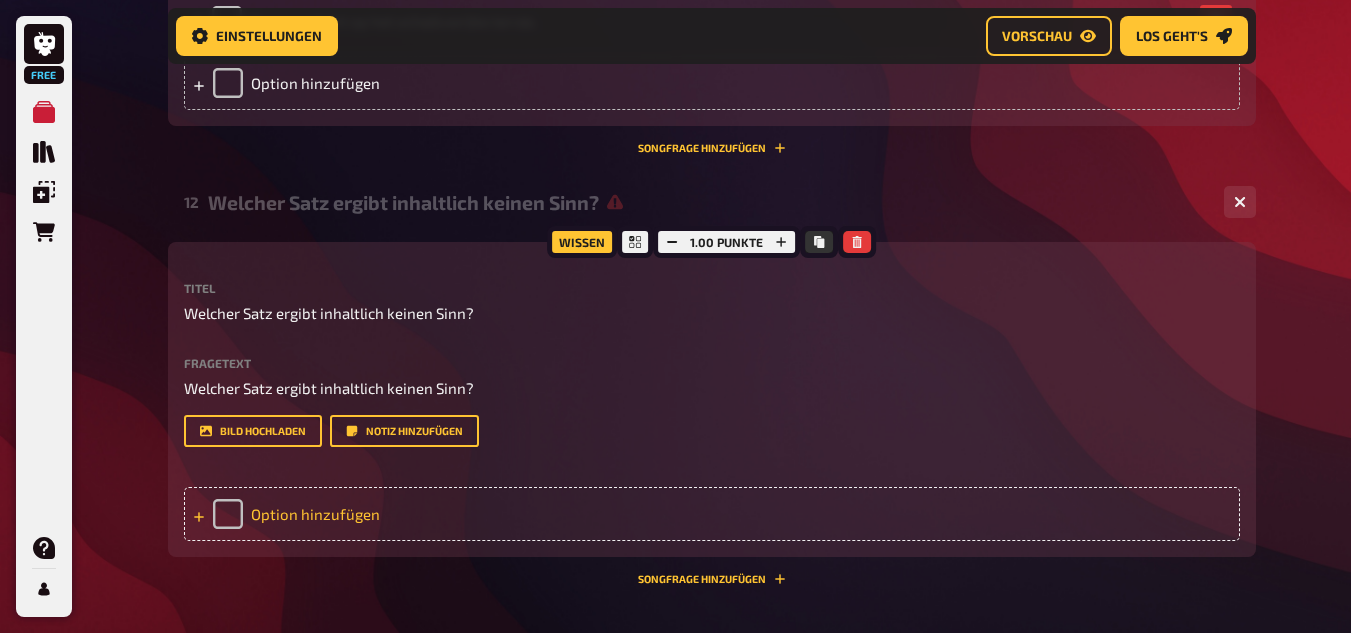 click on "Option hinzufügen" at bounding box center (712, 514) 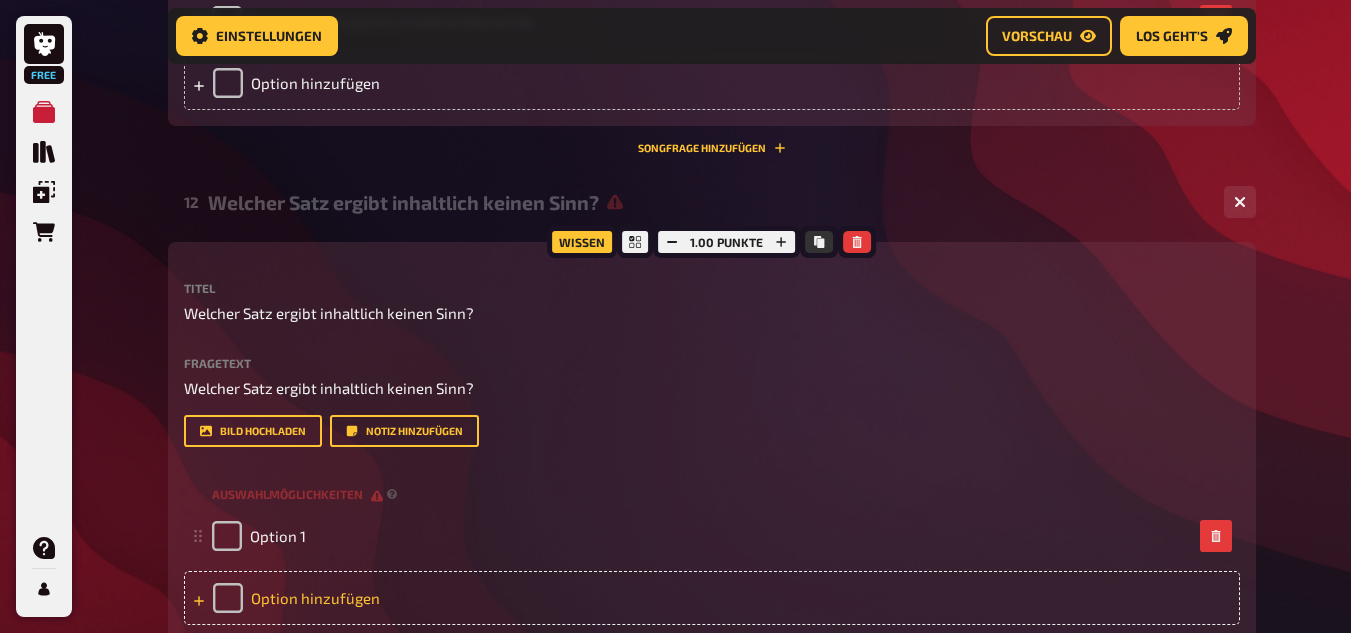 type 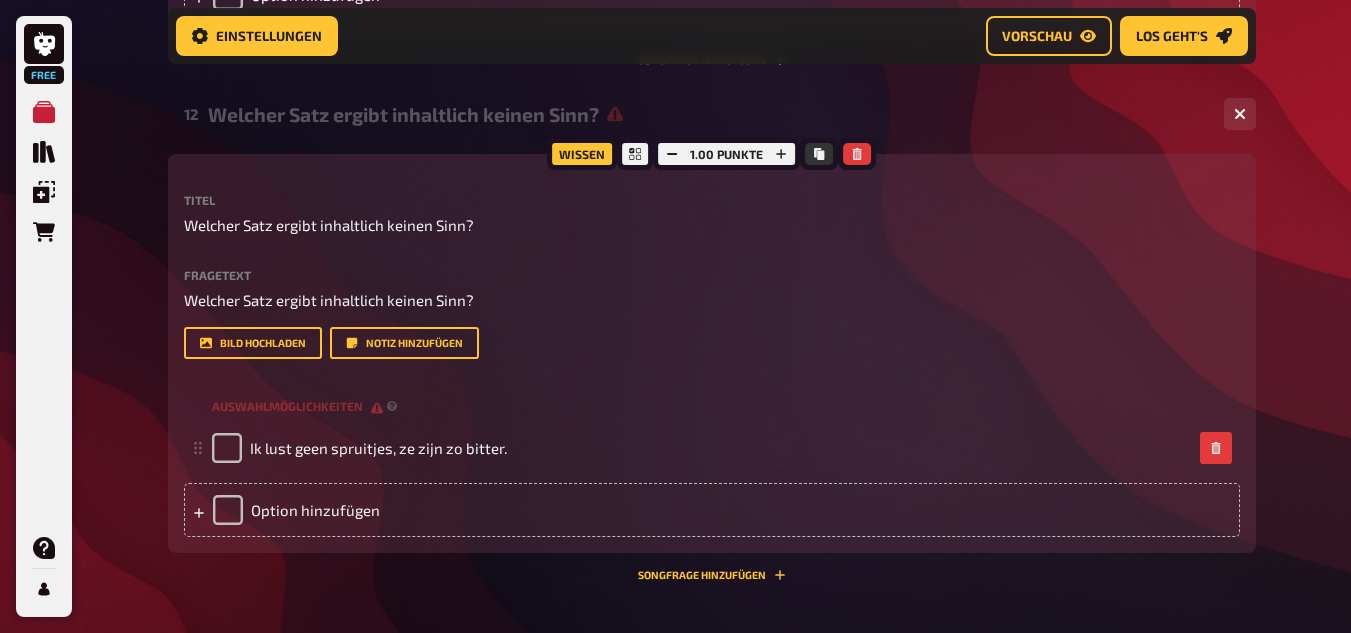 scroll, scrollTop: 7336, scrollLeft: 0, axis: vertical 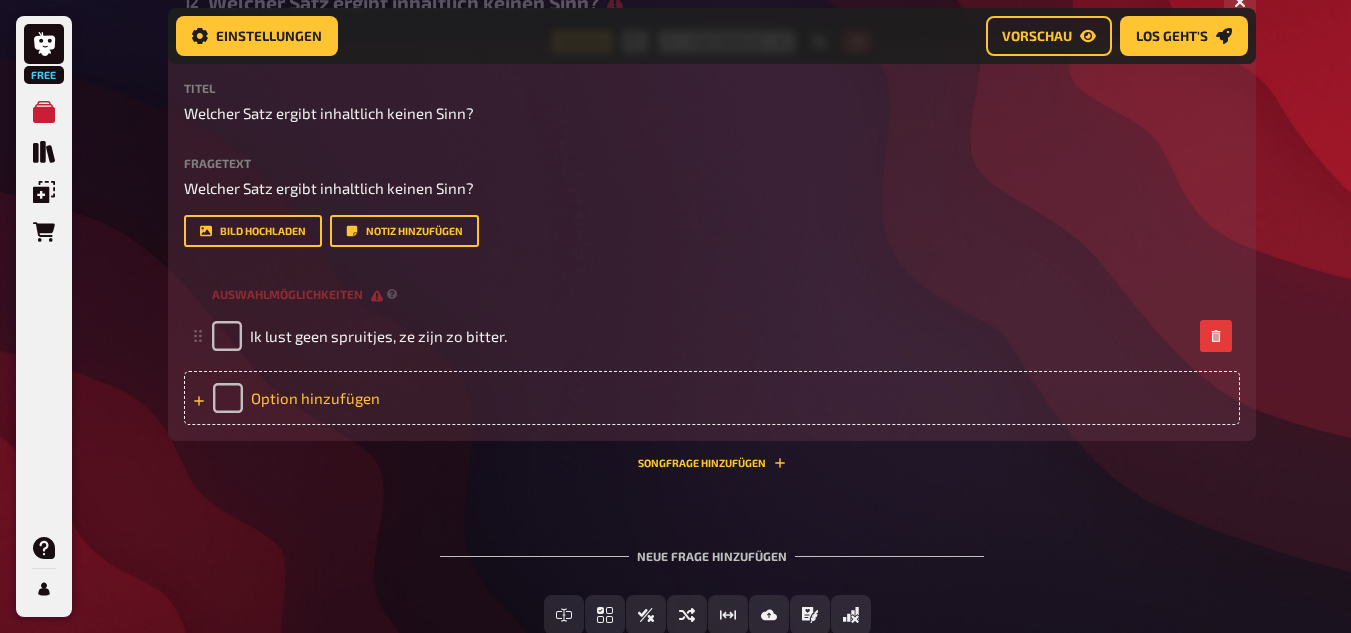 click on "Option hinzufügen" at bounding box center [712, 398] 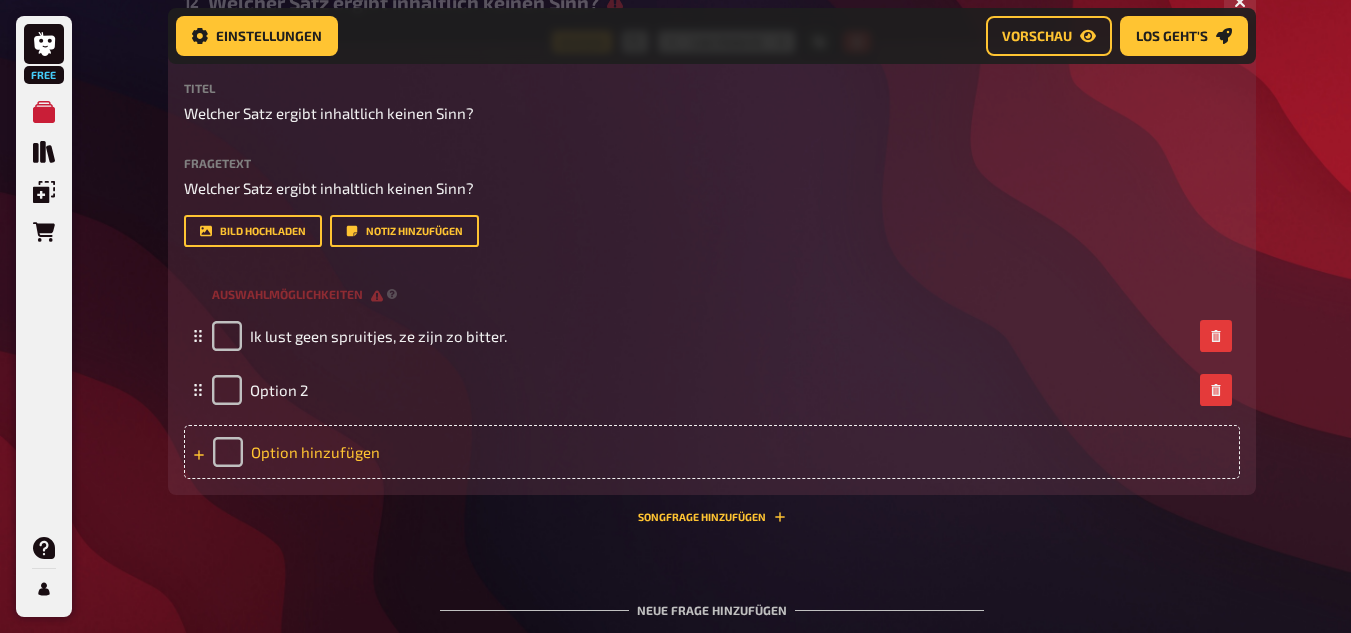 type 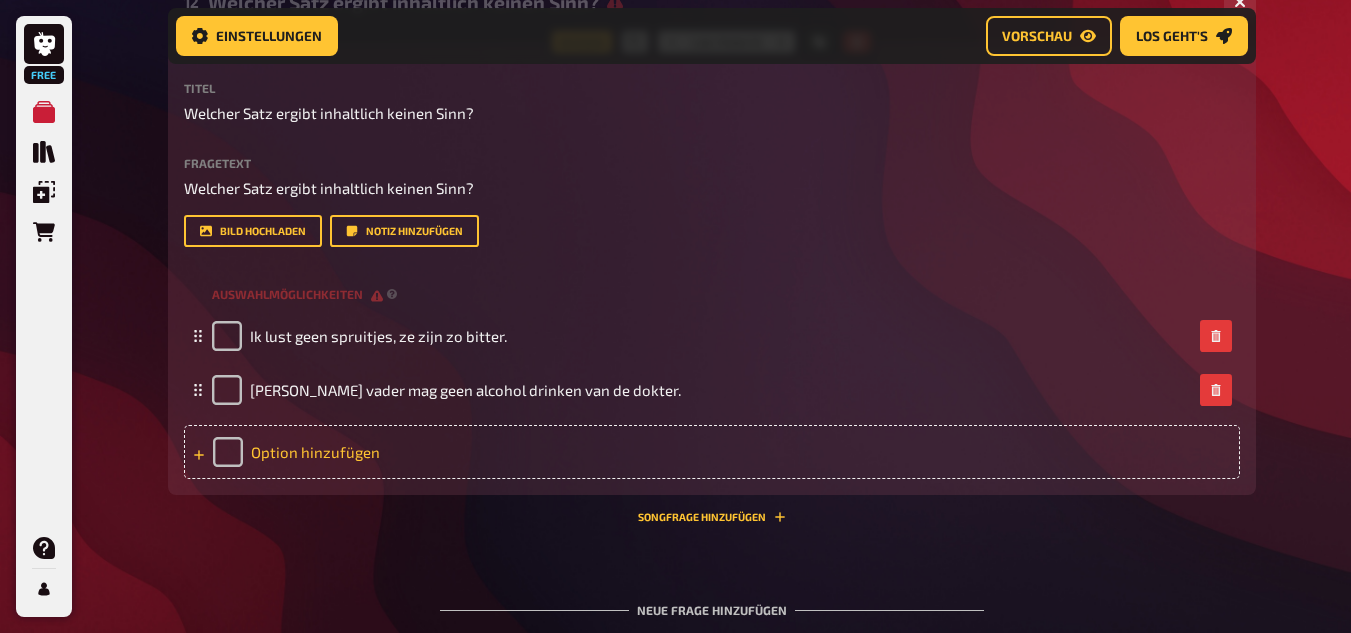 click on "Option hinzufügen" at bounding box center (712, 452) 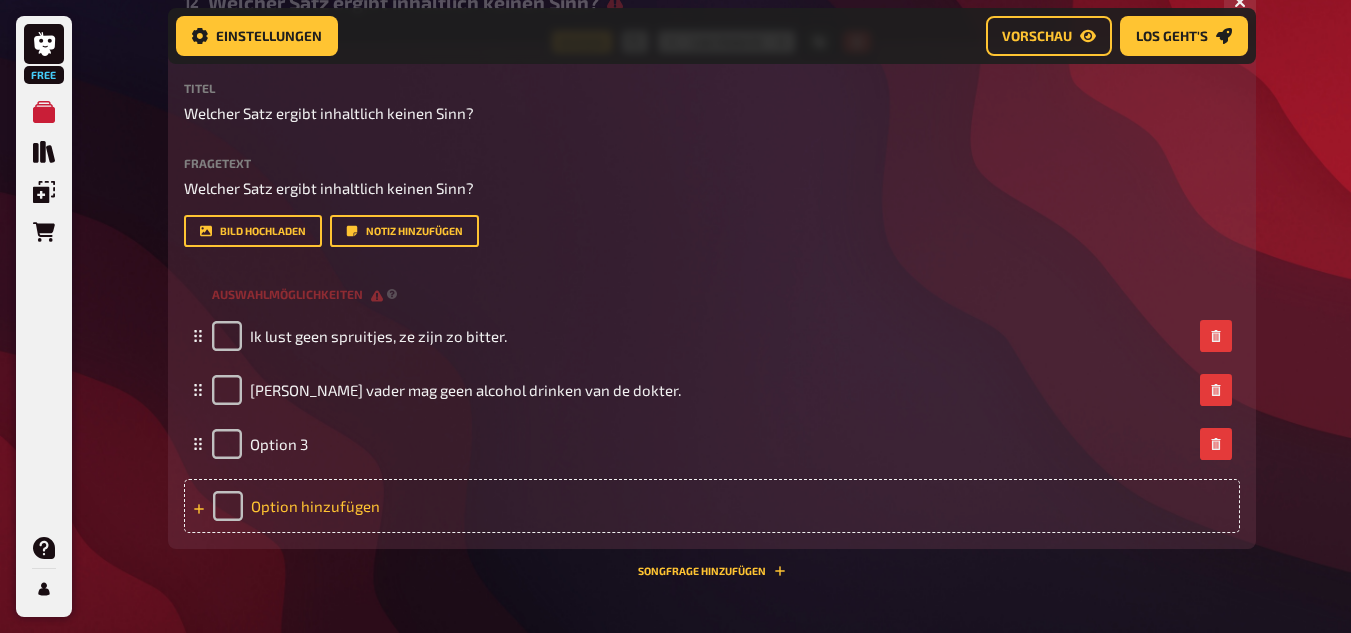 type 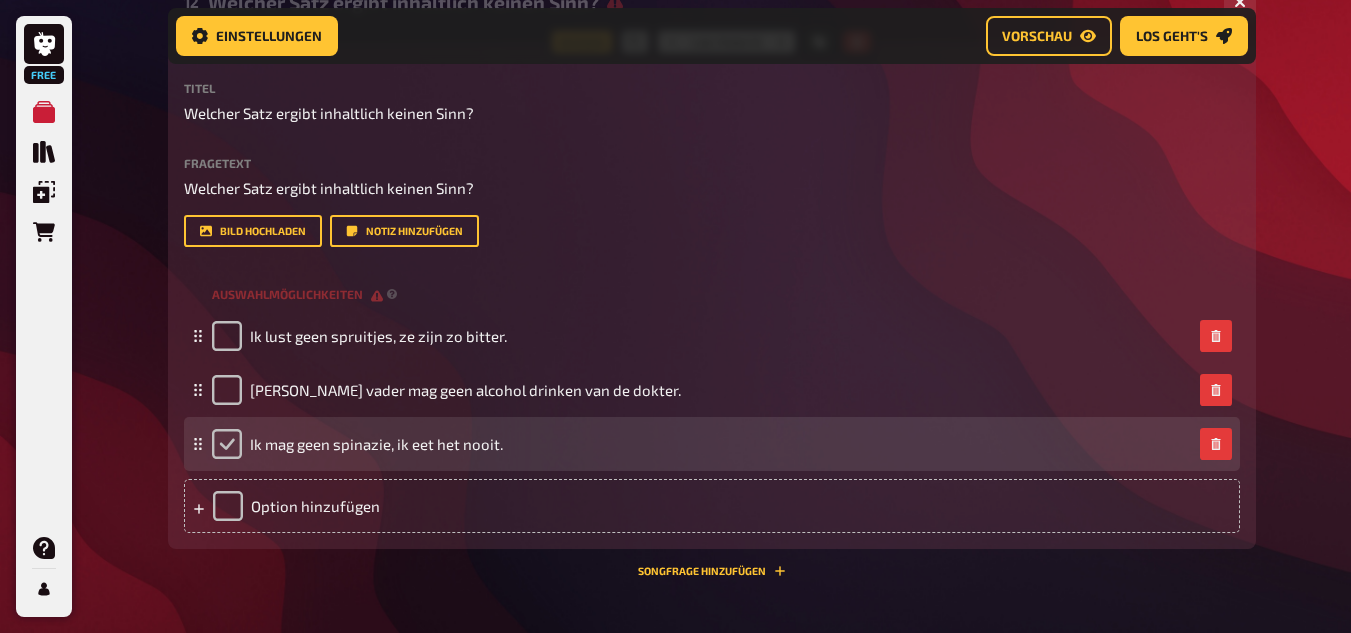 click at bounding box center [227, 444] 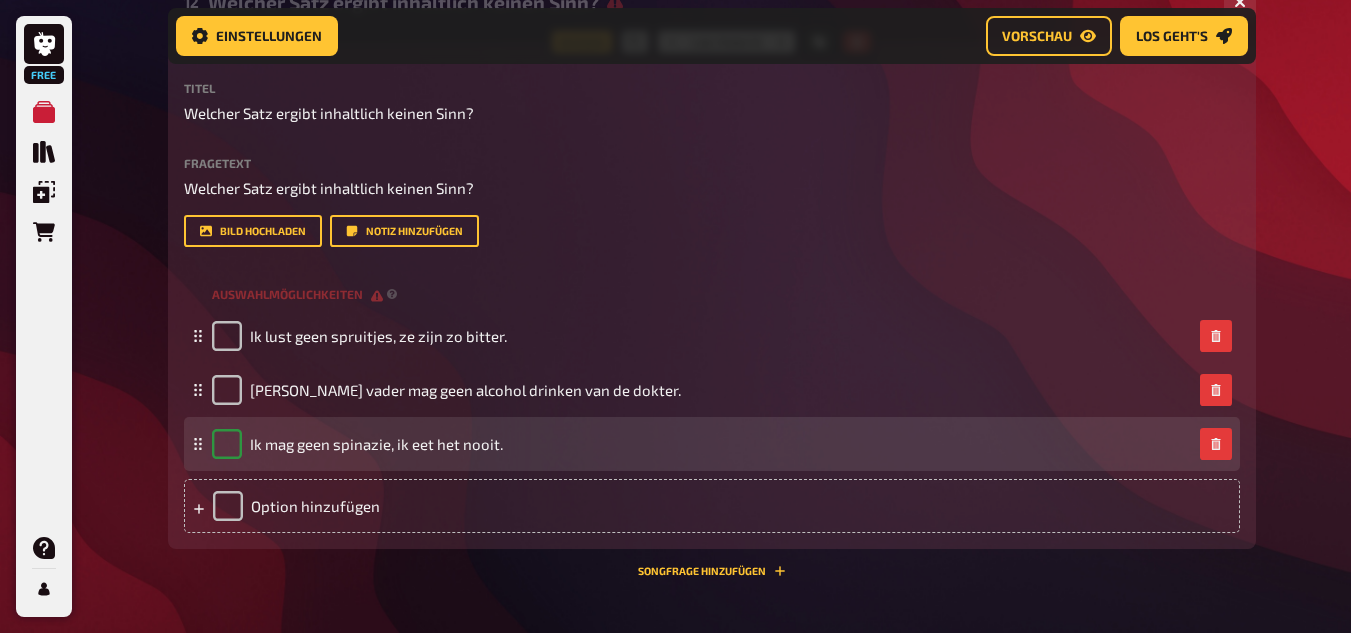 checkbox on "true" 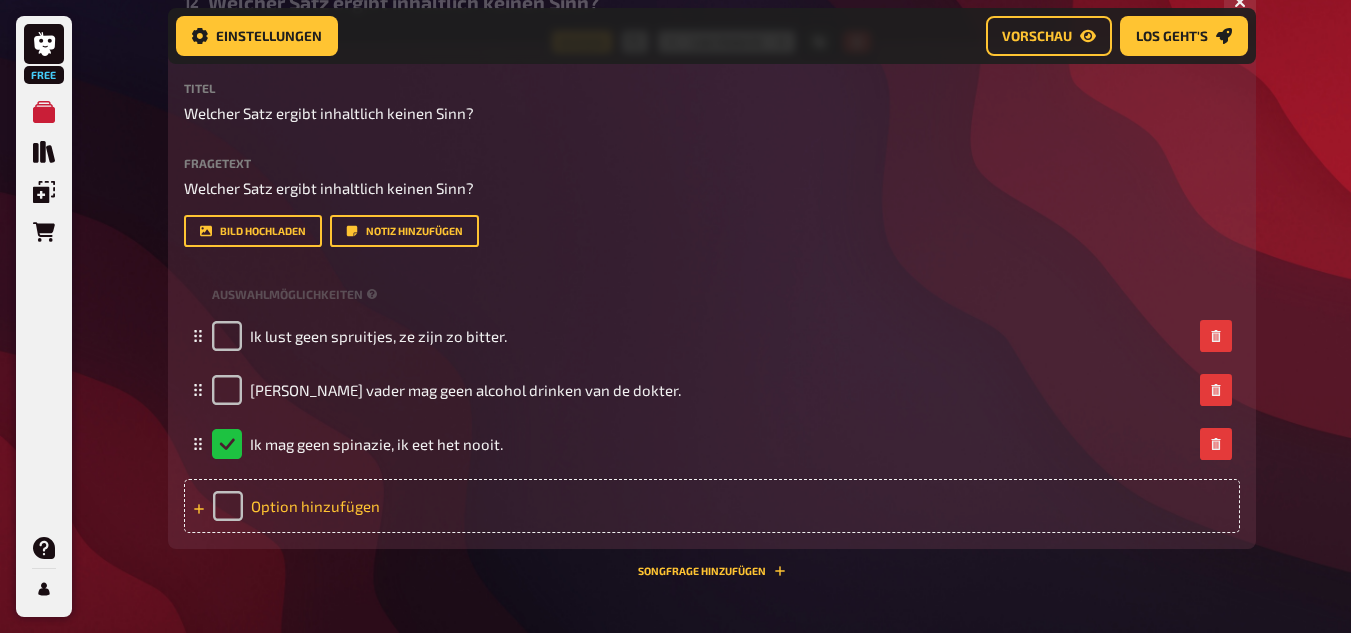 click on "Option hinzufügen" at bounding box center [712, 506] 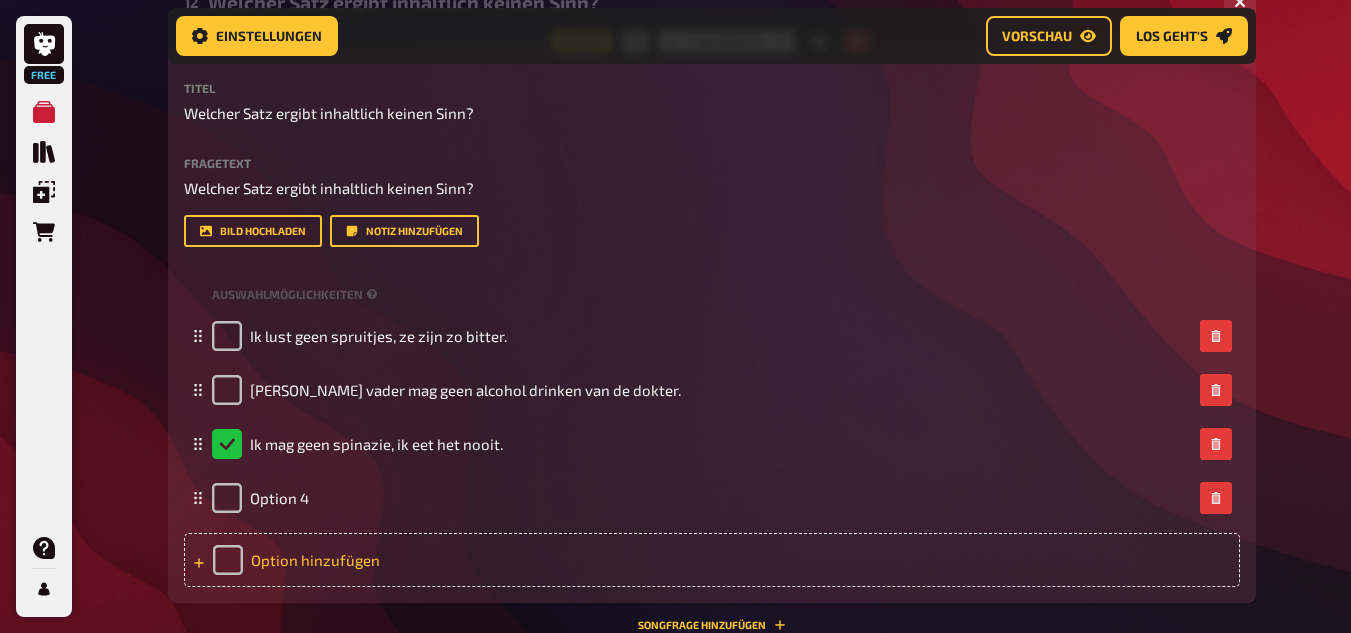 type 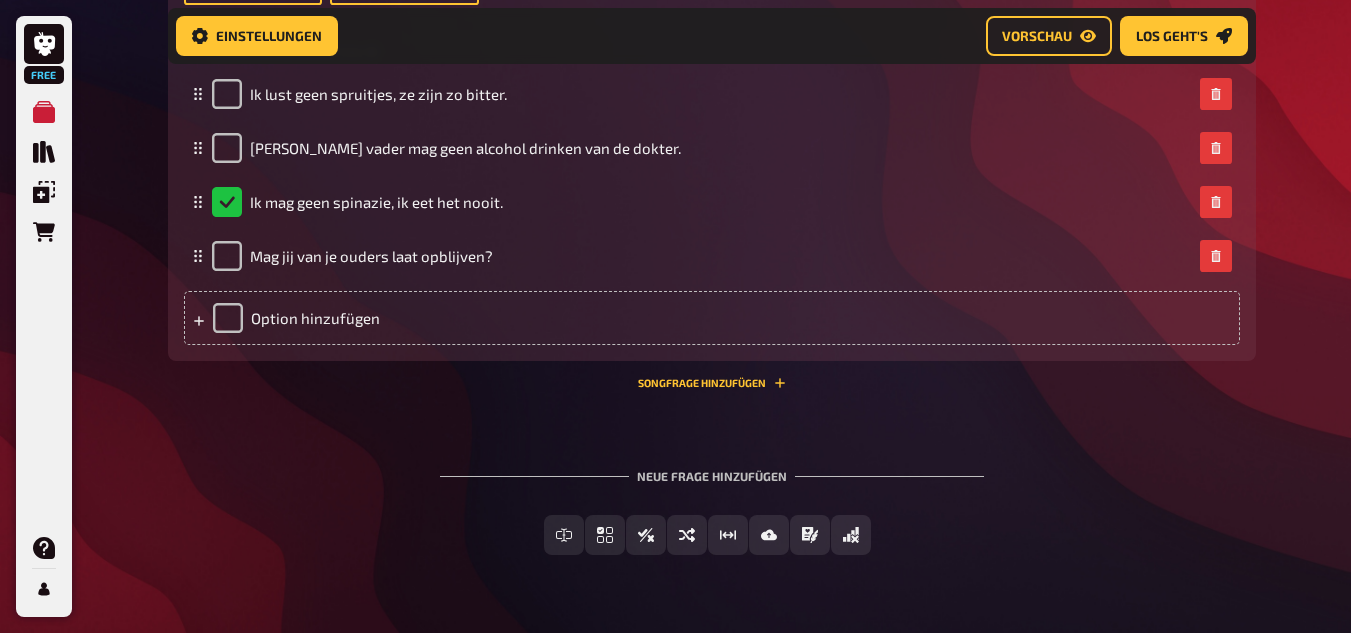 scroll, scrollTop: 7628, scrollLeft: 0, axis: vertical 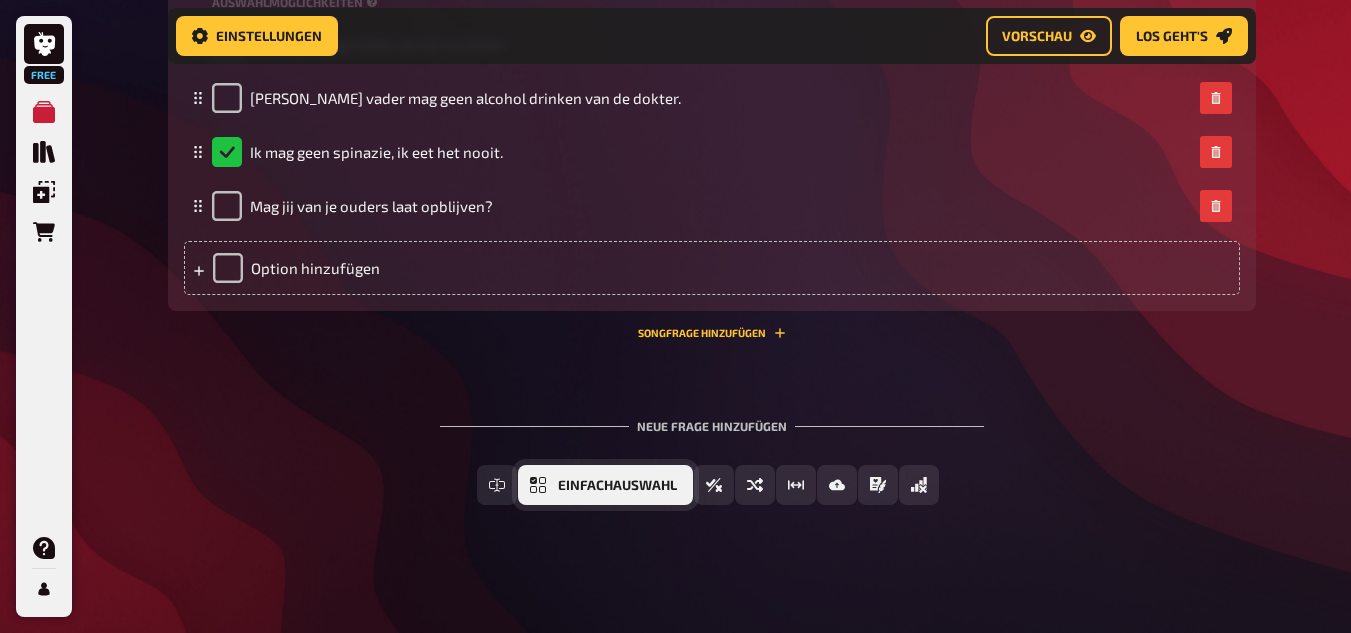 click on "Einfachauswahl" at bounding box center (605, 485) 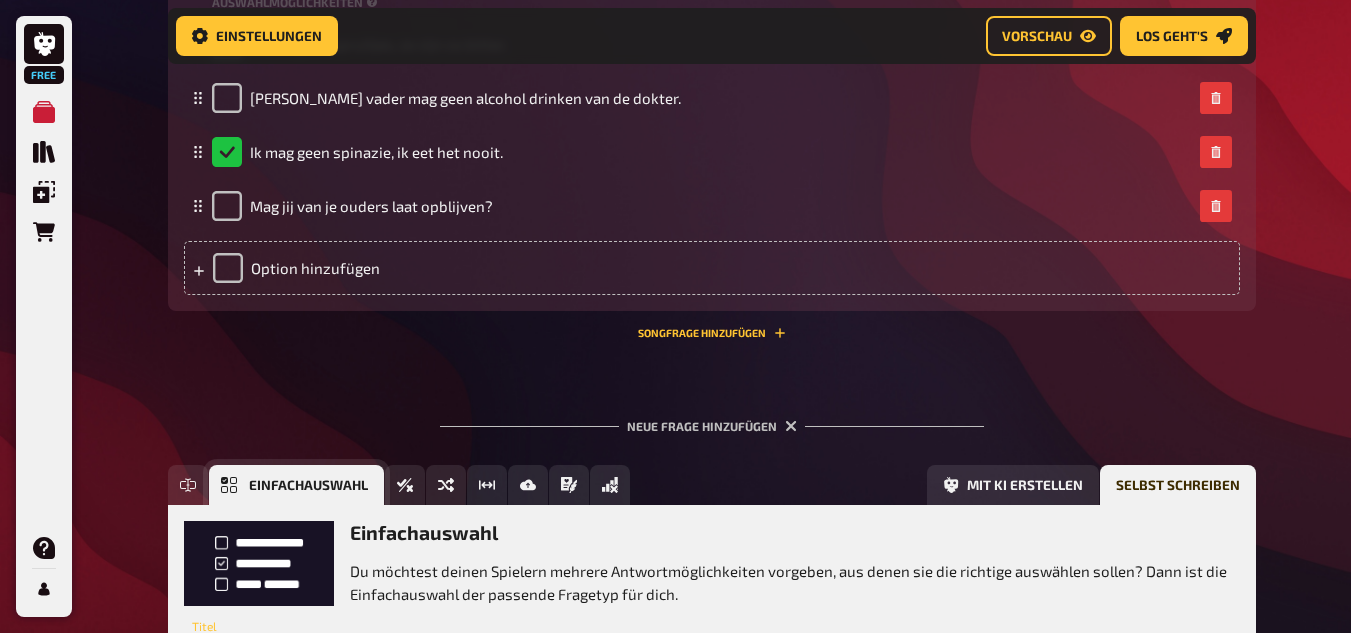 scroll, scrollTop: 7813, scrollLeft: 0, axis: vertical 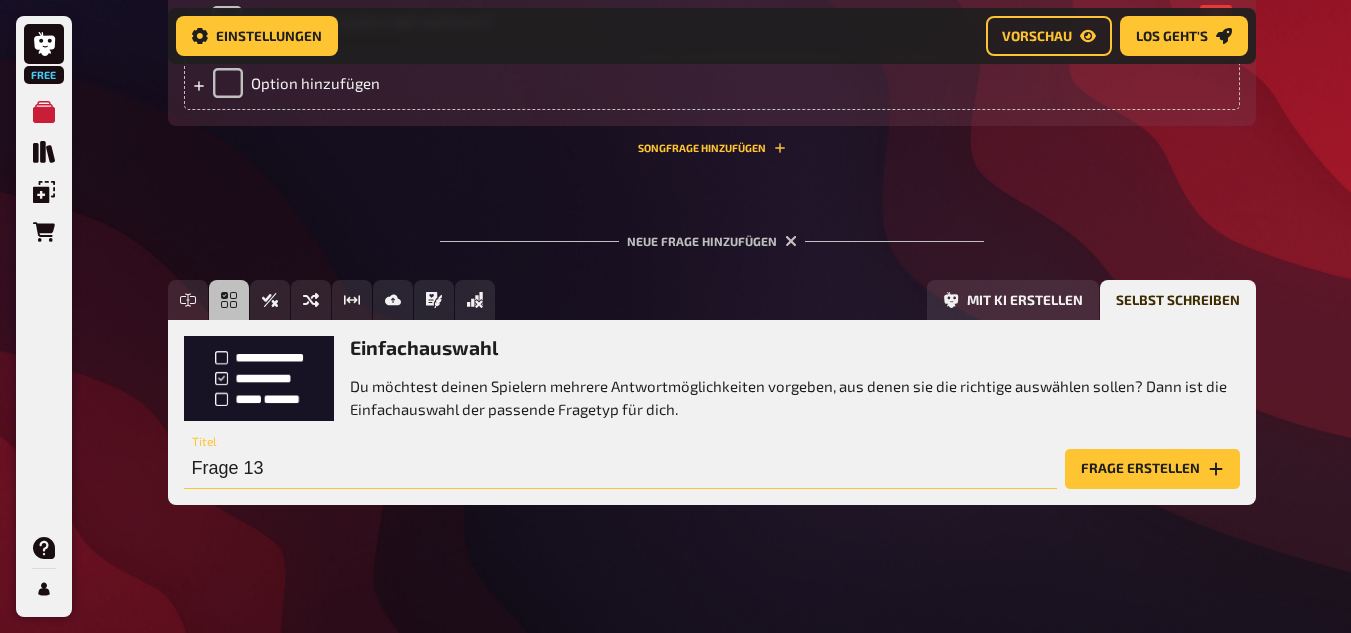 click on "Frage 13" at bounding box center (620, 469) 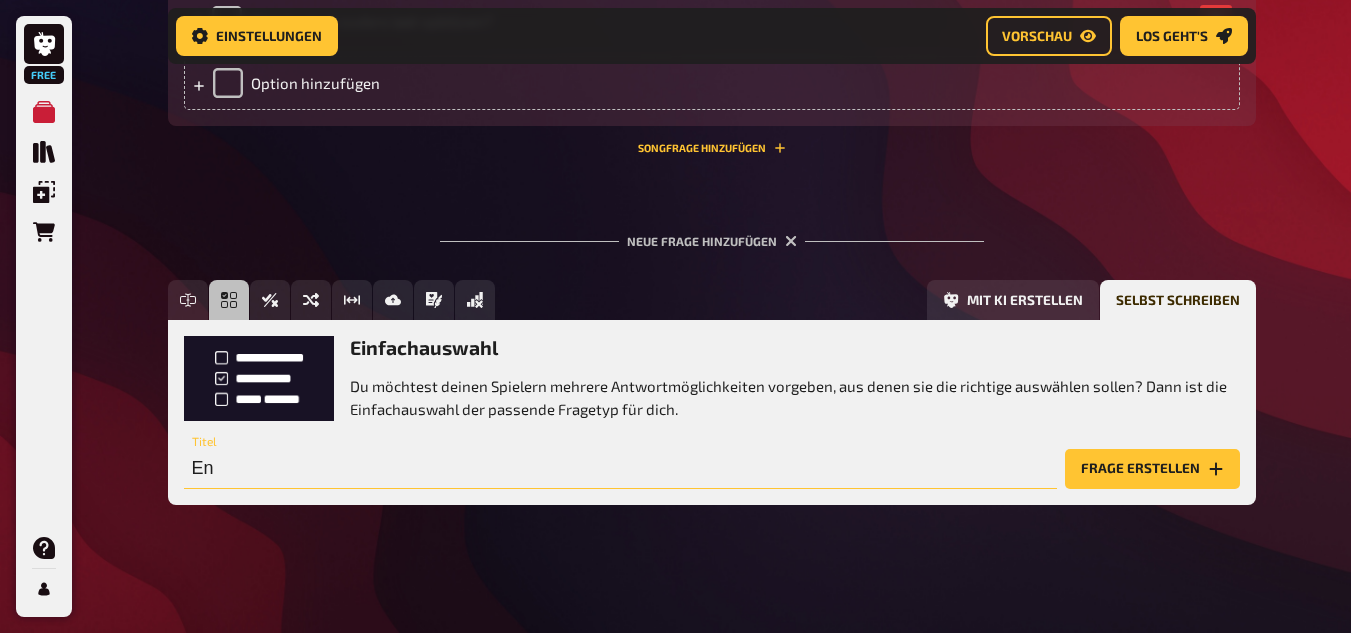 type on "E" 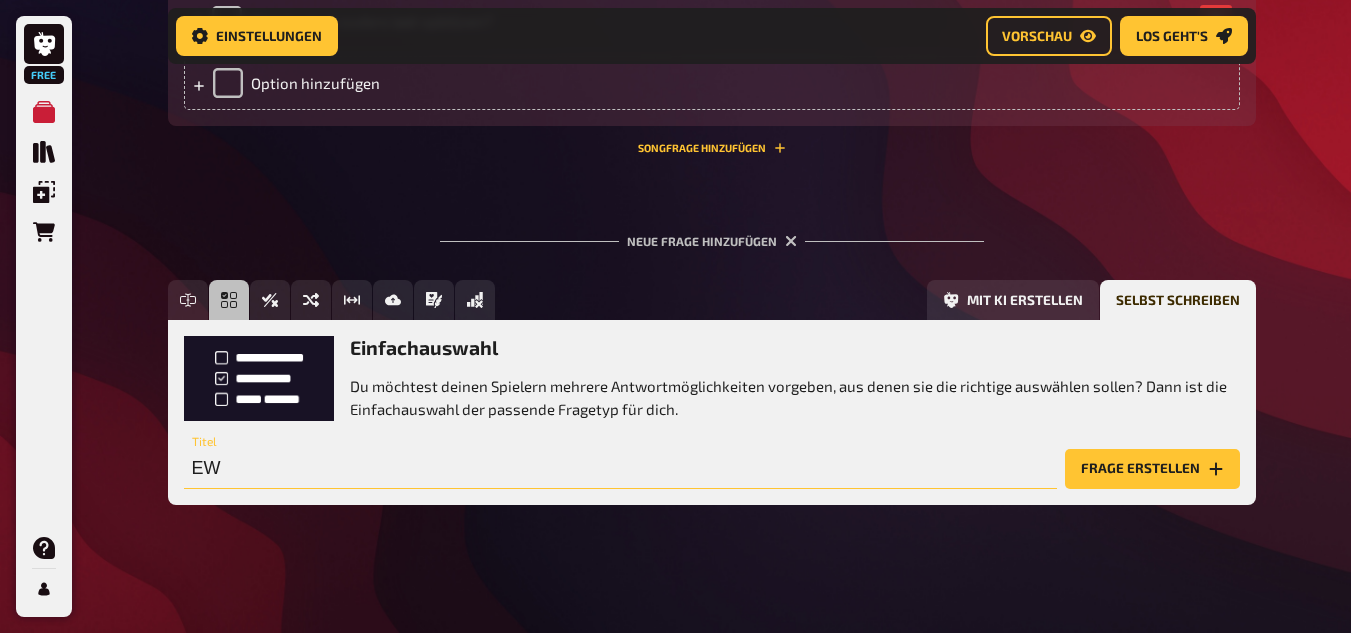 type on "E" 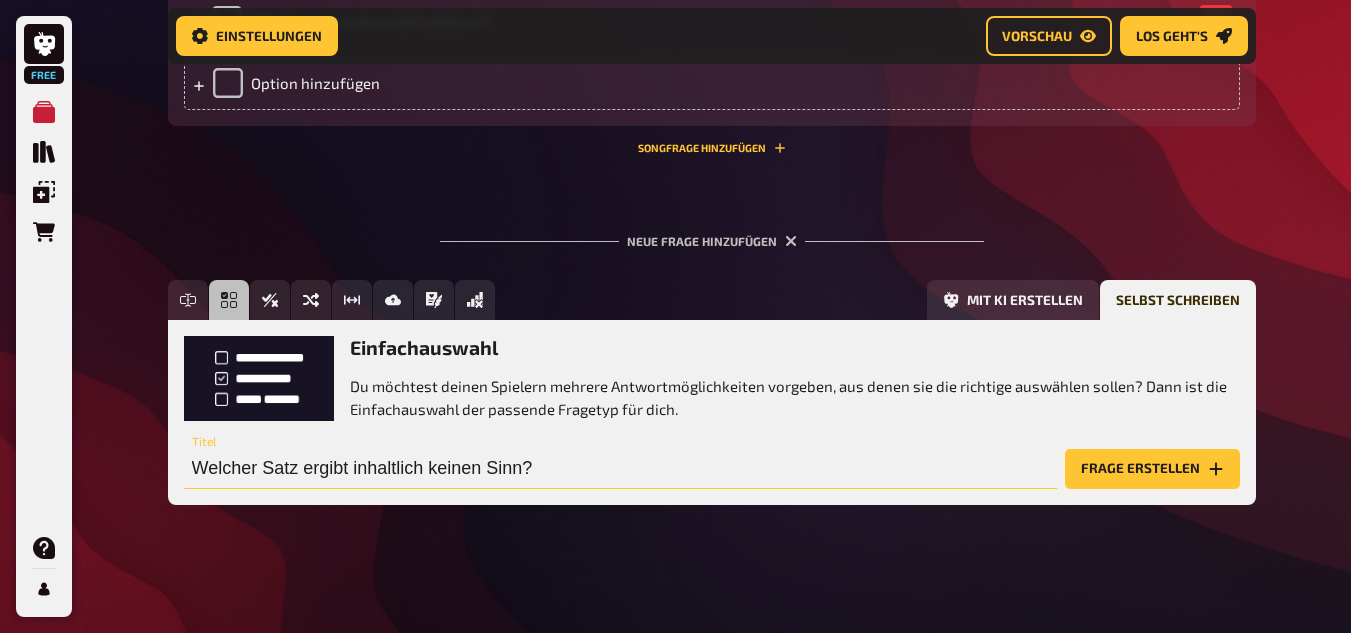 type on "Welcher Satz ergibt inhaltlich keinen Sinn?" 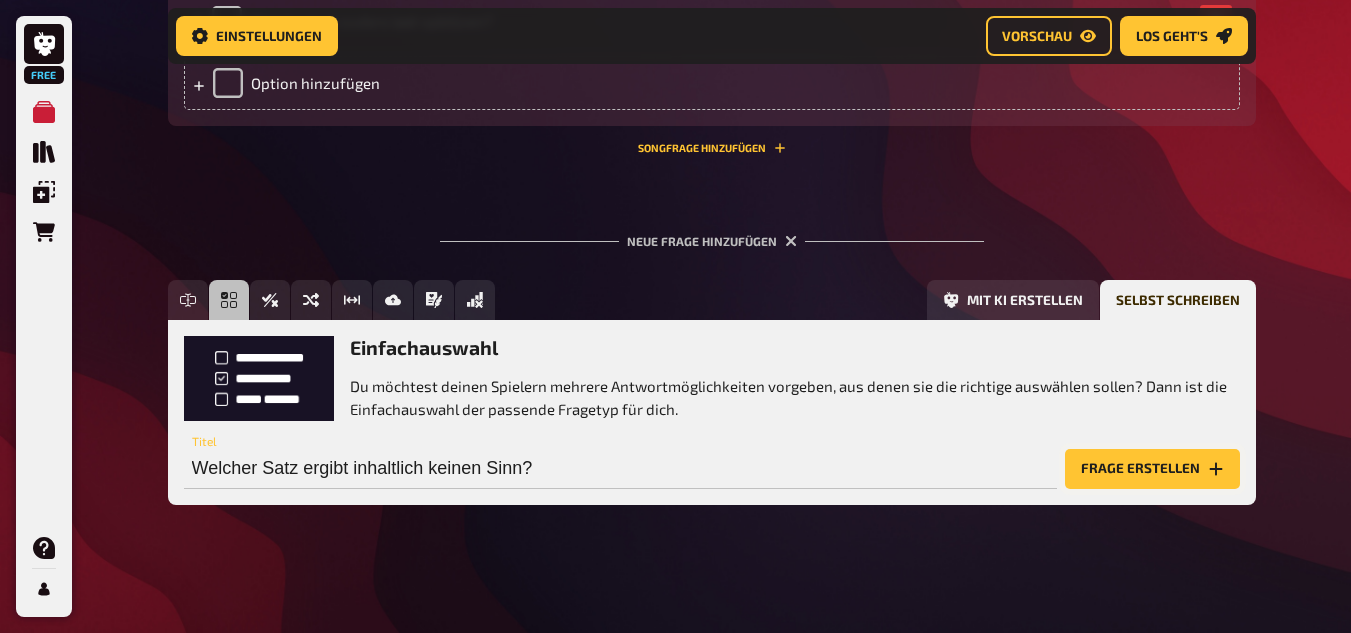 click on "Frage erstellen" at bounding box center (1152, 469) 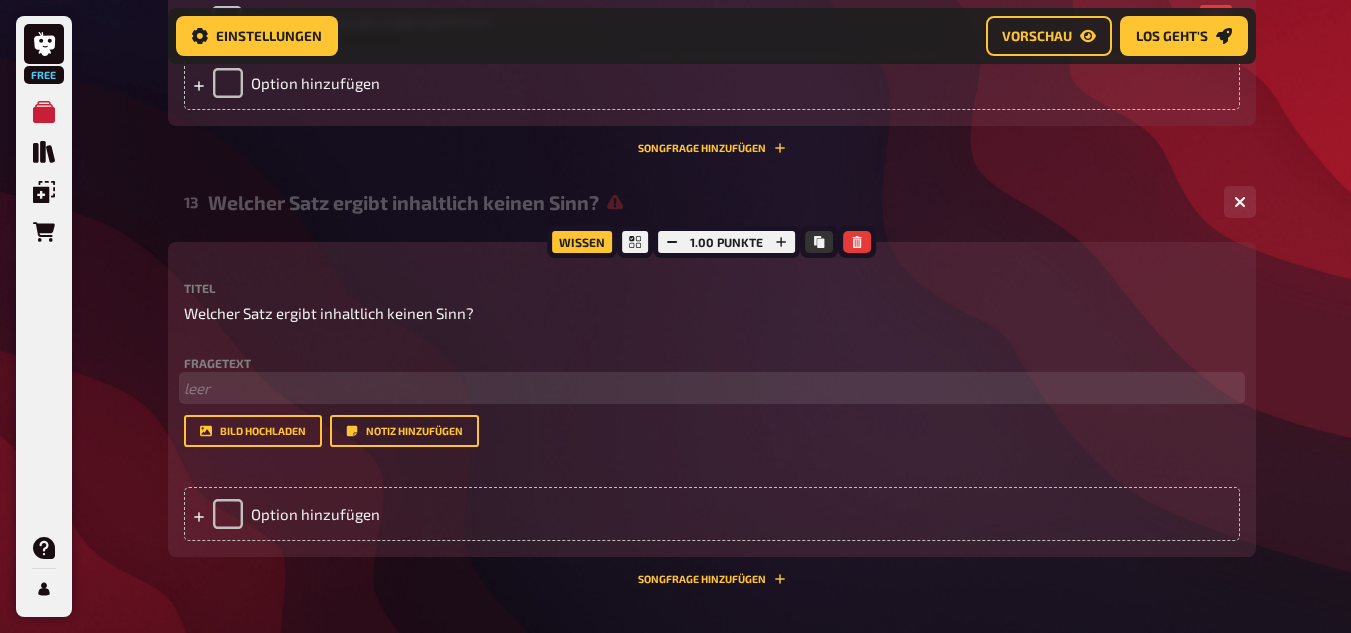 click on "﻿ leer" at bounding box center (712, 388) 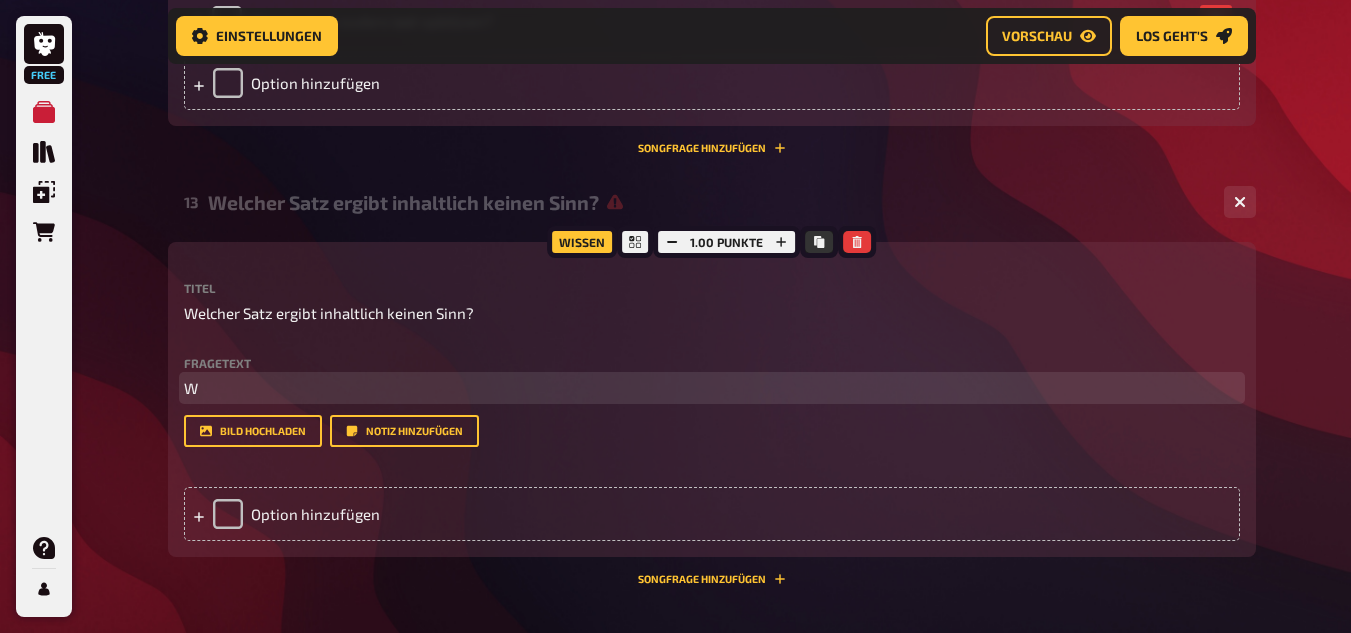 type 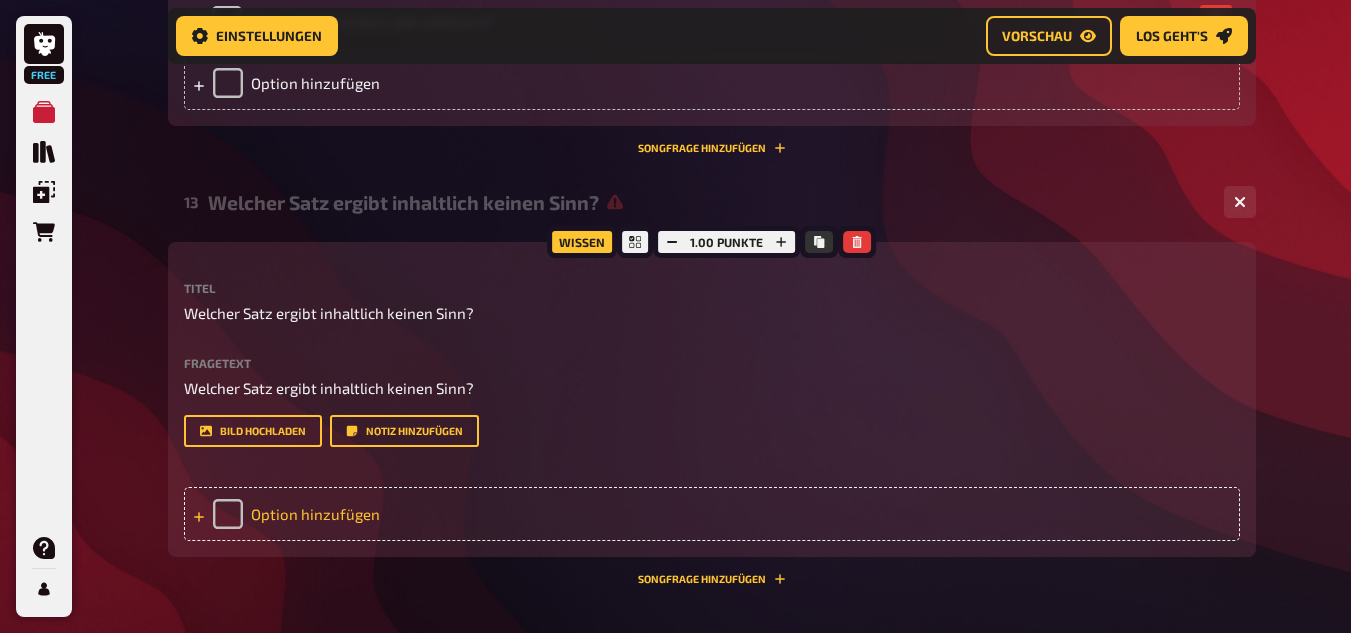 click on "Option hinzufügen" at bounding box center [712, 514] 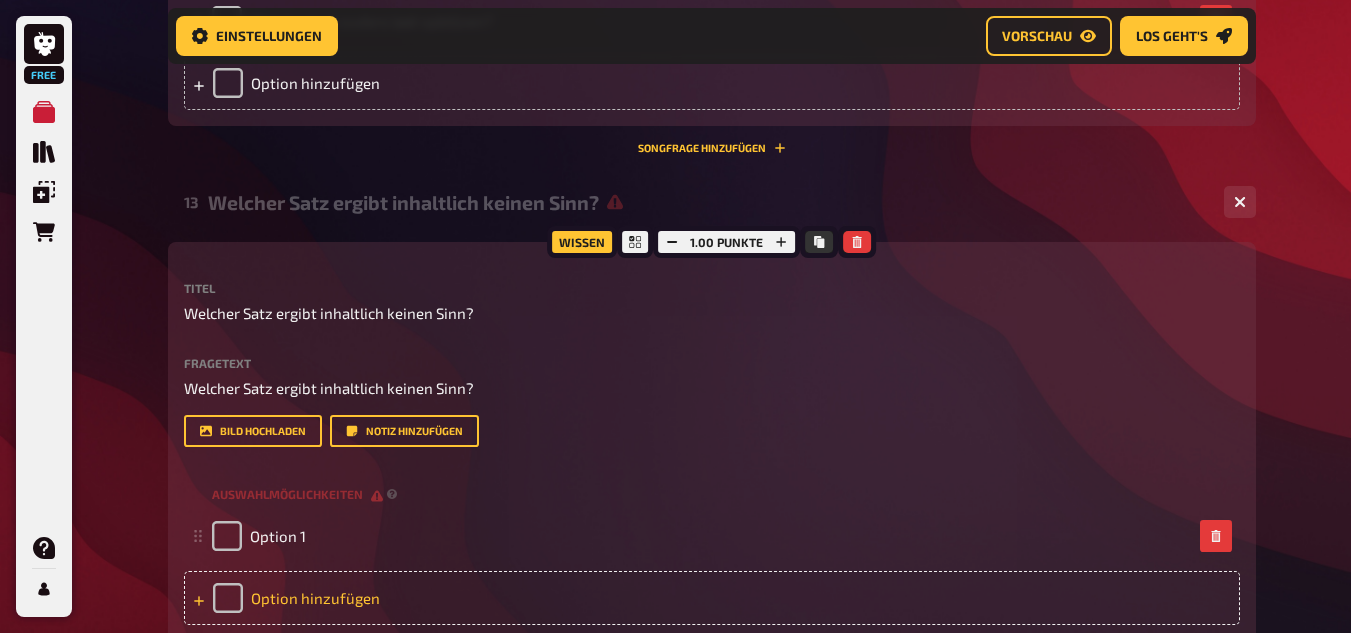 type 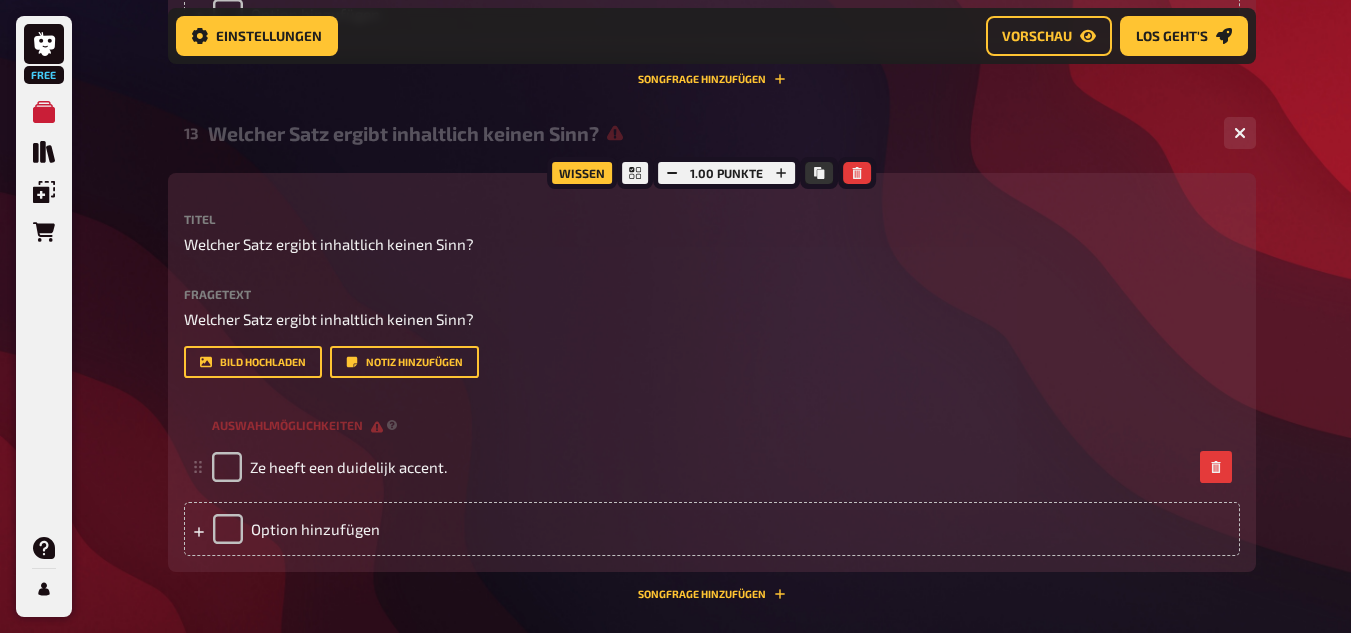 scroll, scrollTop: 8013, scrollLeft: 0, axis: vertical 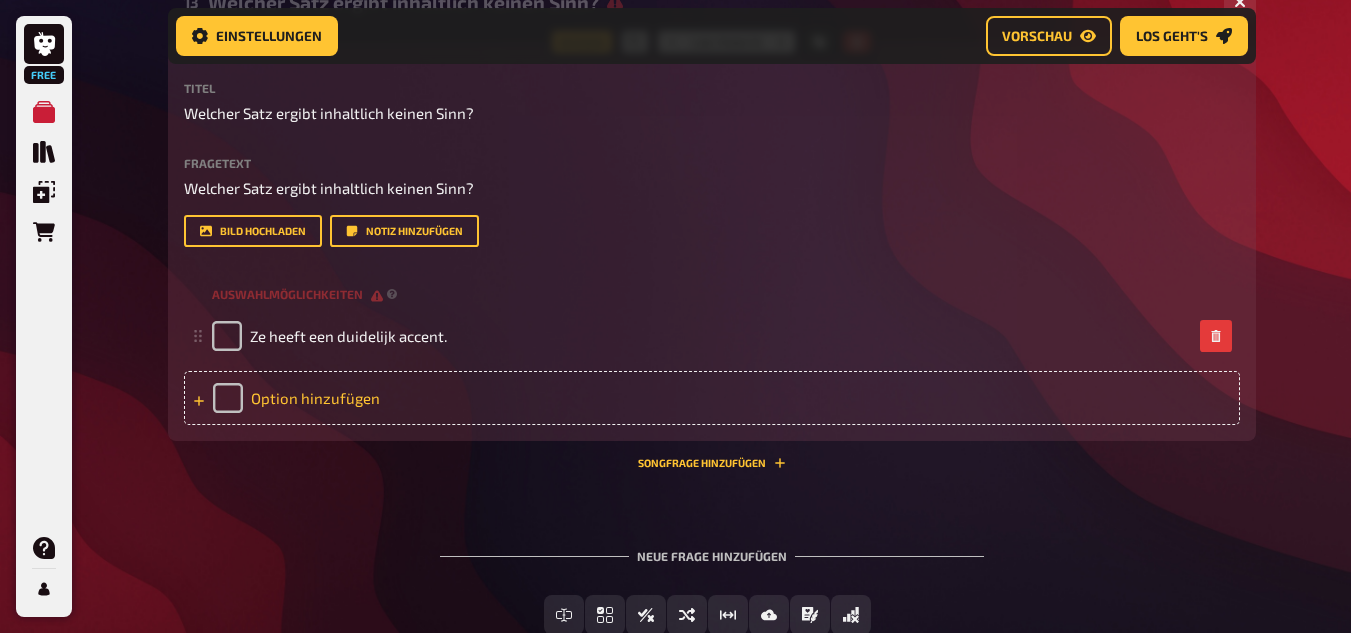 click on "Option hinzufügen" at bounding box center [712, 398] 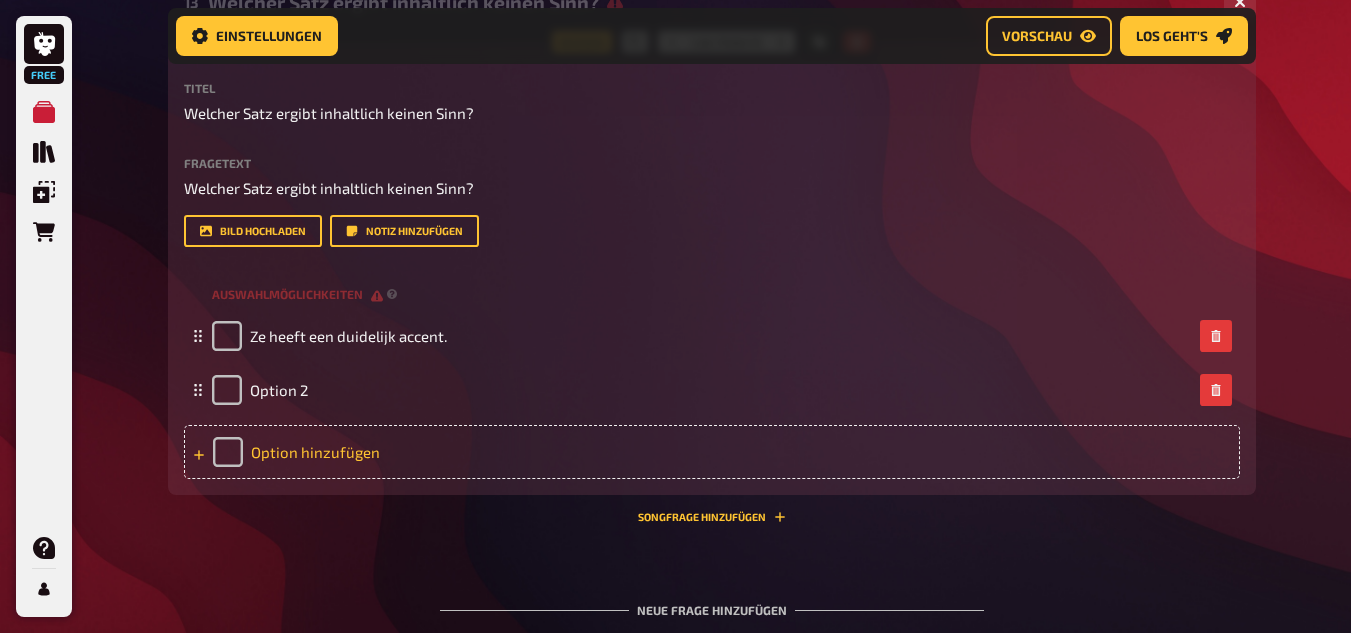 type 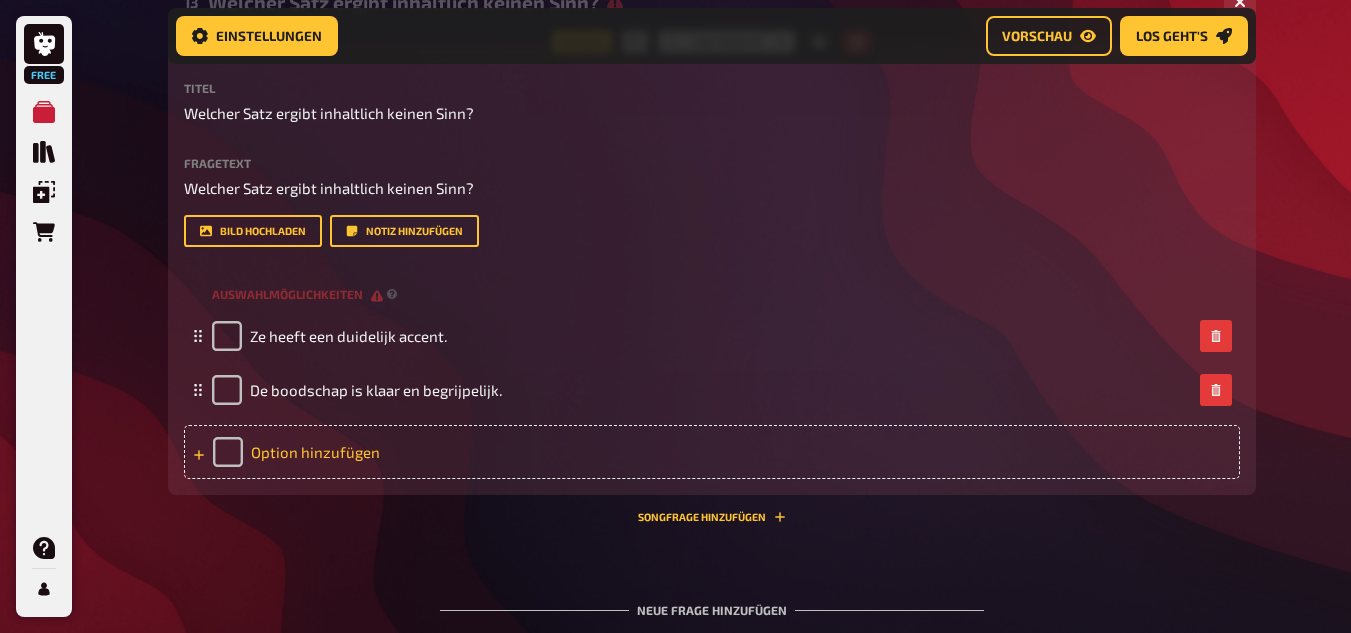 click on "Option hinzufügen" at bounding box center (712, 452) 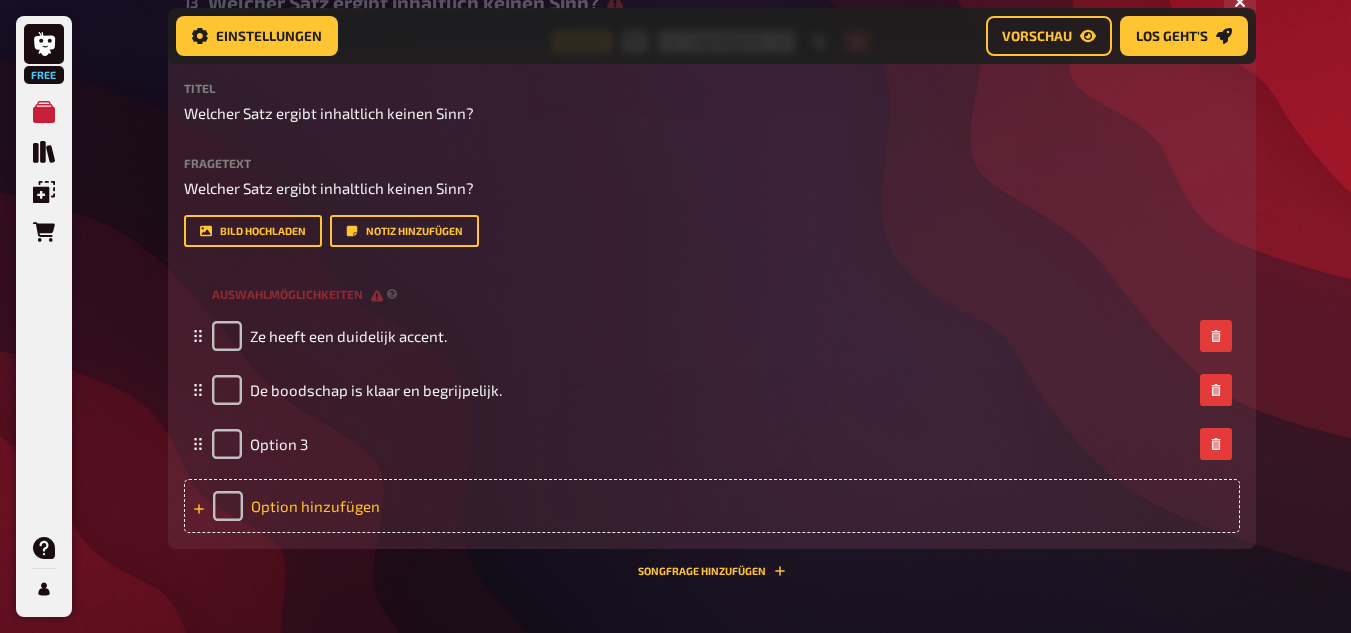 type 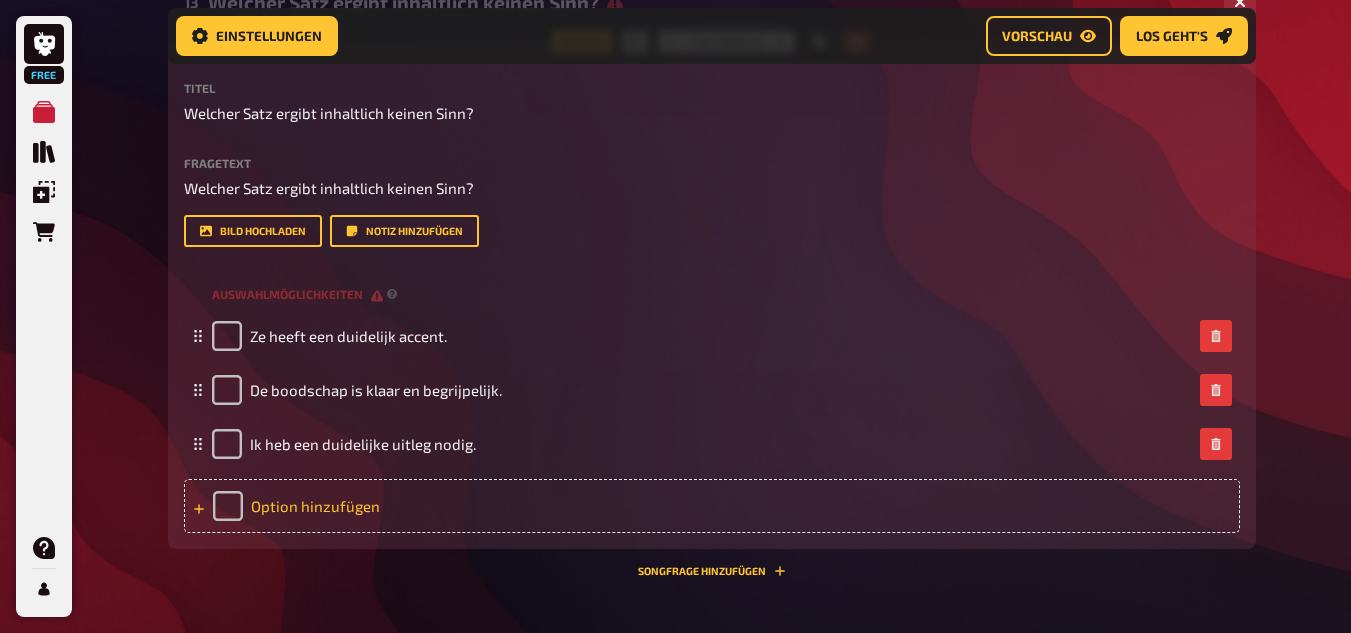 click on "Option hinzufügen" at bounding box center [712, 506] 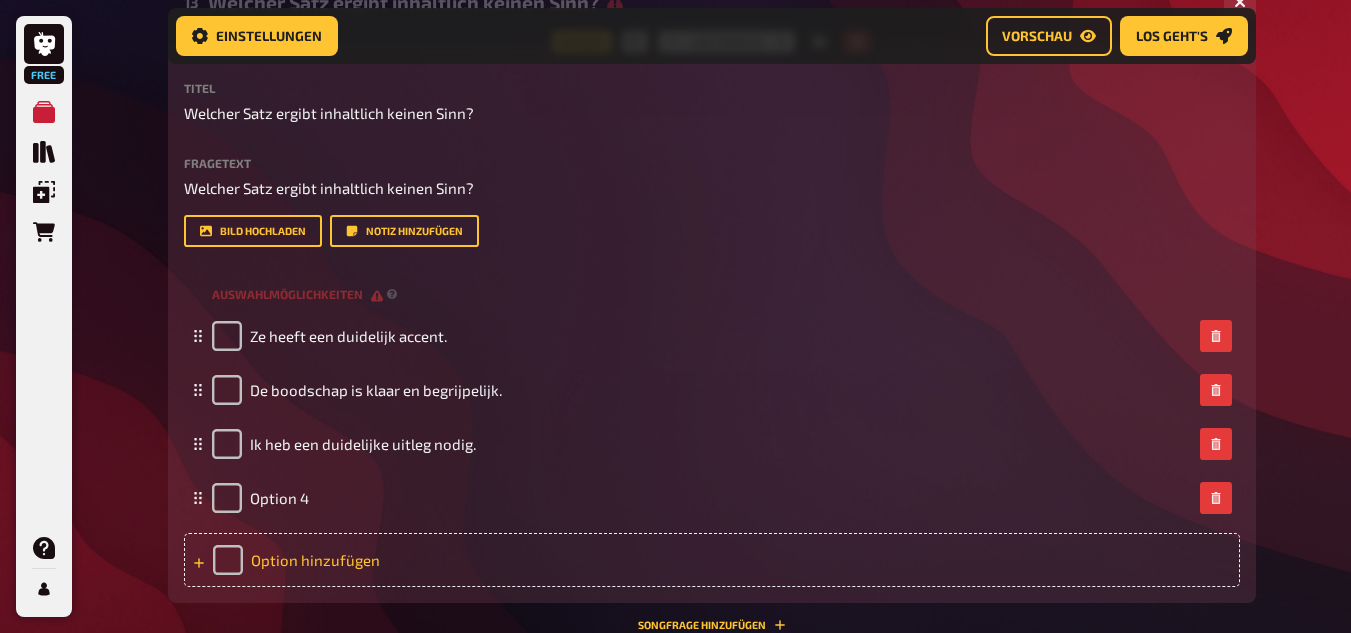 type 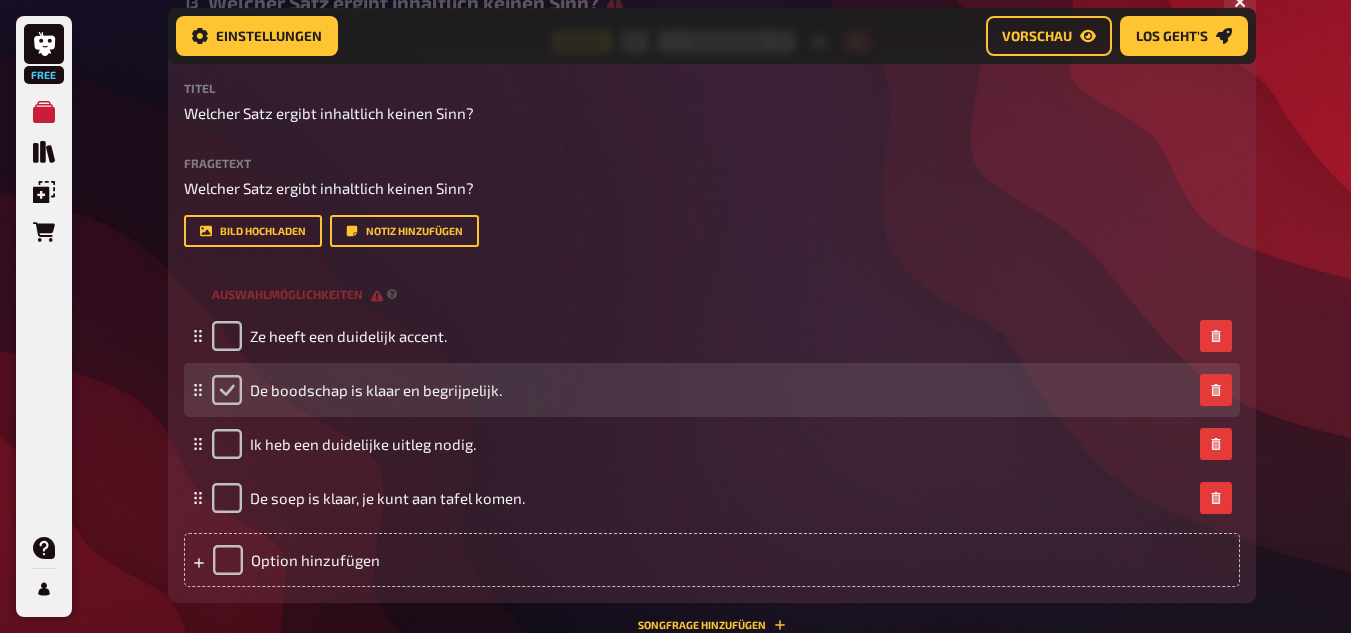 click at bounding box center [227, 390] 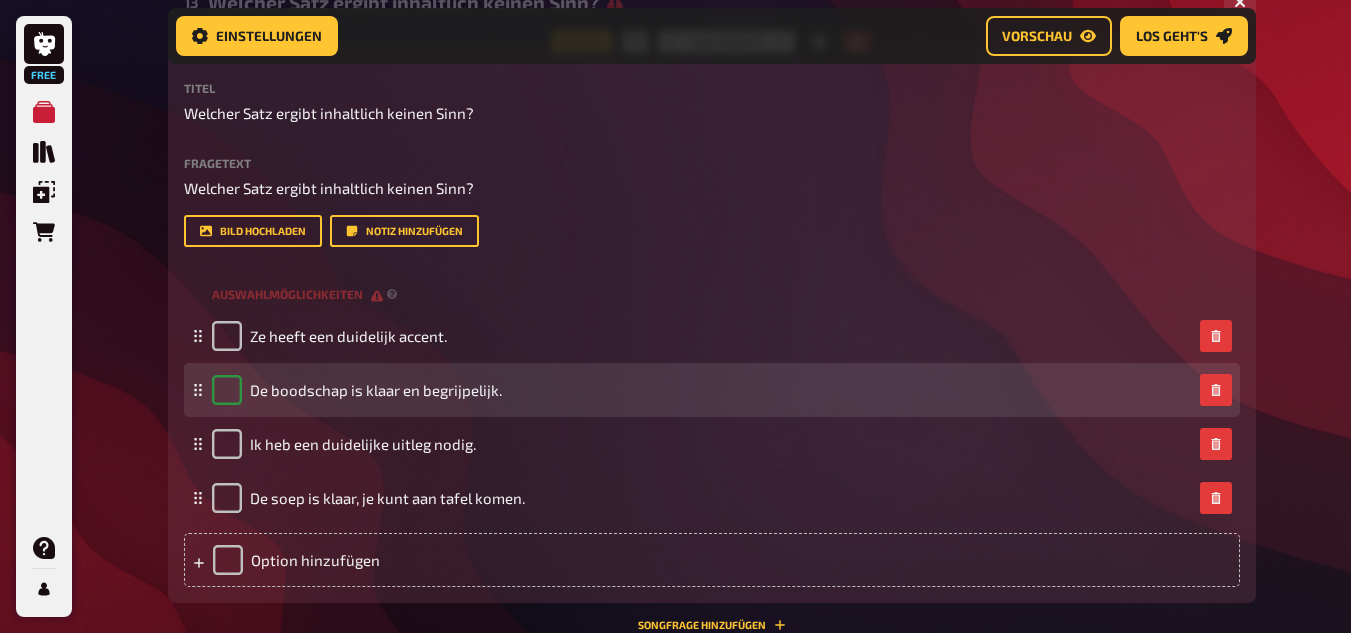 checkbox on "true" 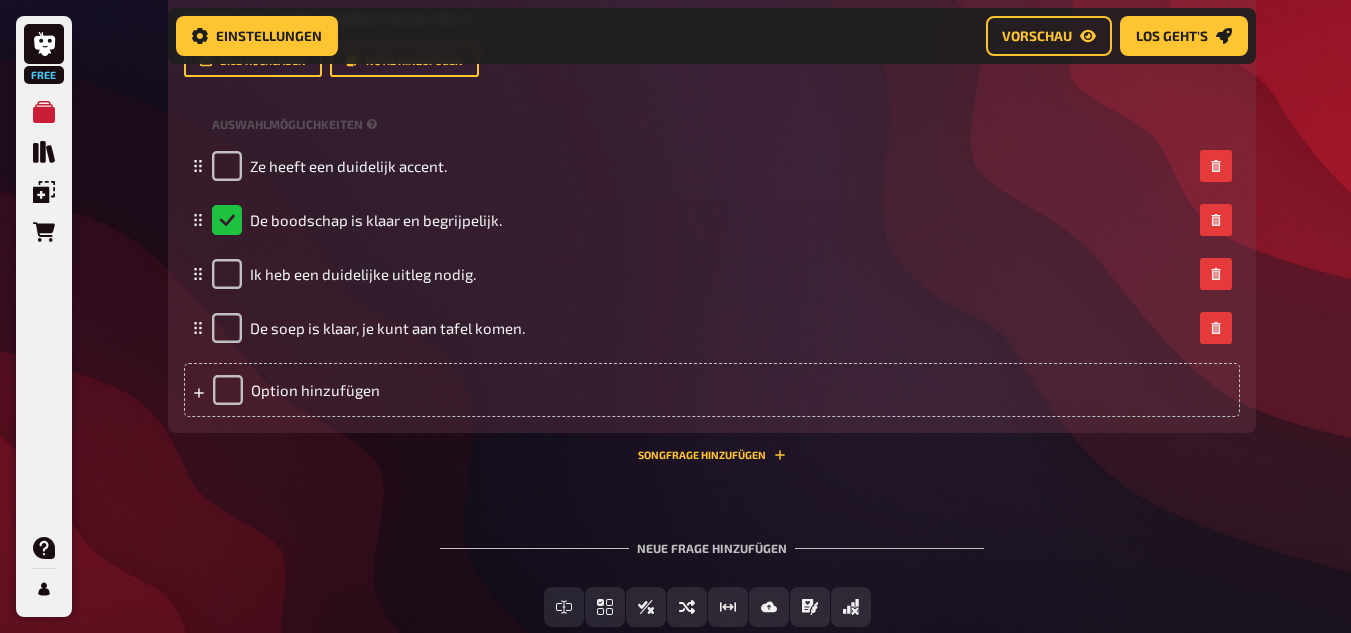 scroll, scrollTop: 8213, scrollLeft: 0, axis: vertical 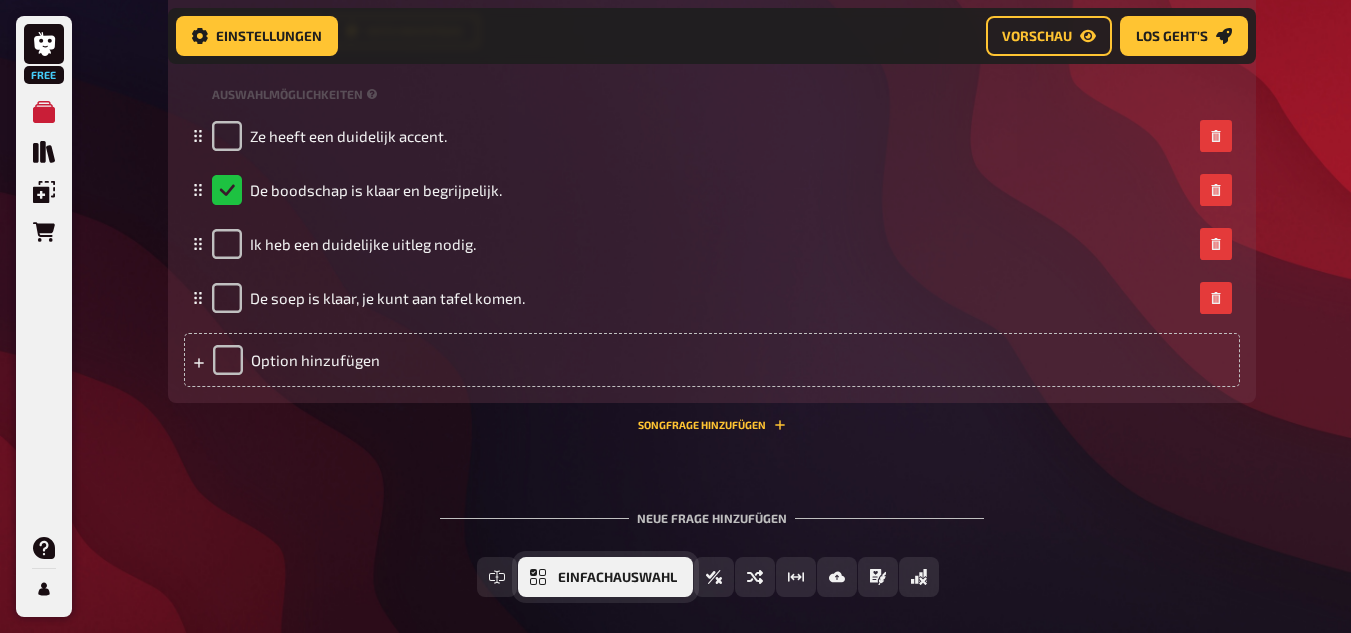 click on "Einfachauswahl" at bounding box center [605, 577] 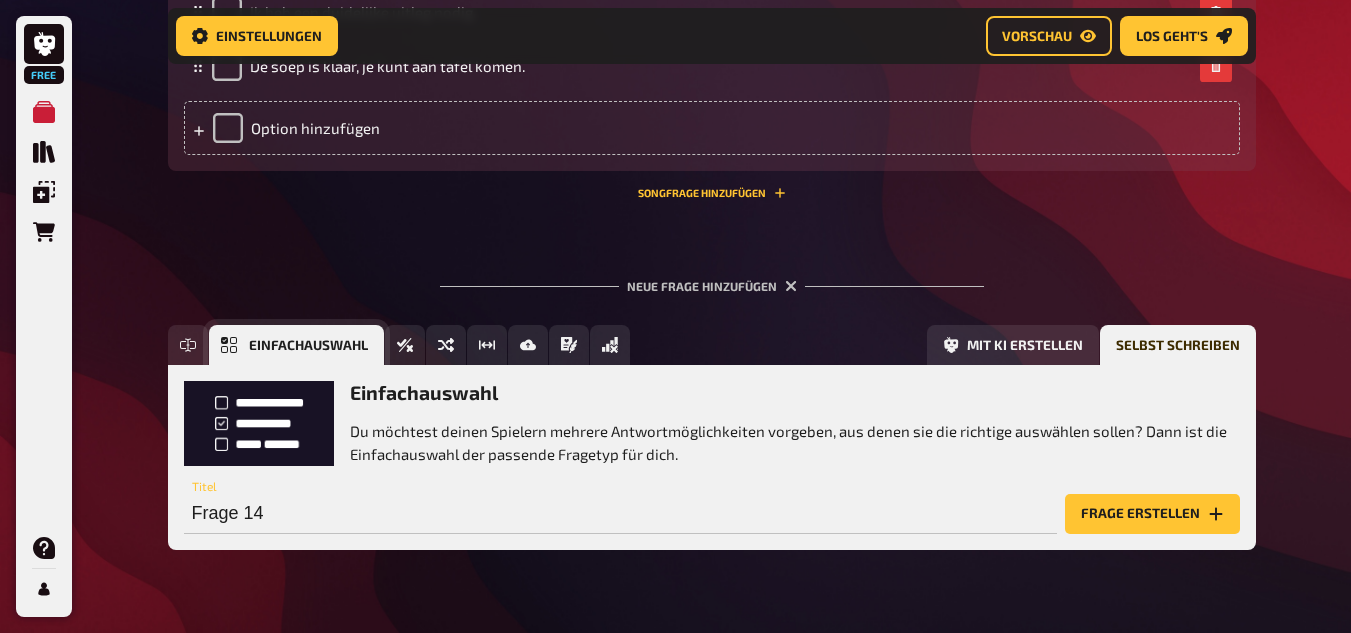 scroll, scrollTop: 8490, scrollLeft: 0, axis: vertical 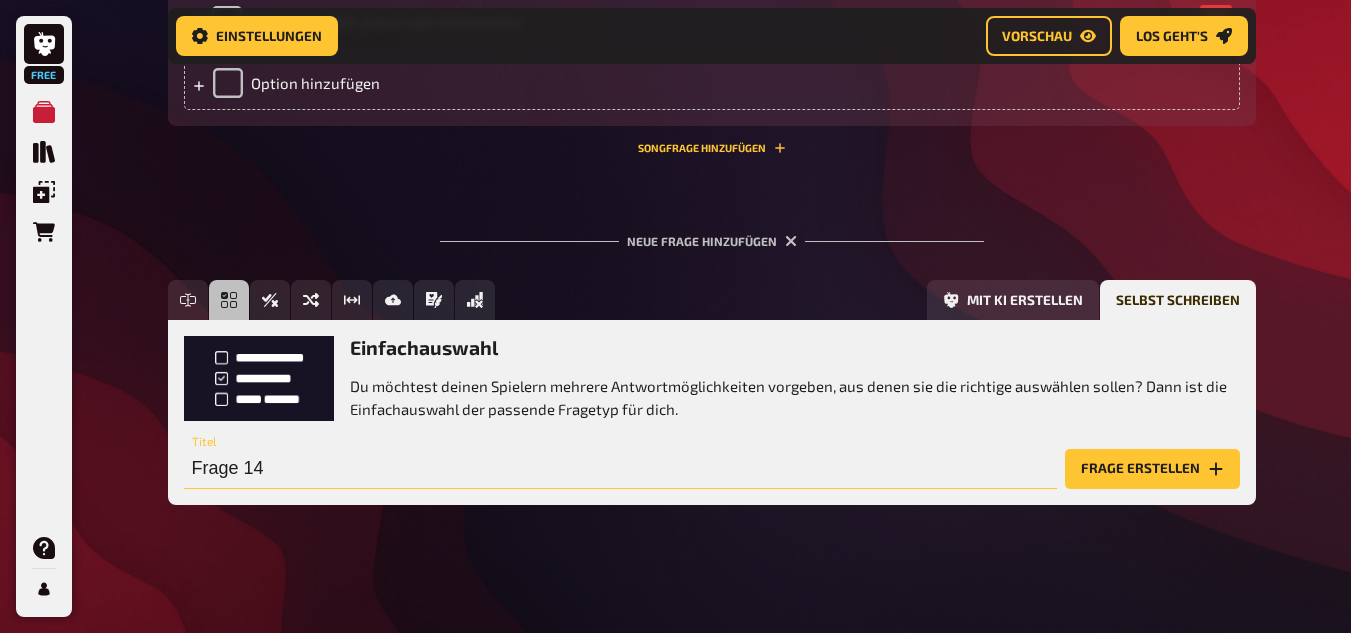click on "Frage 14" at bounding box center (620, 469) 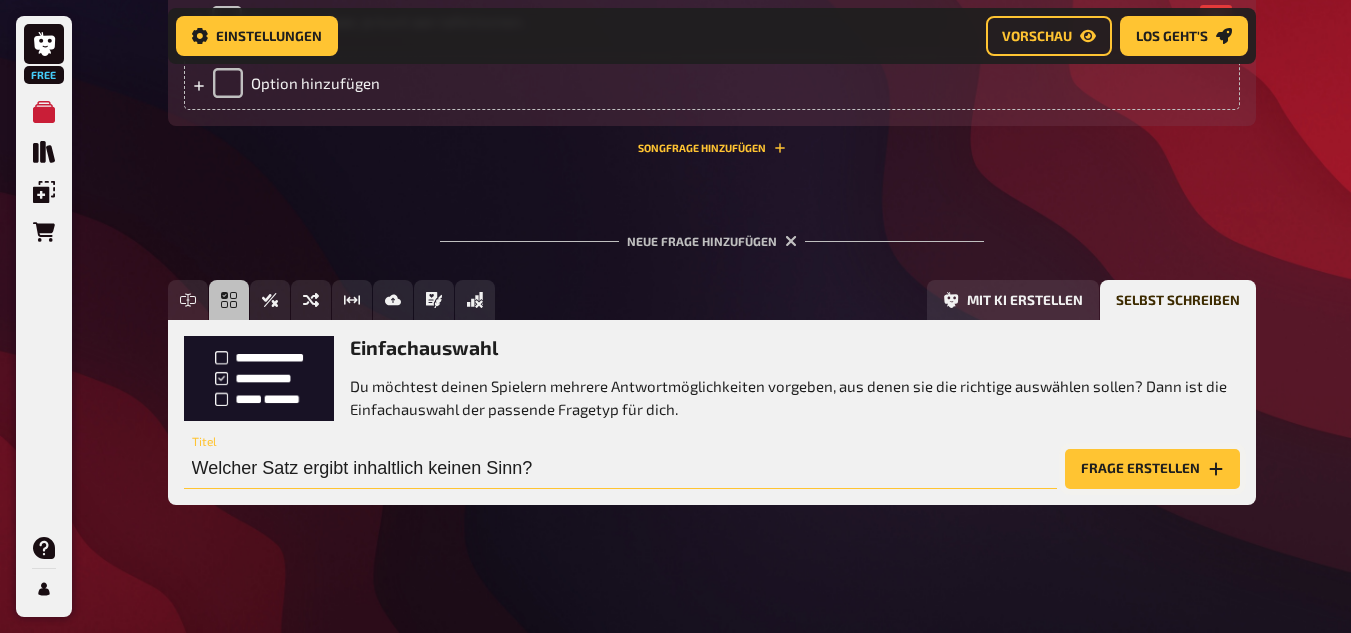 type on "Welcher Satz ergibt inhaltlich keinen Sinn?" 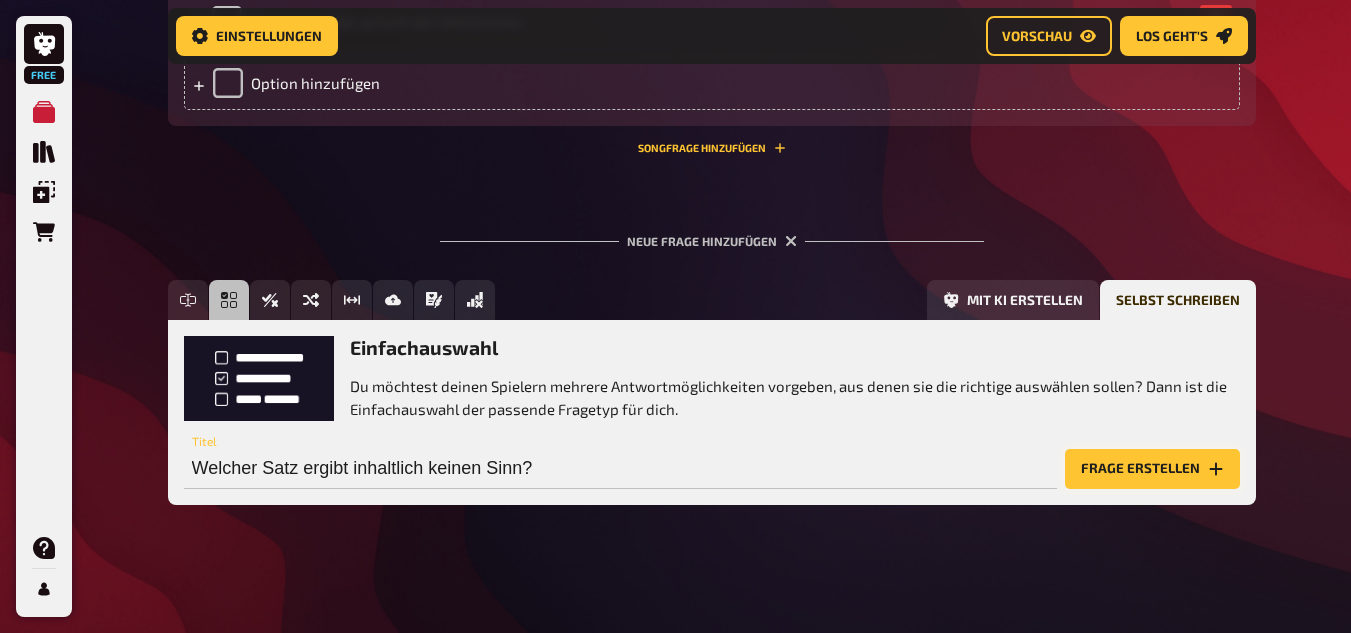 click on "Frage erstellen" at bounding box center (1152, 469) 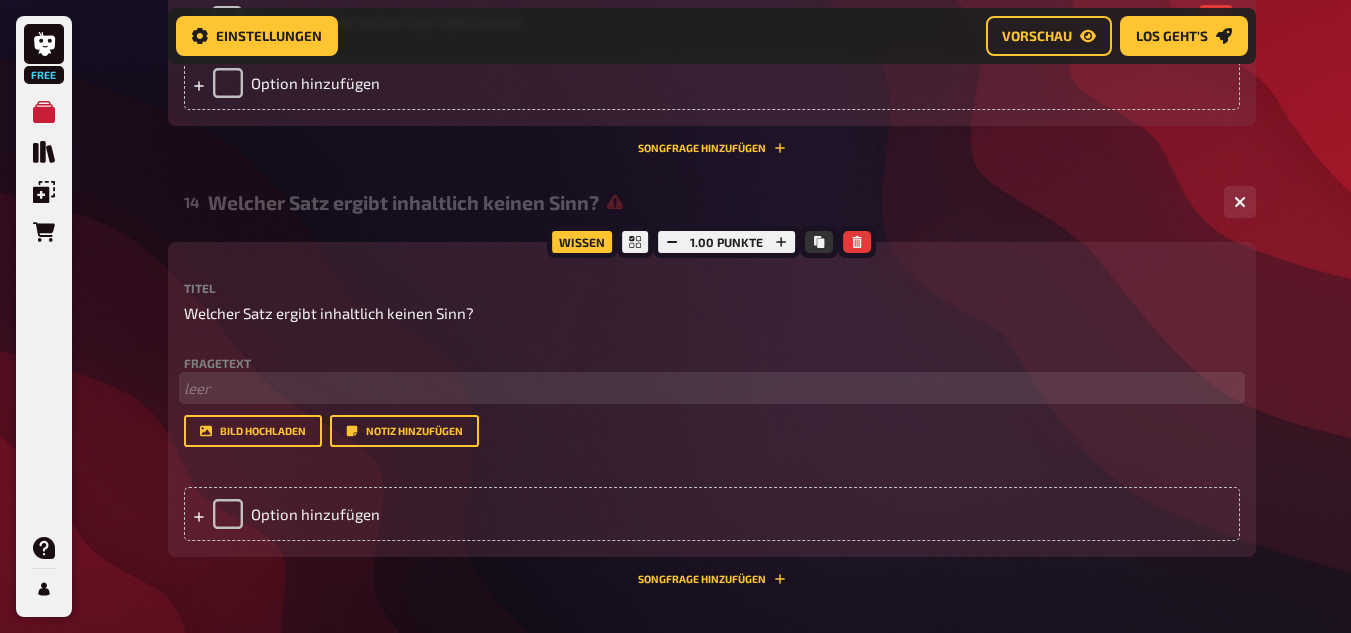 click on "﻿ leer" at bounding box center (712, 388) 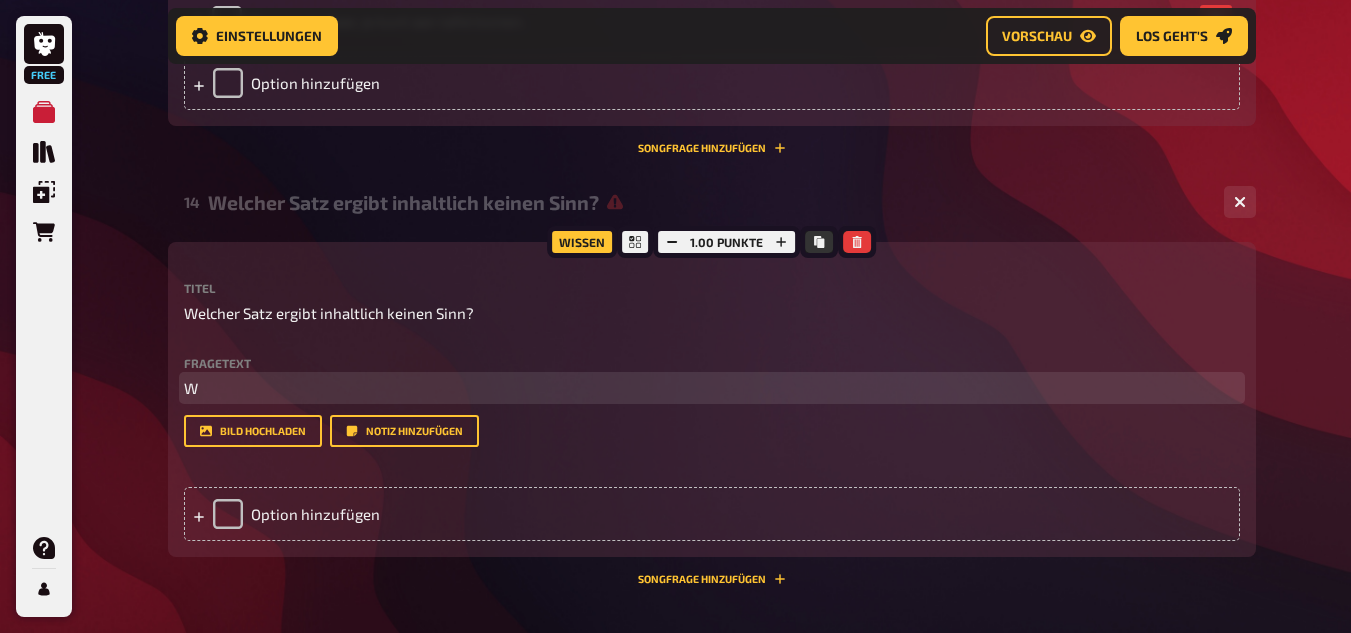 type 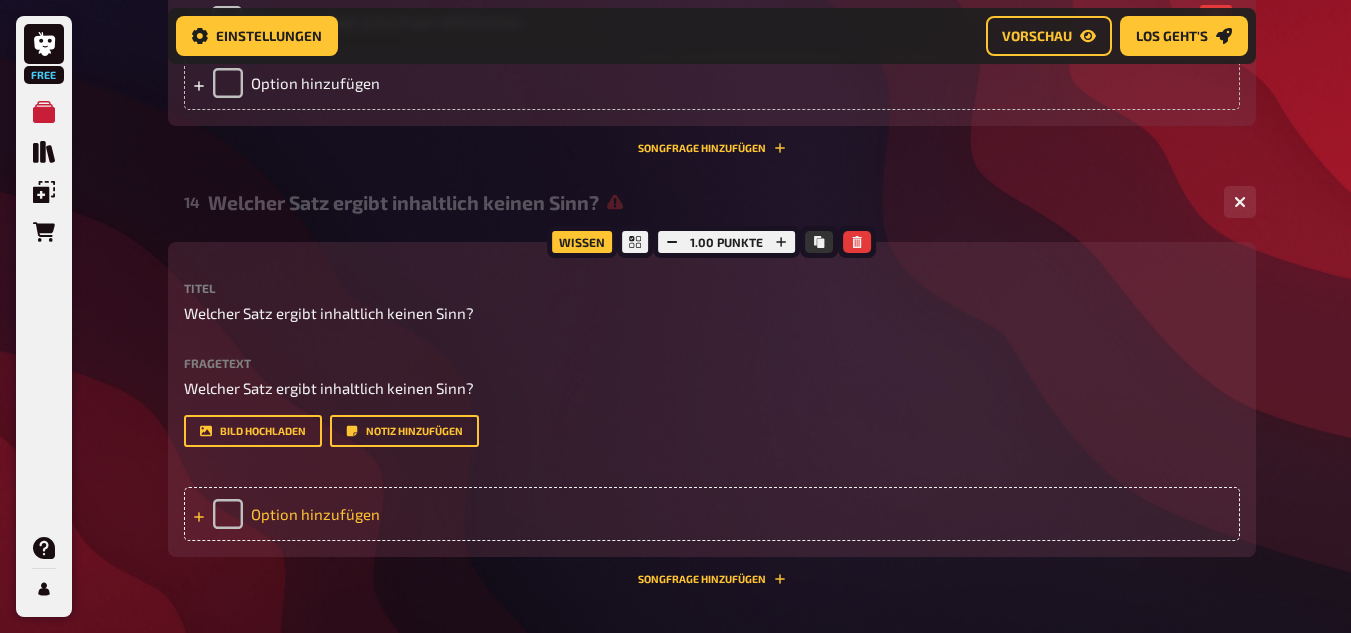 click on "Option hinzufügen" at bounding box center (712, 514) 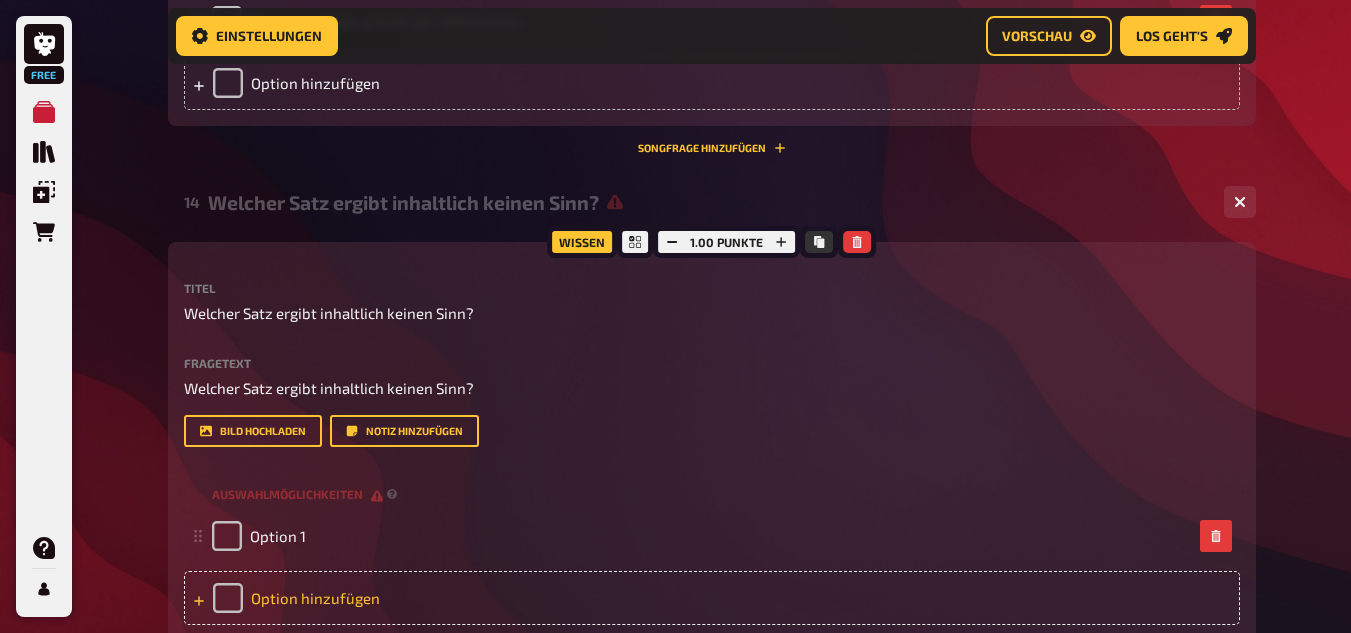 type 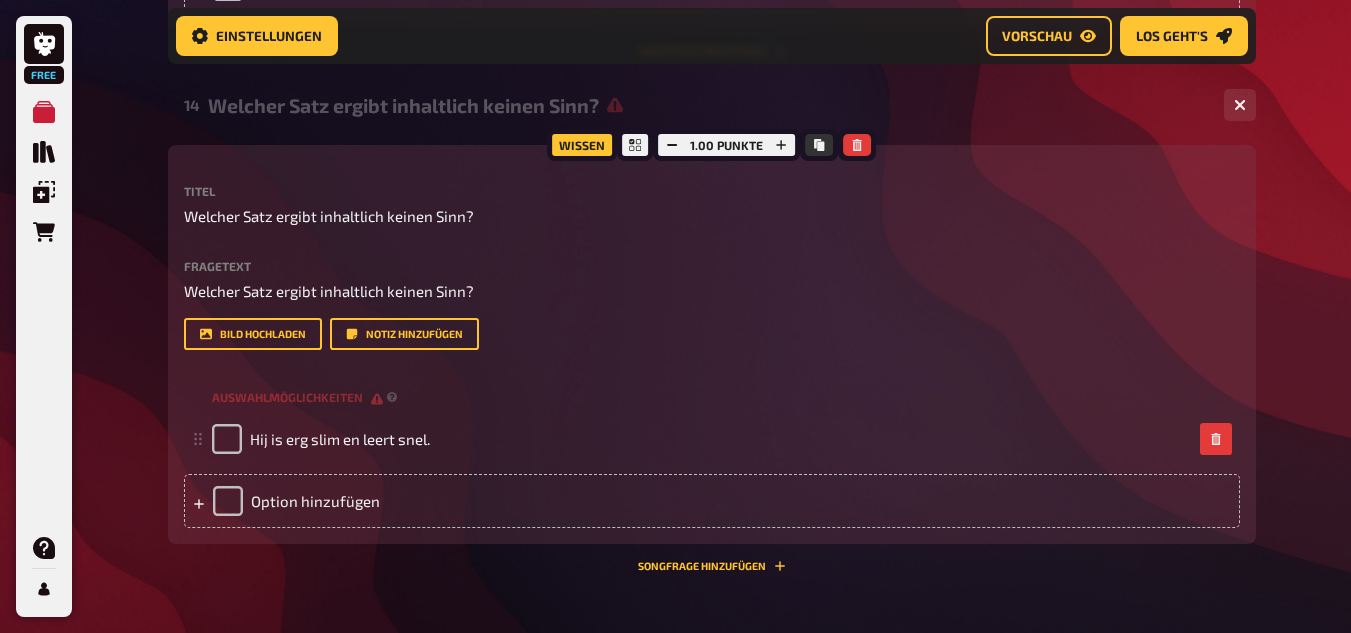 scroll, scrollTop: 8690, scrollLeft: 0, axis: vertical 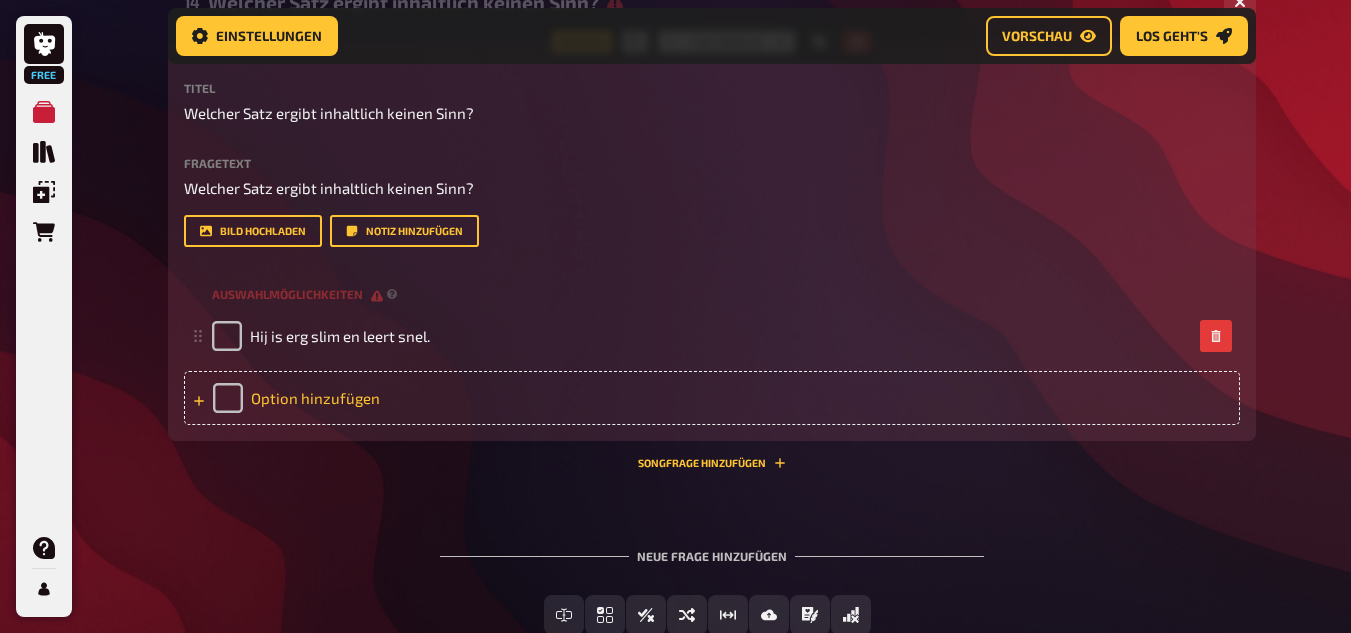 click on "Option hinzufügen" at bounding box center (712, 398) 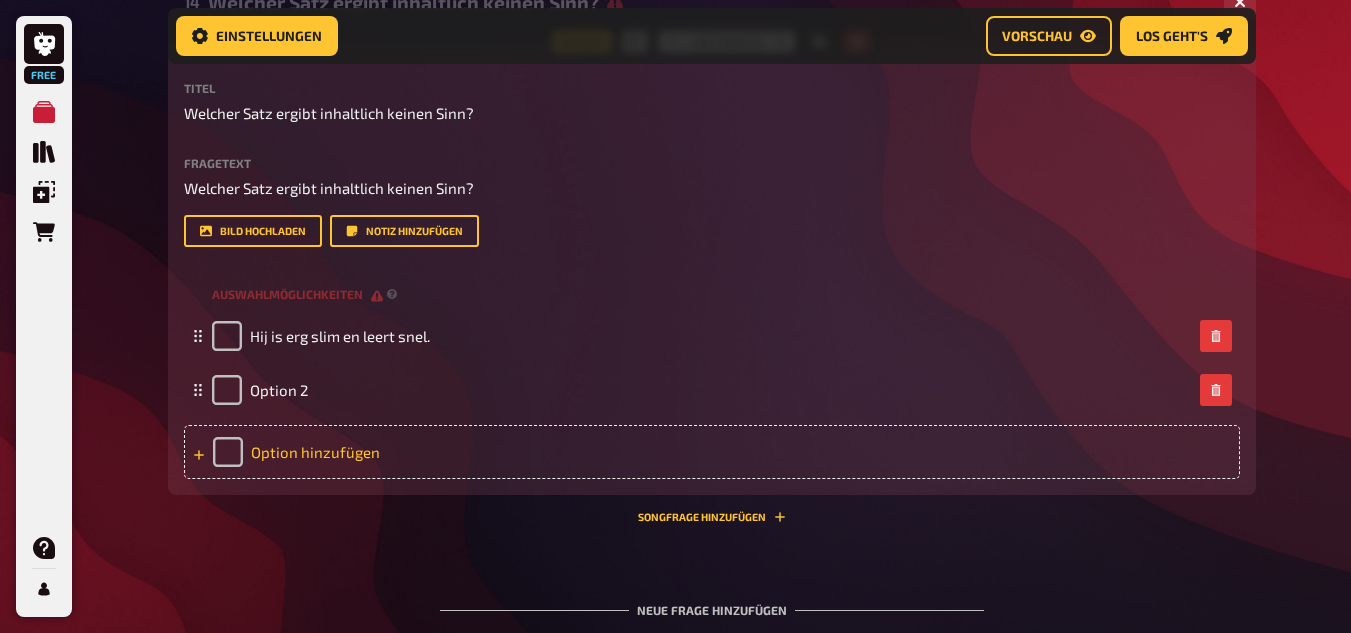 type 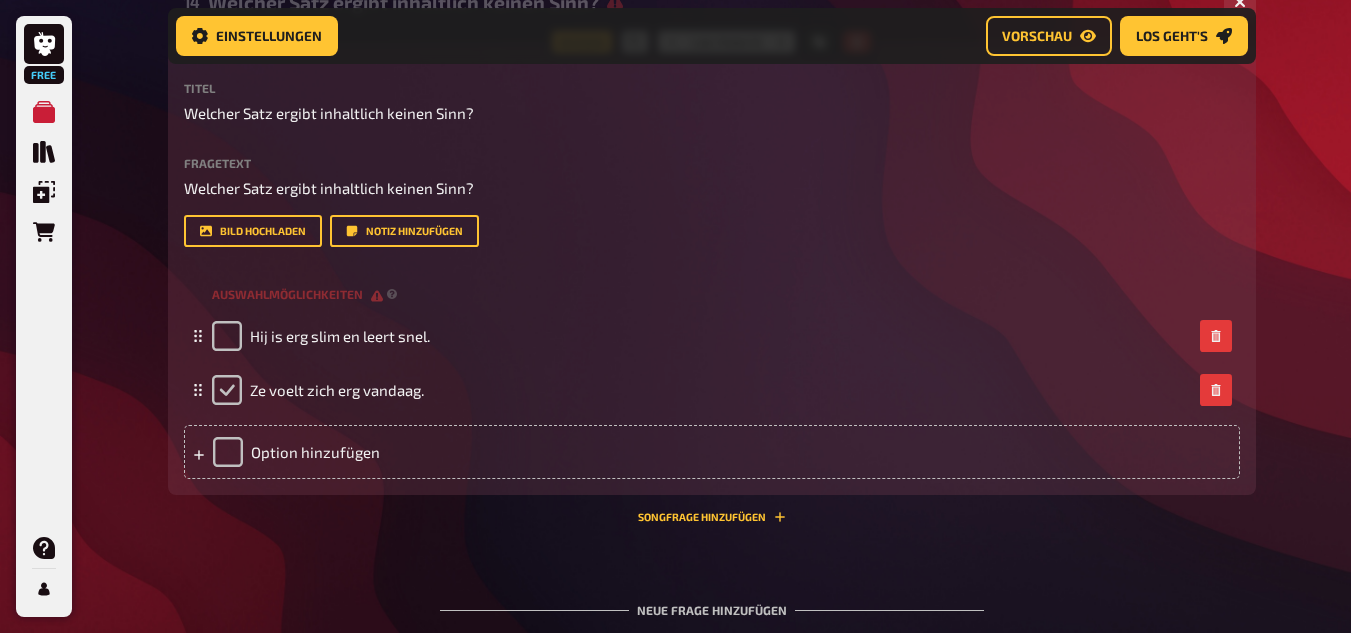 click at bounding box center (227, 390) 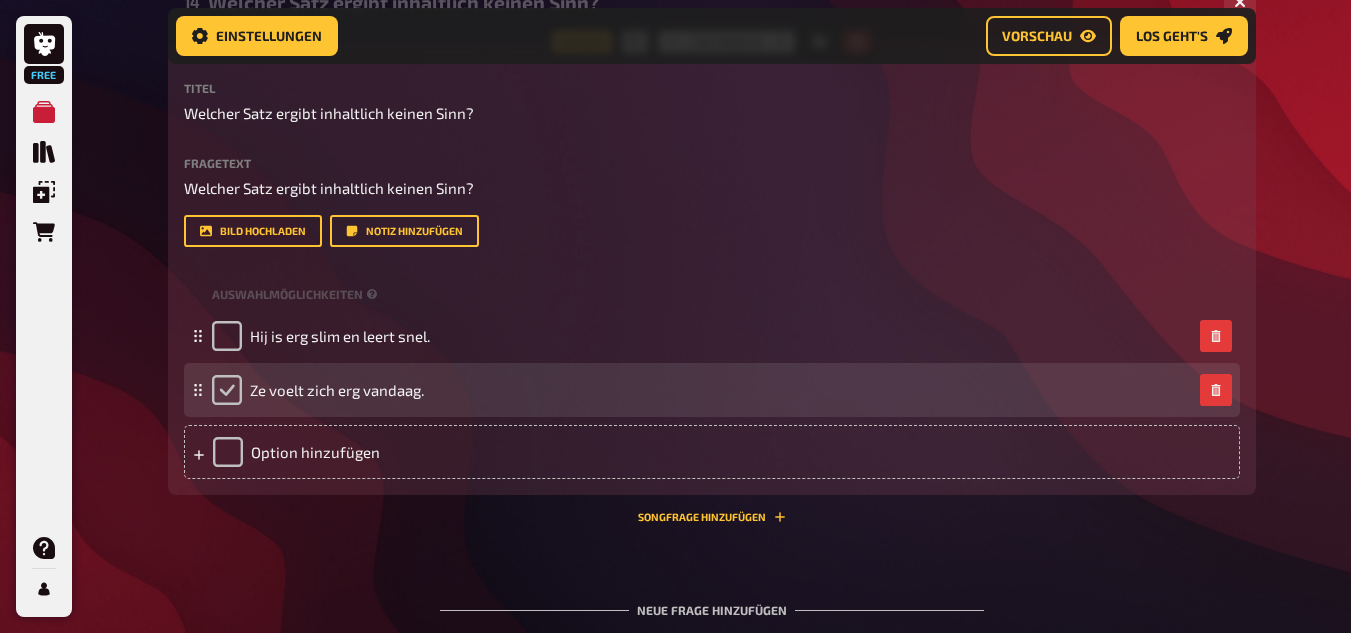 click at bounding box center (227, 390) 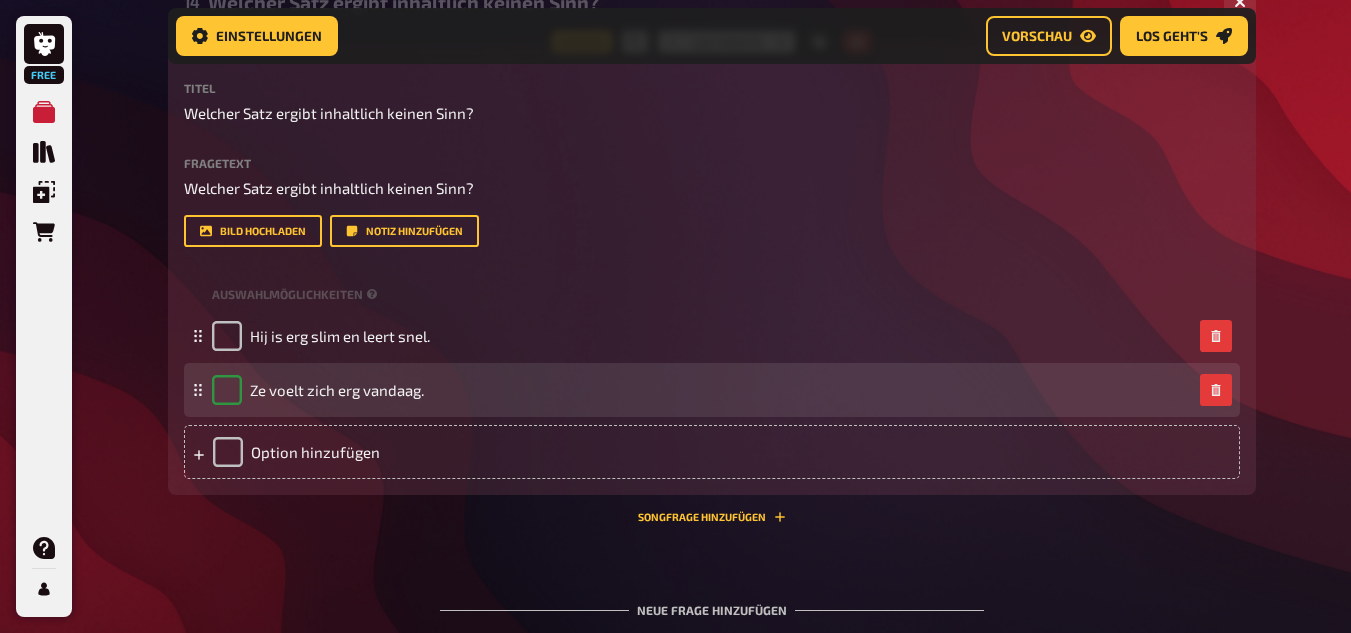 checkbox on "true" 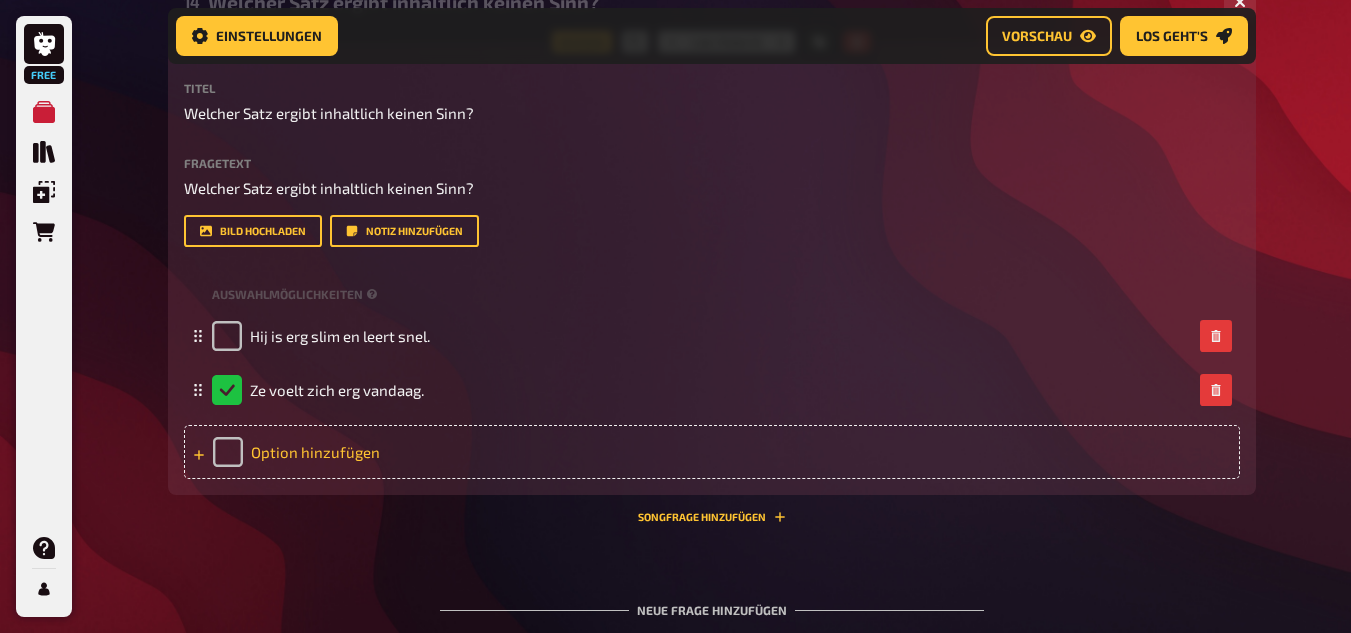 click on "Option hinzufügen" at bounding box center [712, 452] 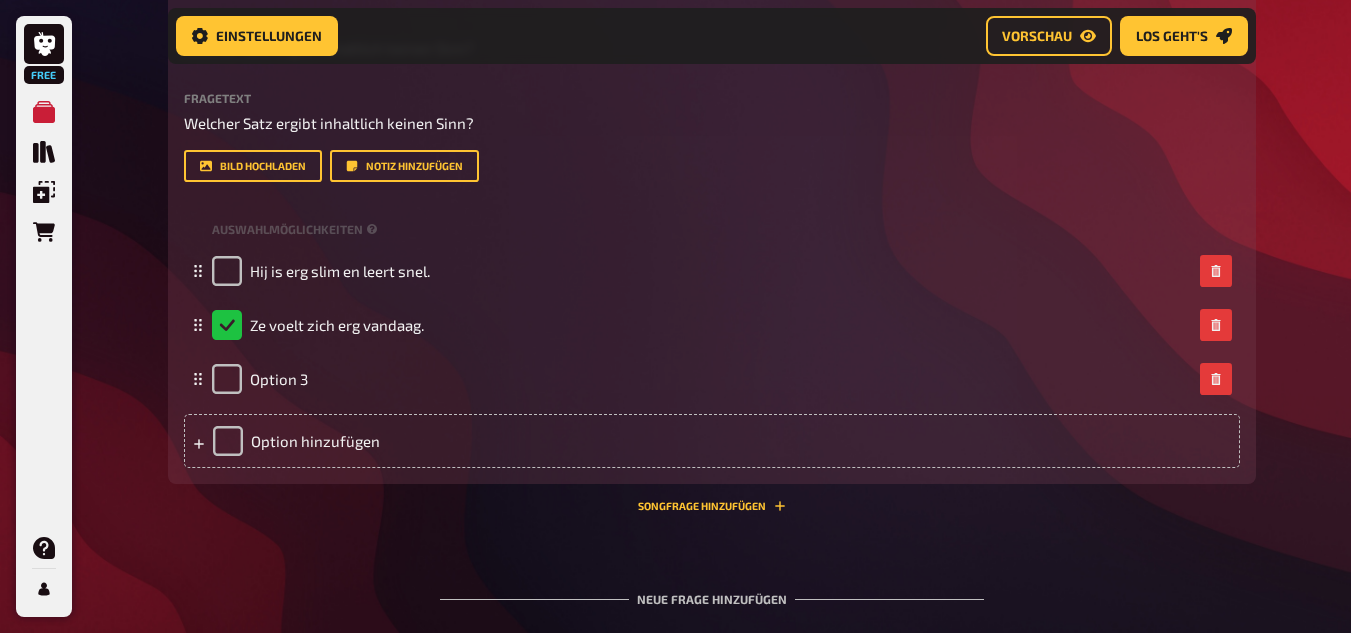 scroll, scrollTop: 8790, scrollLeft: 0, axis: vertical 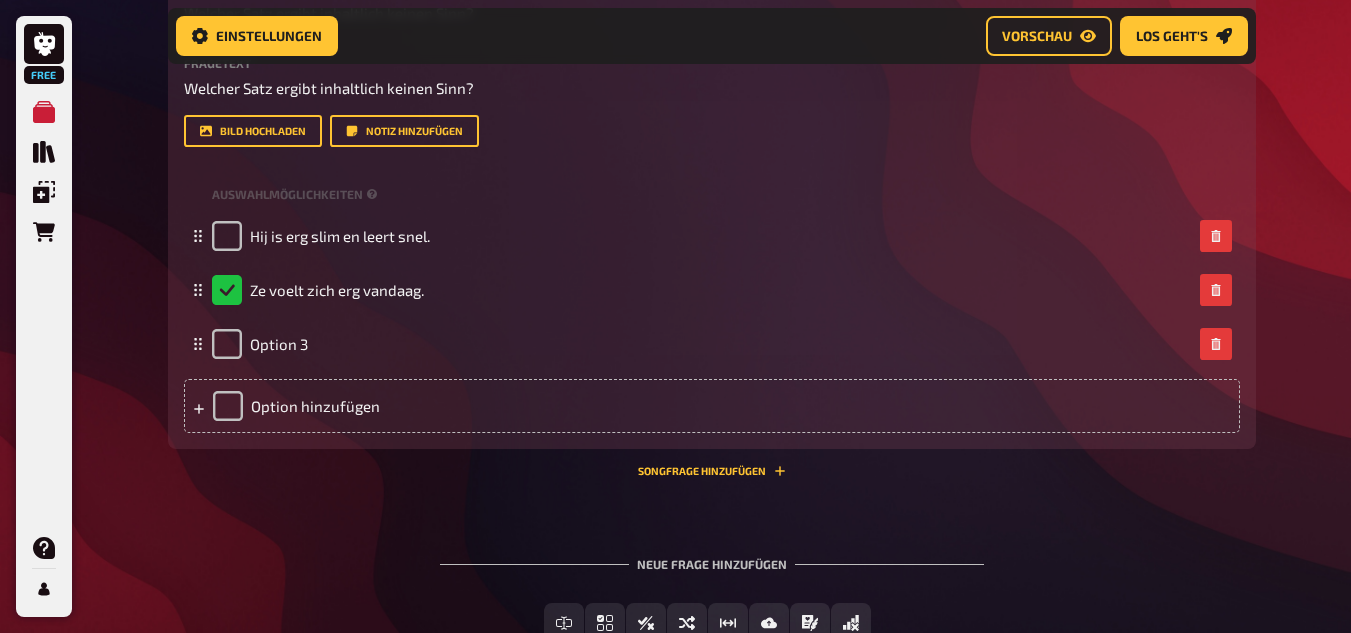 type 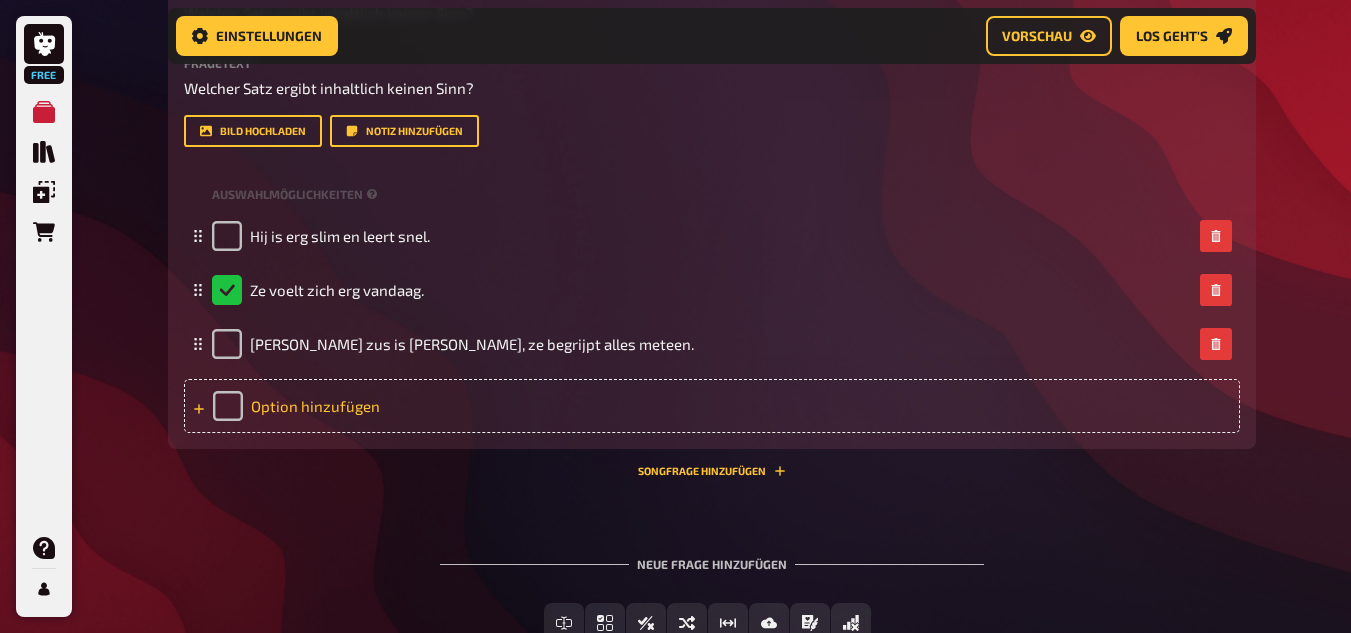 click on "Option hinzufügen" at bounding box center [712, 406] 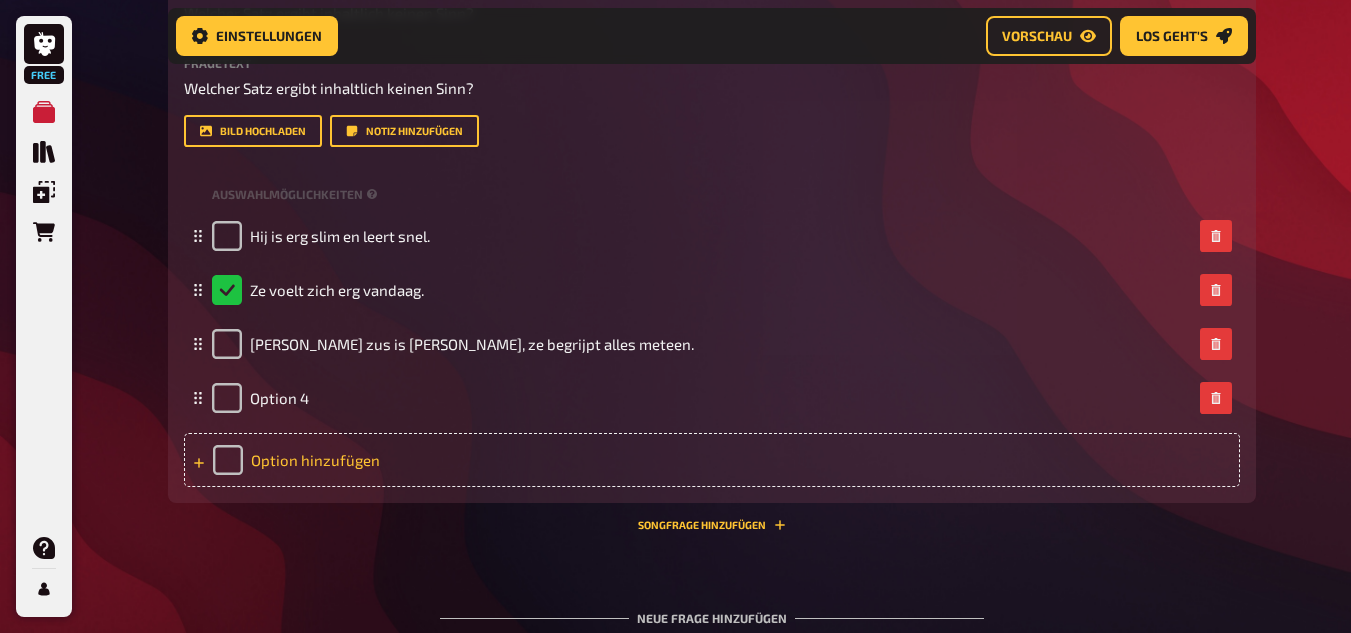 type 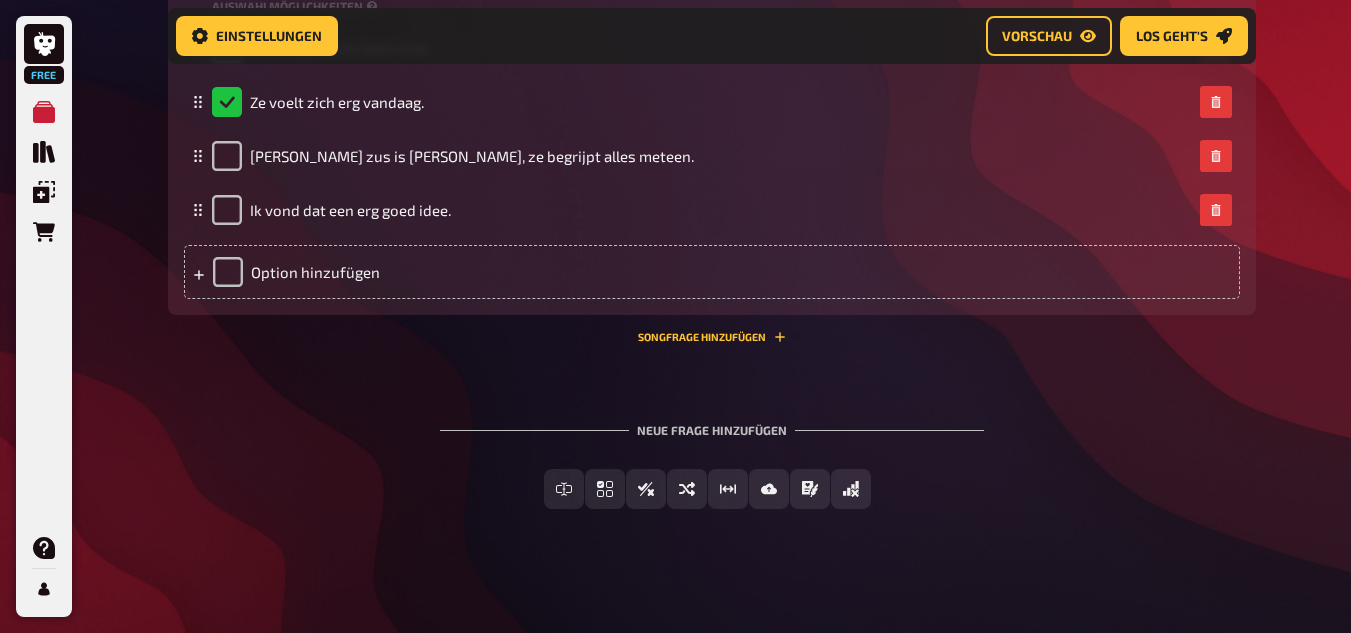 scroll, scrollTop: 8982, scrollLeft: 0, axis: vertical 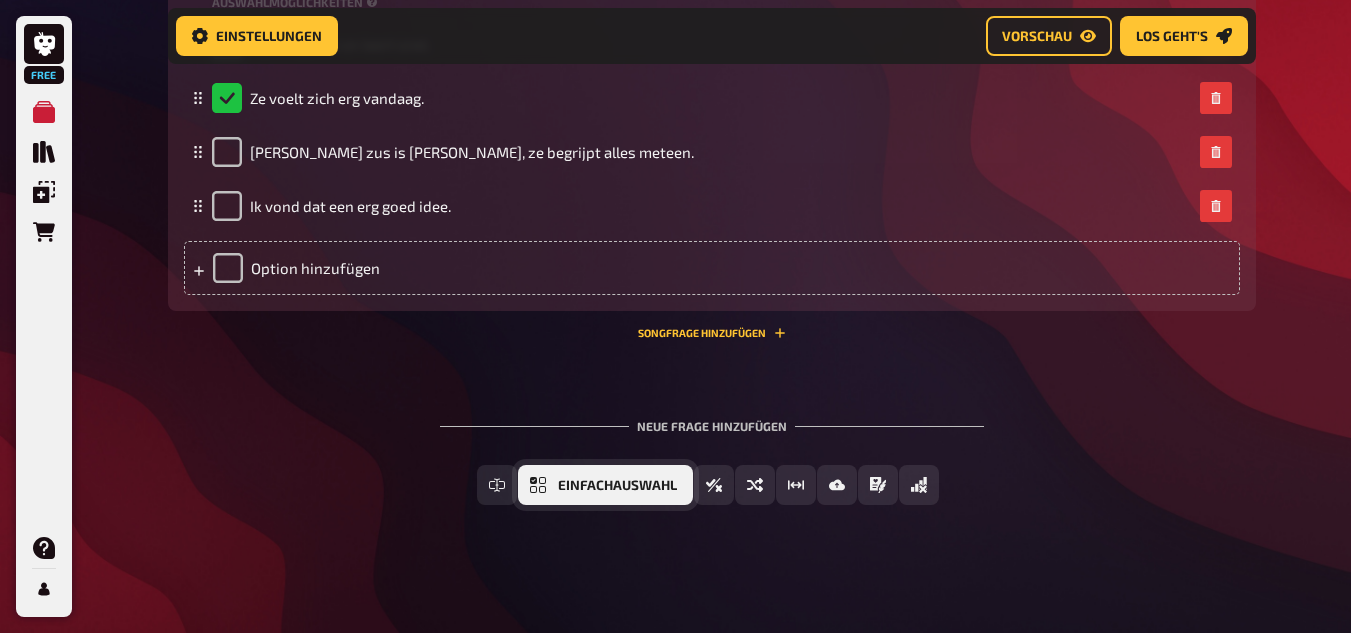 click on "Einfachauswahl" at bounding box center (617, 486) 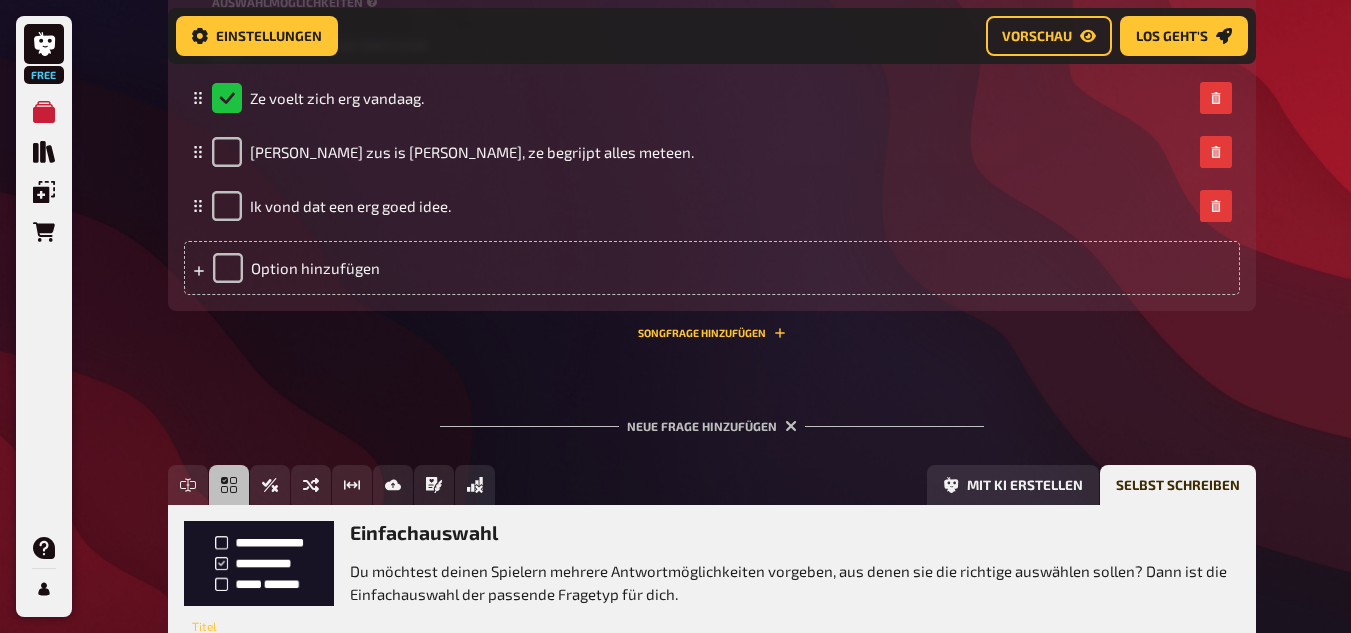 scroll, scrollTop: 9167, scrollLeft: 0, axis: vertical 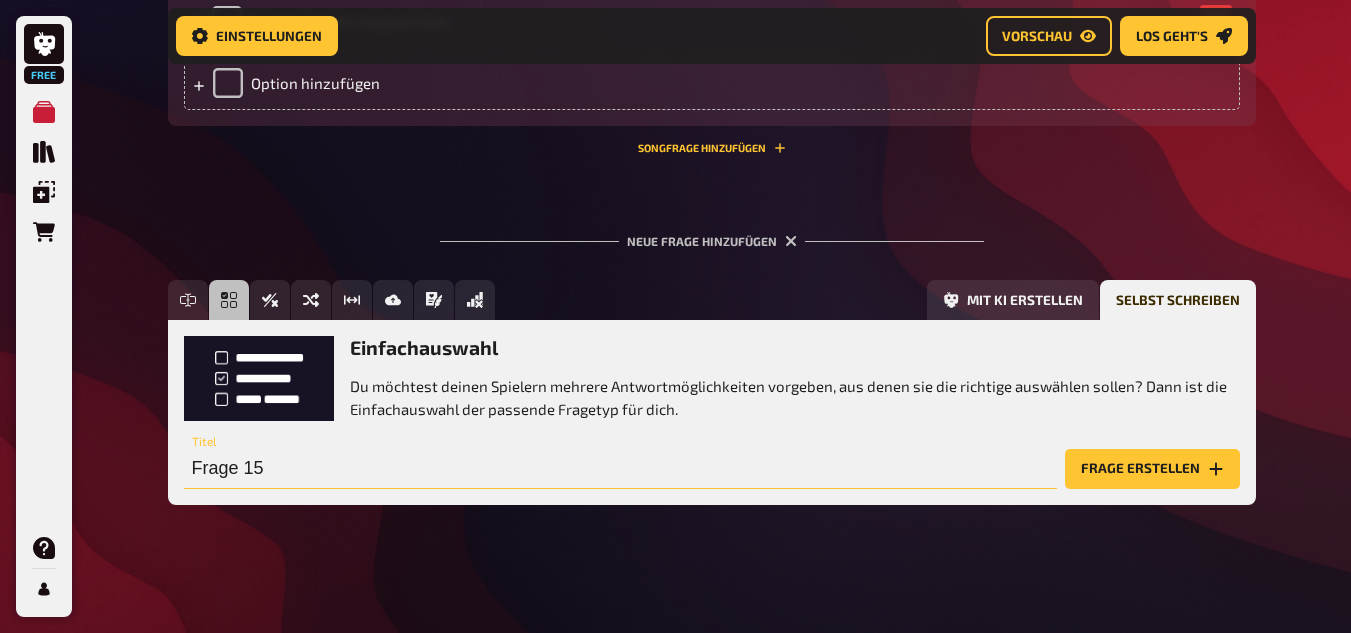 click on "Frage 15" at bounding box center [620, 469] 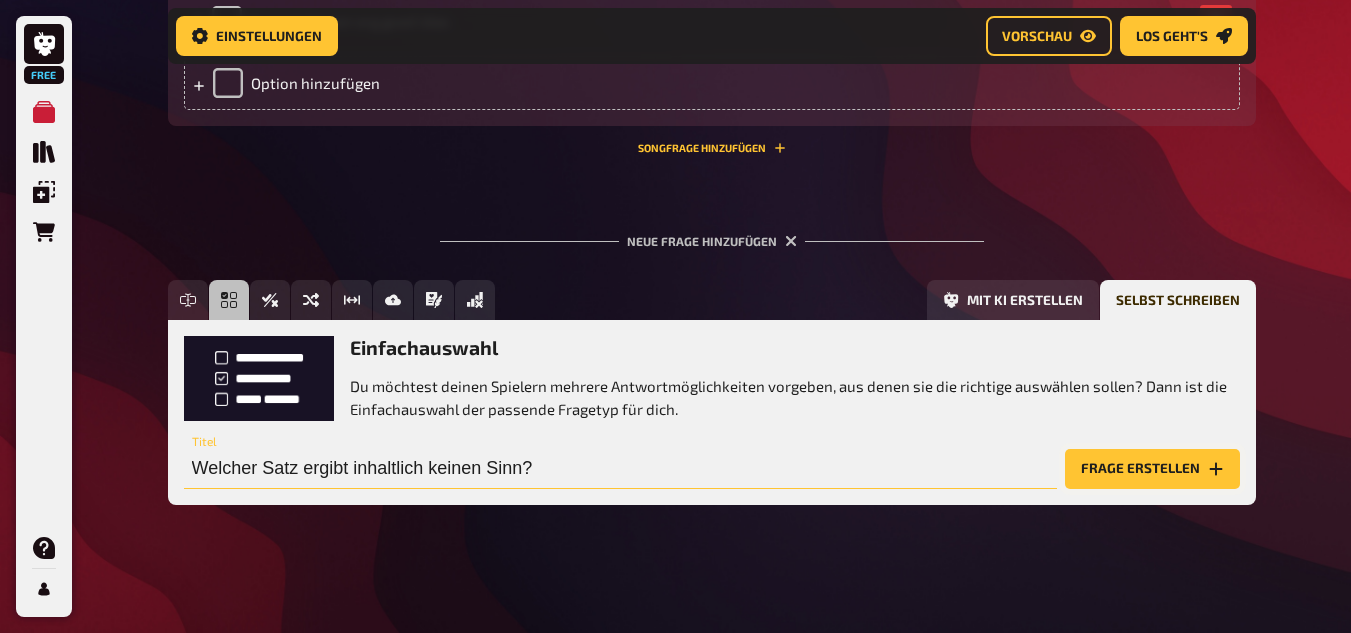 type on "Welcher Satz ergibt inhaltlich keinen Sinn?" 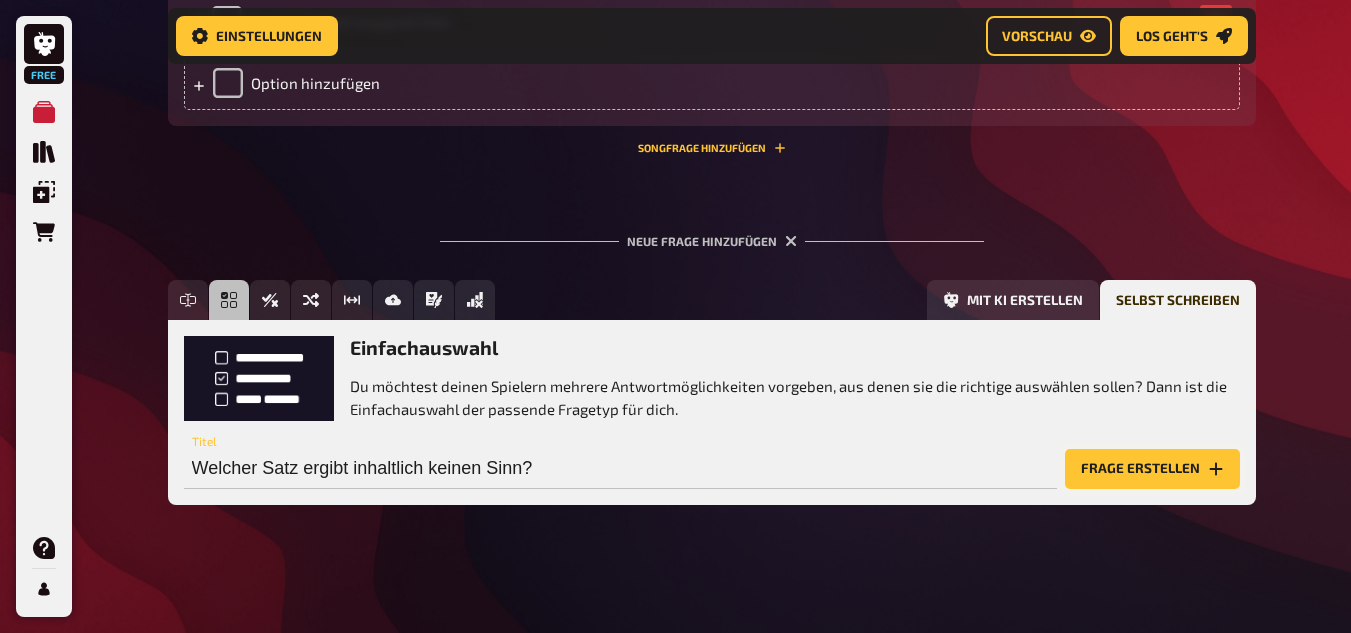 click on "Frage erstellen" at bounding box center [1152, 469] 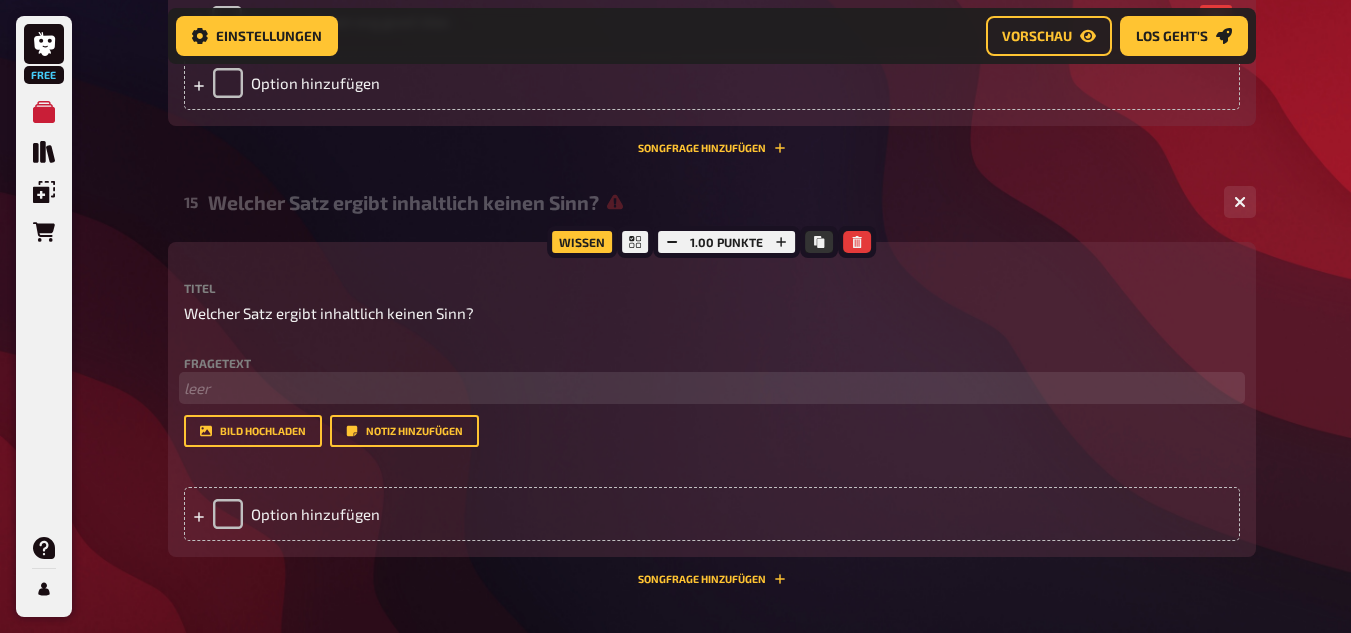 click on "﻿ leer" at bounding box center [712, 388] 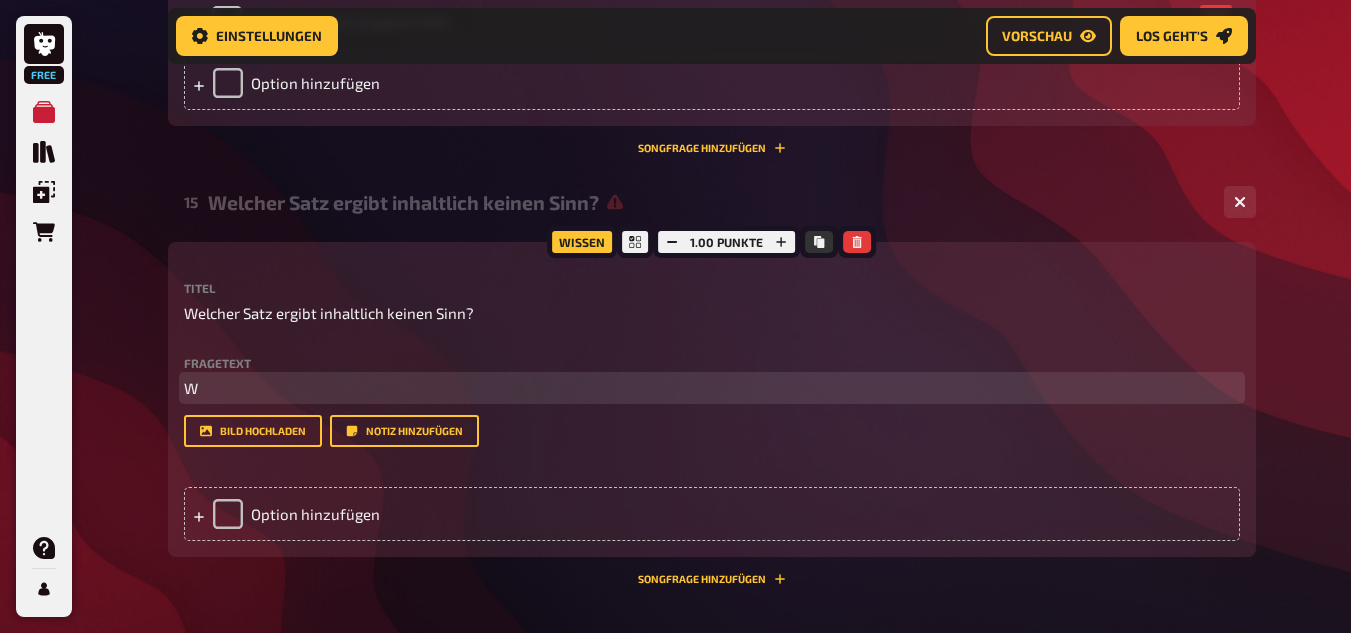 type 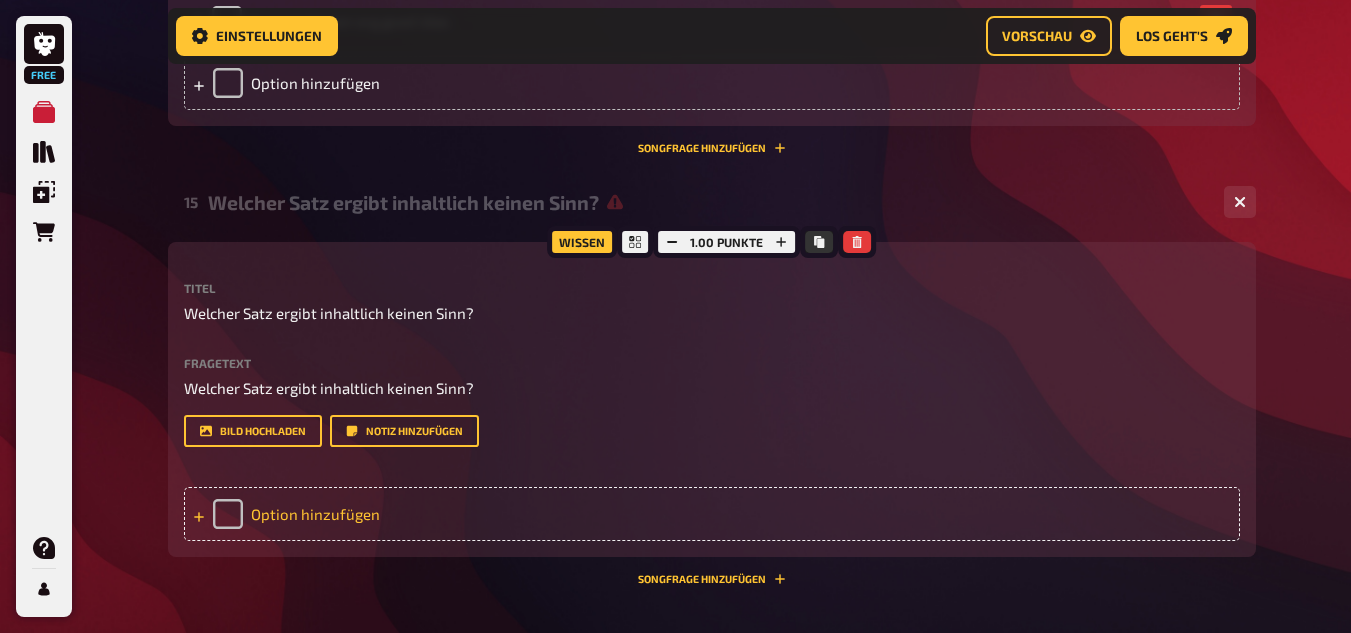 click on "Option hinzufügen" at bounding box center (712, 514) 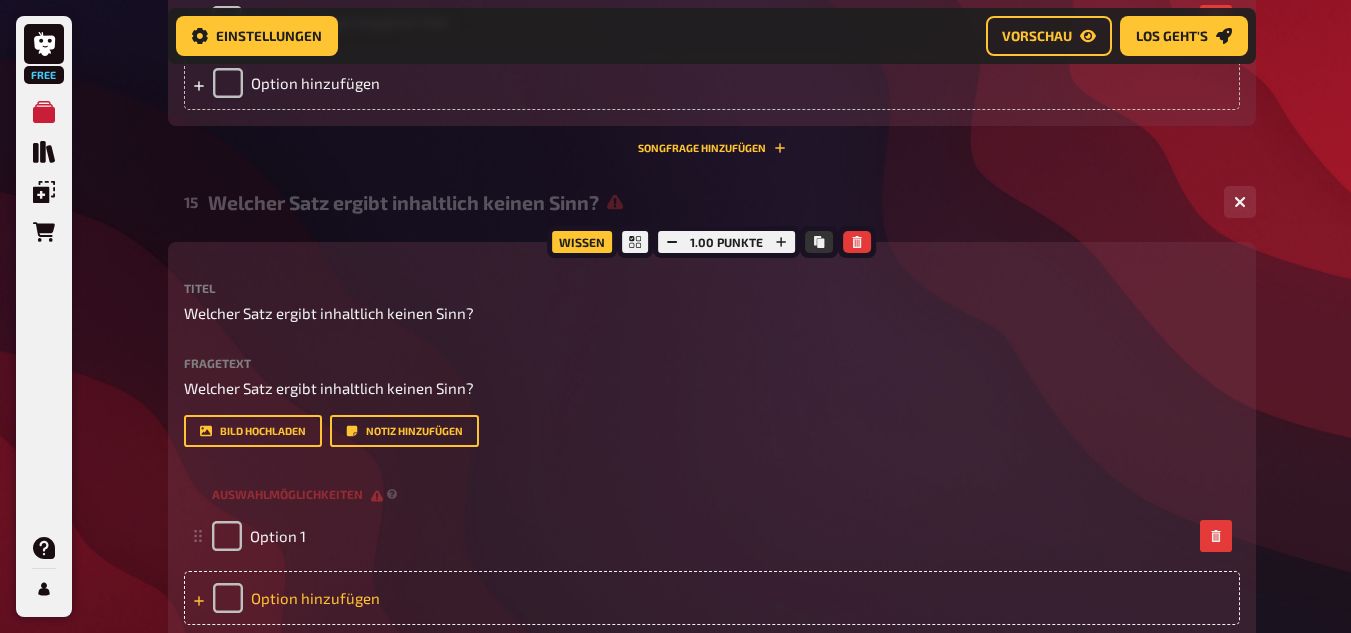 type 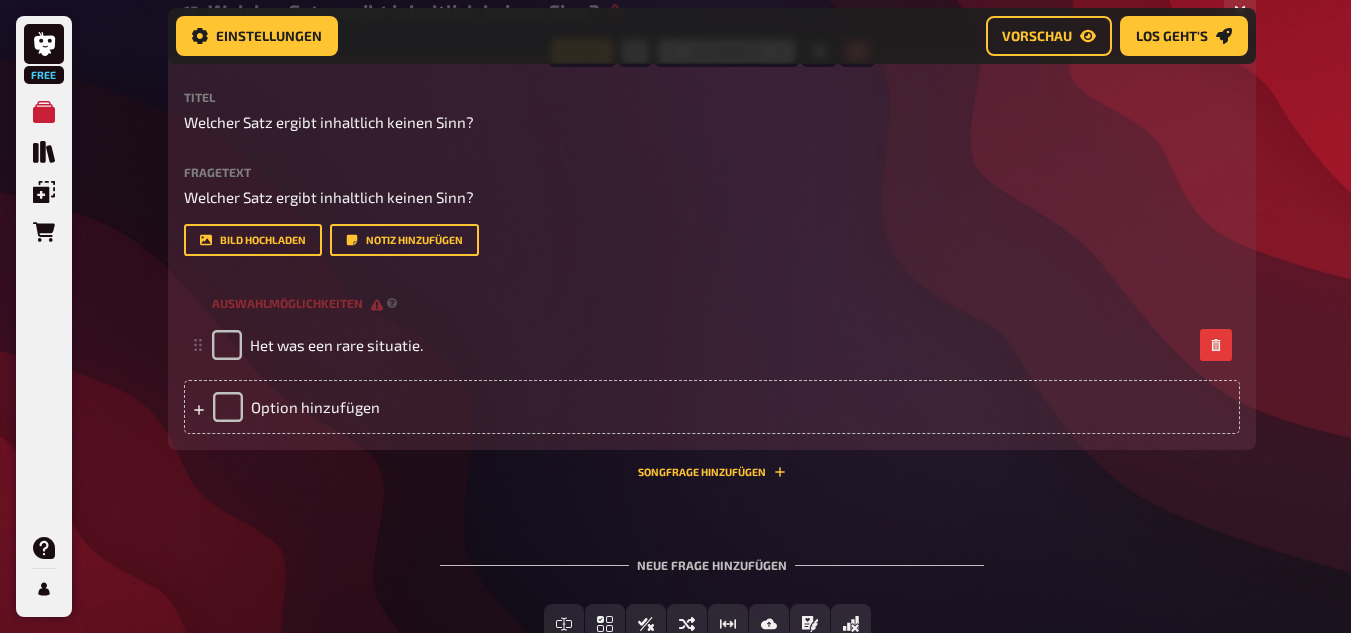 scroll, scrollTop: 9367, scrollLeft: 0, axis: vertical 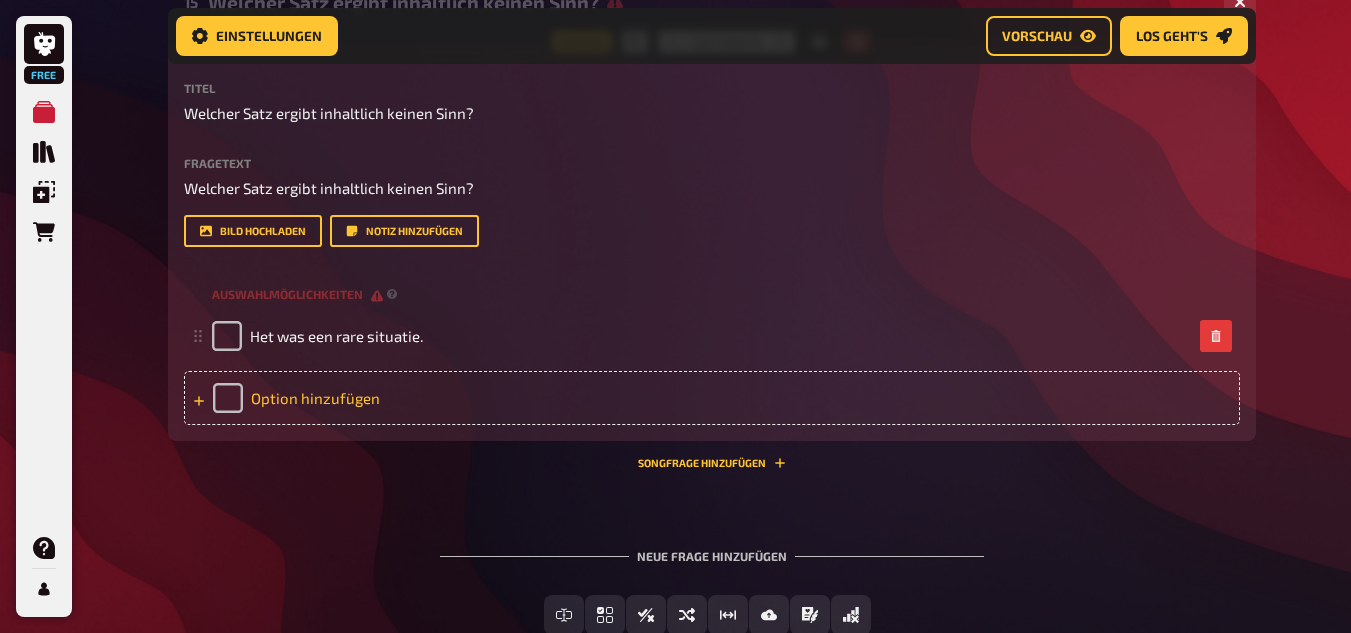 click on "Option hinzufügen" at bounding box center [712, 398] 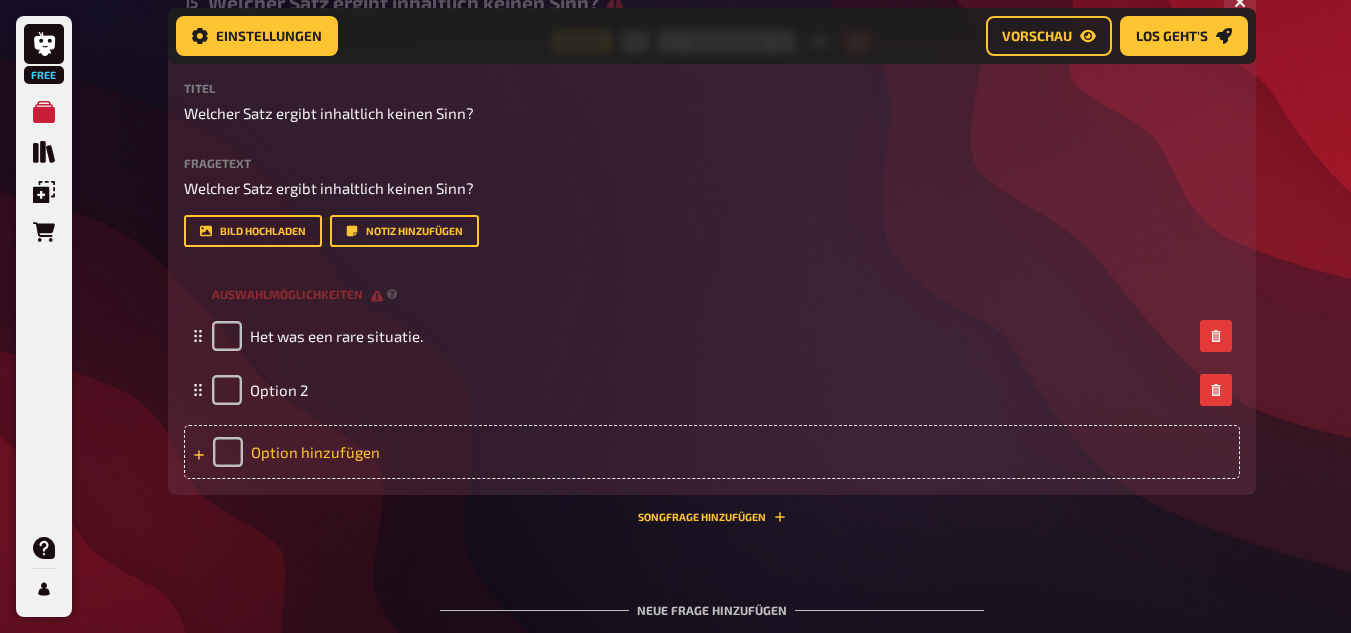 type 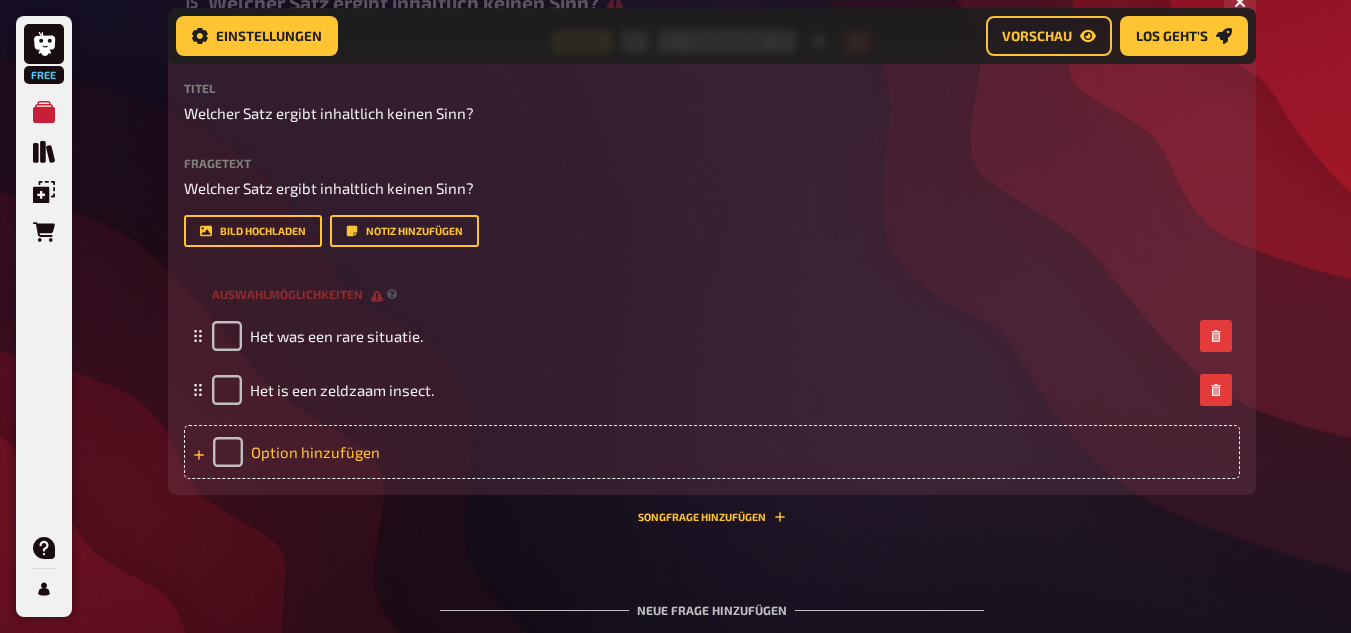 click on "Option hinzufügen" at bounding box center (712, 452) 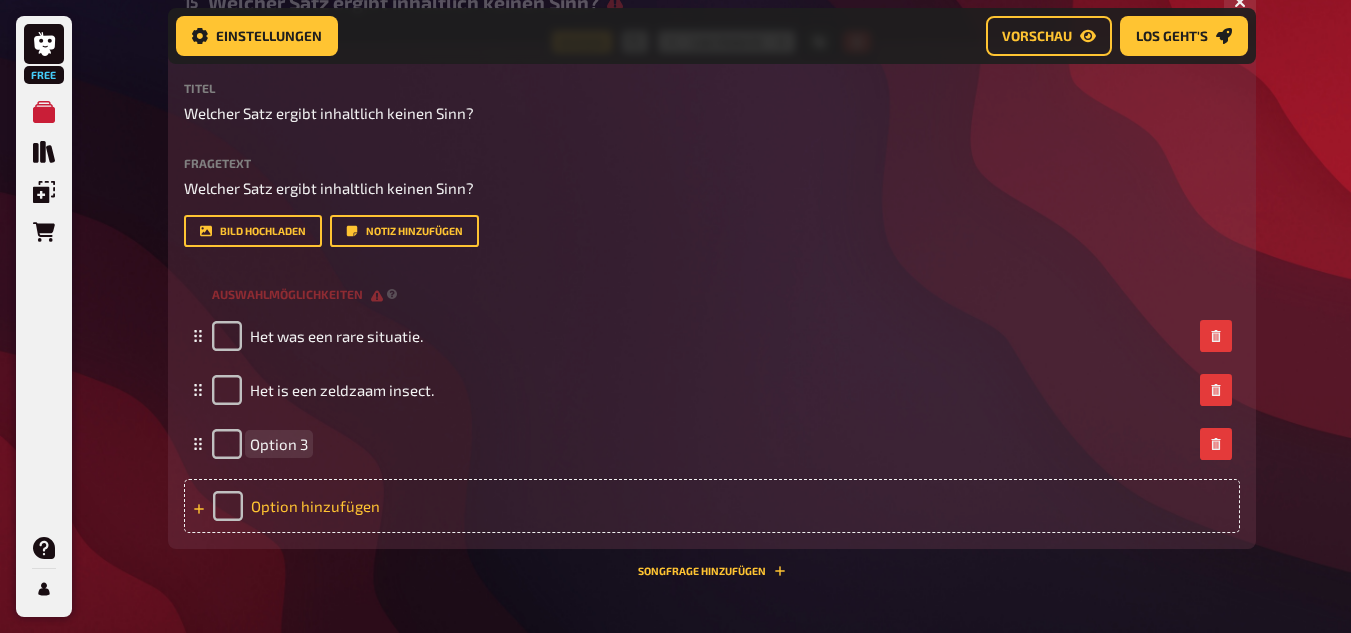 type 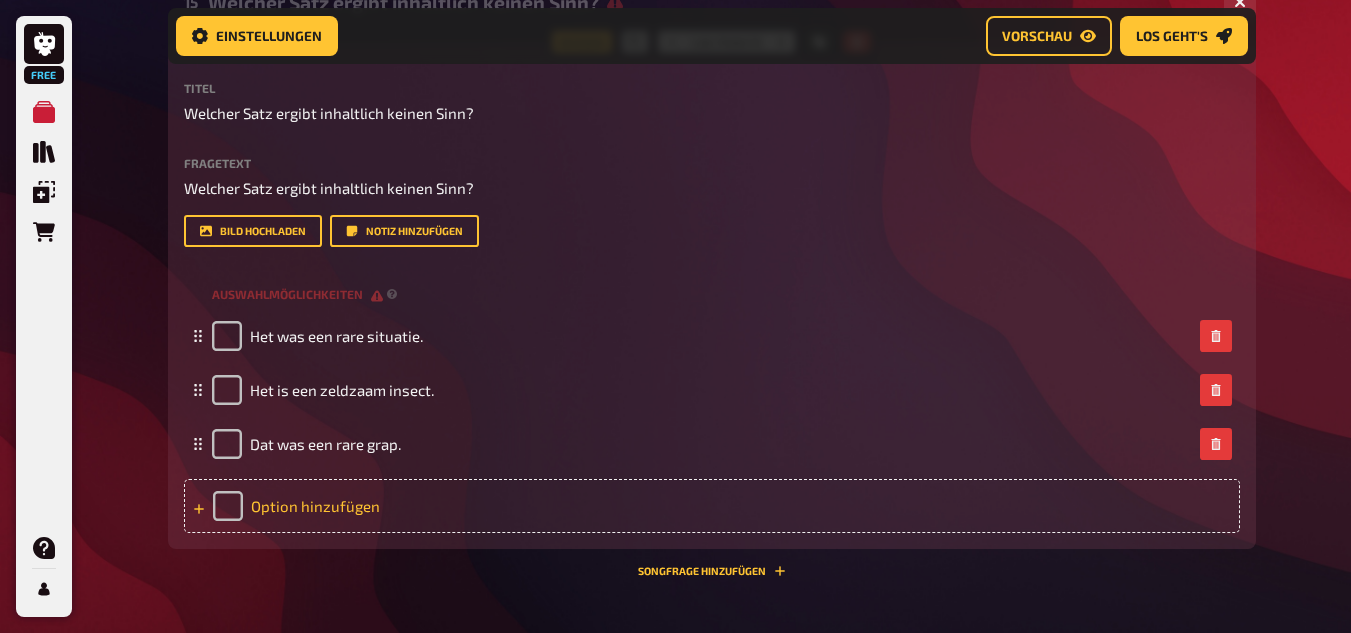 click on "Option hinzufügen" at bounding box center [712, 506] 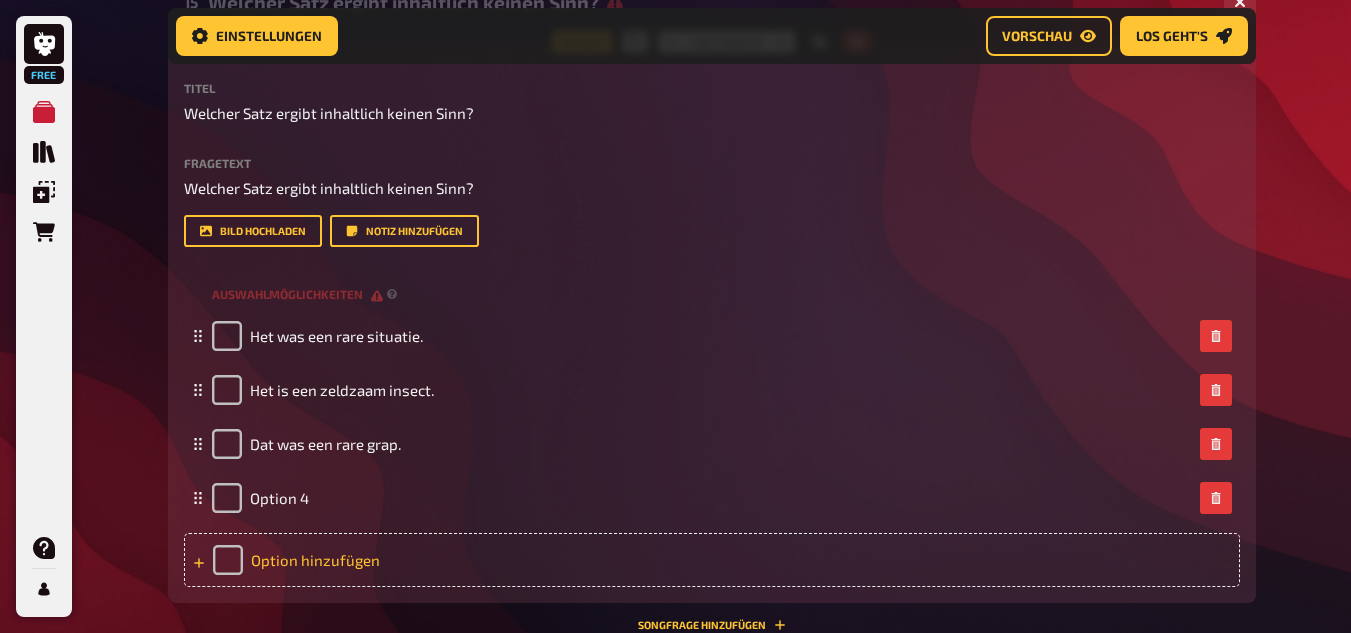 type 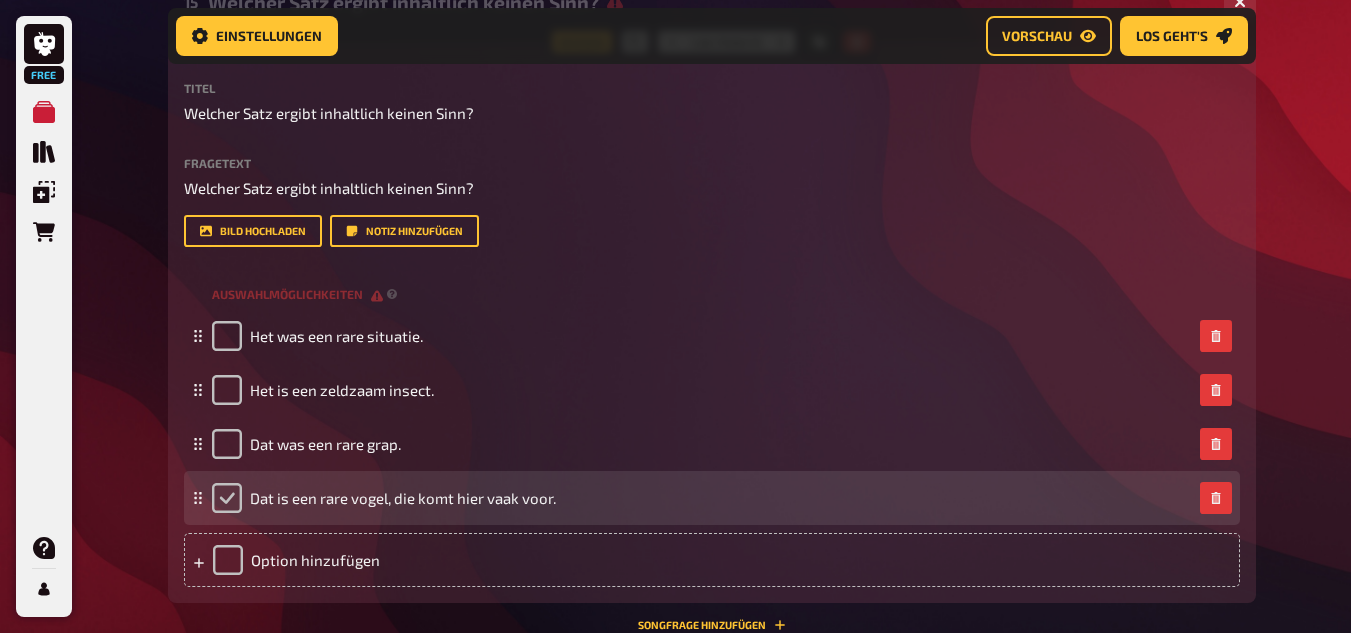 click at bounding box center (227, 498) 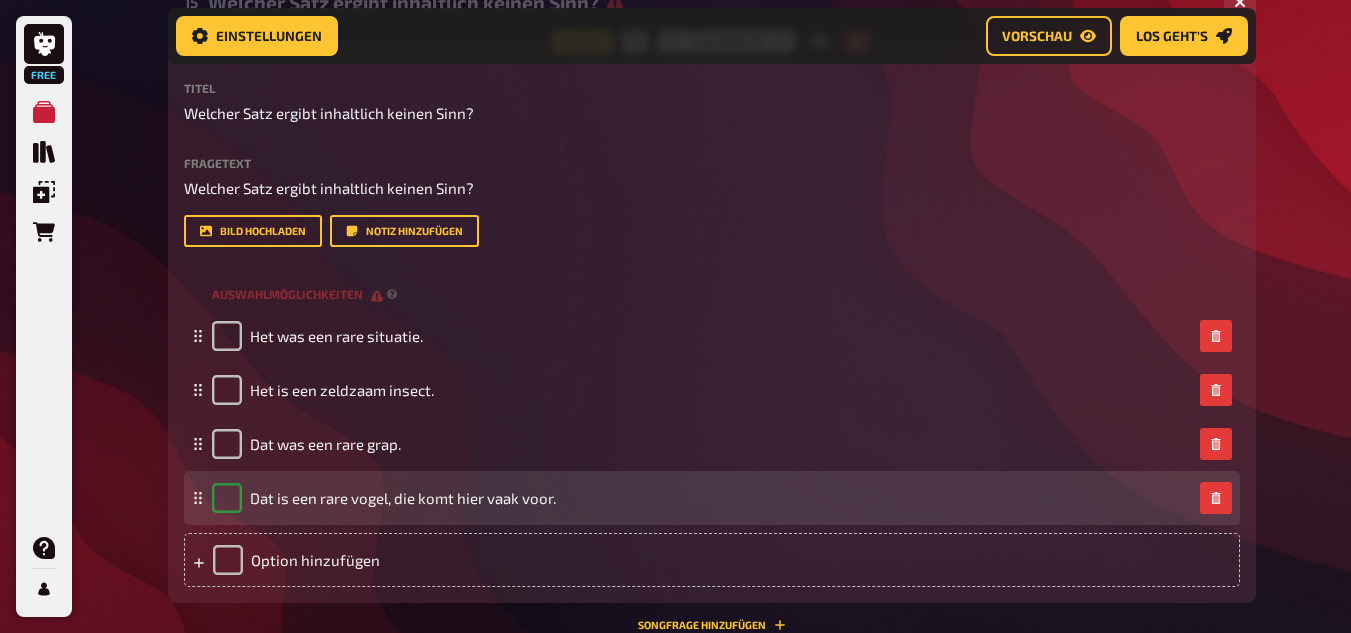 checkbox on "true" 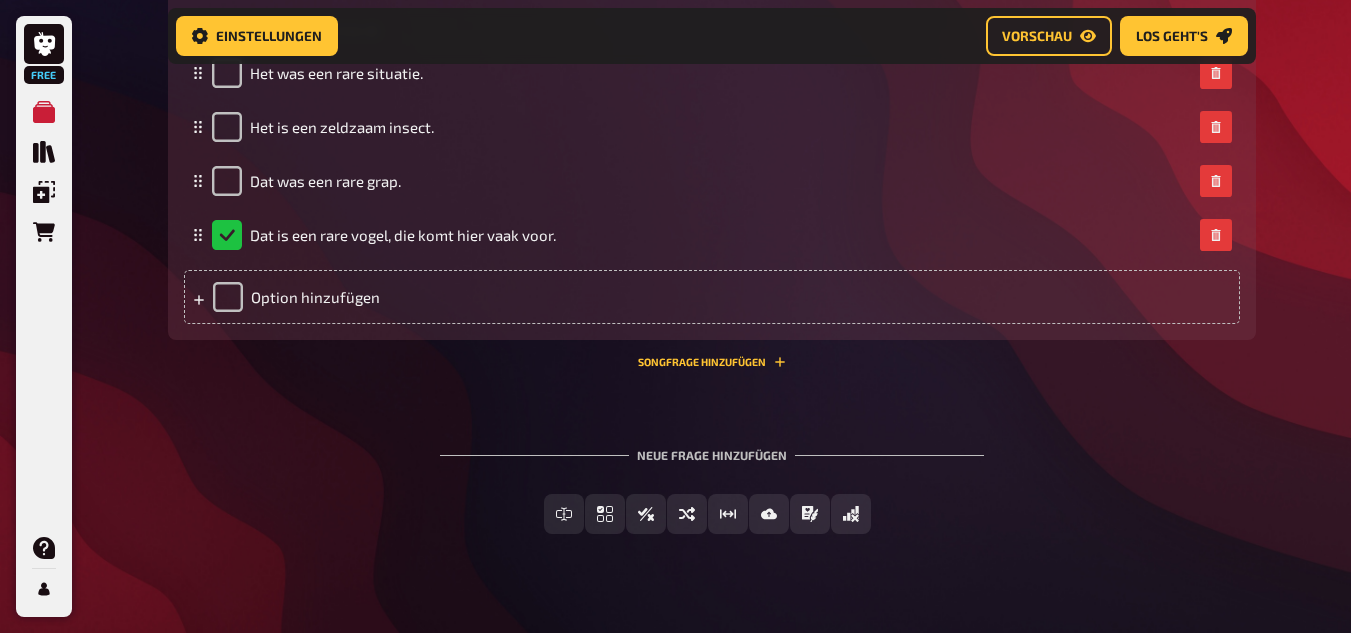 scroll, scrollTop: 9659, scrollLeft: 0, axis: vertical 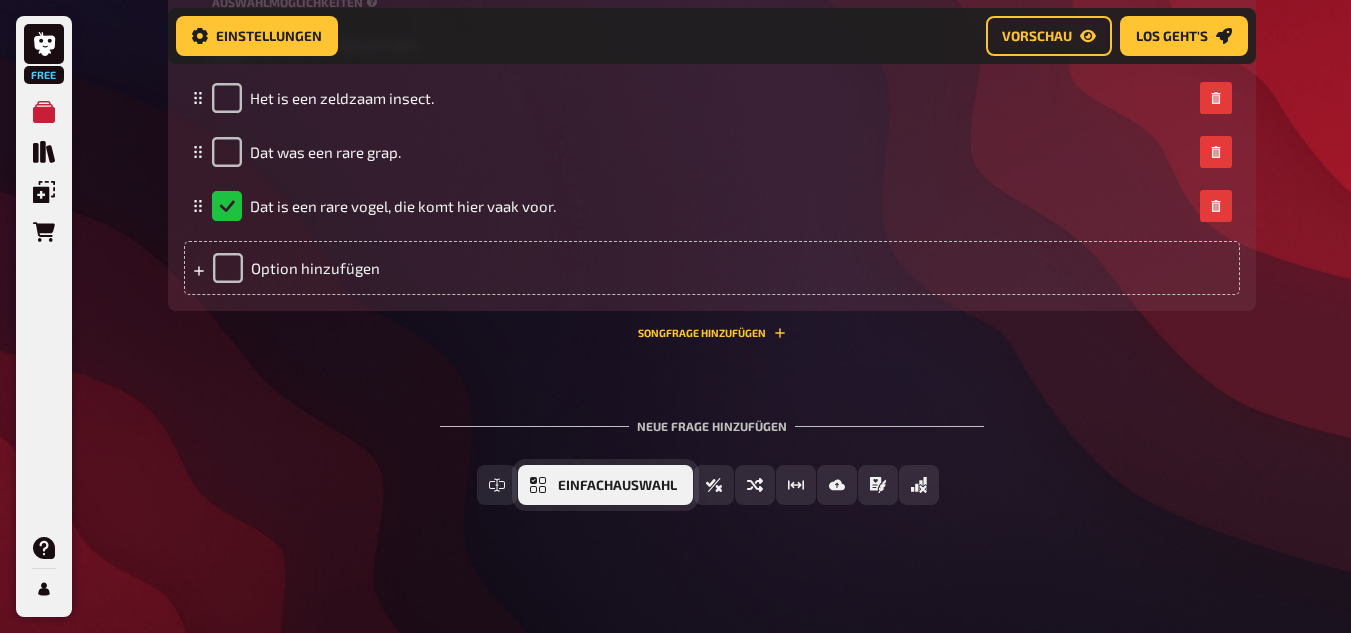 click on "Einfachauswahl" at bounding box center [617, 486] 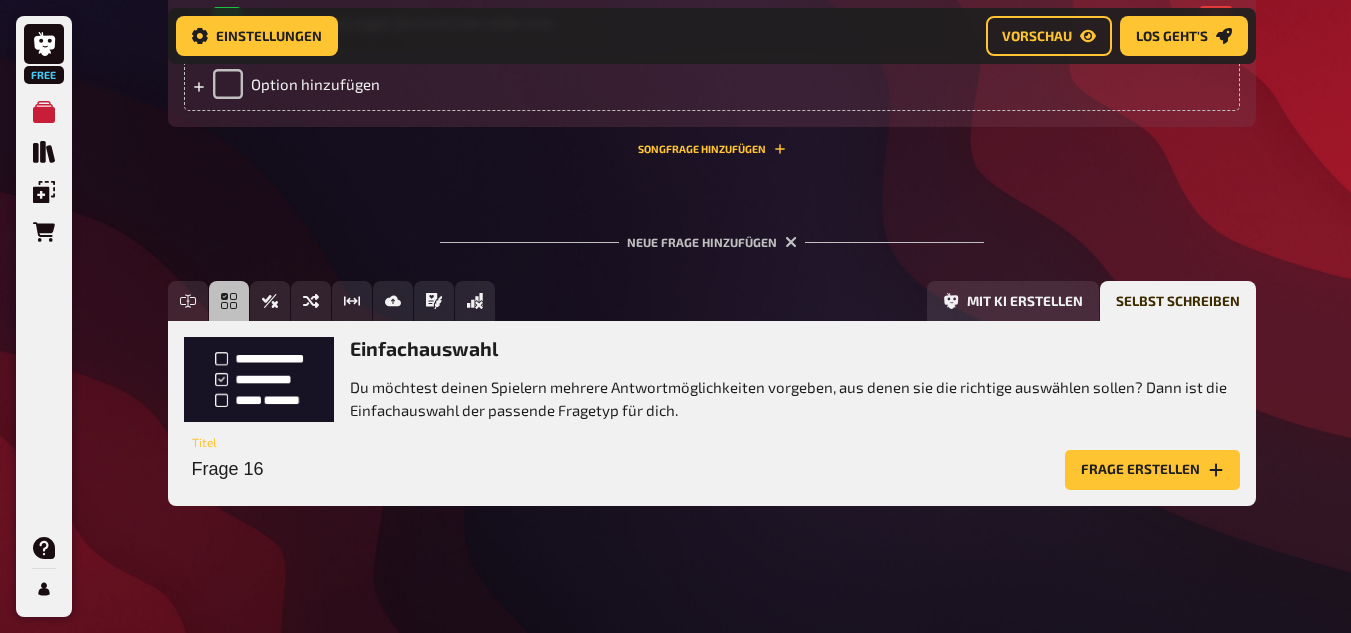 scroll, scrollTop: 9844, scrollLeft: 0, axis: vertical 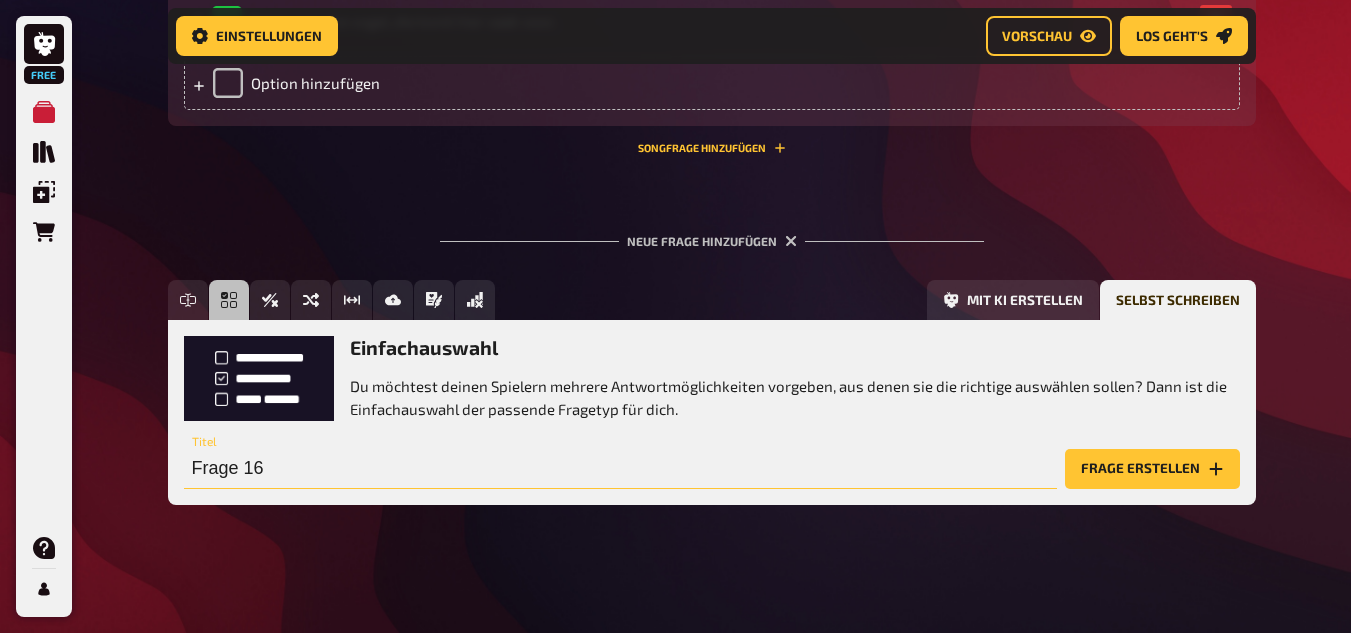 click on "Frage 16" at bounding box center [620, 469] 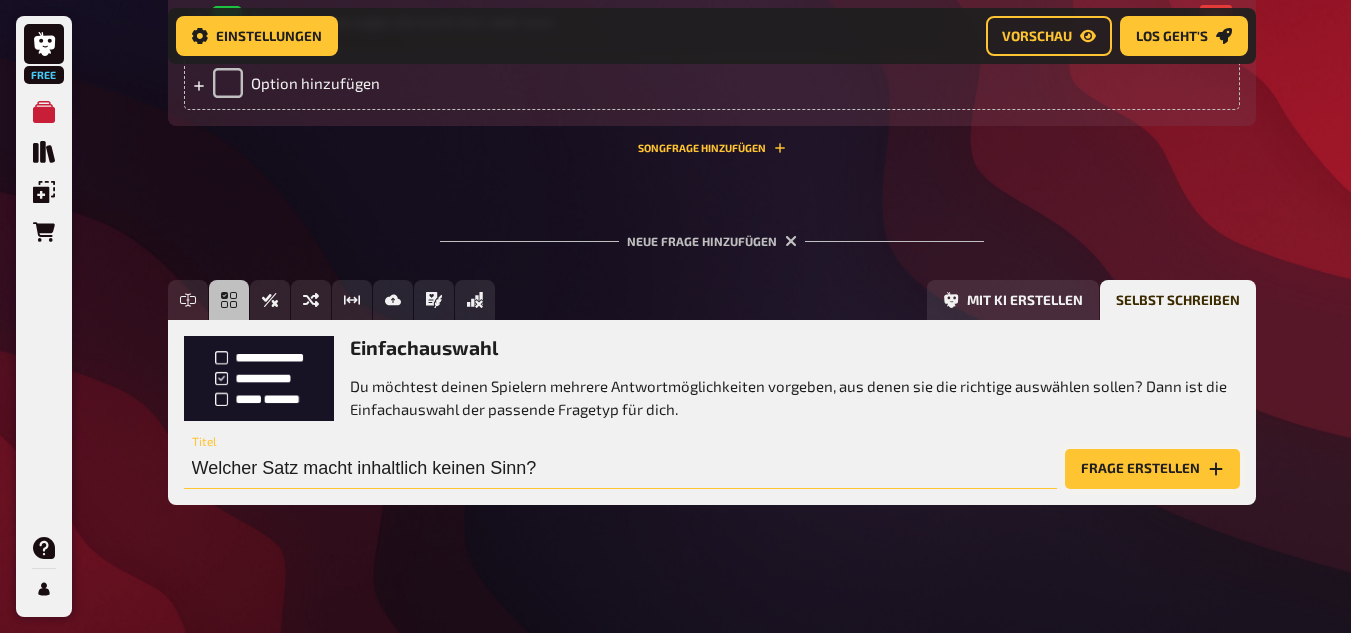type on "Welcher Satz macht inhaltlich keinen Sinn?" 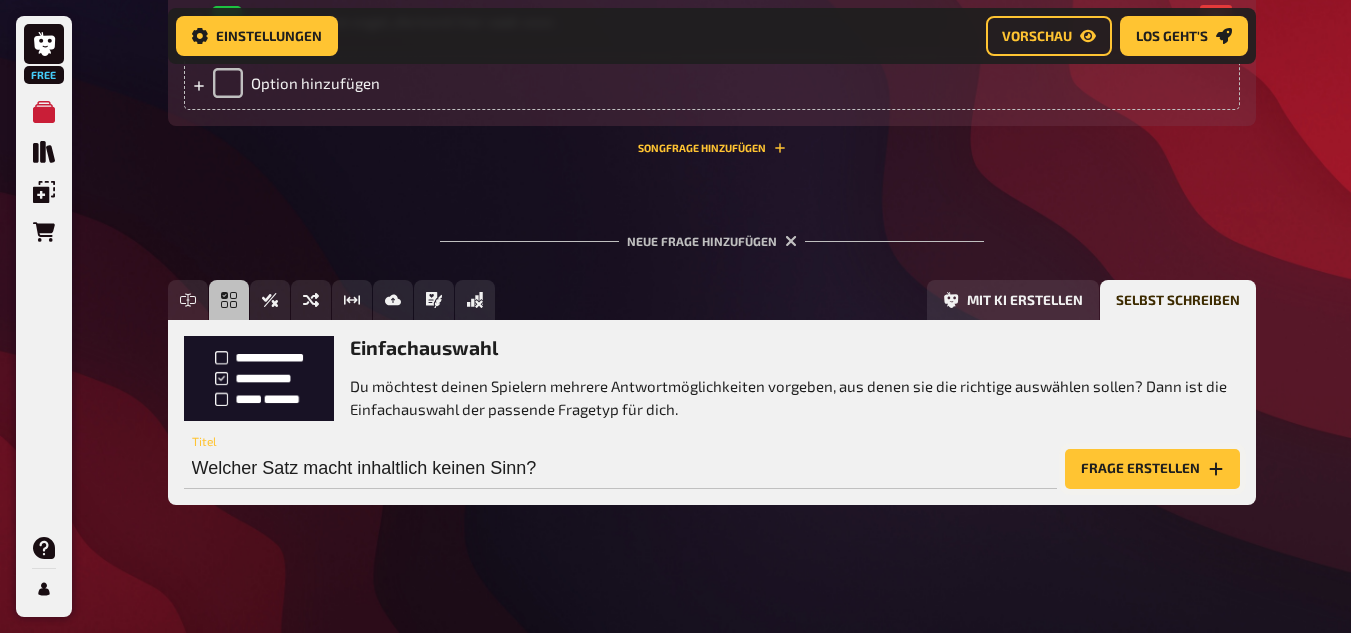 click on "Frage erstellen" at bounding box center (1152, 469) 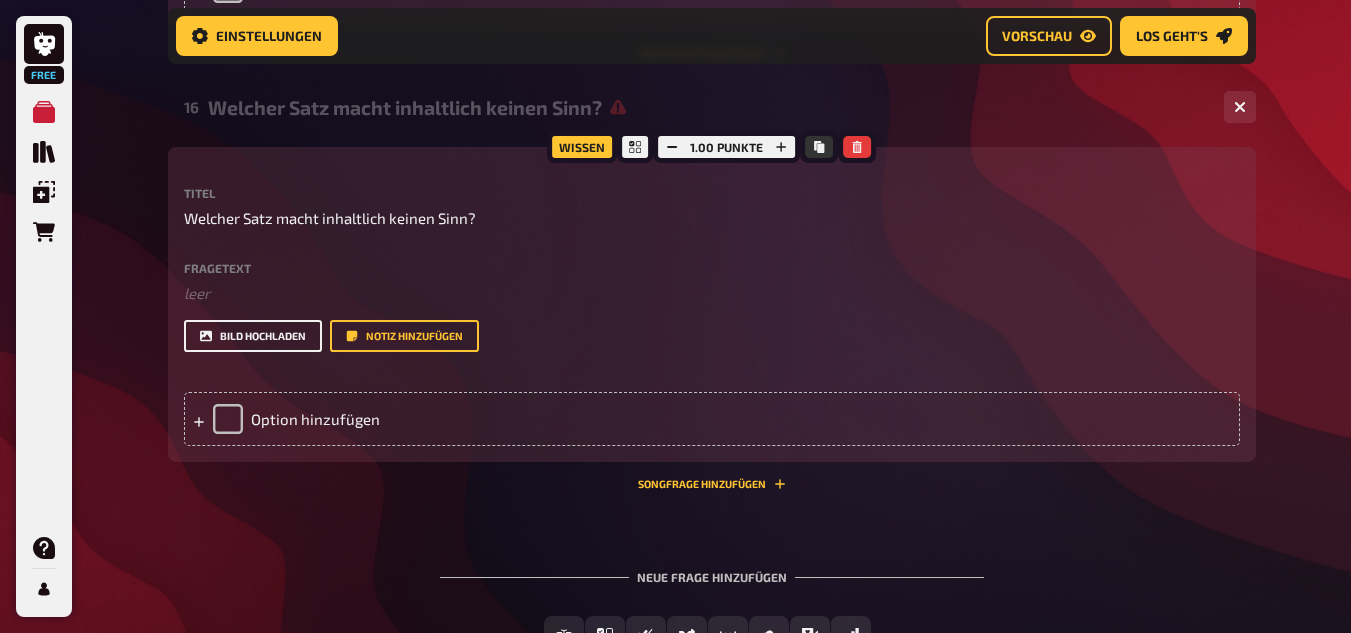 scroll, scrollTop: 9944, scrollLeft: 0, axis: vertical 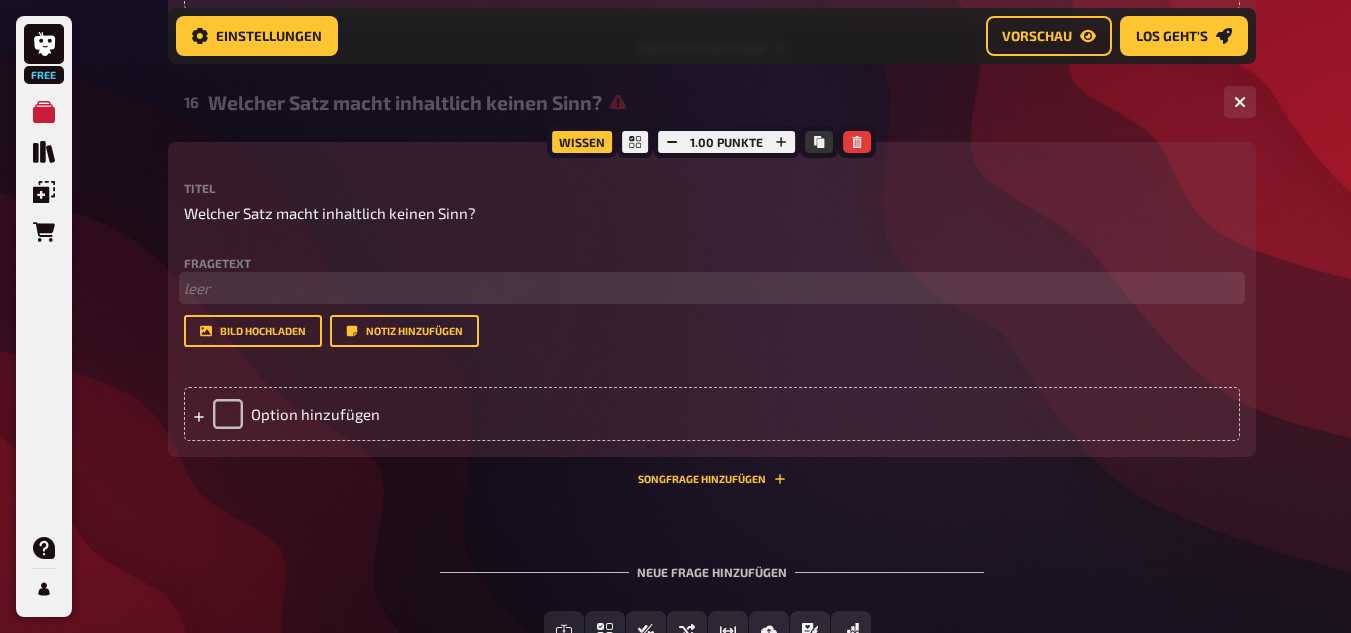 click on "﻿ leer" at bounding box center (712, 288) 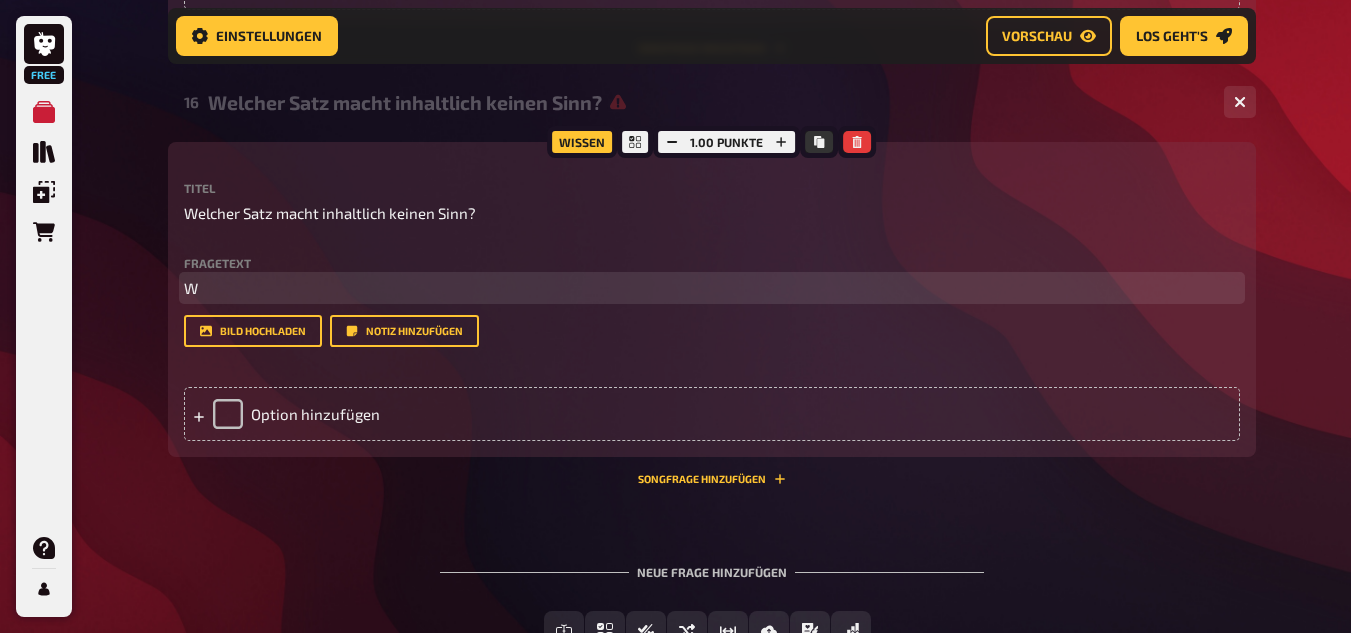 type 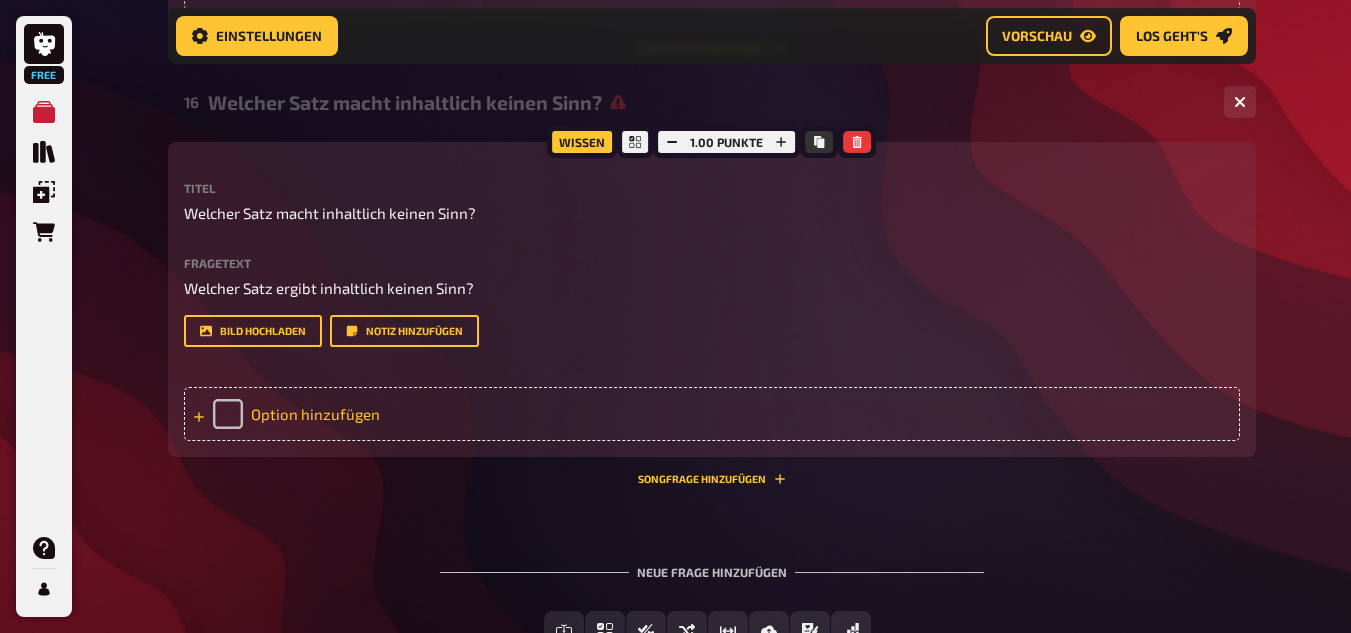 click on "Option hinzufügen" at bounding box center [712, 414] 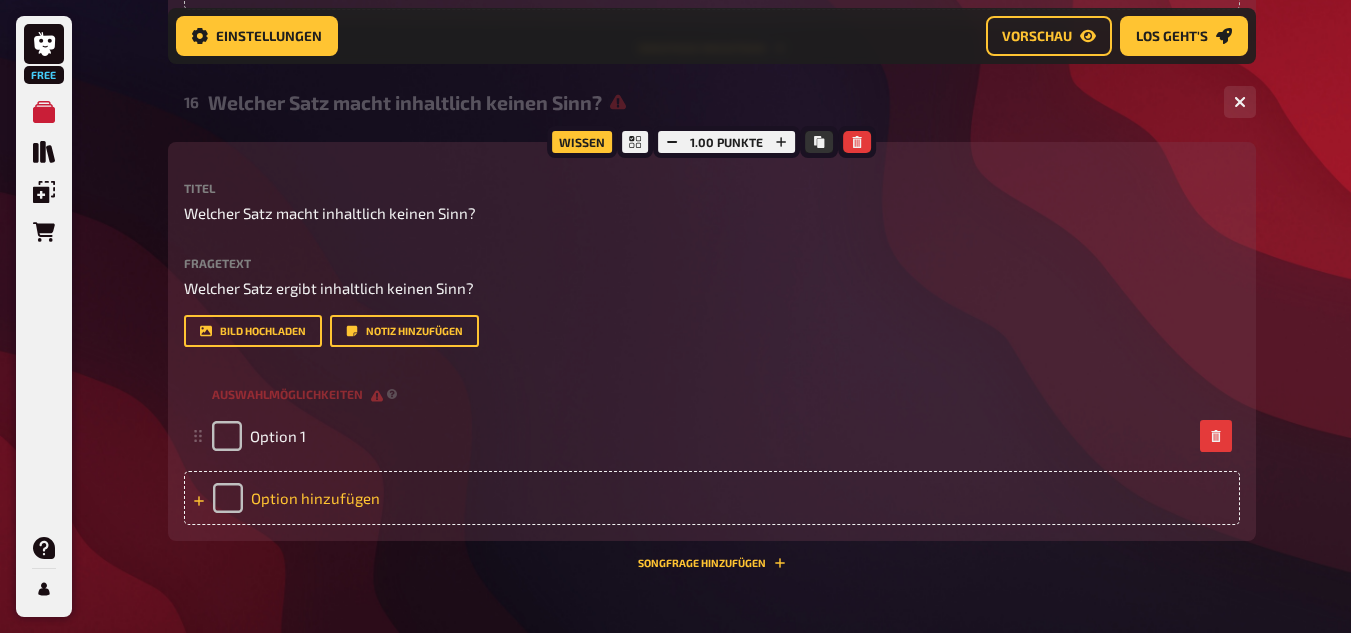 type 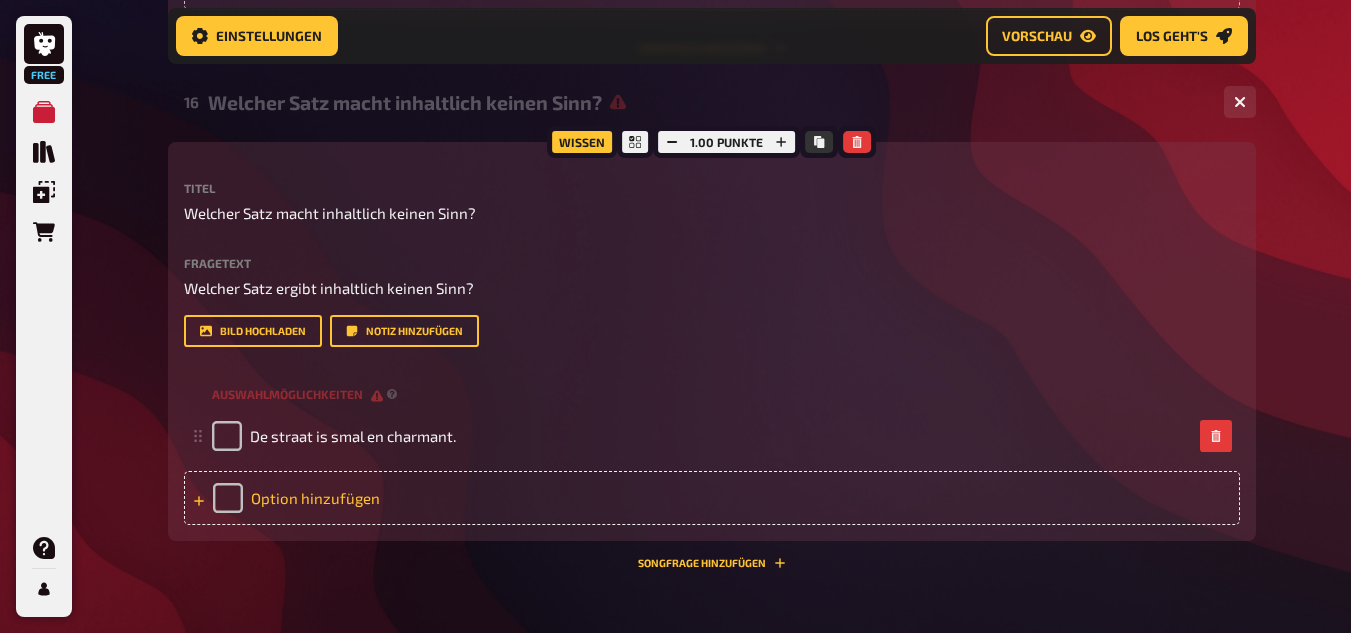 click on "Option hinzufügen" at bounding box center (712, 498) 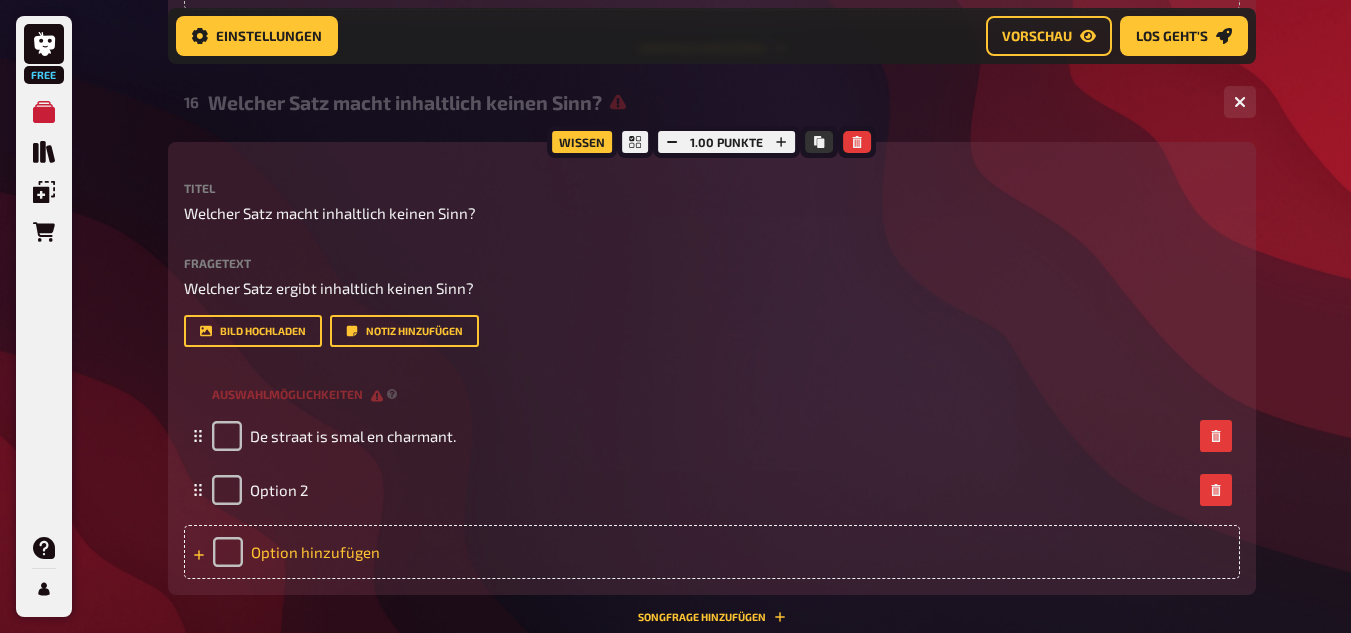 type 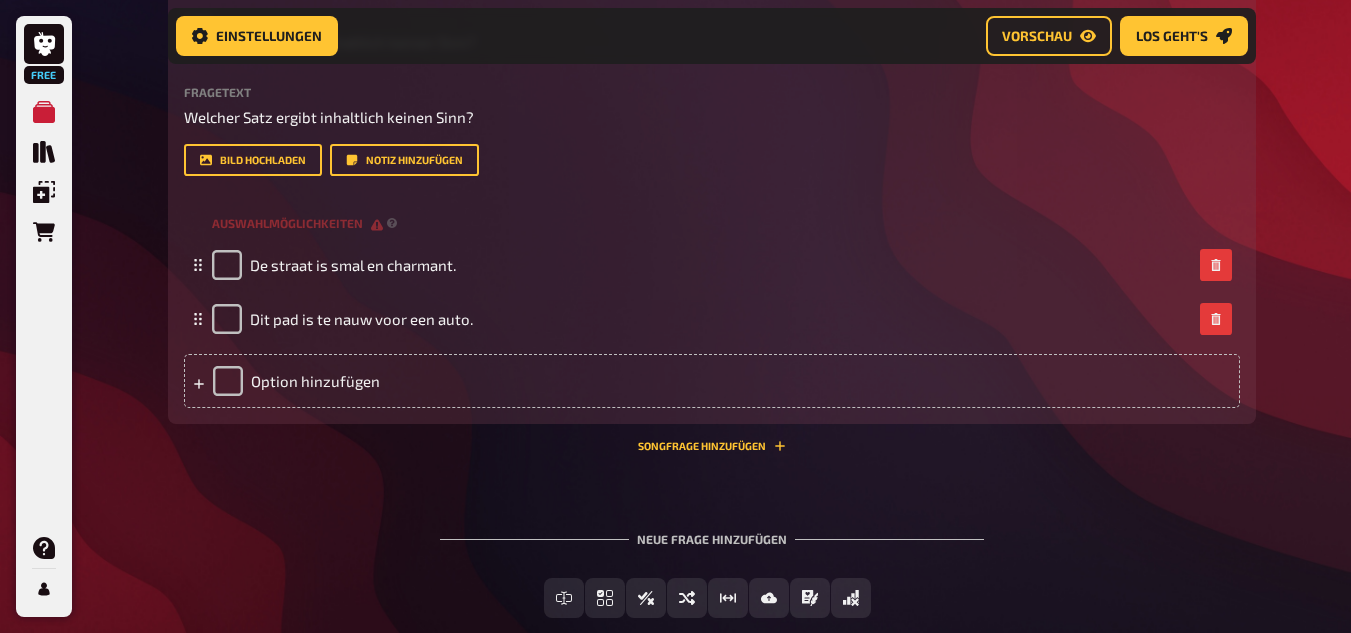 scroll, scrollTop: 10144, scrollLeft: 0, axis: vertical 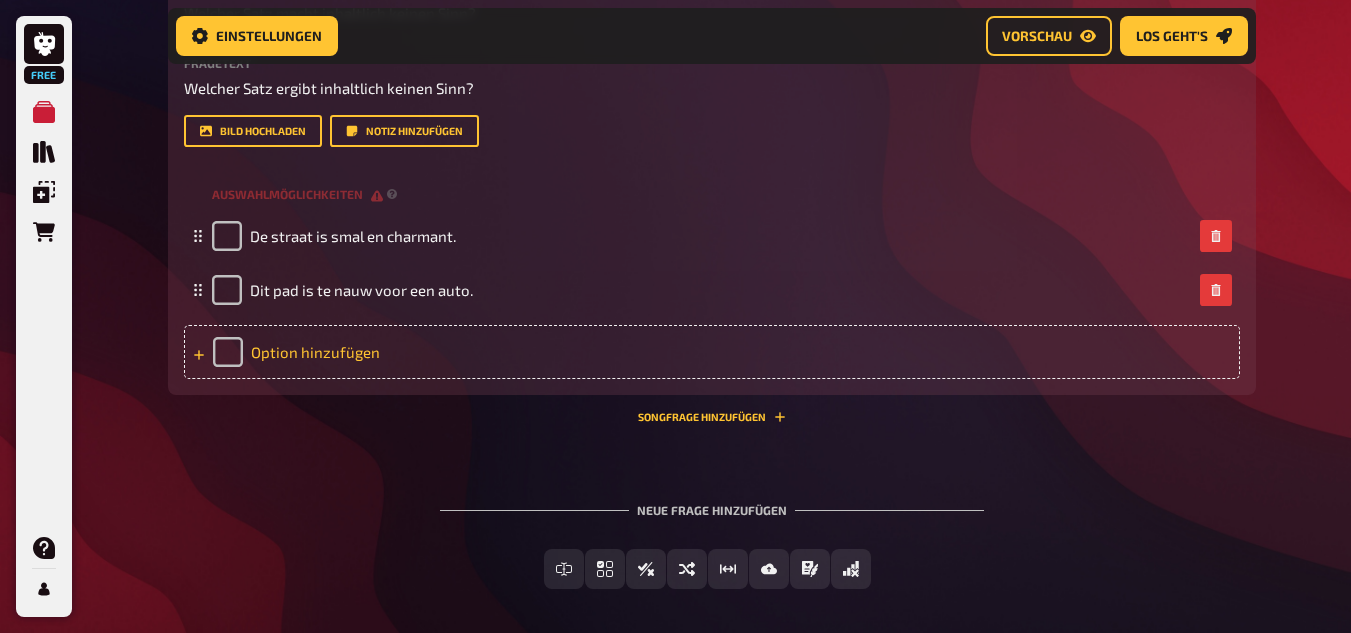 click on "Option hinzufügen" at bounding box center [712, 352] 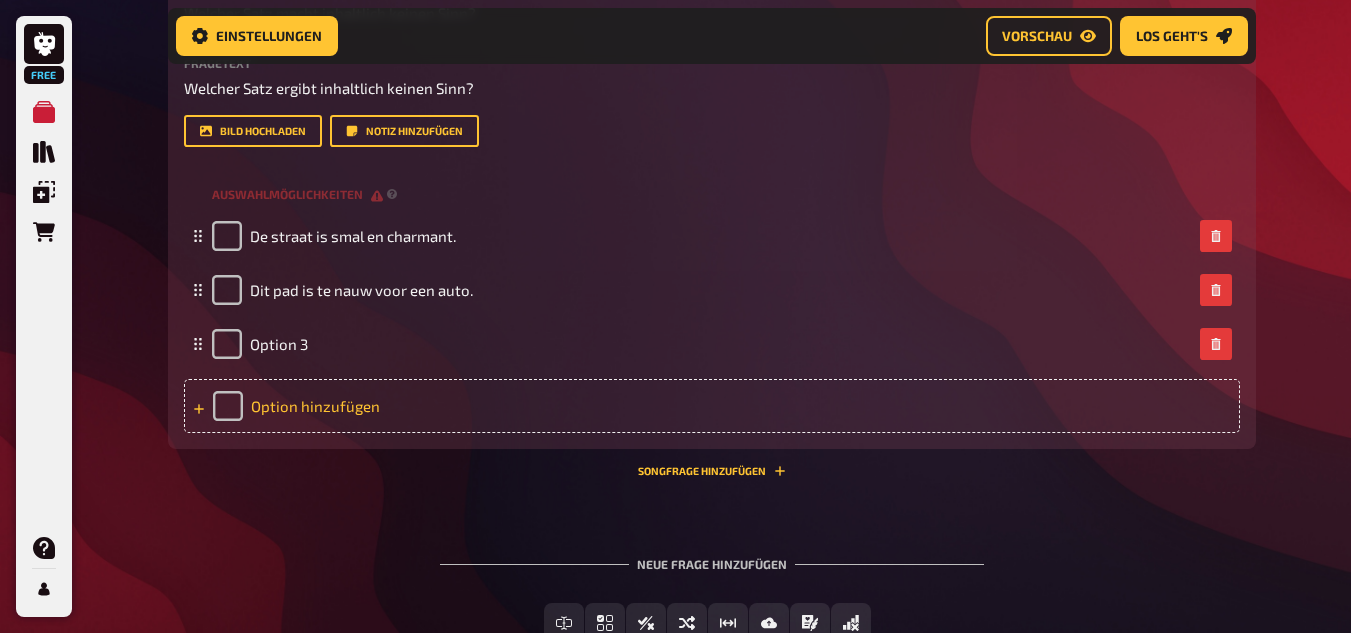 type 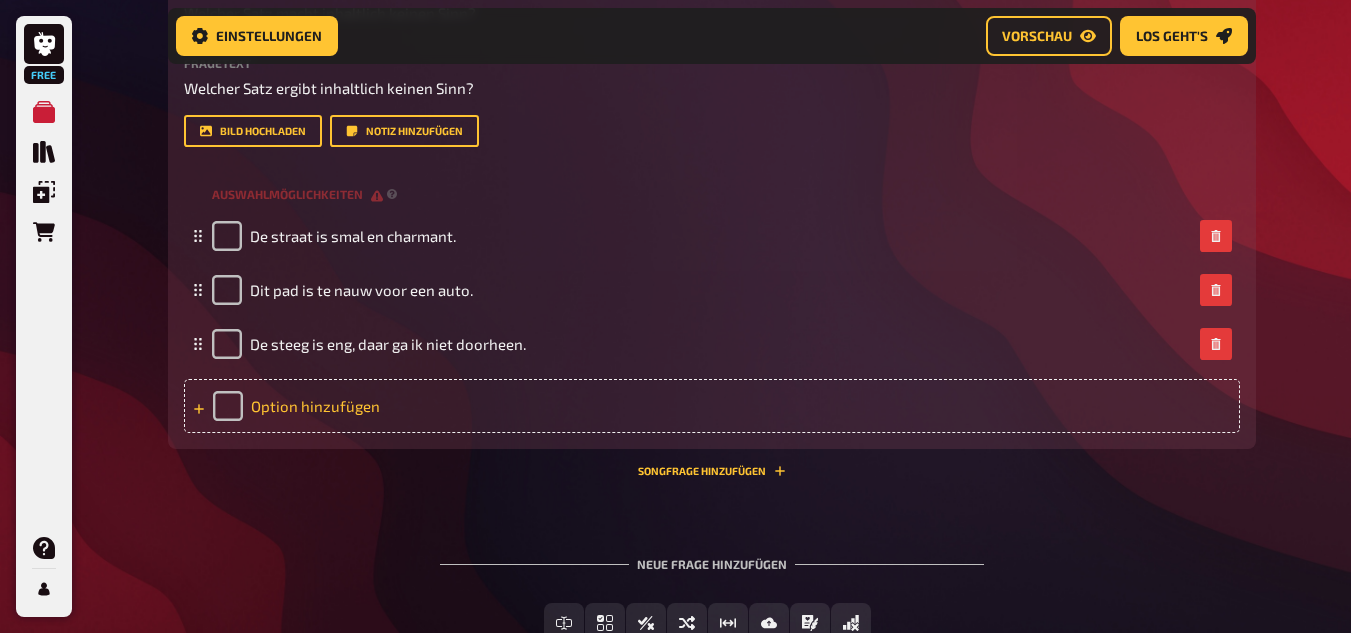 click on "Option hinzufügen" at bounding box center [712, 406] 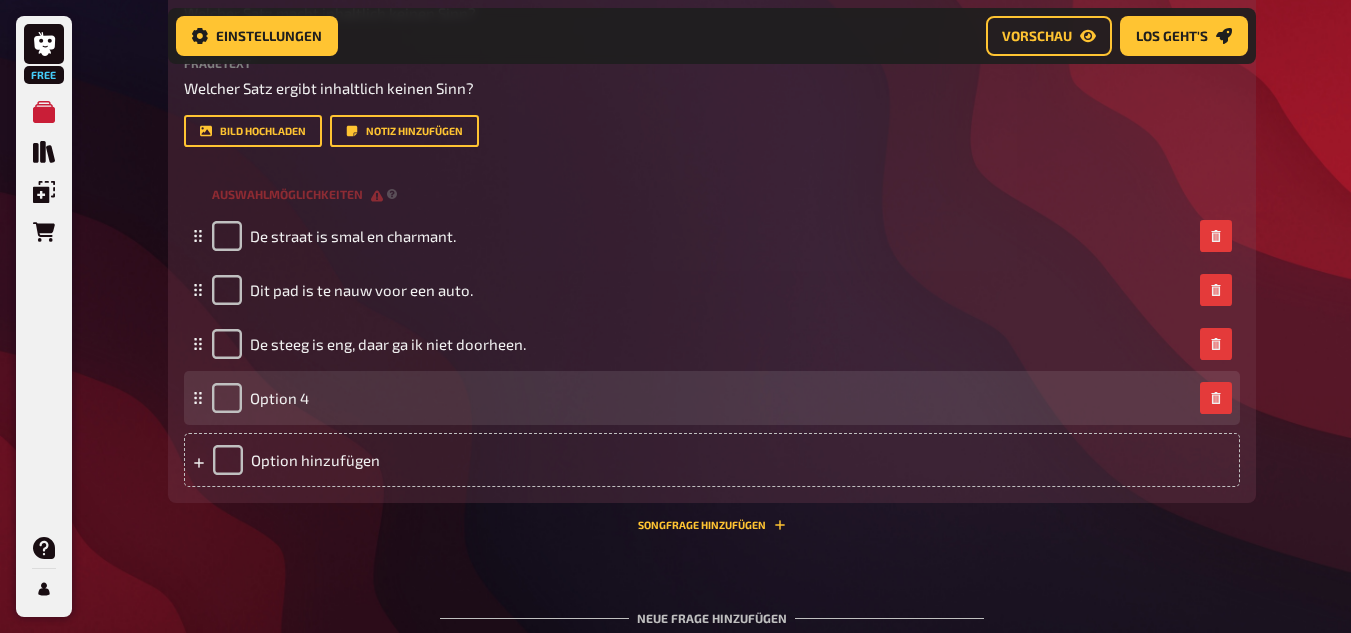 type 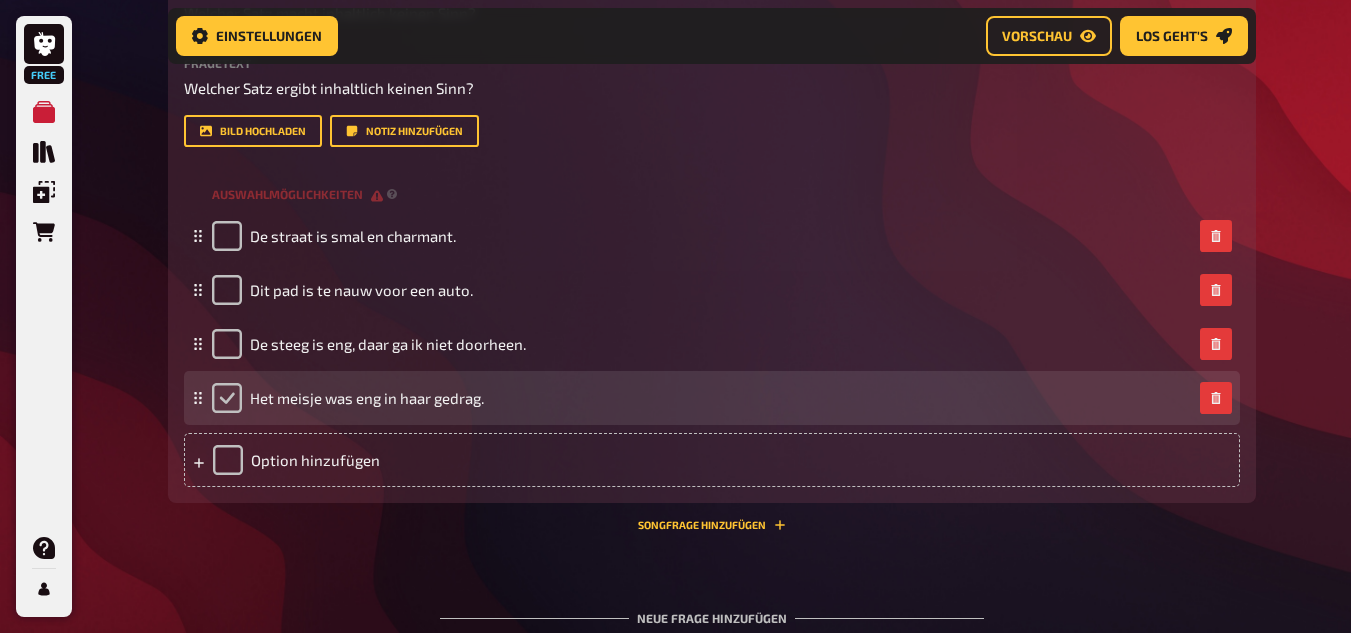 click at bounding box center (227, 398) 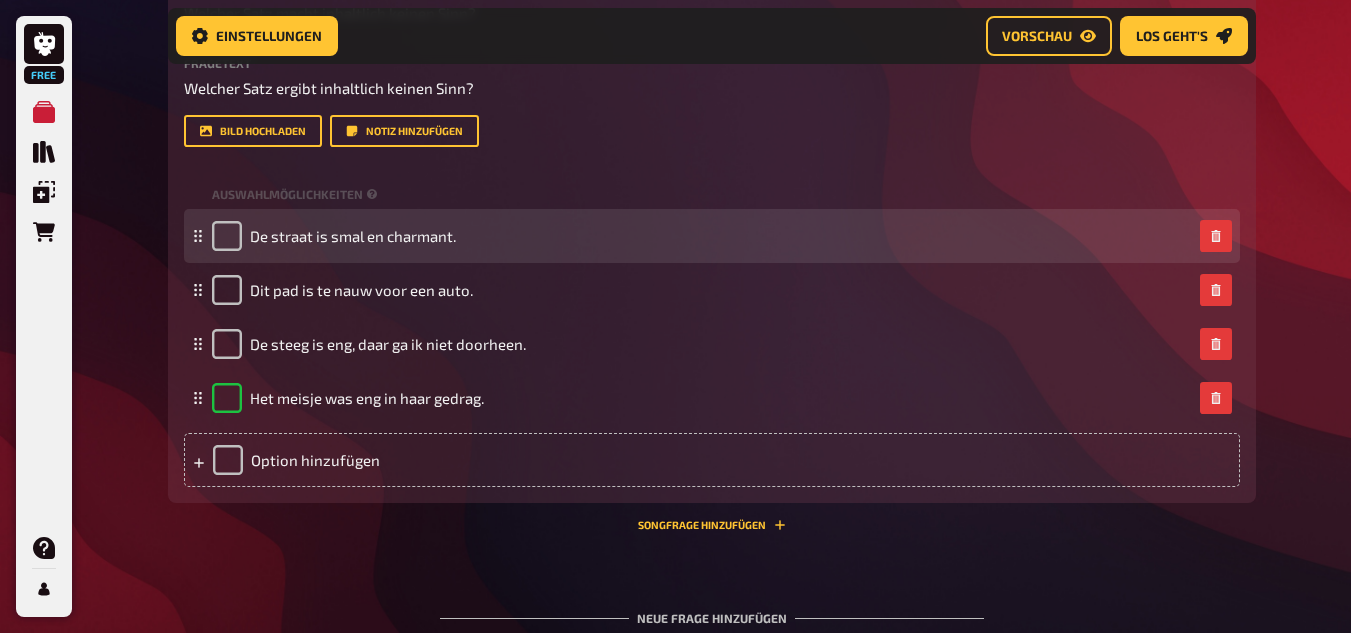 checkbox on "false" 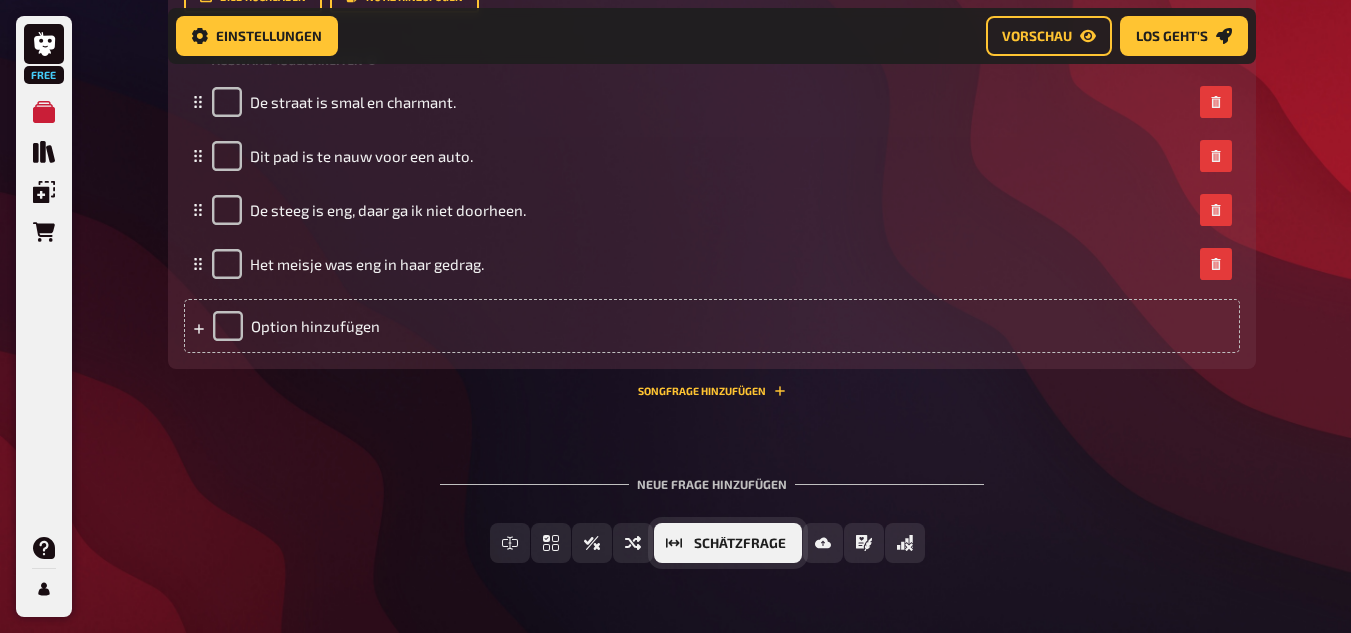 scroll, scrollTop: 10336, scrollLeft: 0, axis: vertical 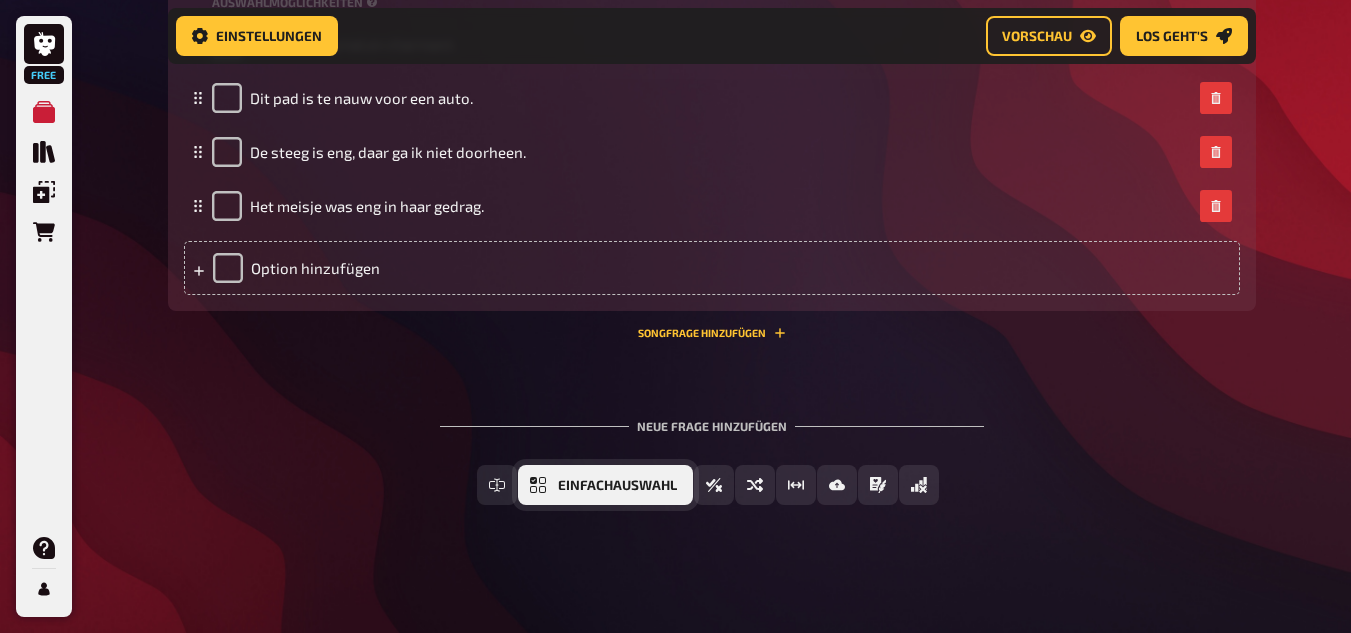 click on "Einfachauswahl" at bounding box center [605, 485] 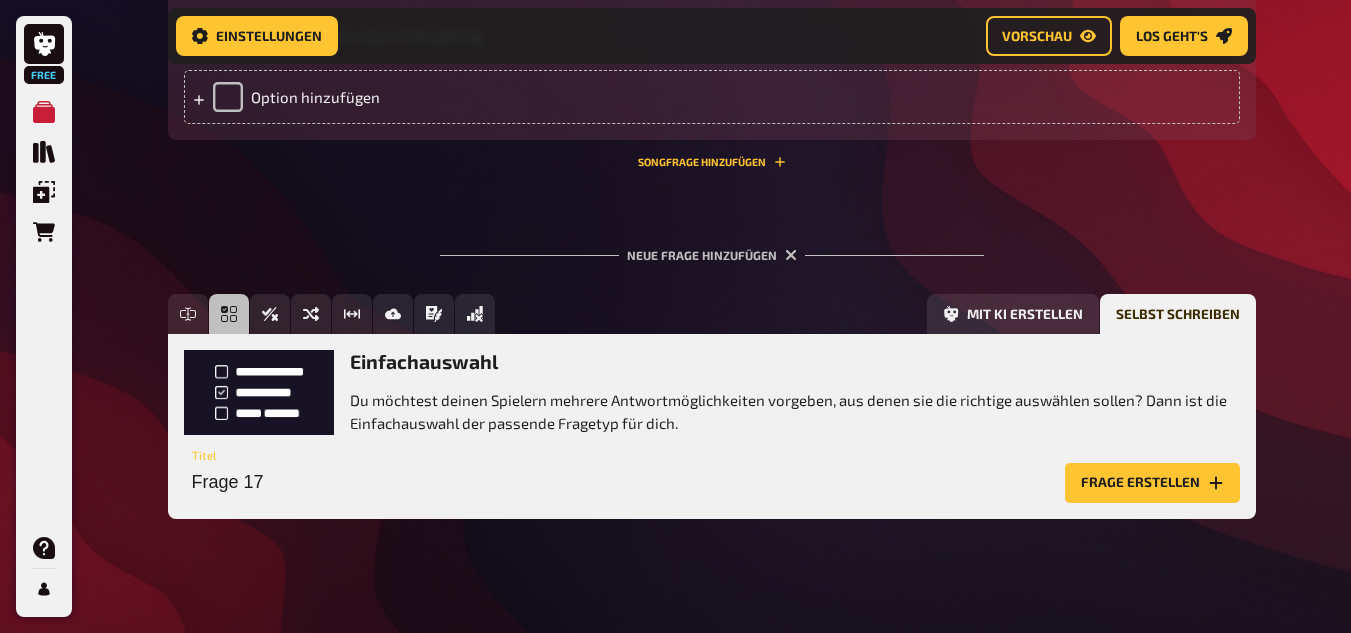 scroll, scrollTop: 10521, scrollLeft: 0, axis: vertical 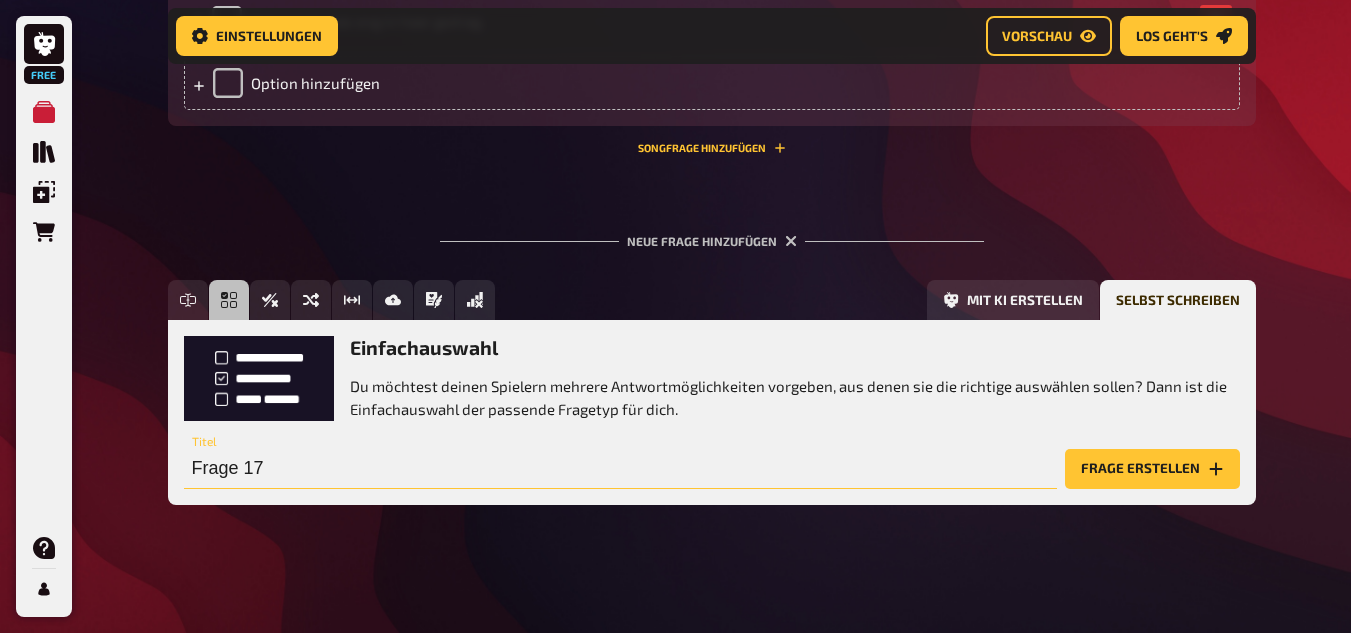 click on "Frage 17" at bounding box center [620, 469] 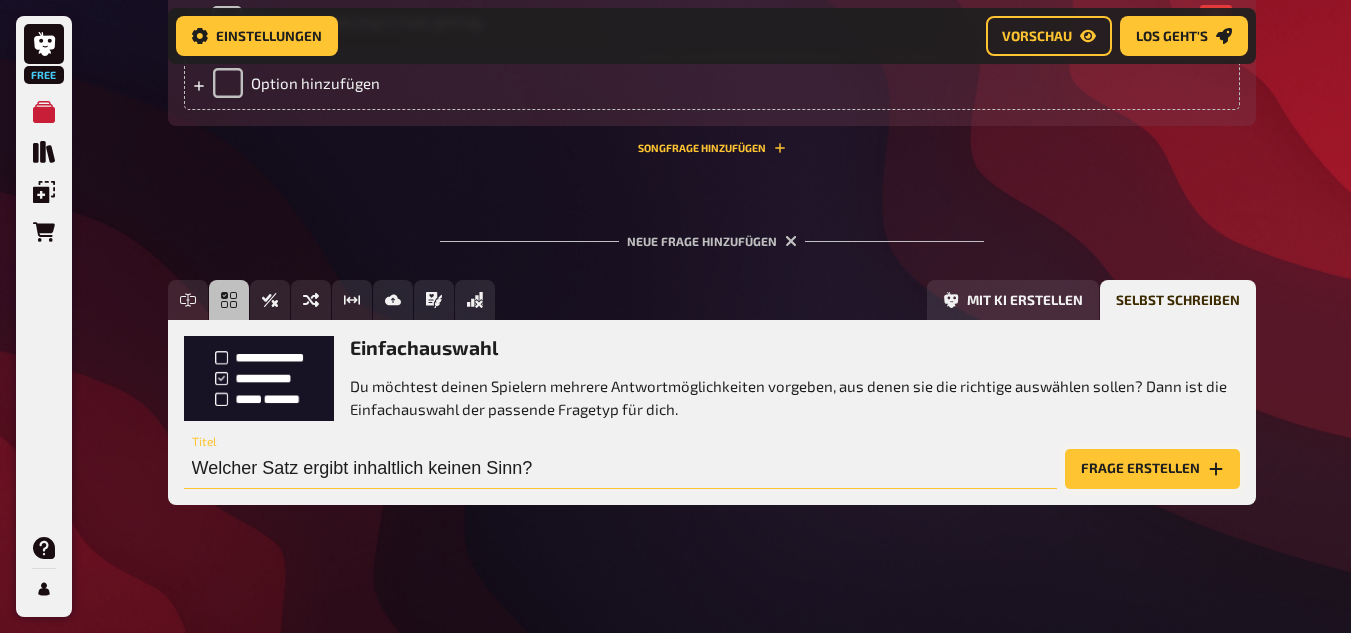 type on "Welcher Satz ergibt inhaltlich keinen Sinn?" 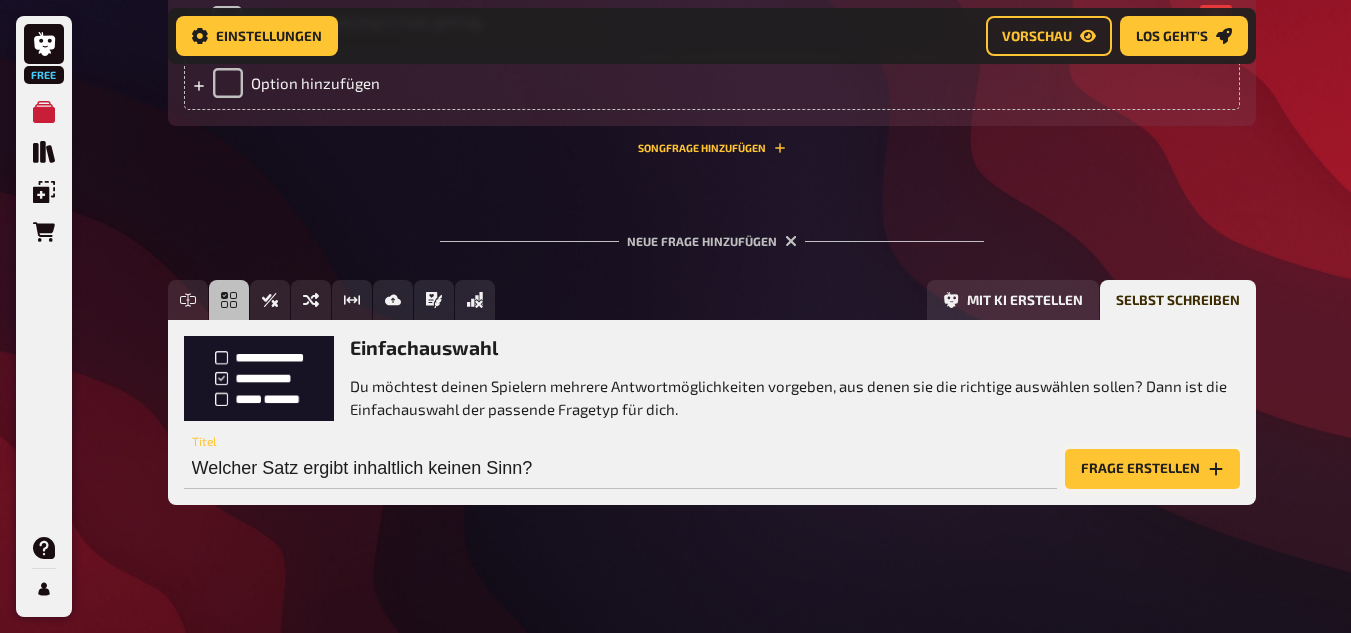 click on "Frage erstellen" at bounding box center [1152, 469] 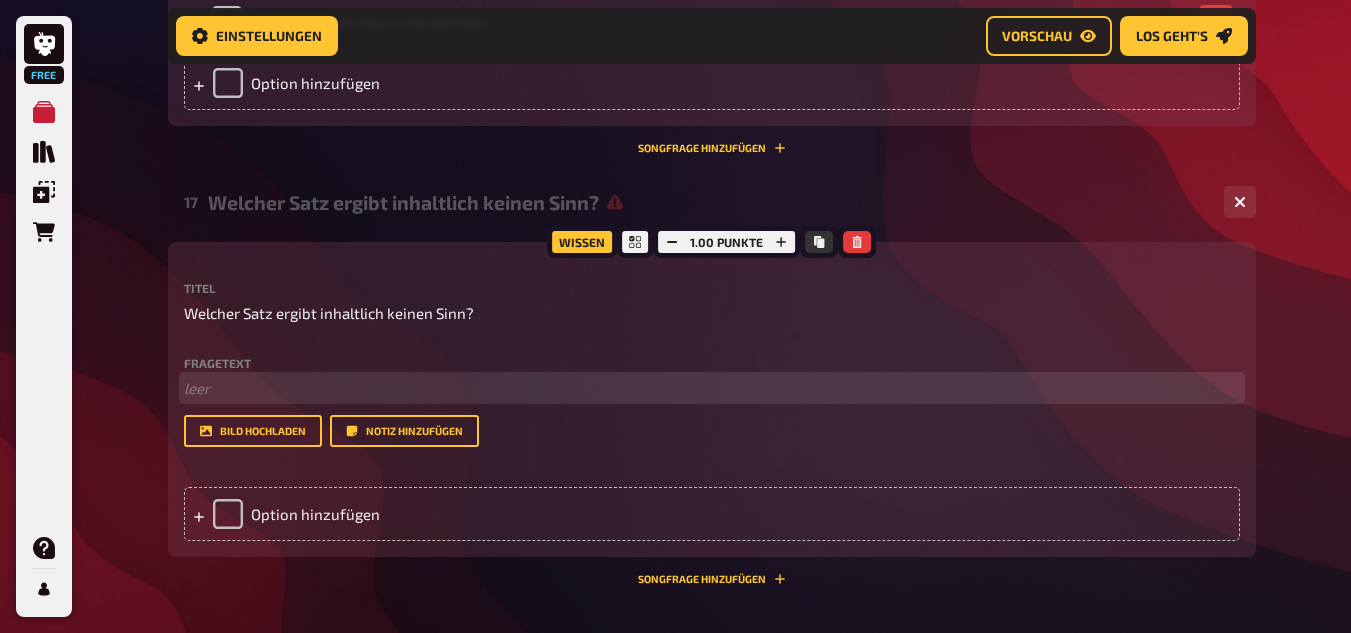 click on "﻿ leer" at bounding box center (712, 388) 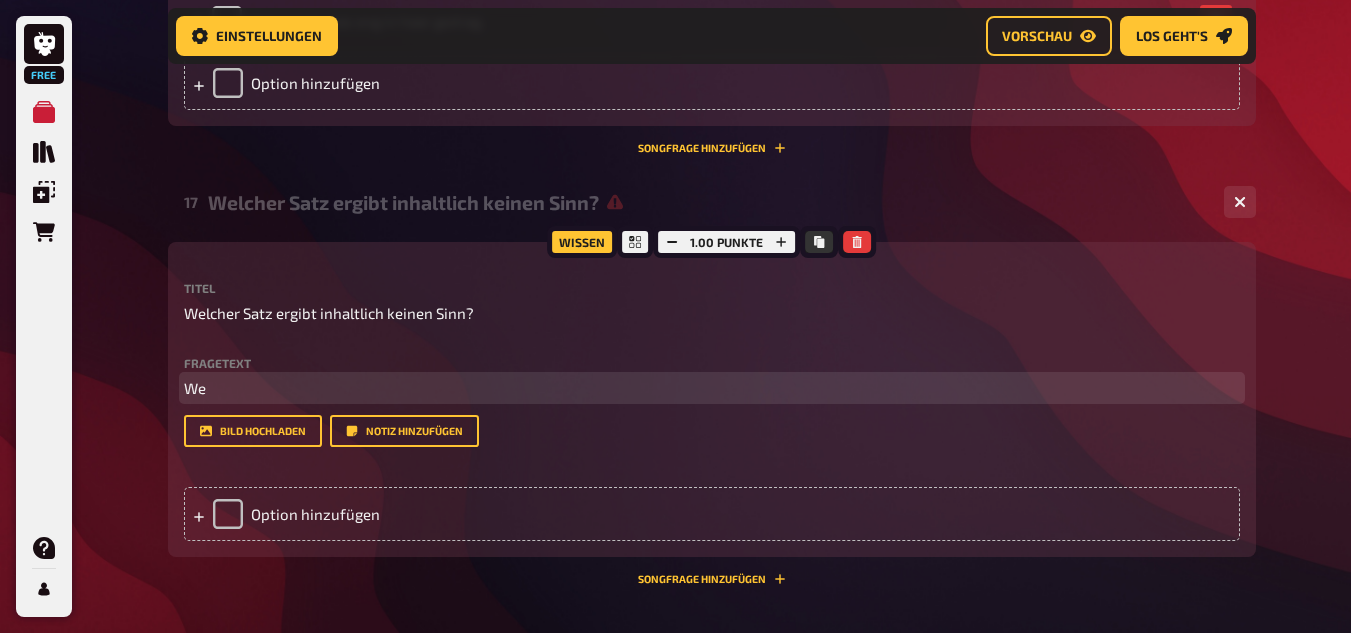 type 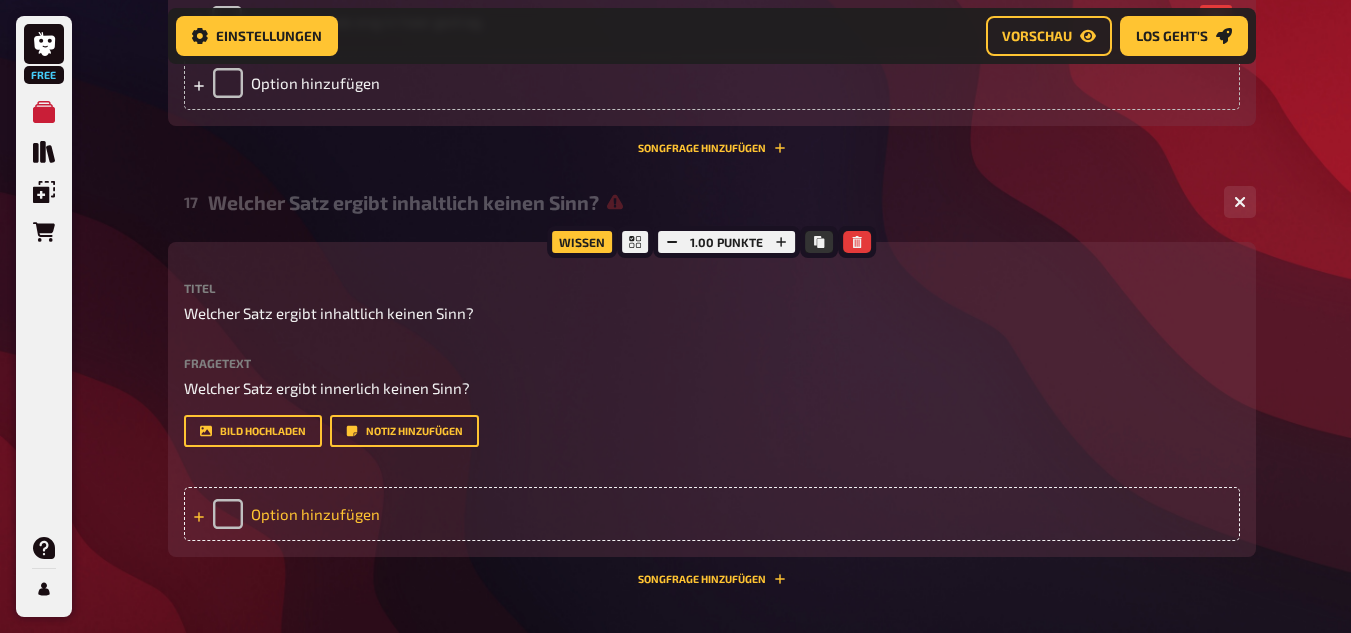 click on "Option hinzufügen" at bounding box center (712, 514) 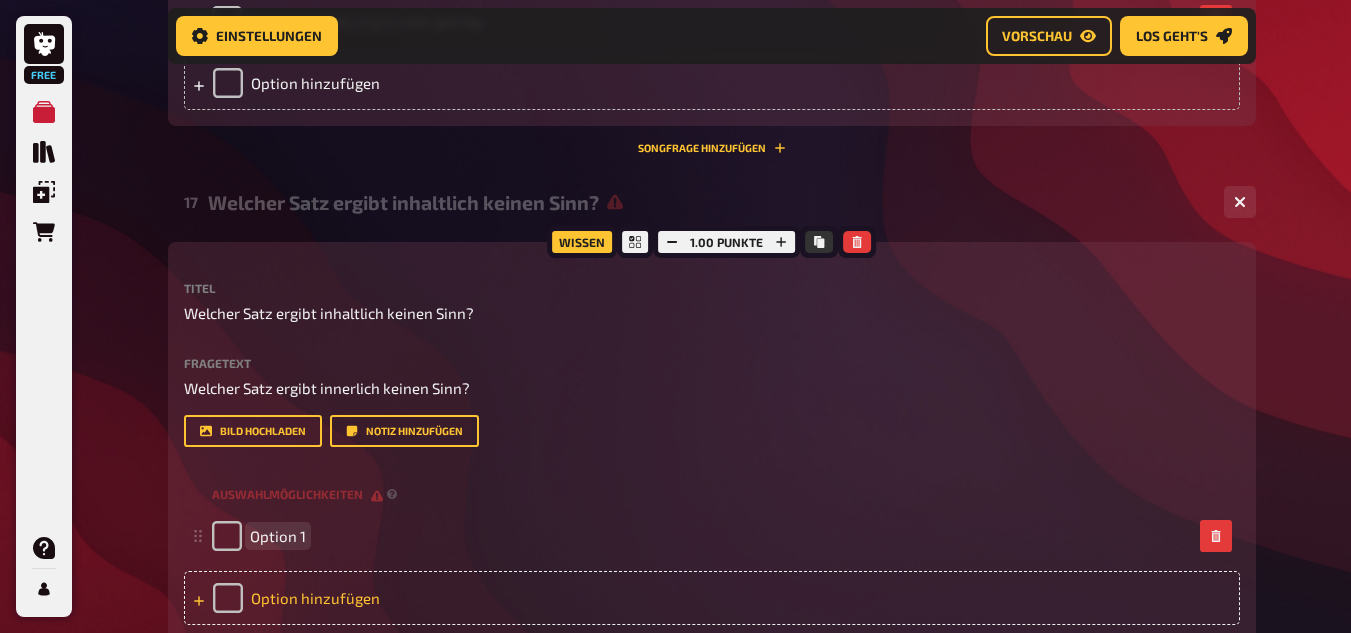 type 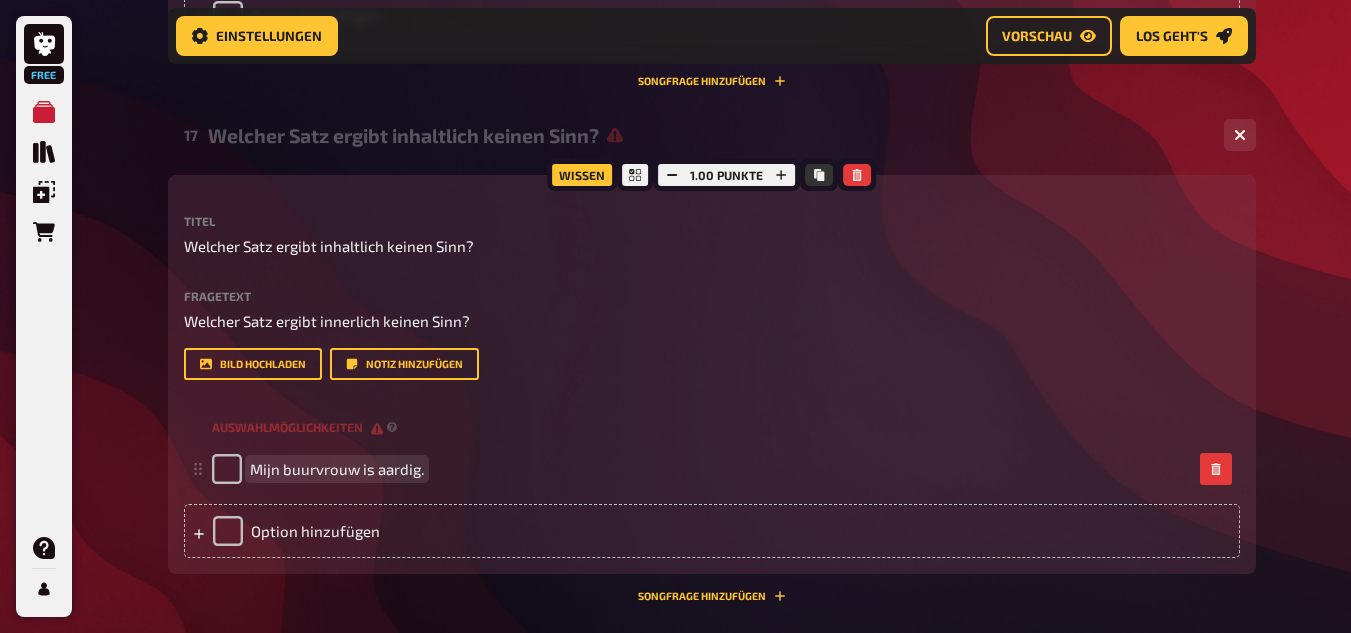 scroll, scrollTop: 10721, scrollLeft: 0, axis: vertical 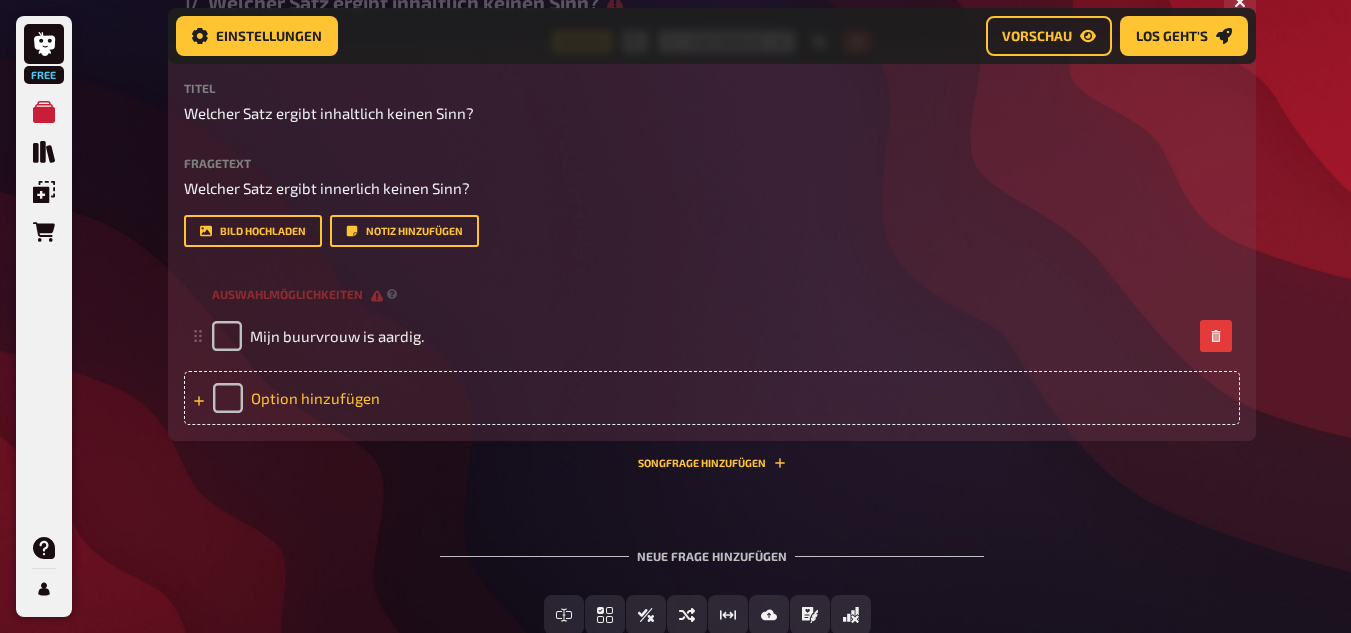 click on "Option hinzufügen" at bounding box center (712, 398) 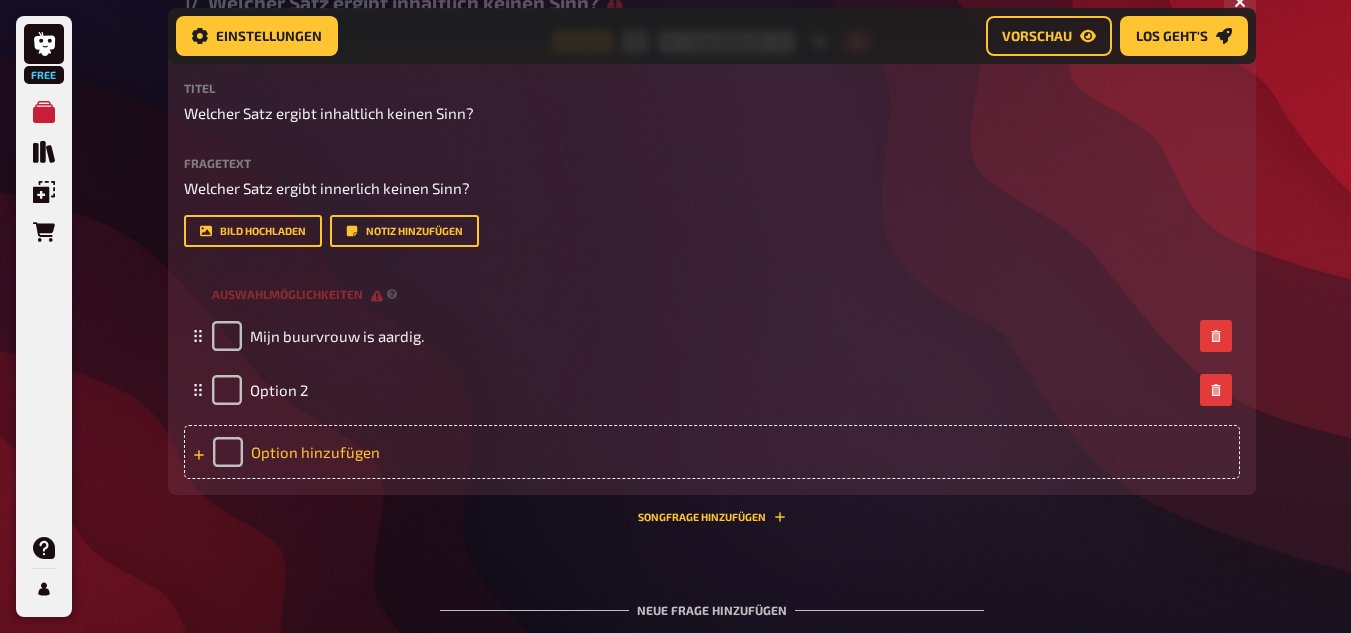 type 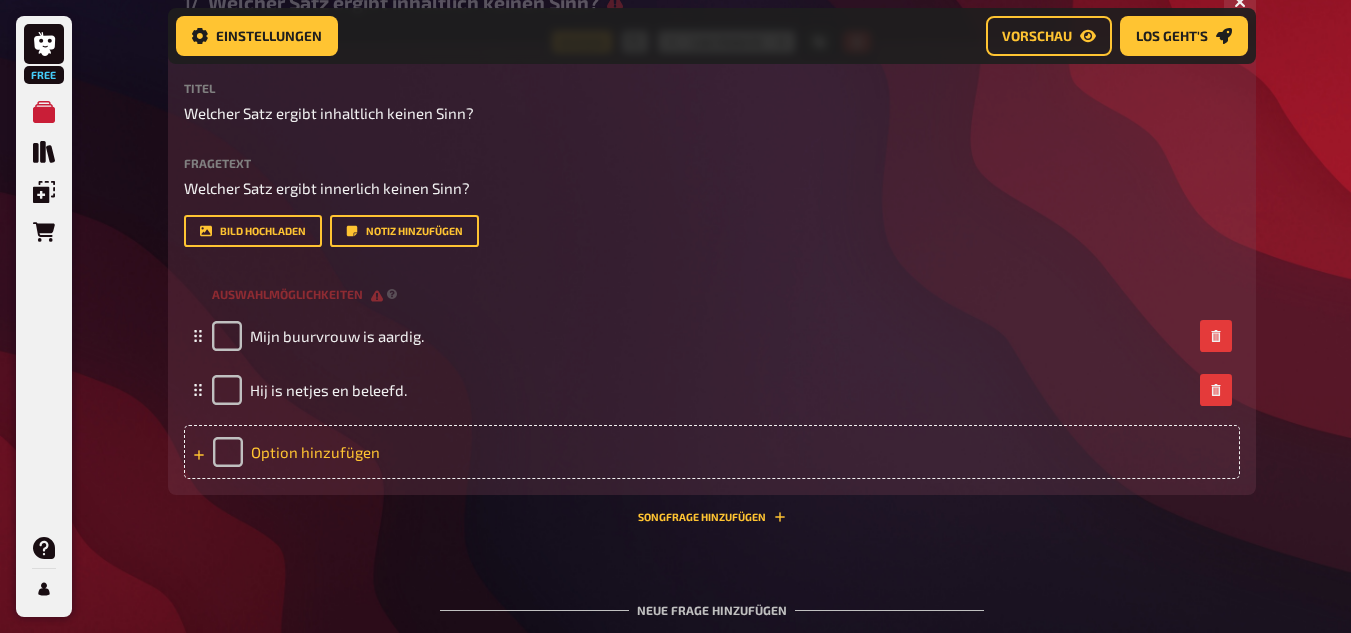 click on "Option hinzufügen" at bounding box center (712, 452) 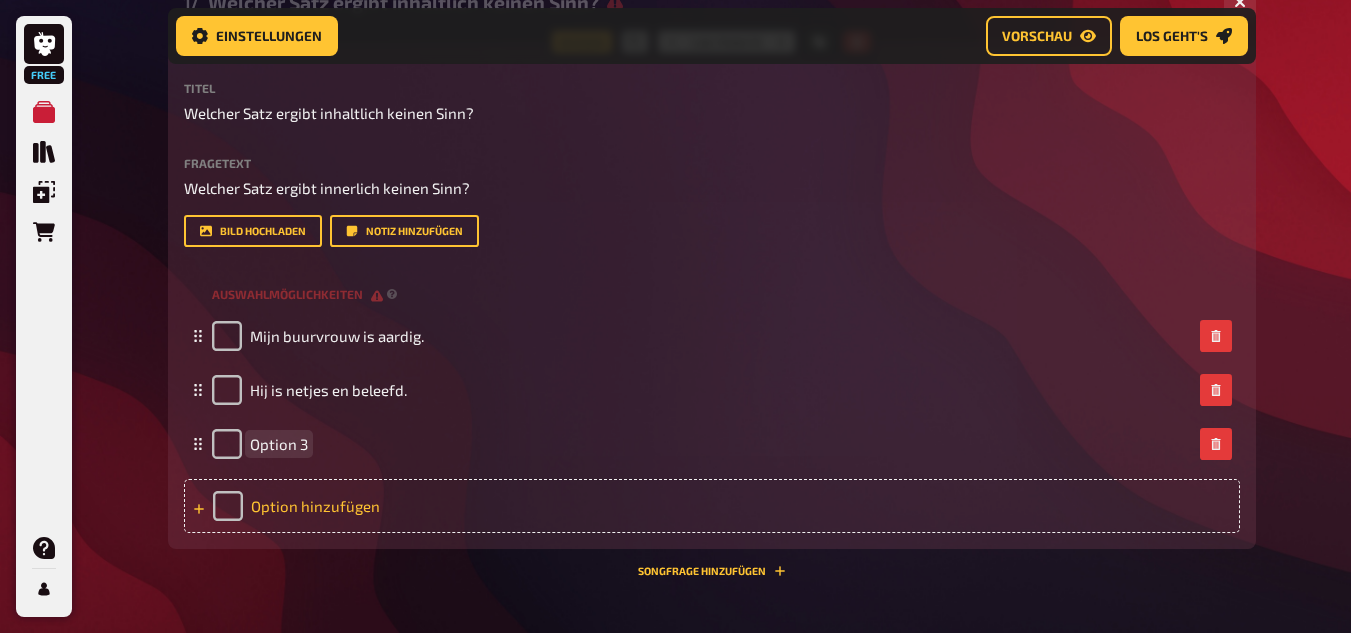 type 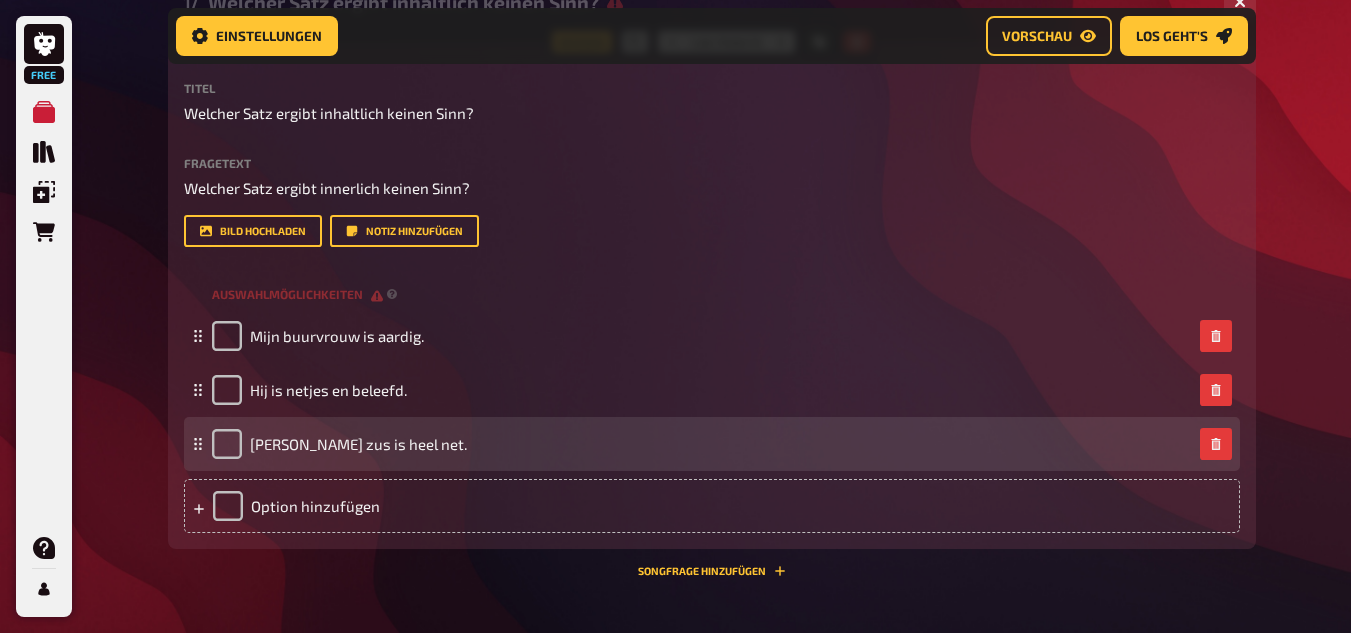 click on "[PERSON_NAME] zus is heel net." at bounding box center [712, 444] 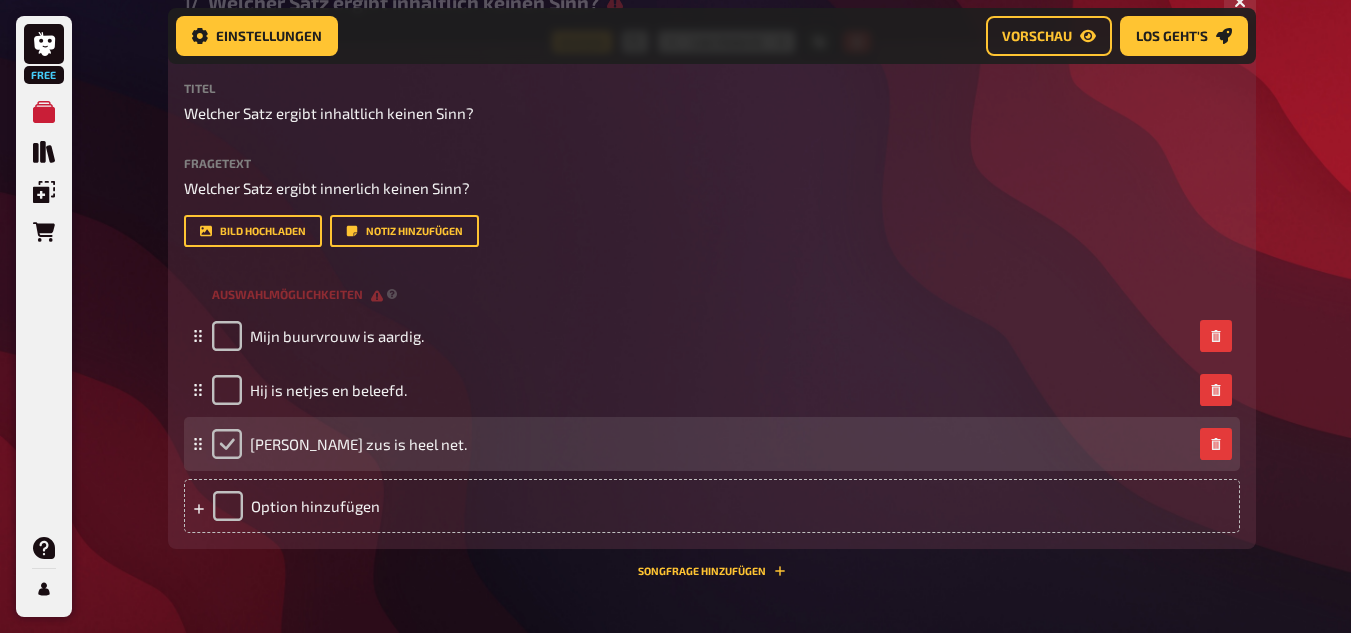 click at bounding box center (227, 444) 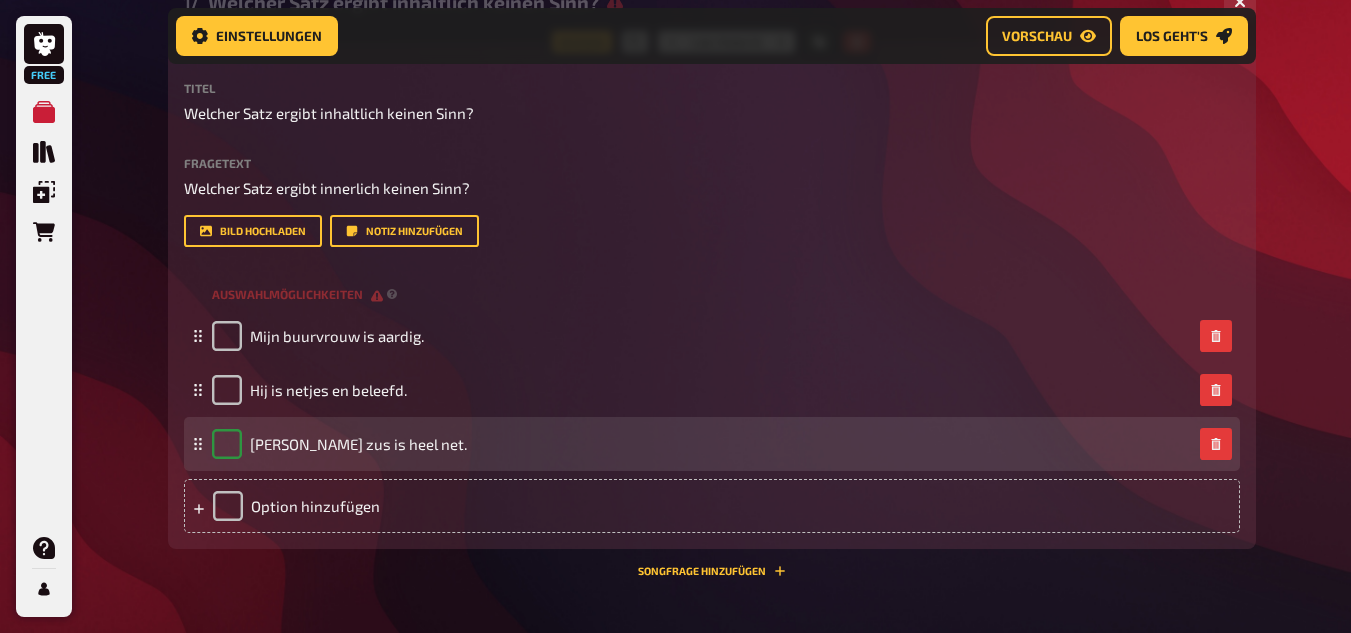 checkbox on "true" 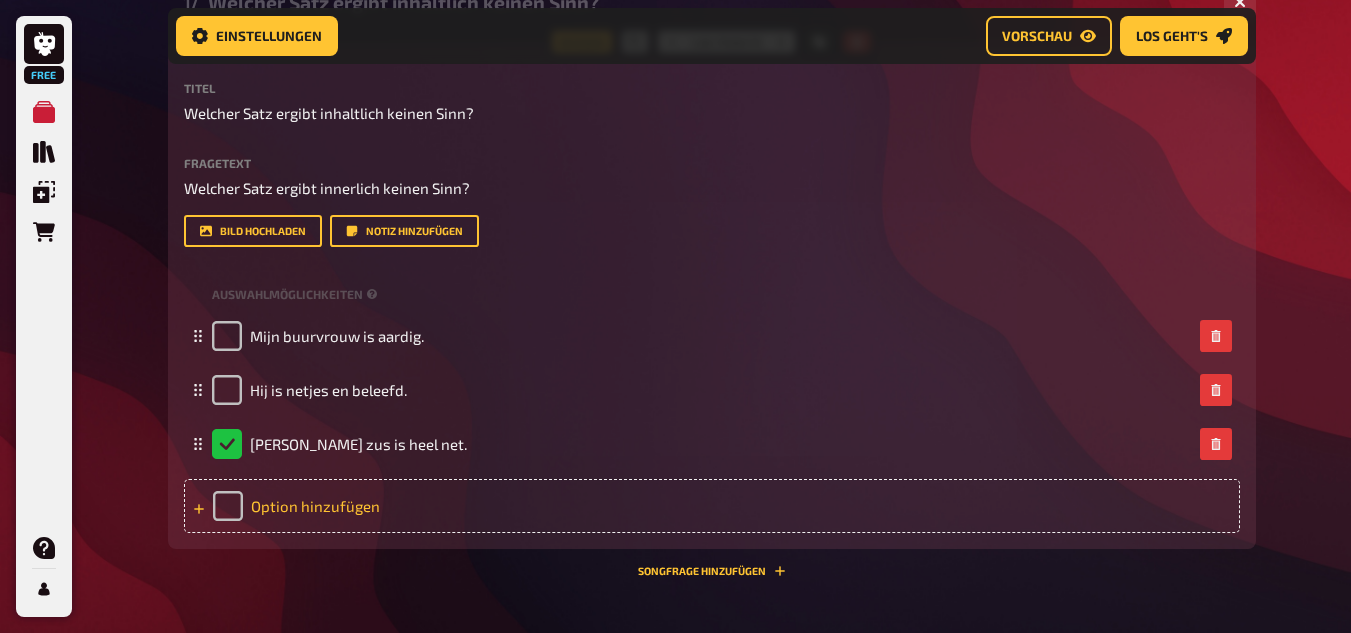 click on "Option hinzufügen" at bounding box center (712, 506) 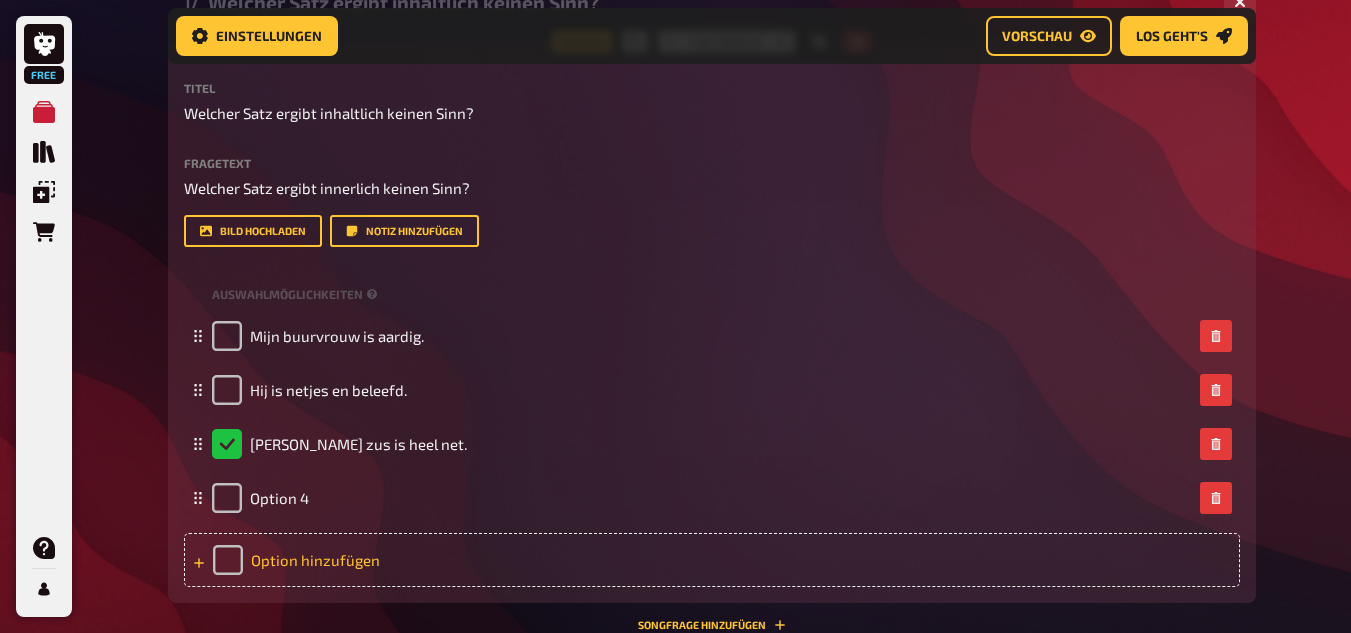 type 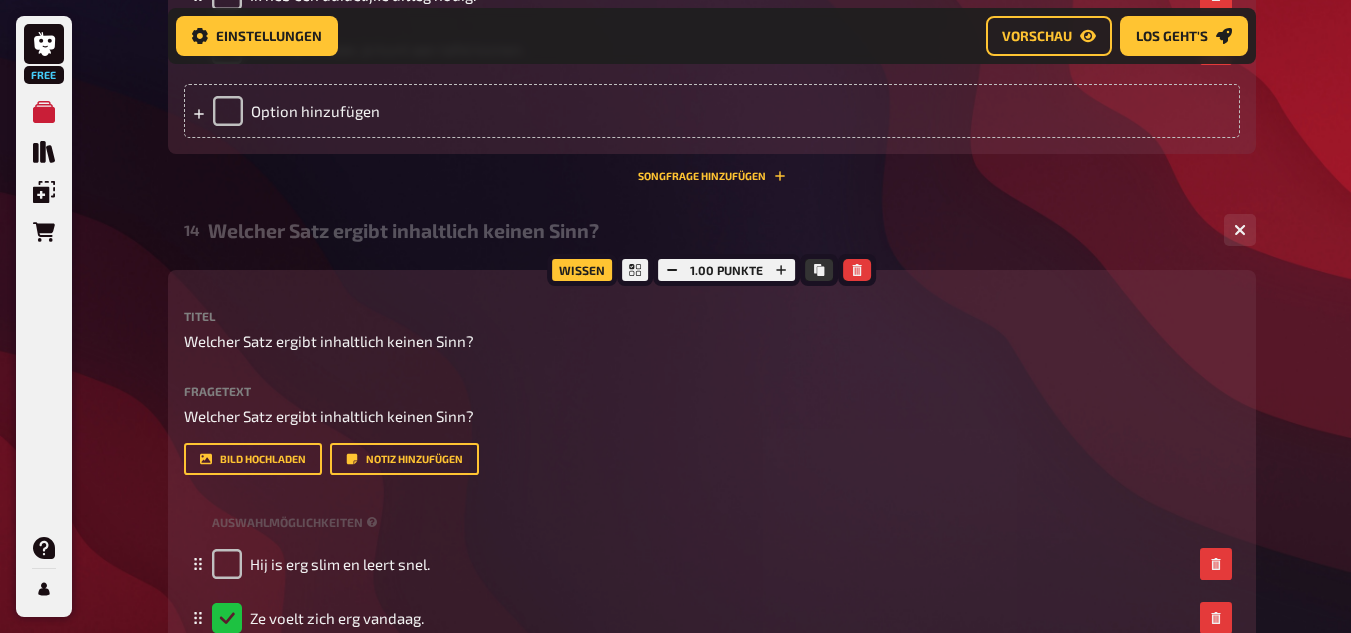 scroll, scrollTop: 8021, scrollLeft: 0, axis: vertical 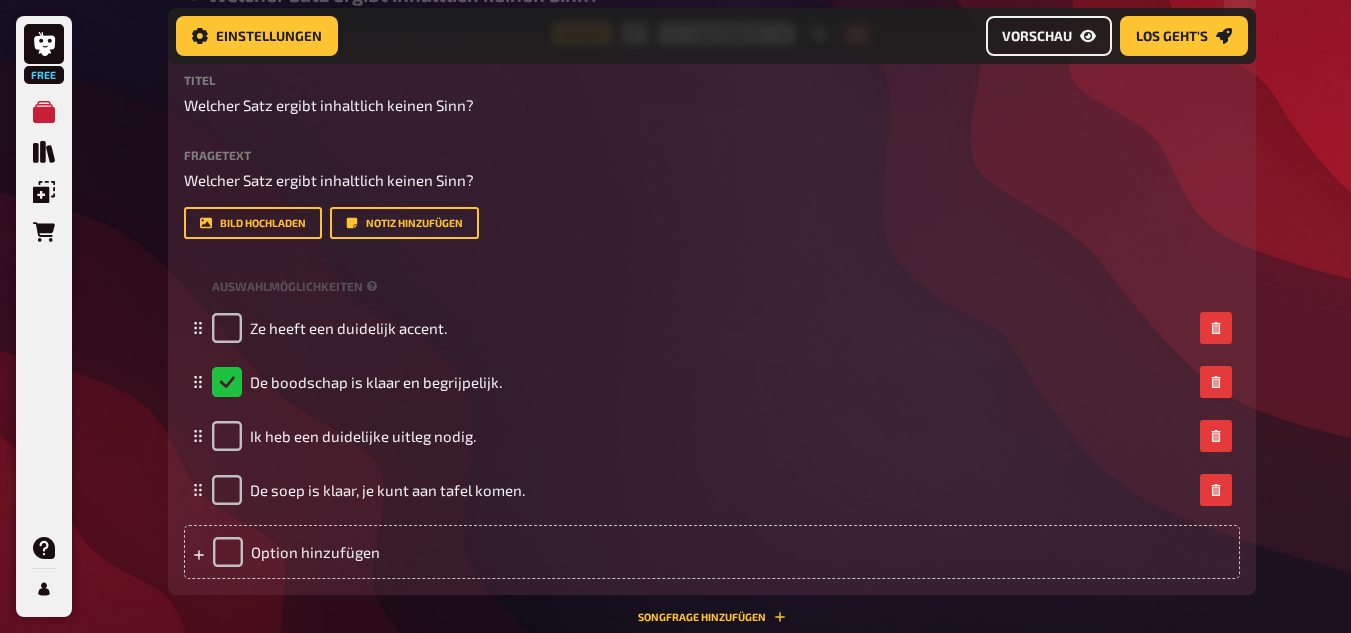 click on "Vorschau" at bounding box center (1037, 36) 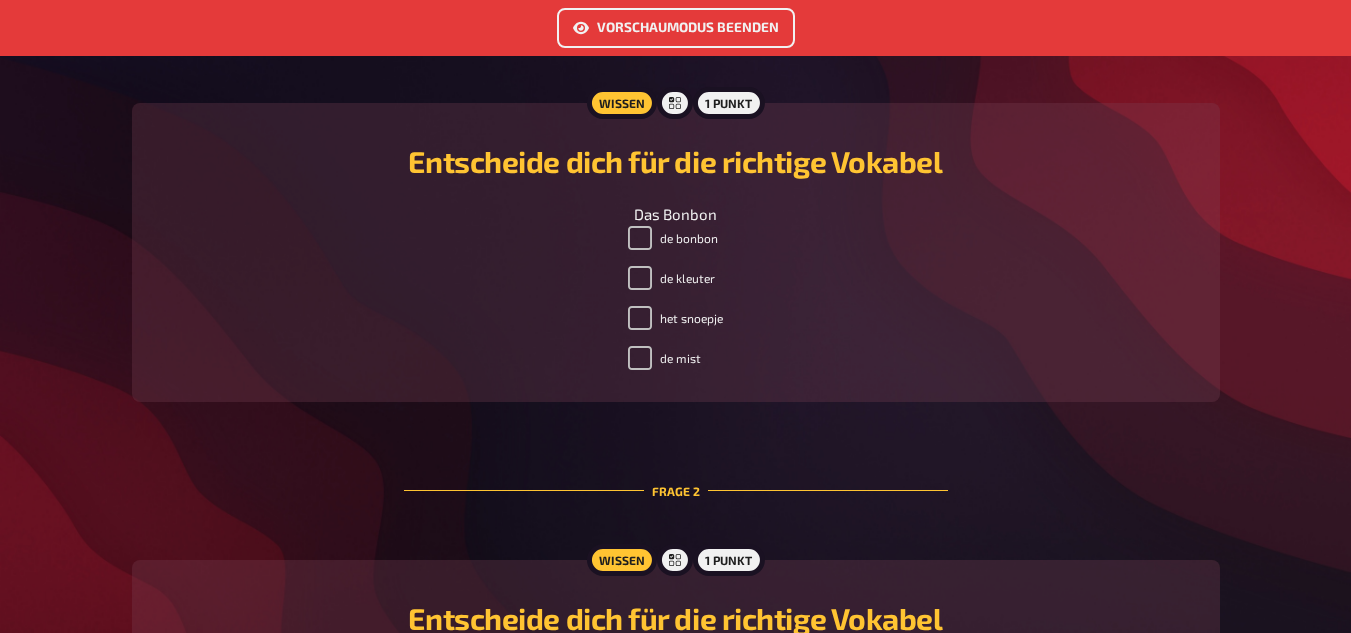 scroll, scrollTop: 0, scrollLeft: 0, axis: both 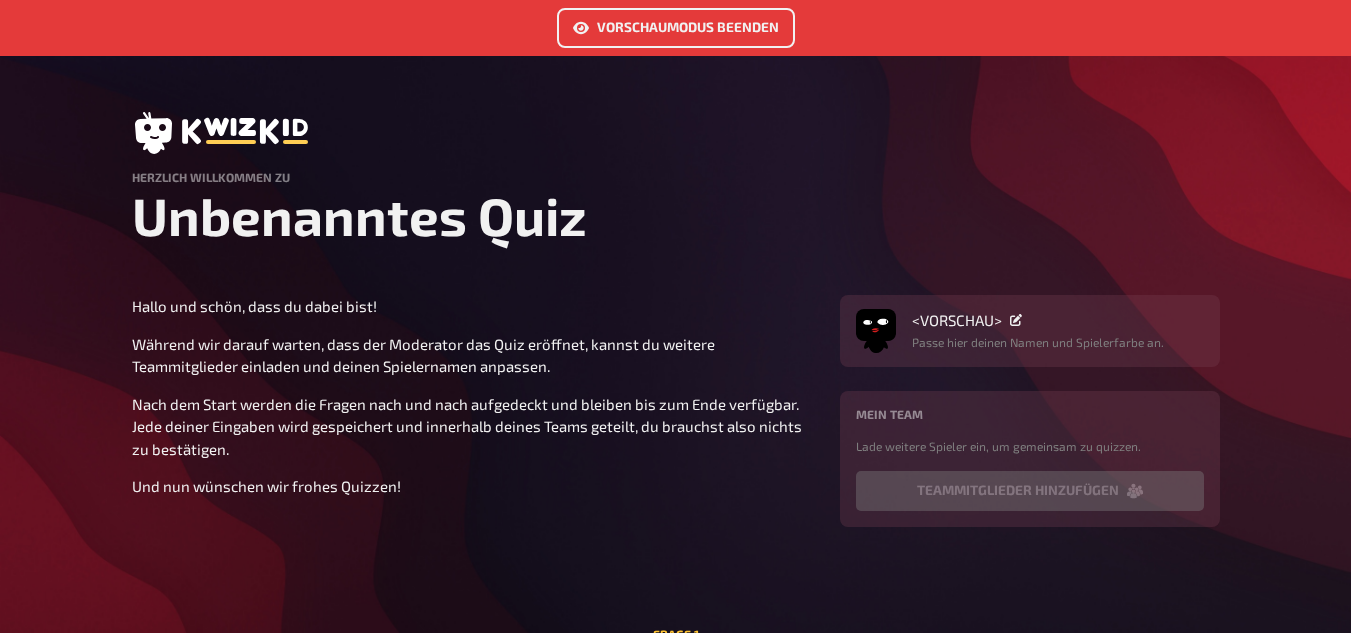 click on "Vorschaumodus beenden" at bounding box center (676, 28) 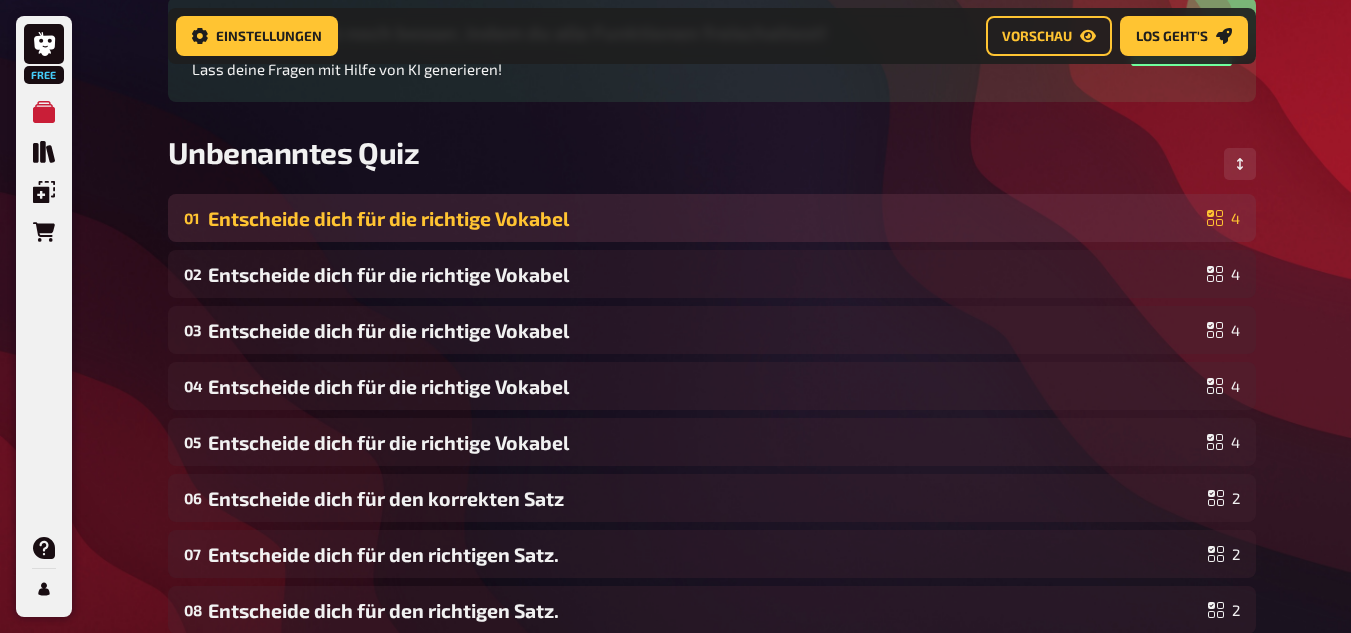 scroll, scrollTop: 216, scrollLeft: 0, axis: vertical 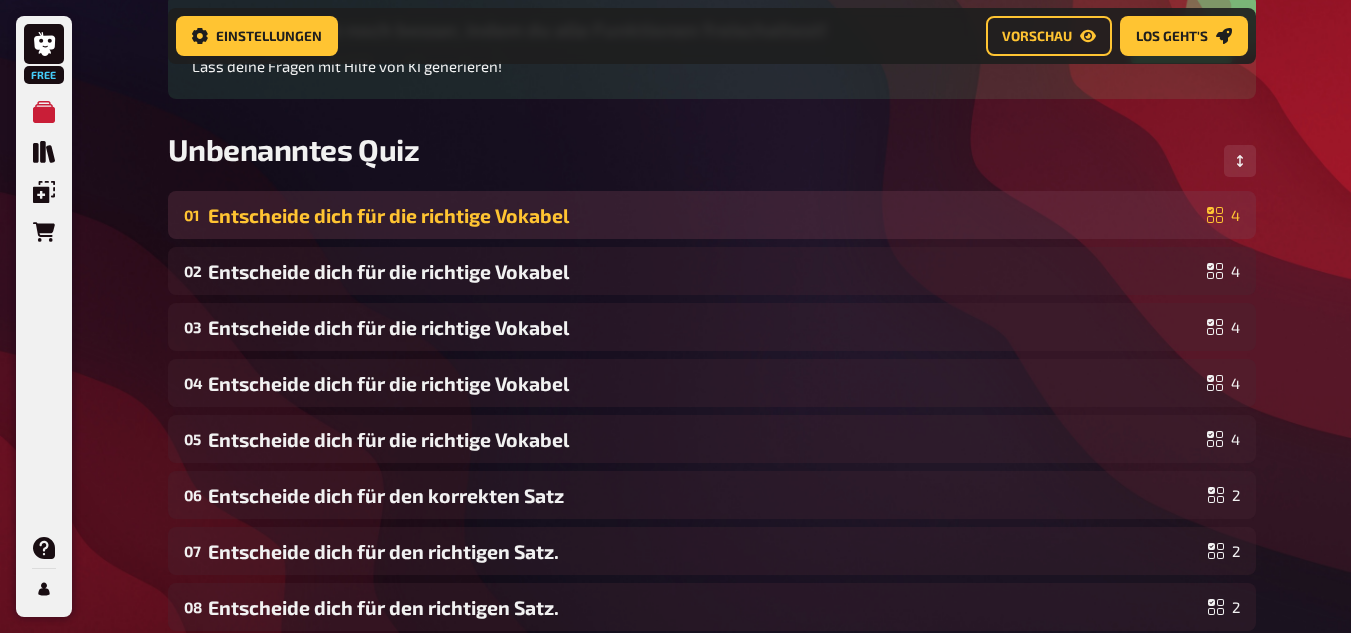 click on "Entscheide dich für die richtige Vokabel" at bounding box center (703, 215) 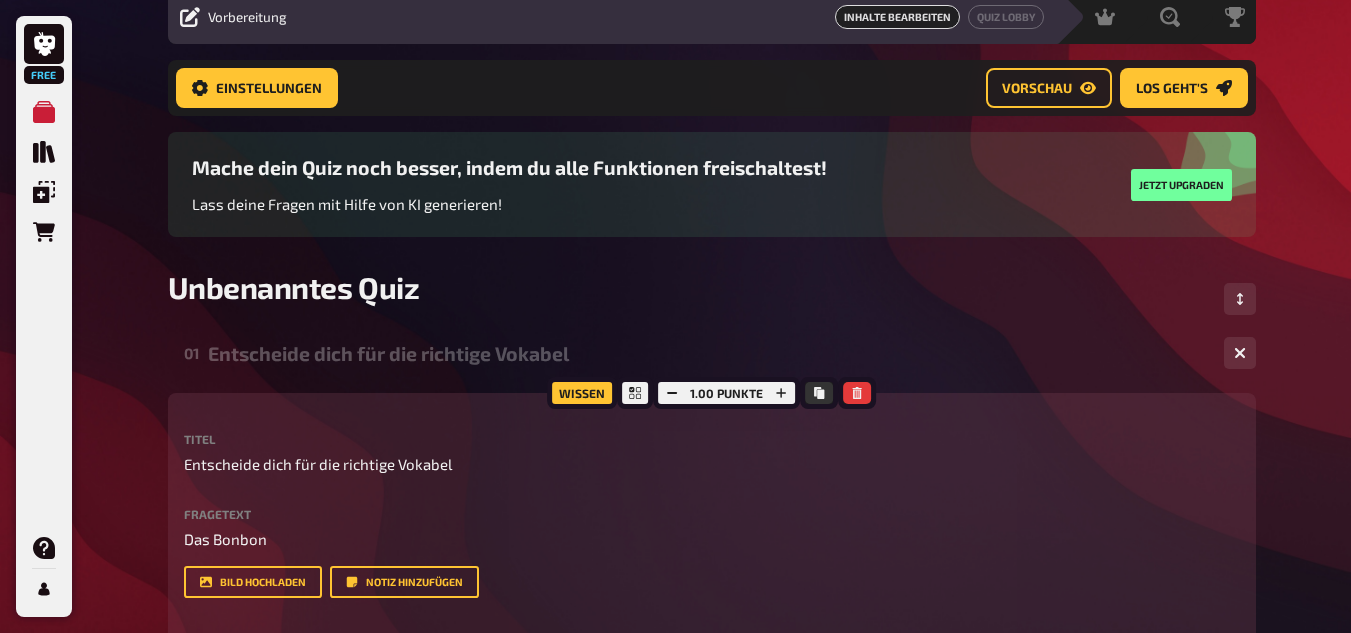 scroll, scrollTop: 0, scrollLeft: 0, axis: both 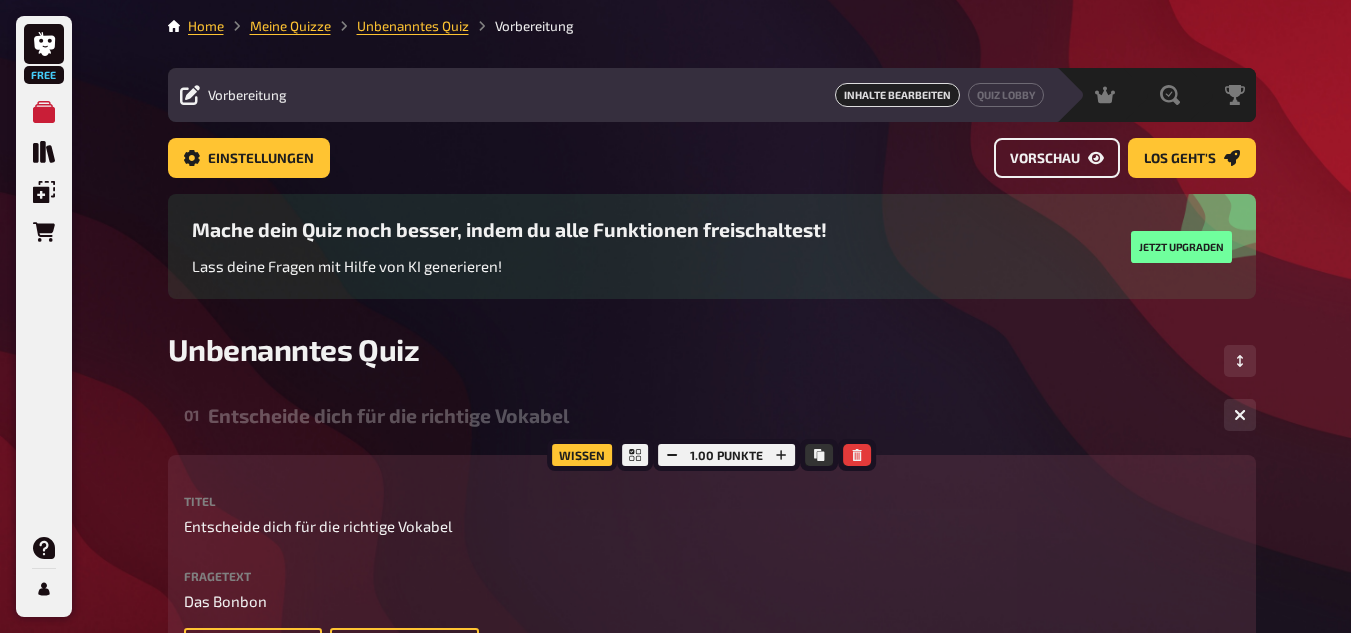 click on "Vorschau" at bounding box center (1045, 159) 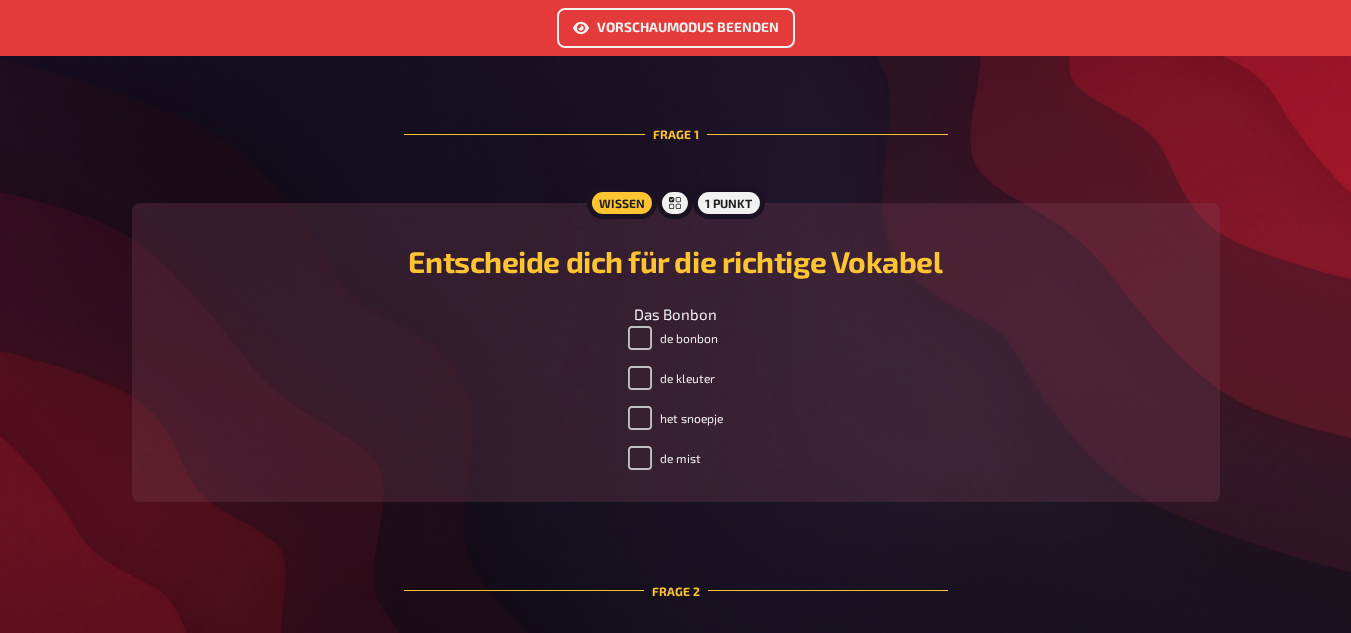 scroll, scrollTop: 0, scrollLeft: 0, axis: both 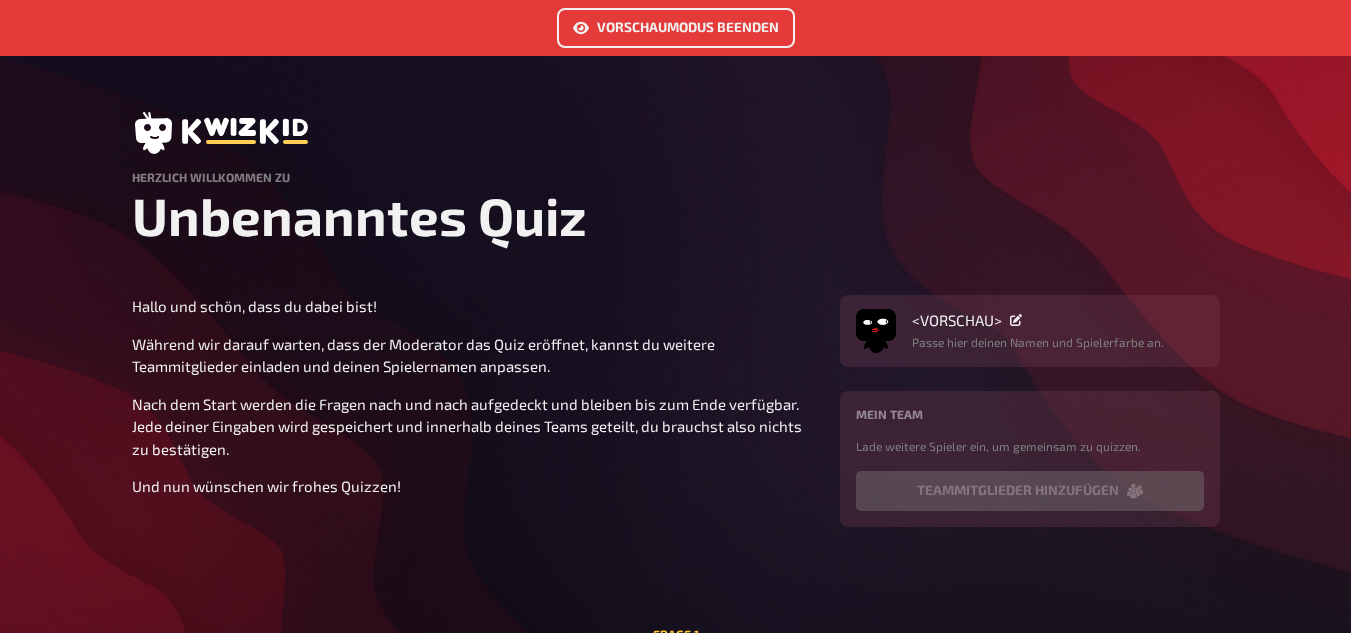 click on "Vorschaumodus beenden" at bounding box center [676, 28] 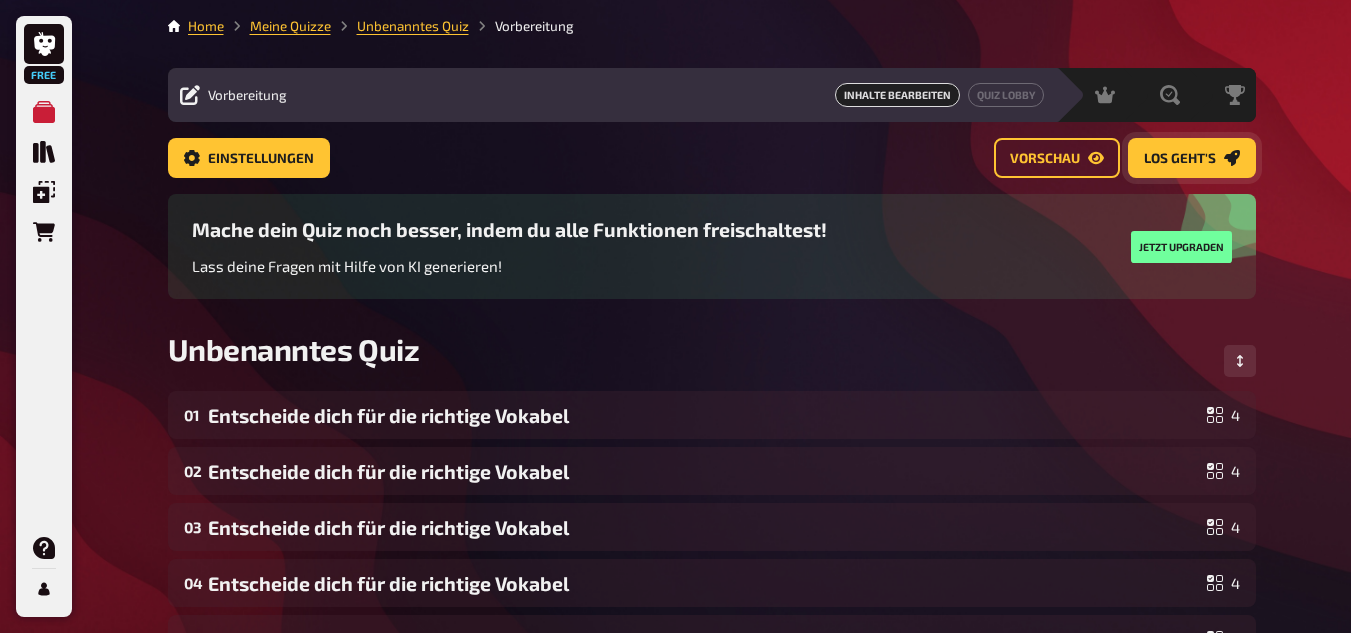 click on "Los geht's" at bounding box center (1180, 159) 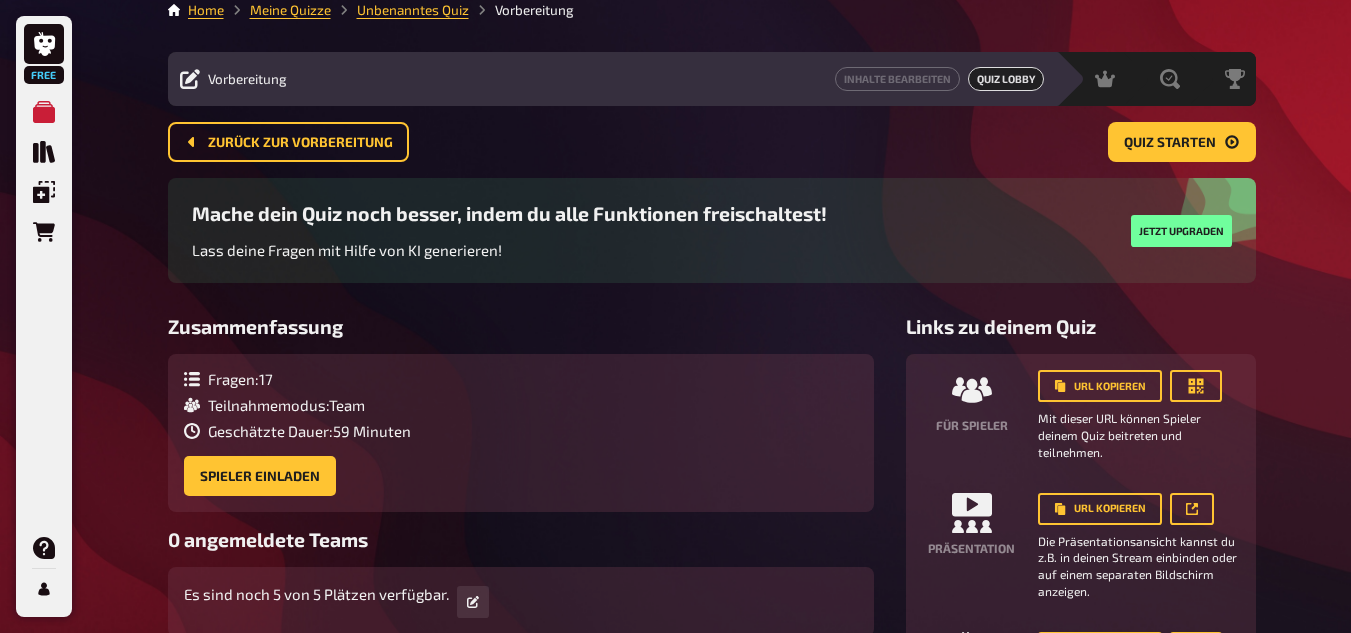 scroll, scrollTop: 0, scrollLeft: 0, axis: both 